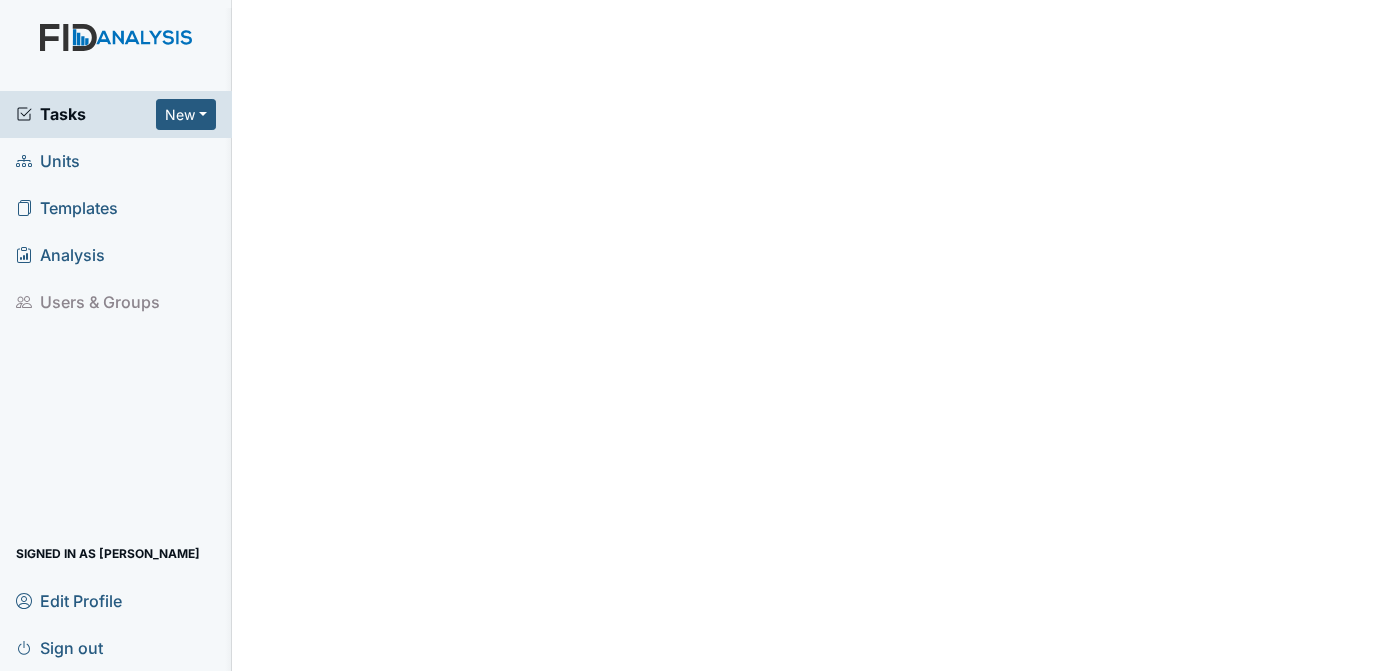 scroll, scrollTop: 0, scrollLeft: 0, axis: both 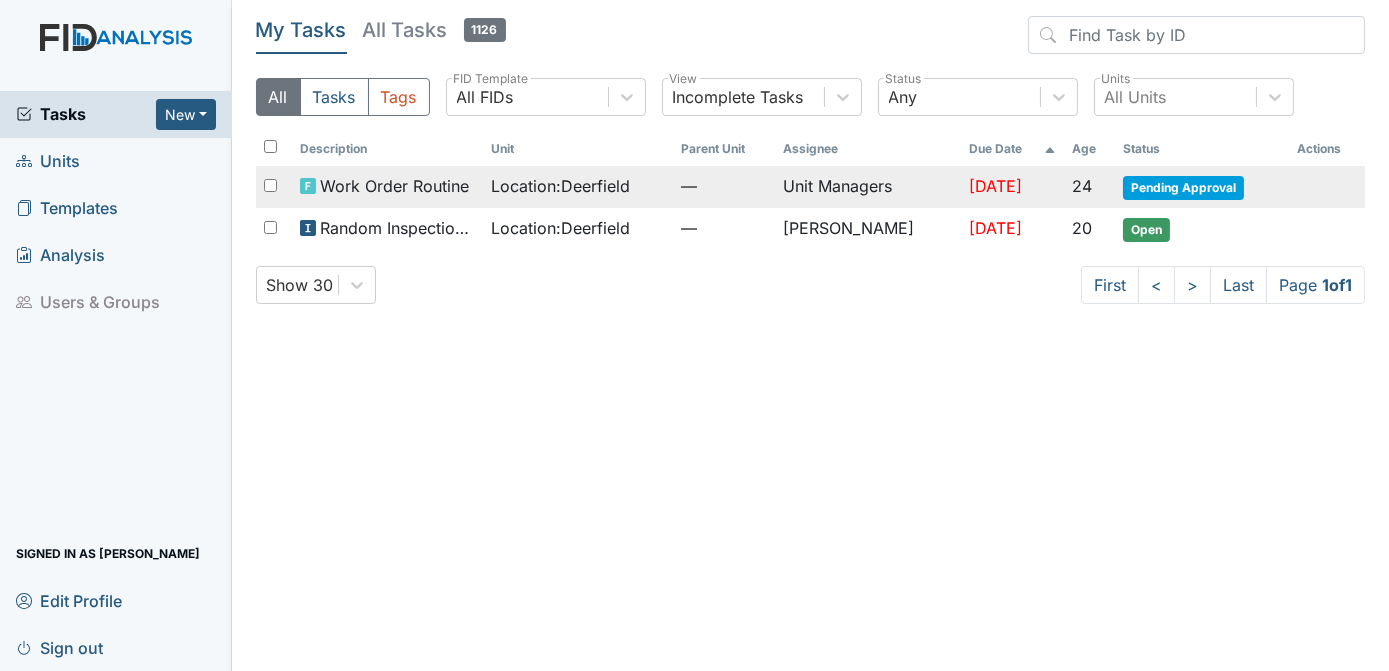 click on "Pending Approval" at bounding box center (1183, 188) 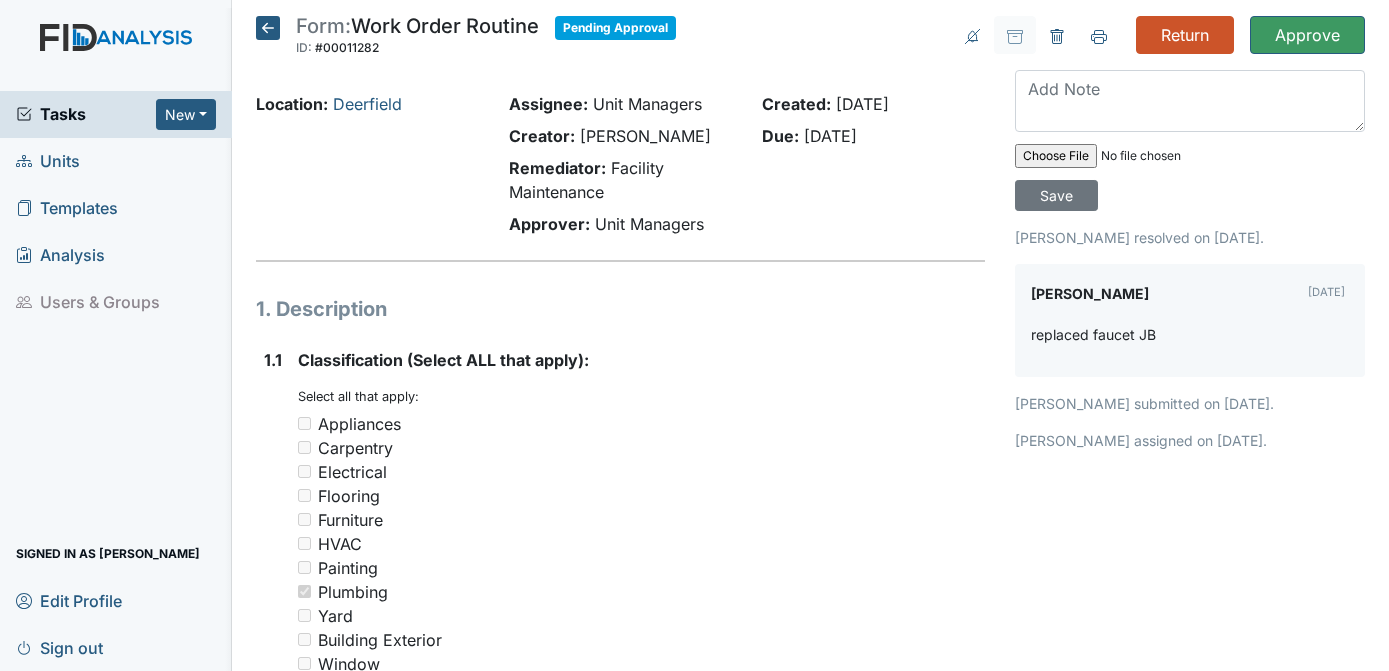 scroll, scrollTop: 0, scrollLeft: 0, axis: both 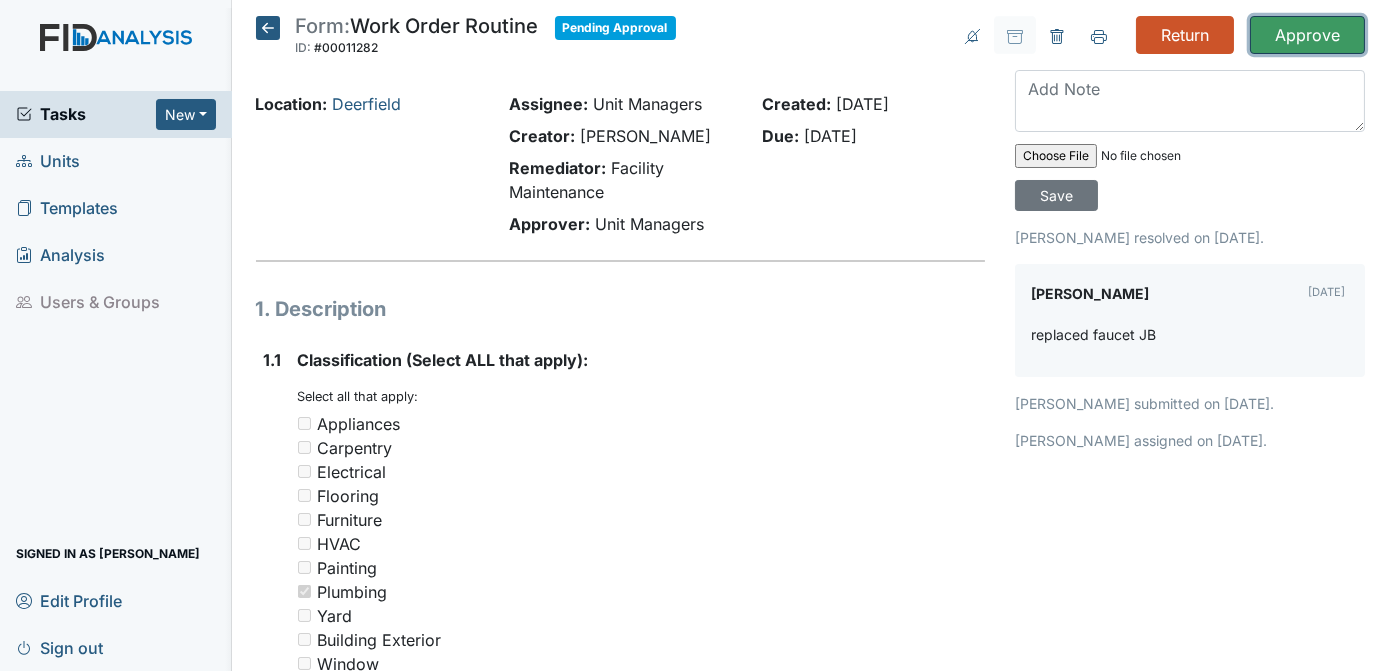 click on "Approve" at bounding box center [1307, 35] 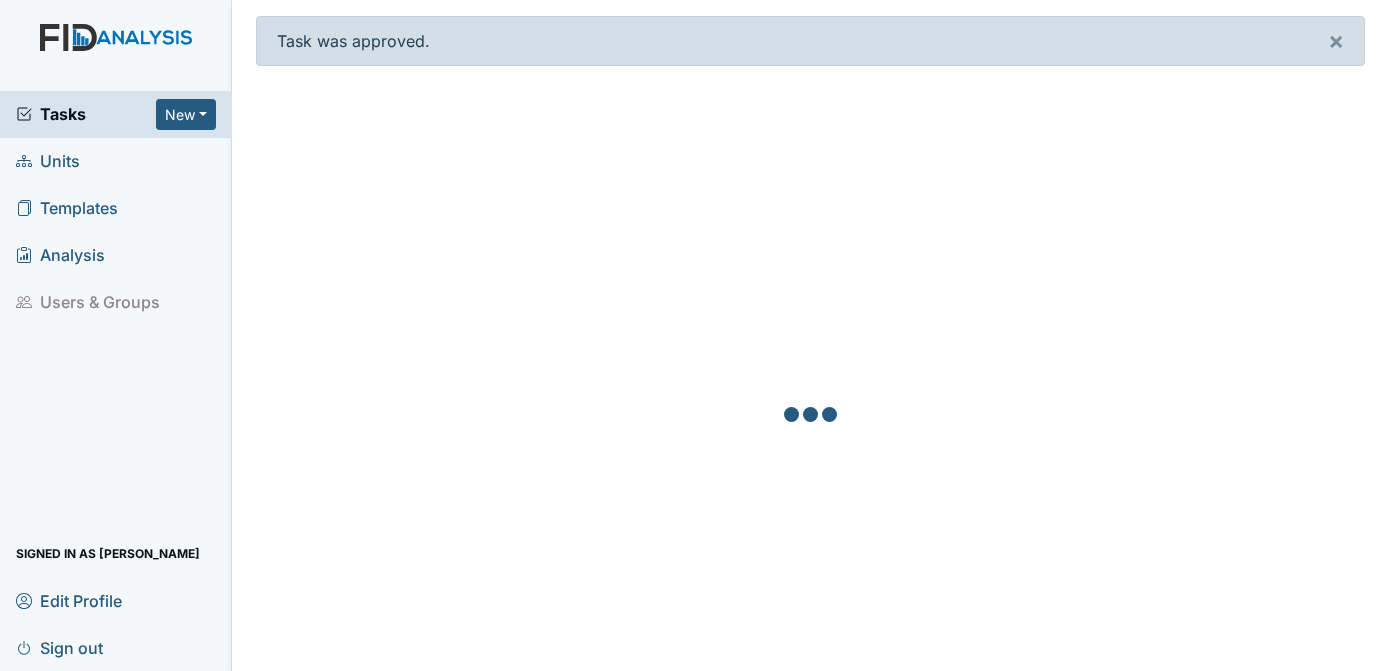 scroll, scrollTop: 0, scrollLeft: 0, axis: both 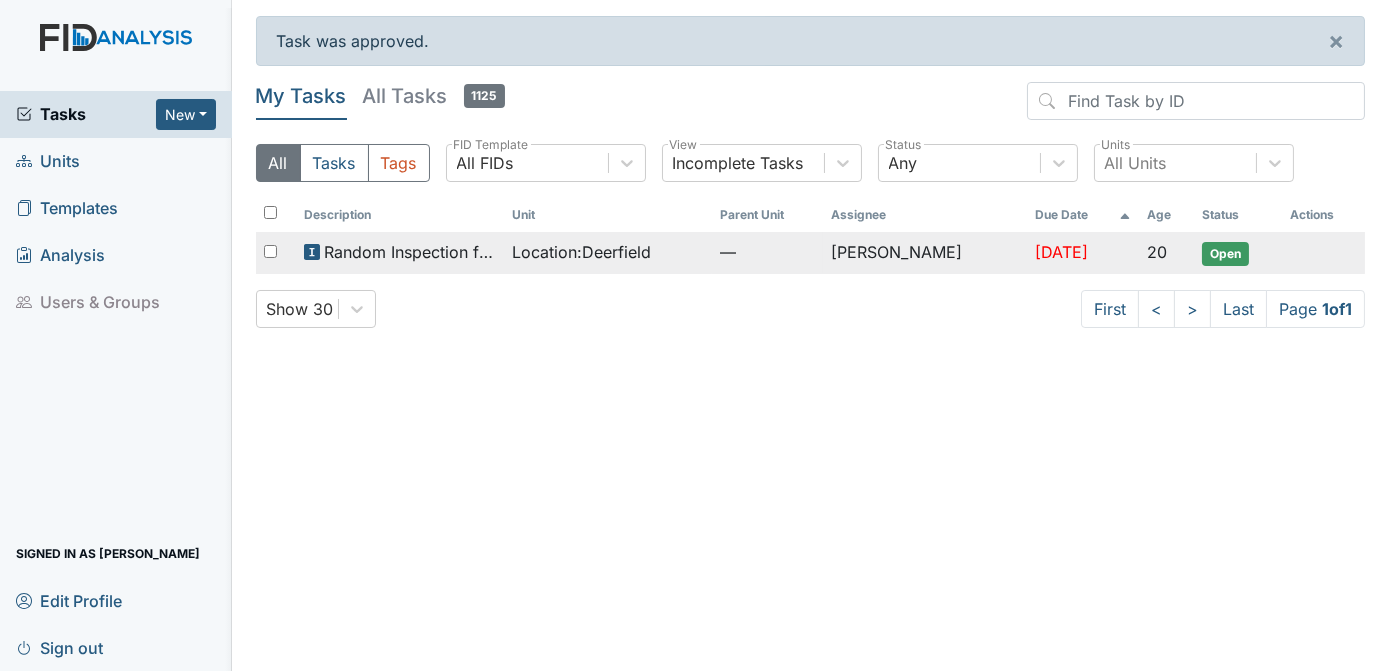 click on "Open" at bounding box center (1225, 254) 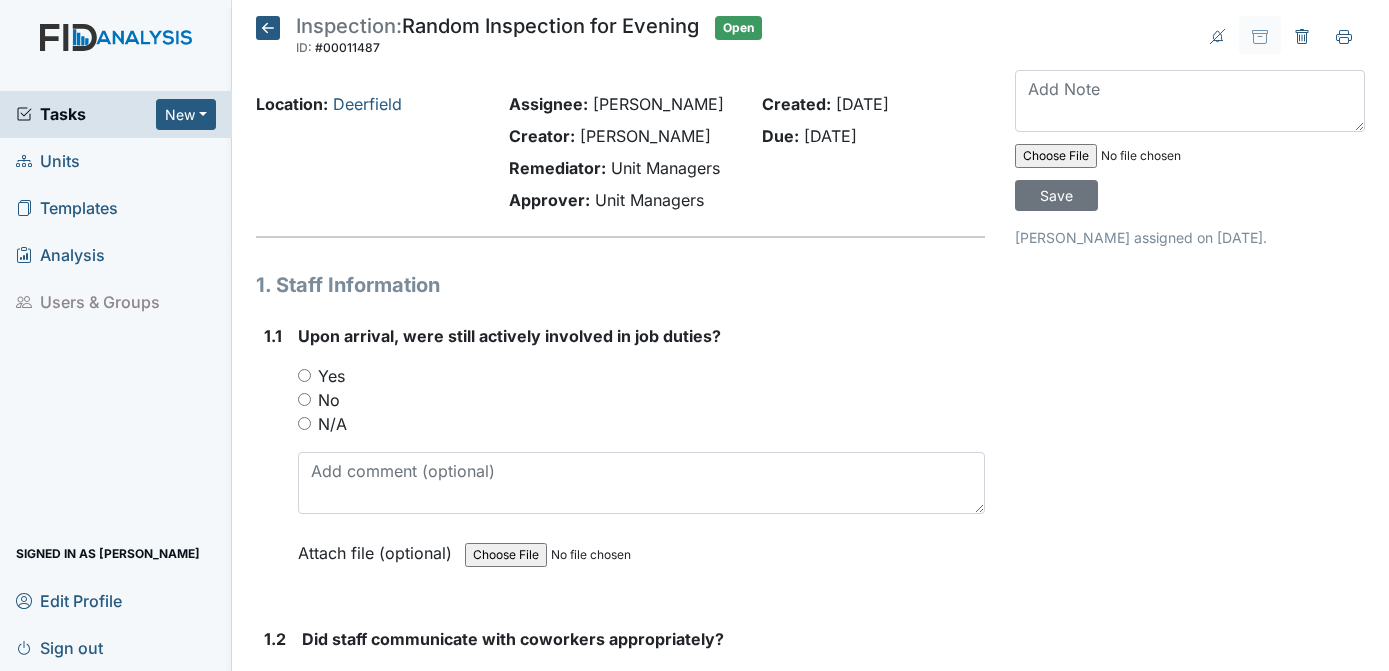 scroll, scrollTop: 0, scrollLeft: 0, axis: both 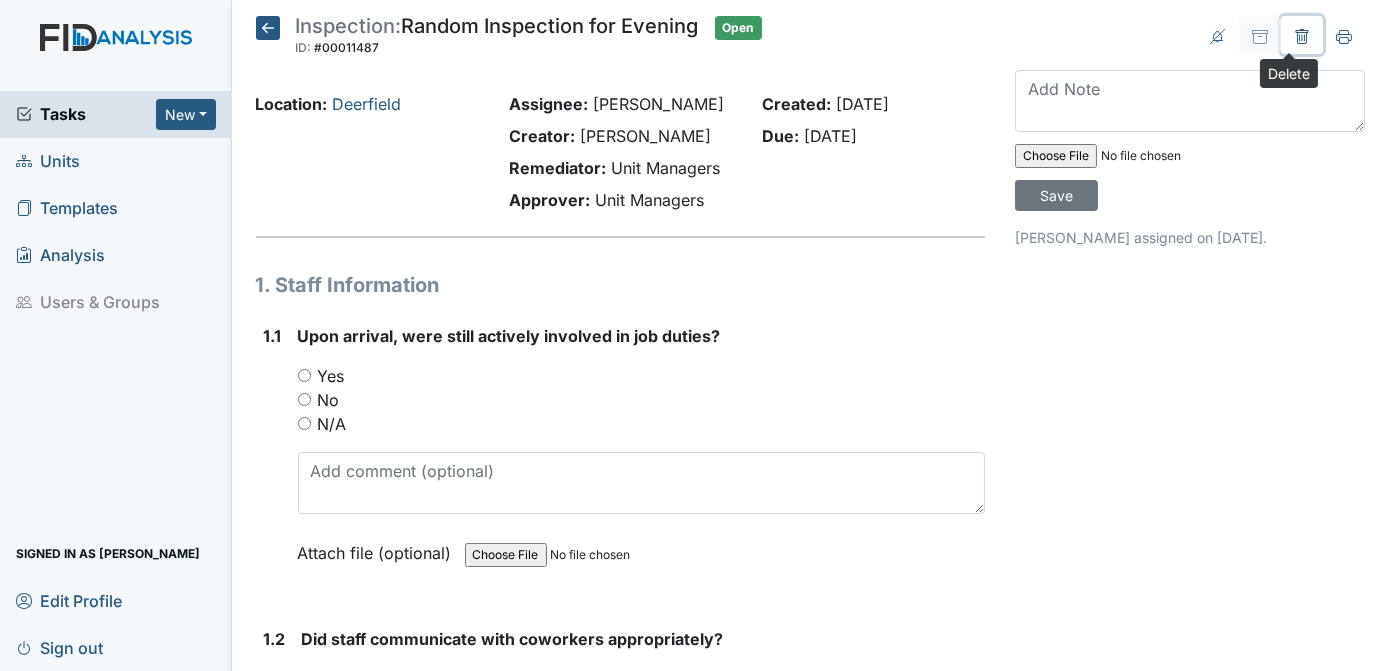 click 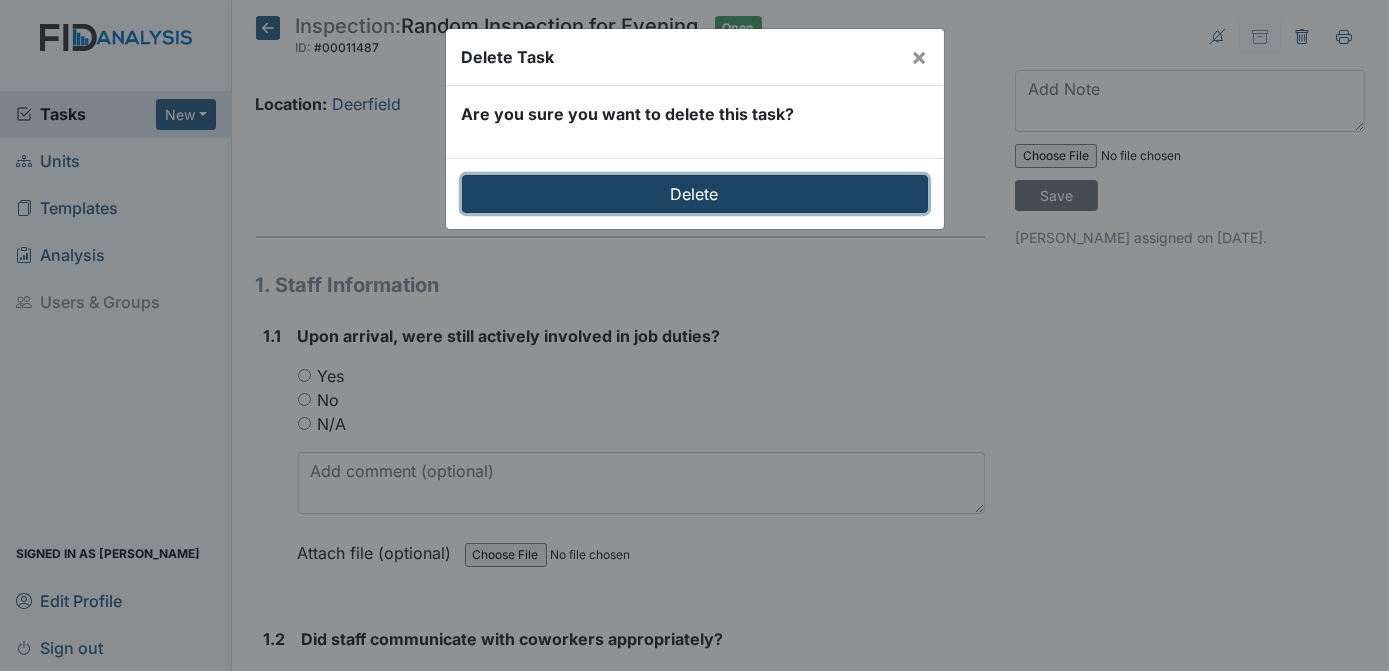 click on "Delete" at bounding box center [695, 194] 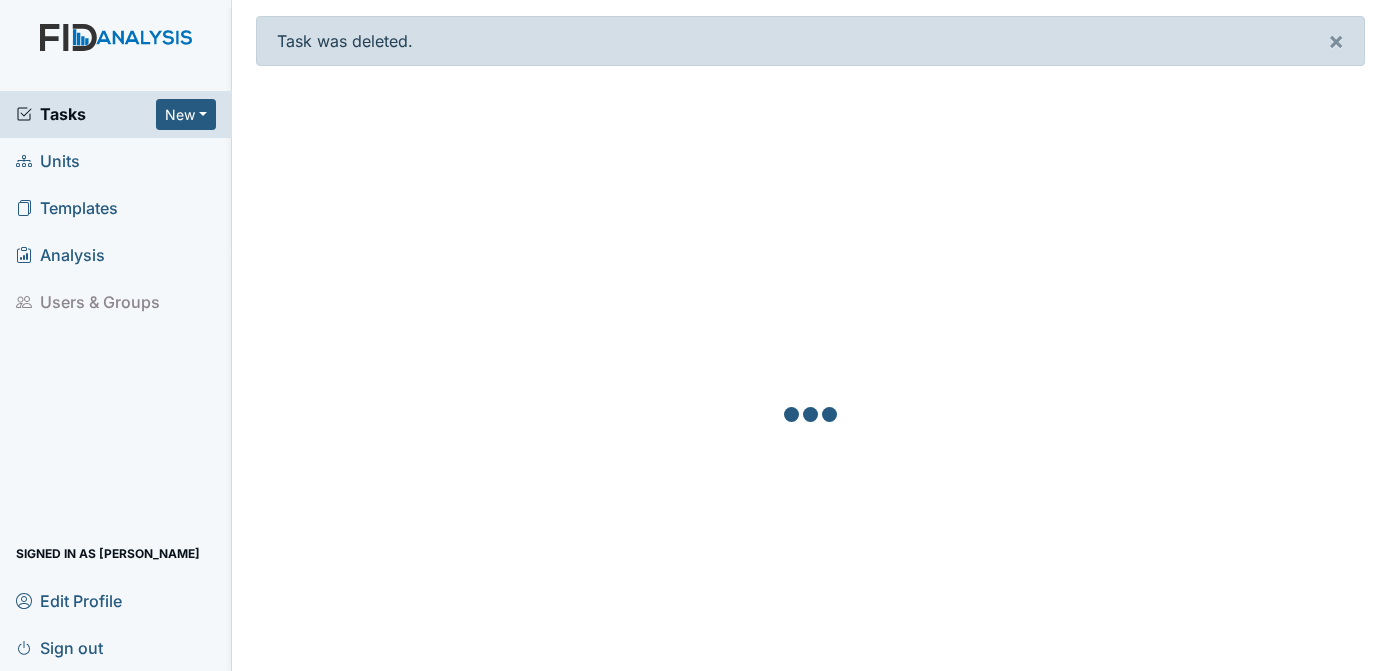 scroll, scrollTop: 0, scrollLeft: 0, axis: both 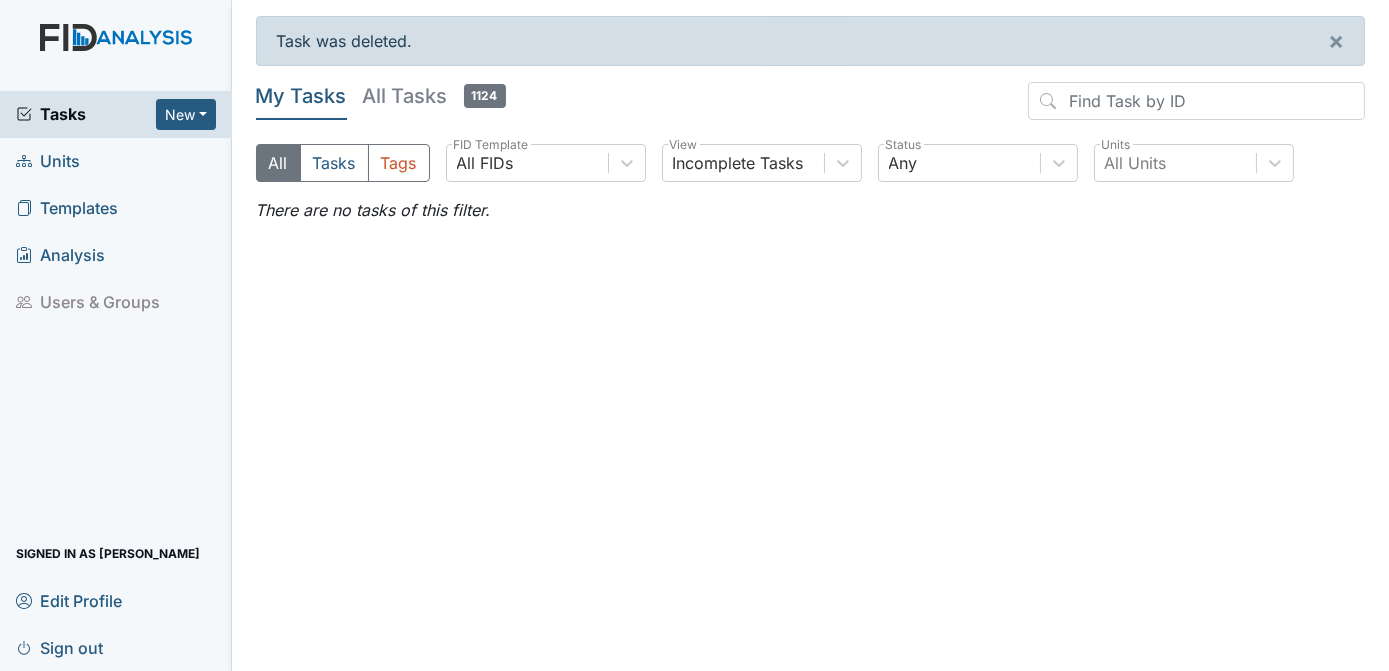 click on "Templates" at bounding box center (67, 208) 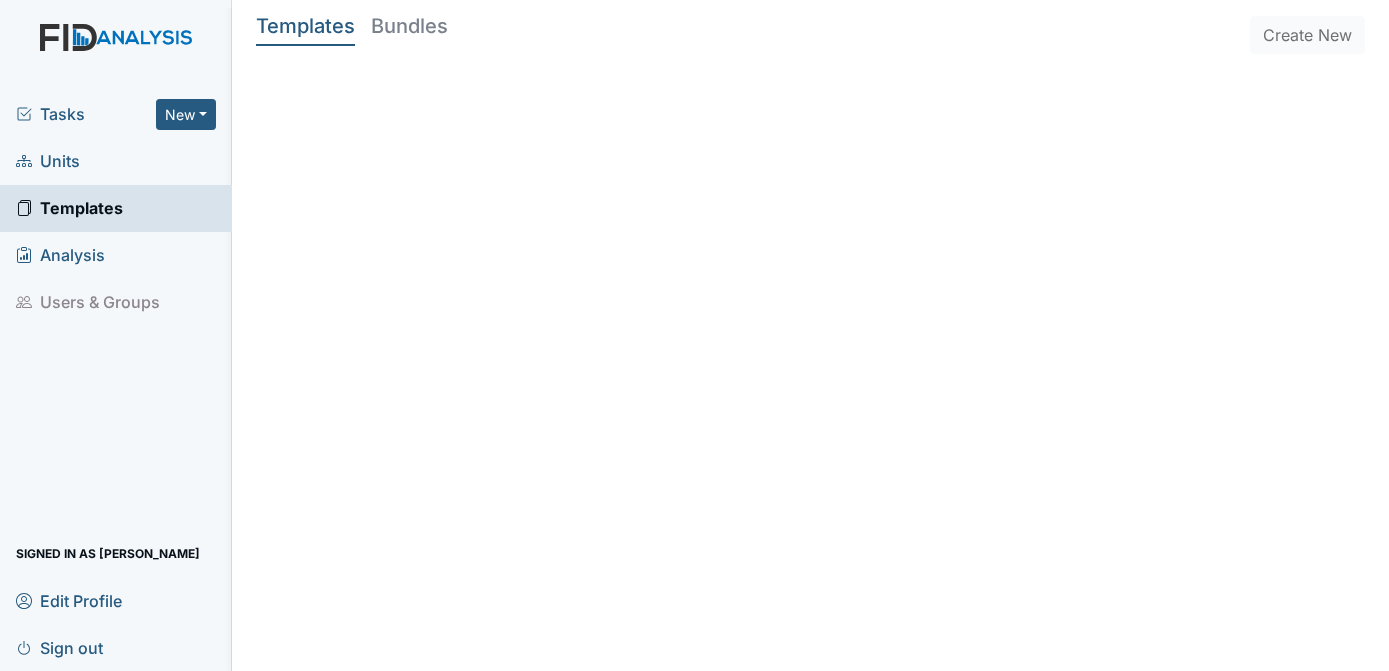 scroll, scrollTop: 0, scrollLeft: 0, axis: both 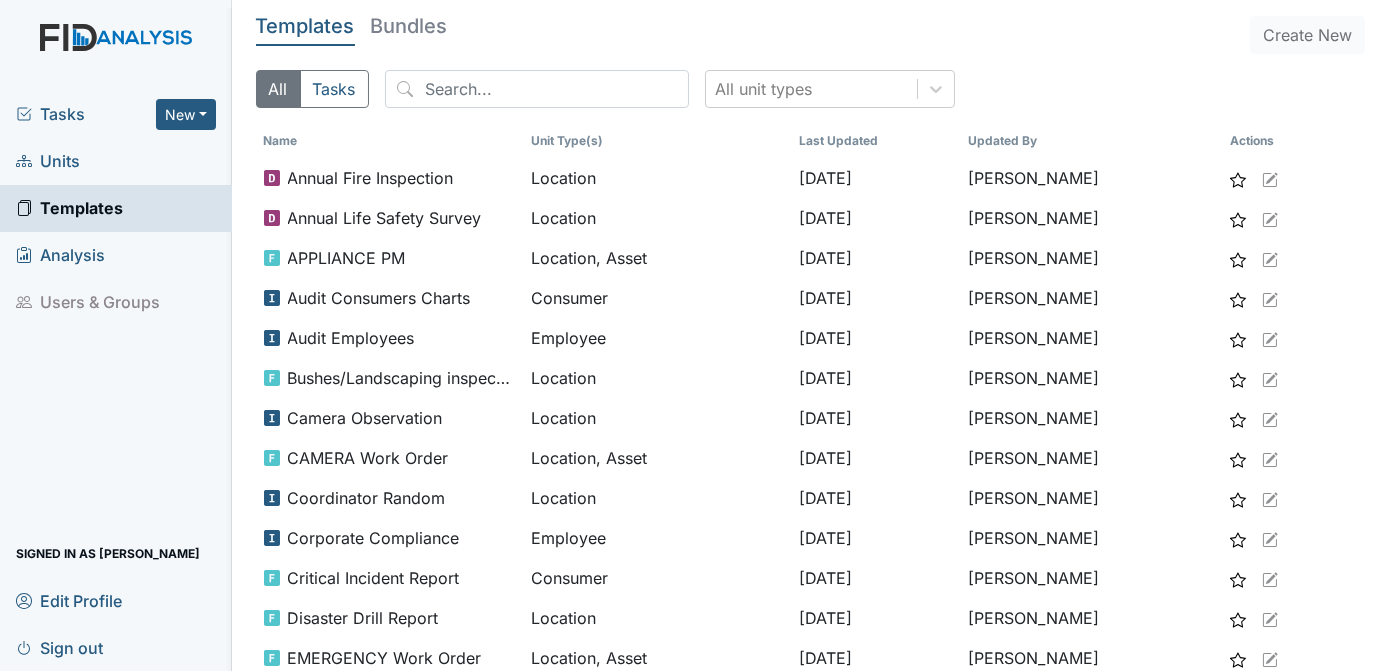 click on "Units" at bounding box center [48, 161] 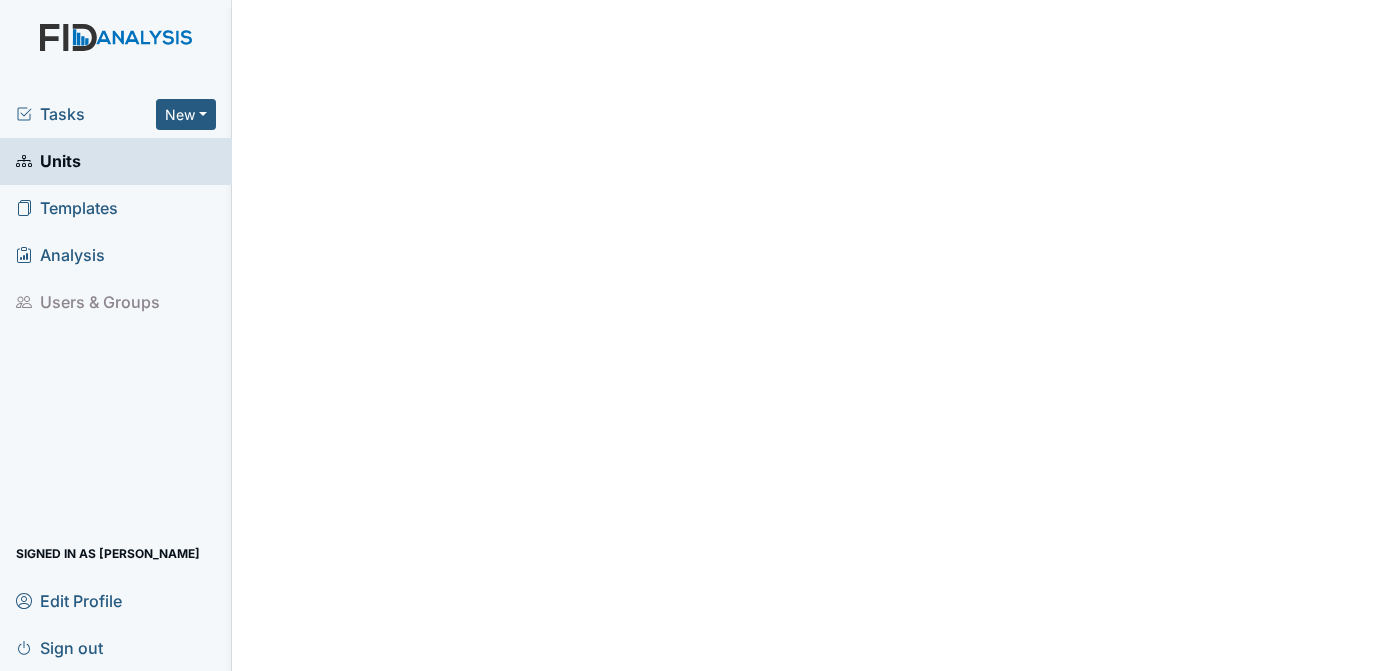scroll, scrollTop: 0, scrollLeft: 0, axis: both 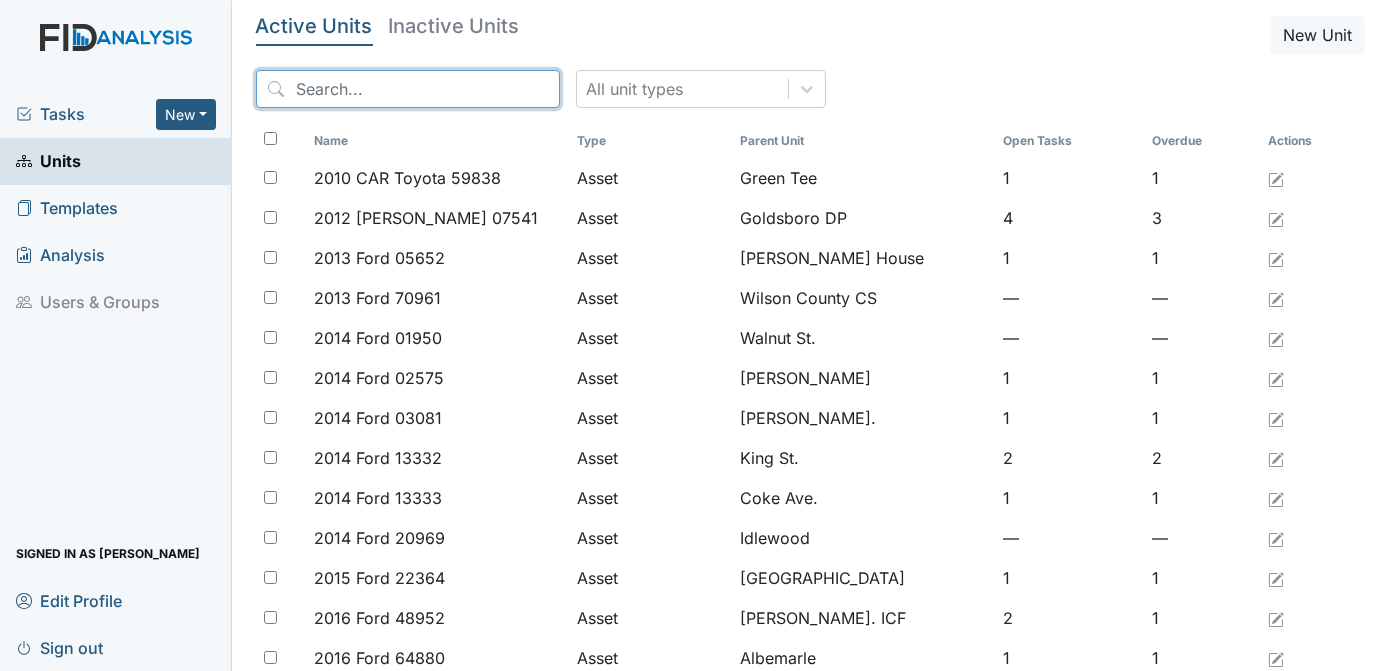 click at bounding box center (408, 89) 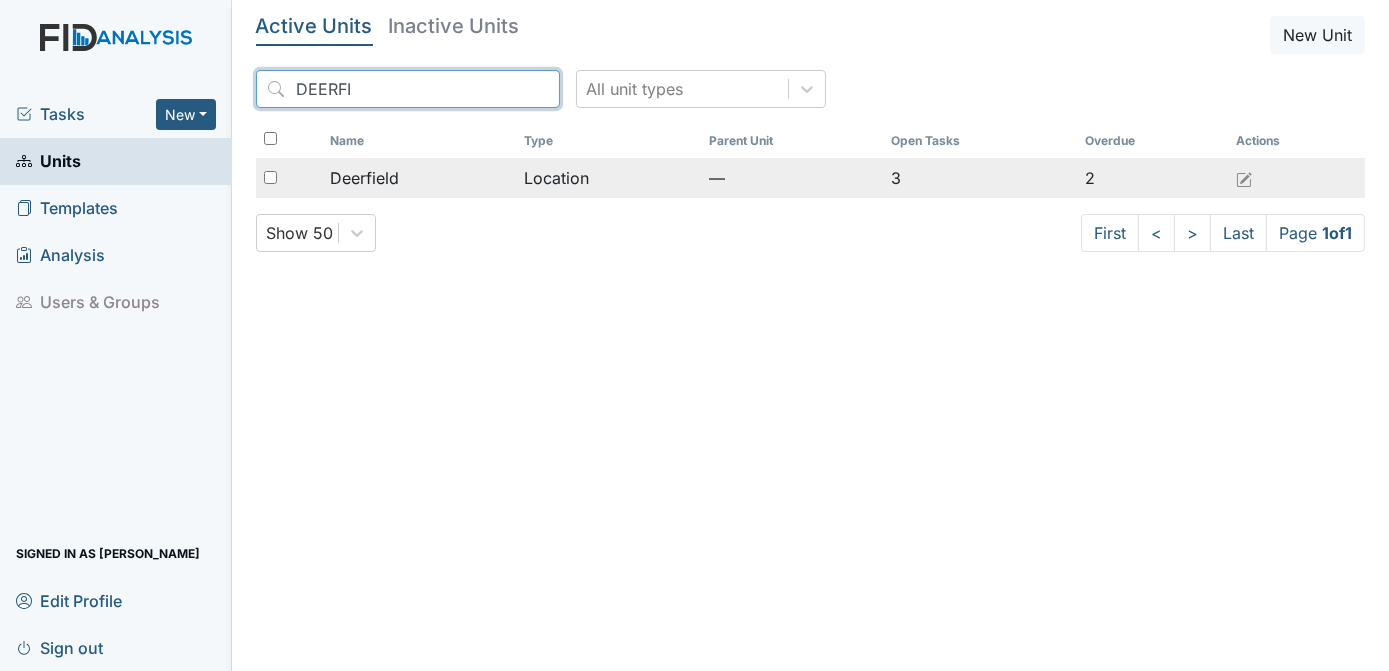 type on "DEERFI" 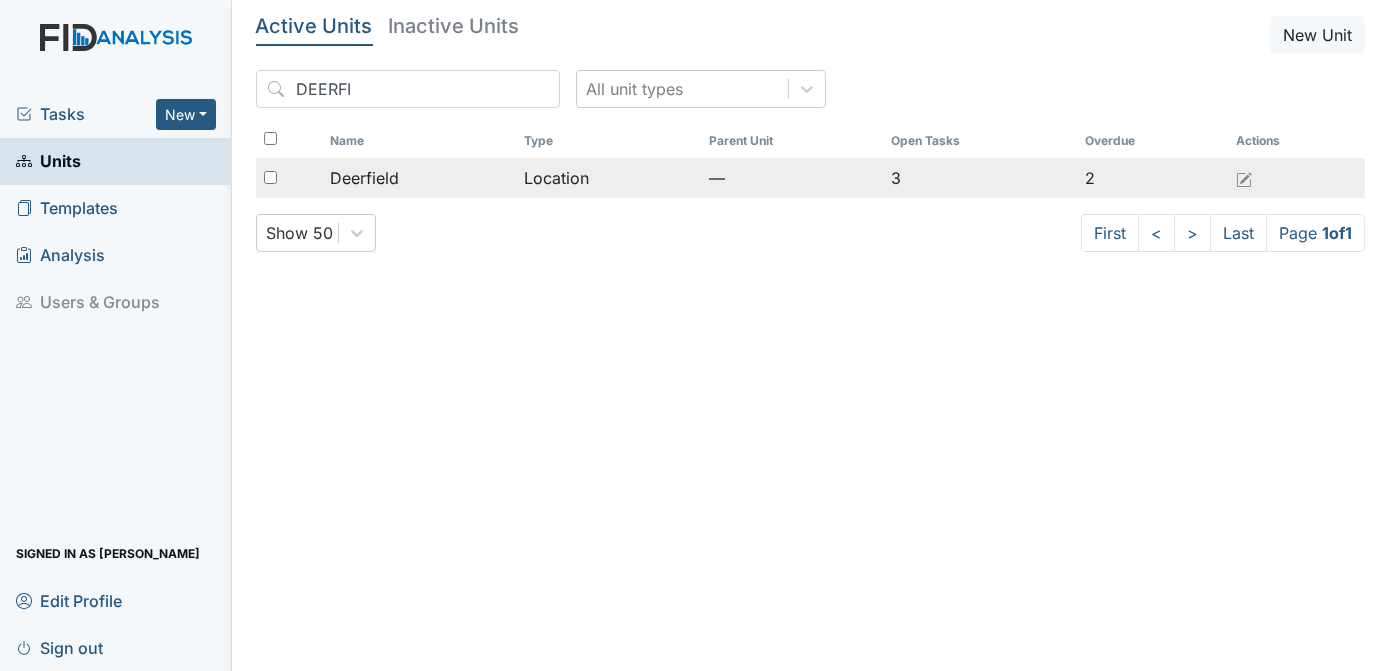 click at bounding box center [270, 177] 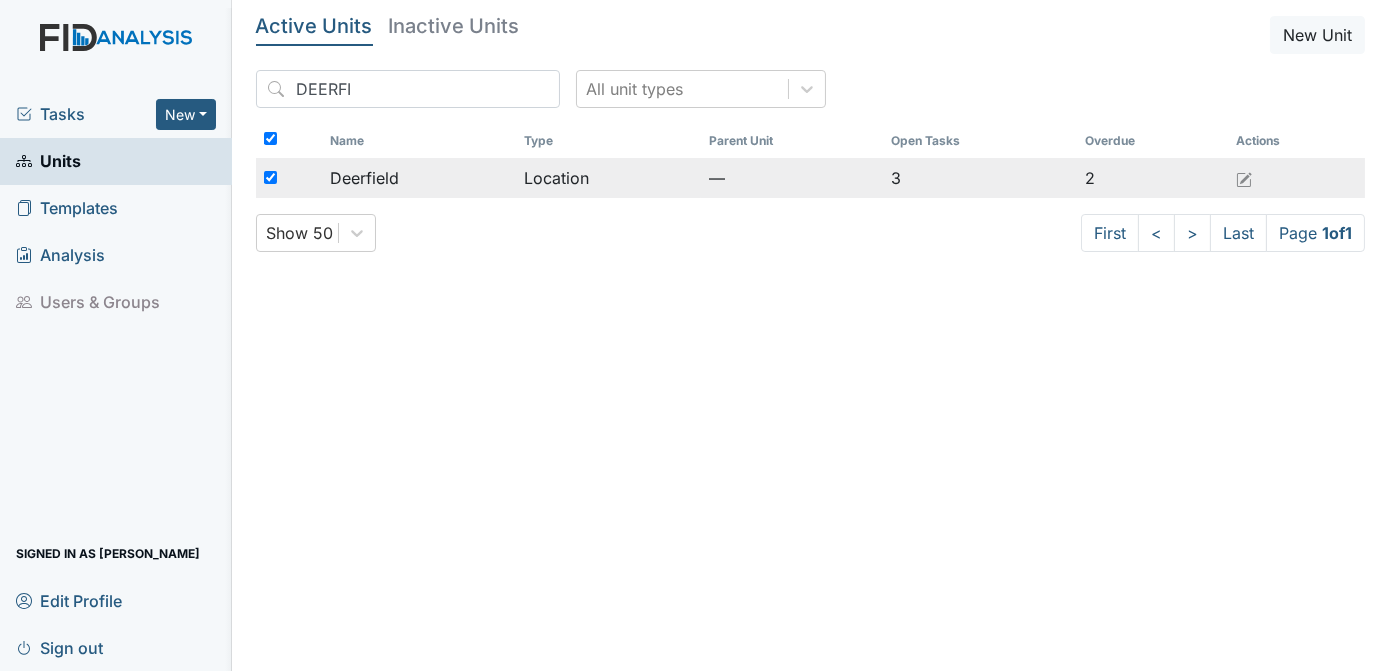 checkbox on "true" 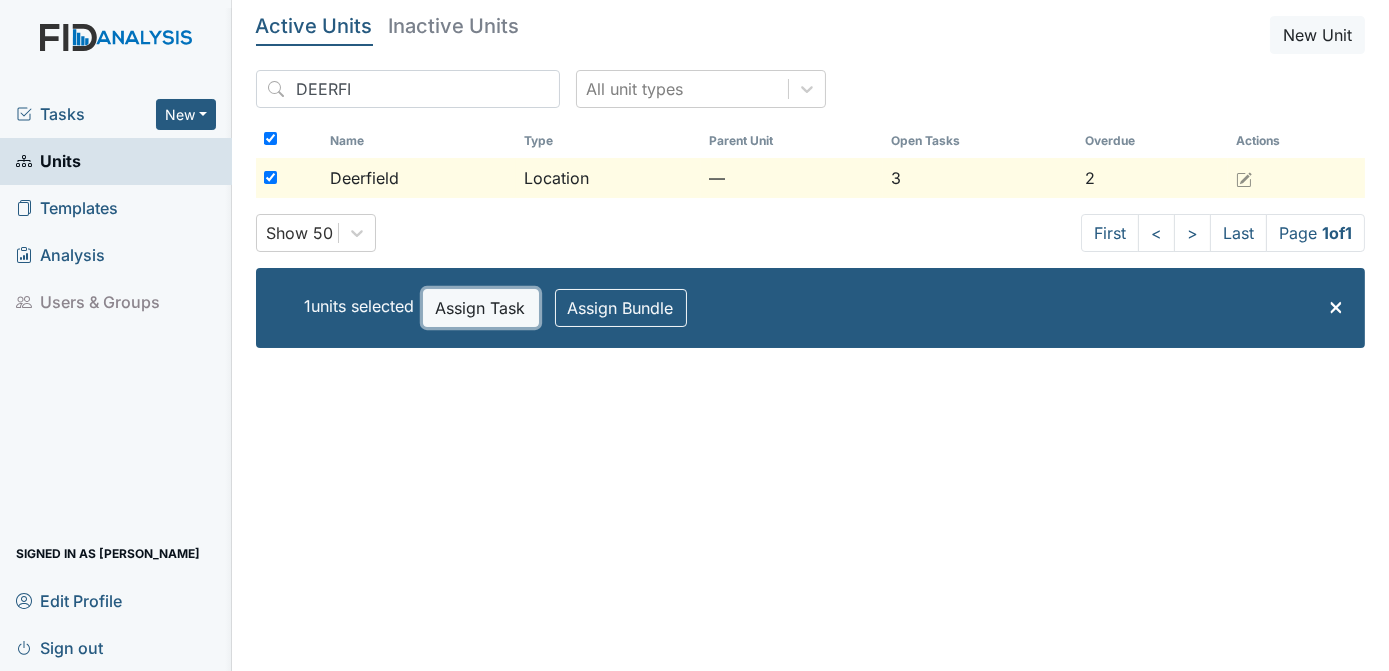 click on "Assign Task" at bounding box center (481, 308) 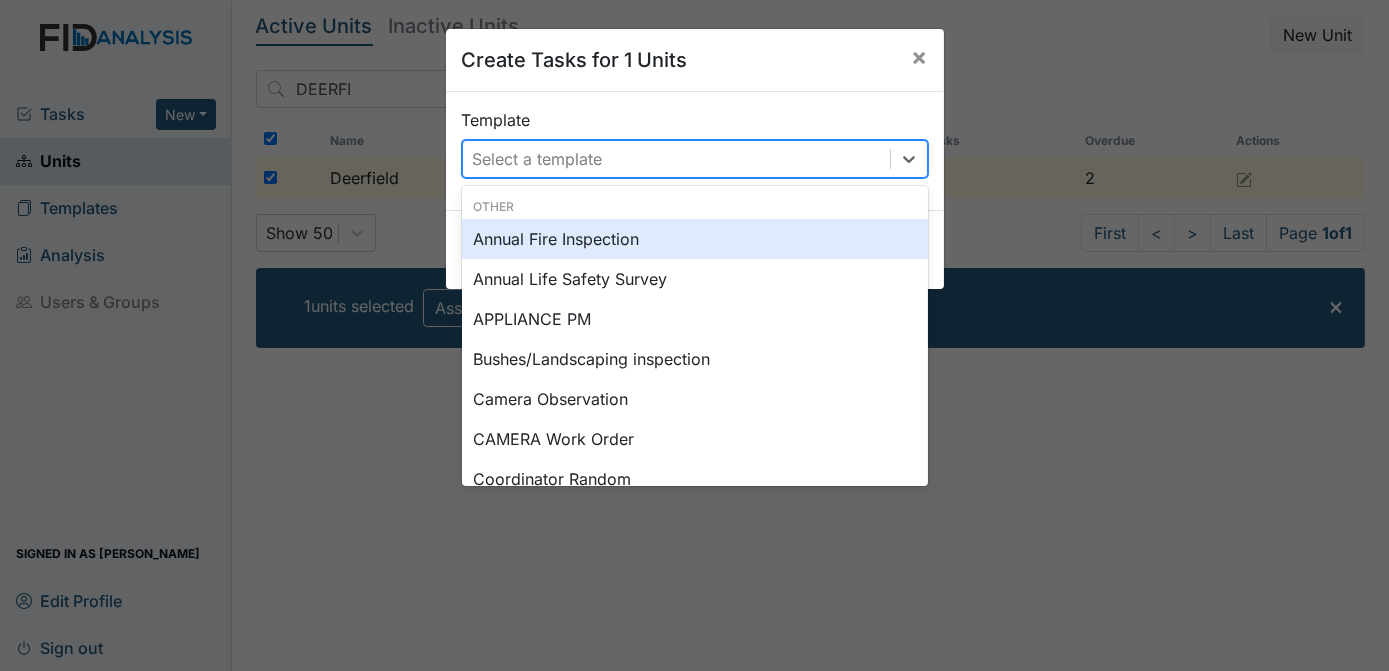 click on "Select a template" at bounding box center (538, 159) 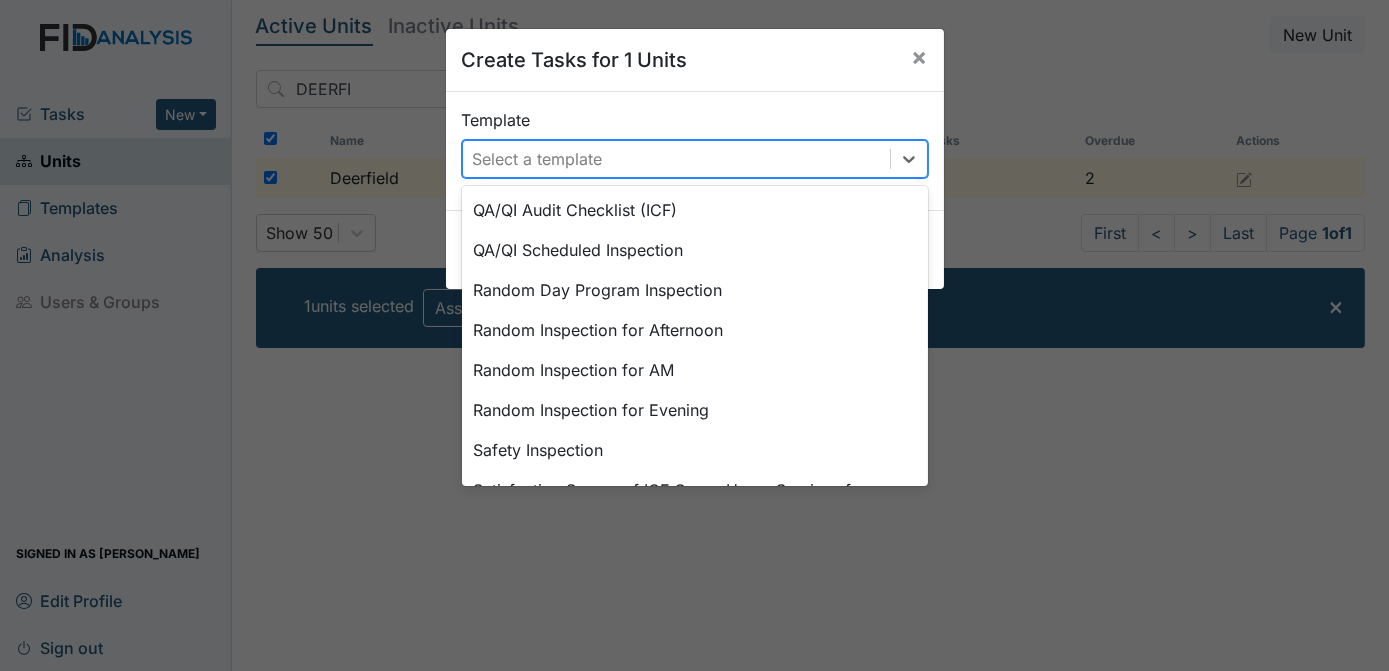 scroll, scrollTop: 863, scrollLeft: 0, axis: vertical 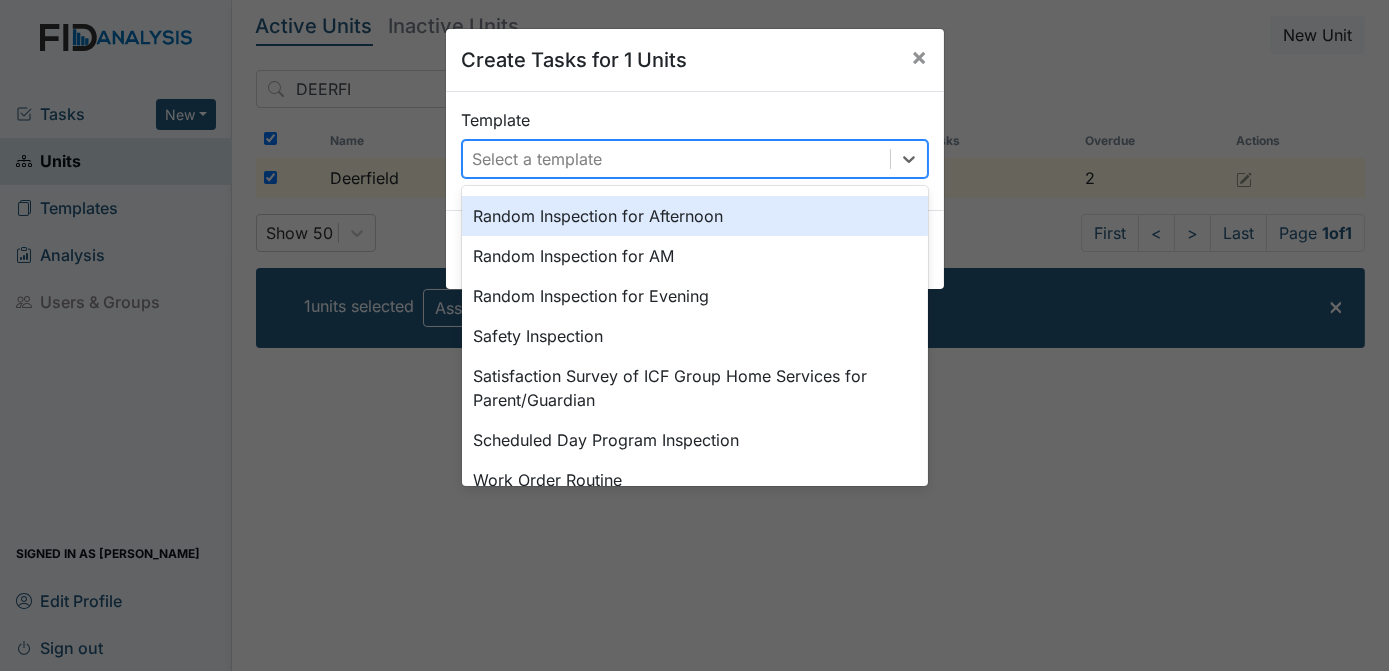 click on "Random Inspection for Afternoon" at bounding box center (695, 216) 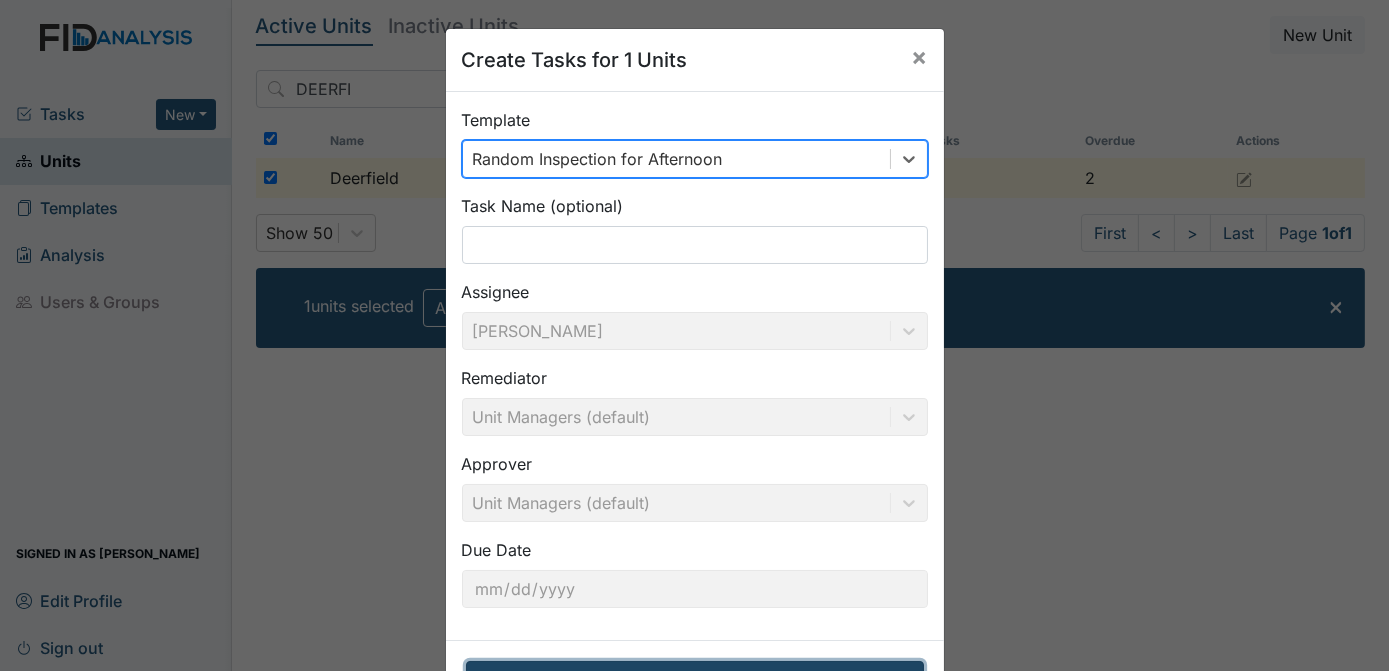 click on "Create Tasks for  1  Units" at bounding box center (695, 680) 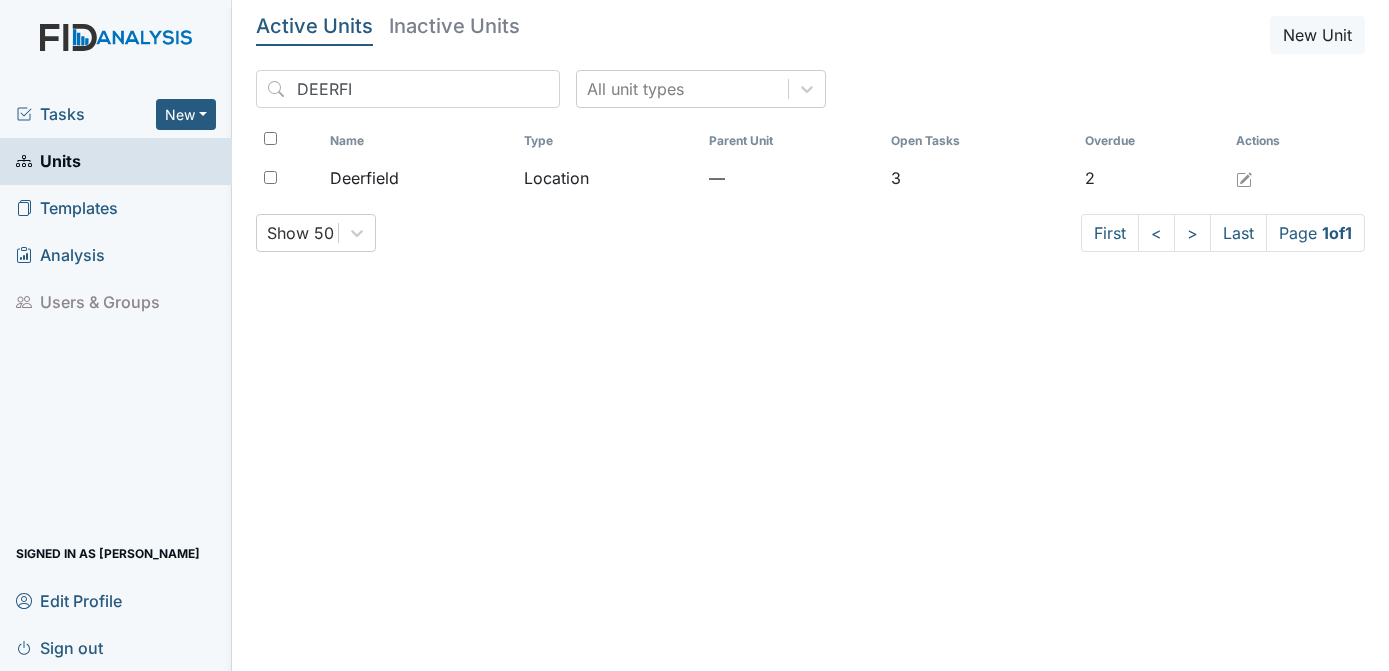 scroll, scrollTop: 0, scrollLeft: 0, axis: both 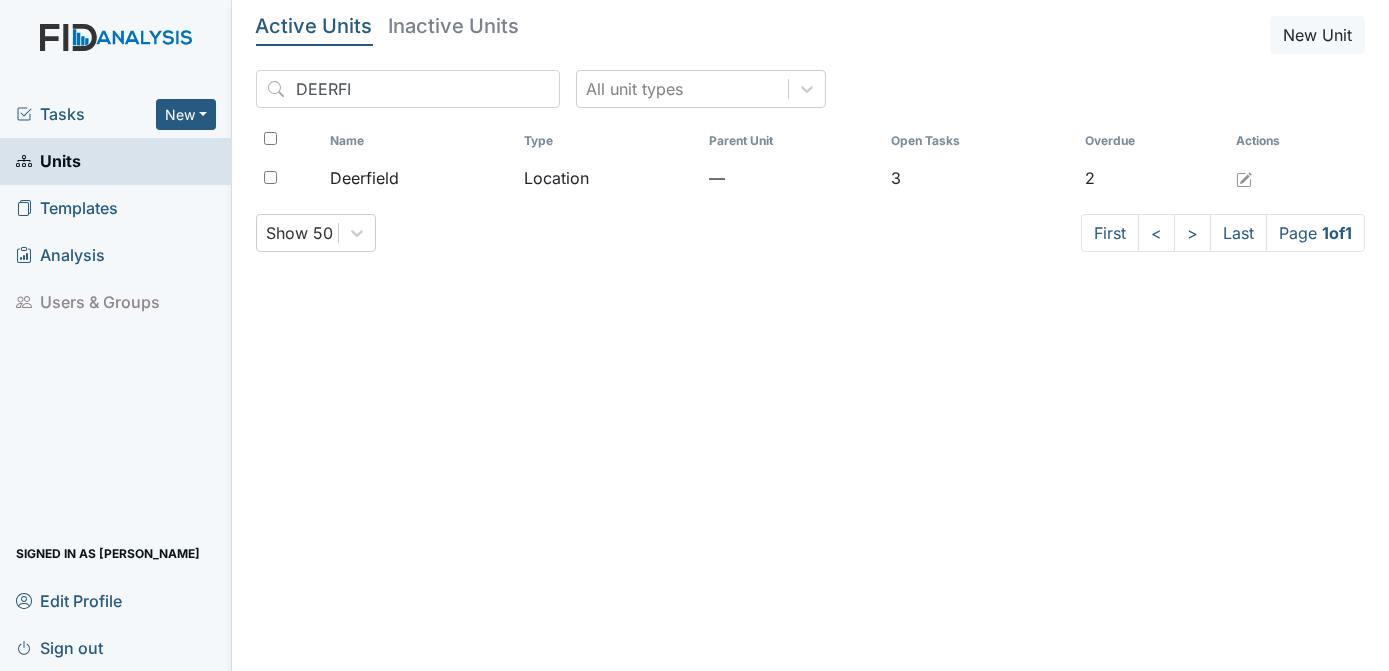 click on "Tasks" at bounding box center (86, 114) 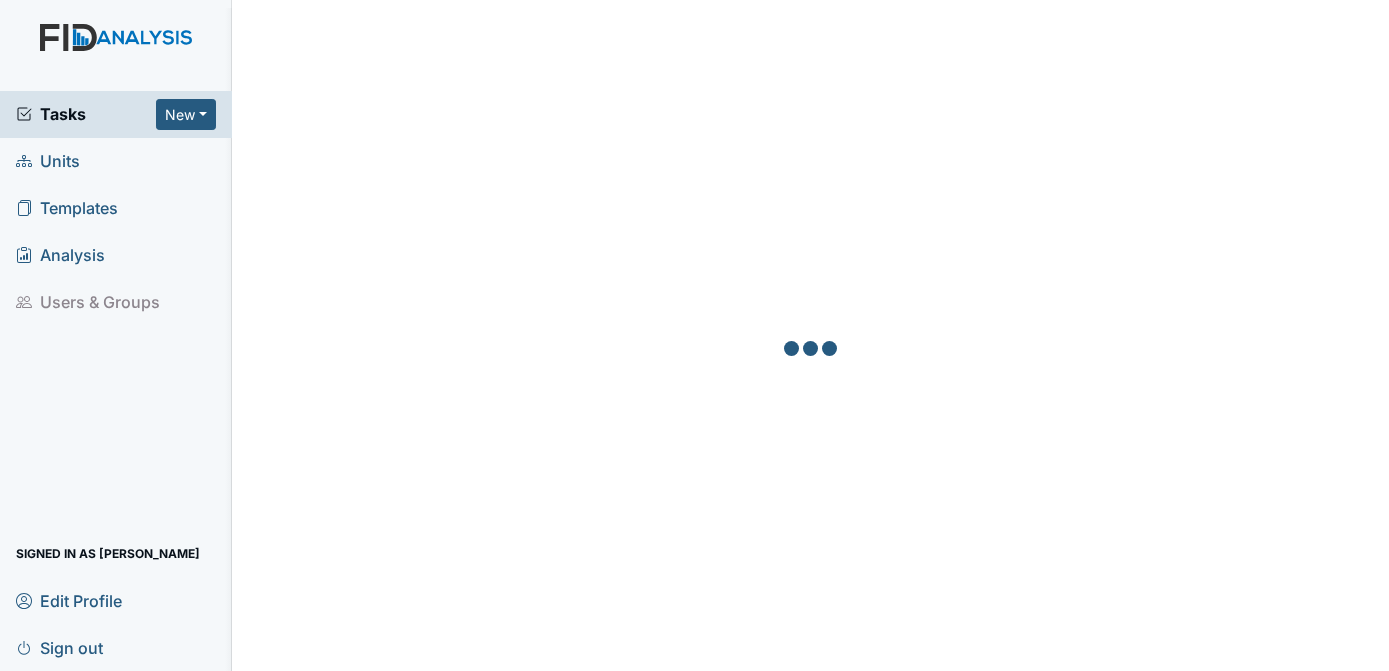 scroll, scrollTop: 0, scrollLeft: 0, axis: both 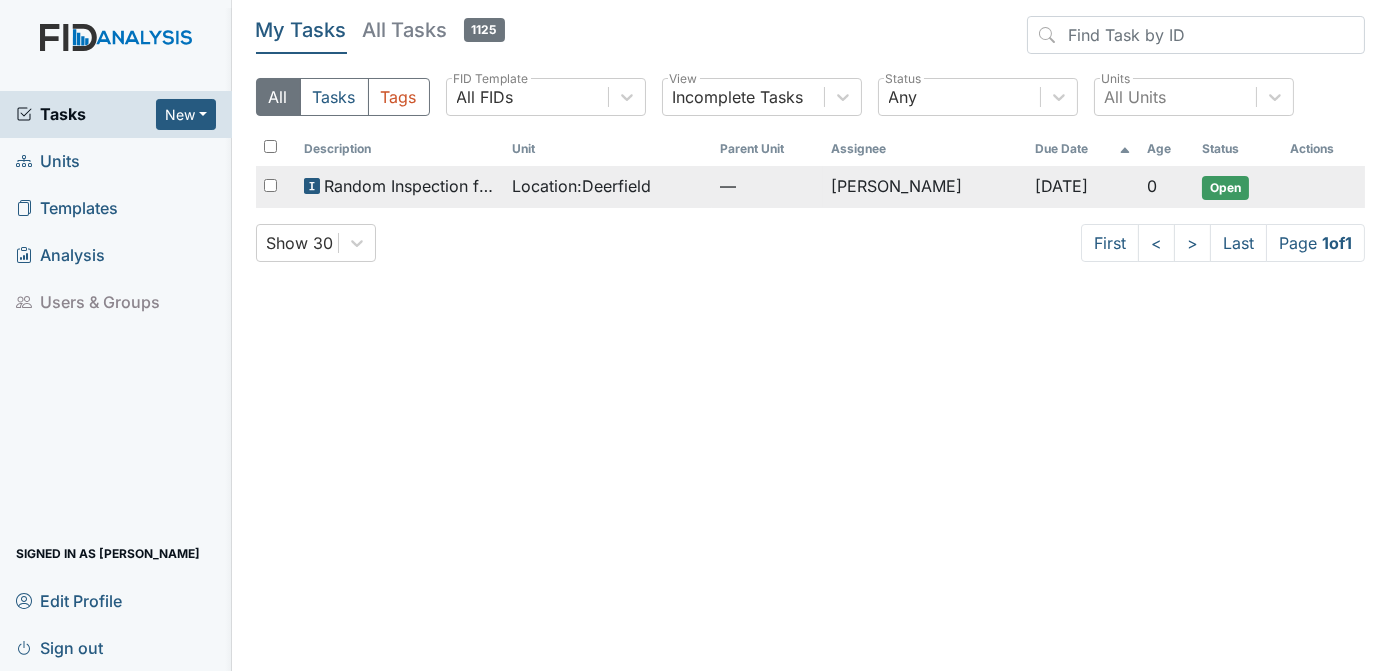 click on "Open" at bounding box center [1225, 188] 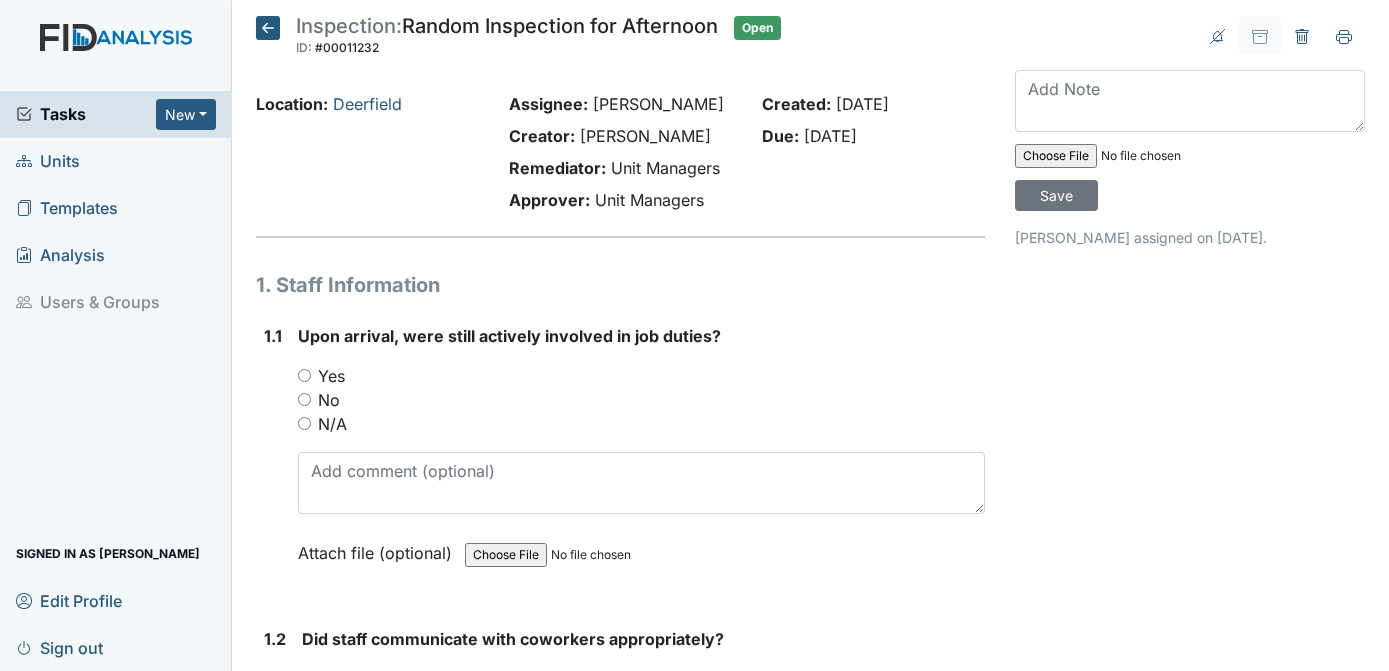 scroll, scrollTop: 0, scrollLeft: 0, axis: both 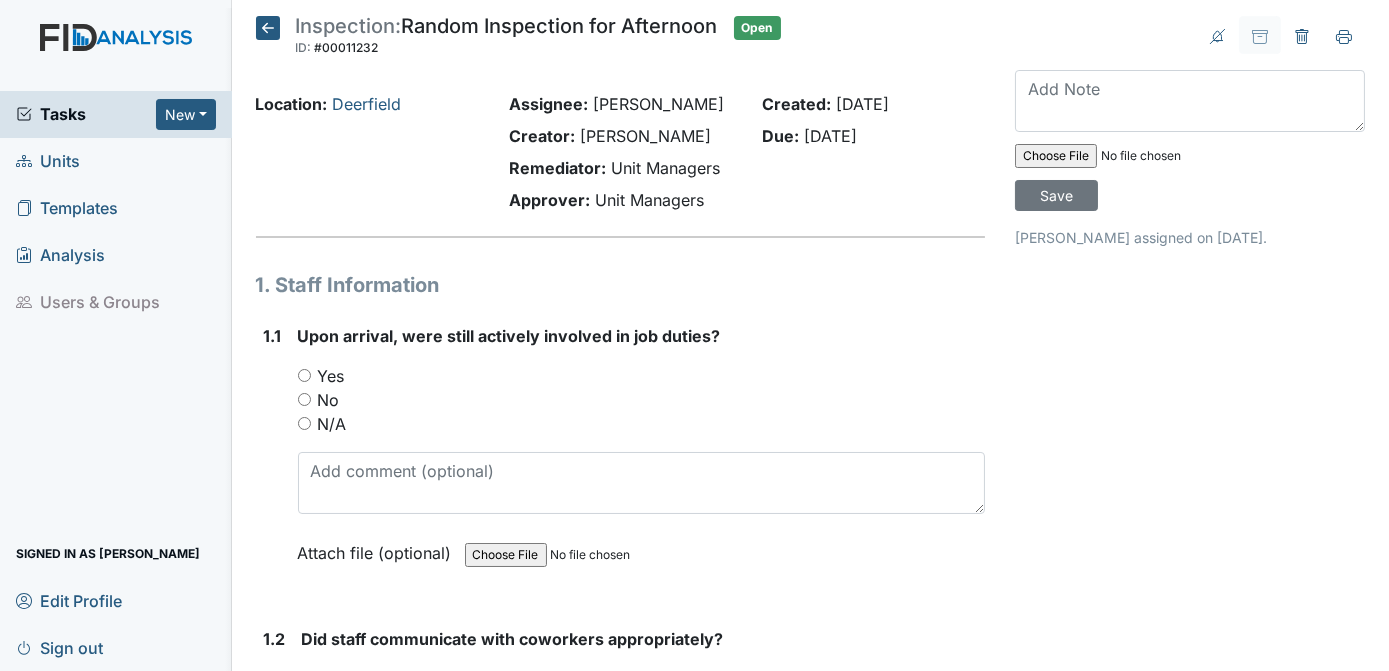 click on "Yes" at bounding box center [304, 375] 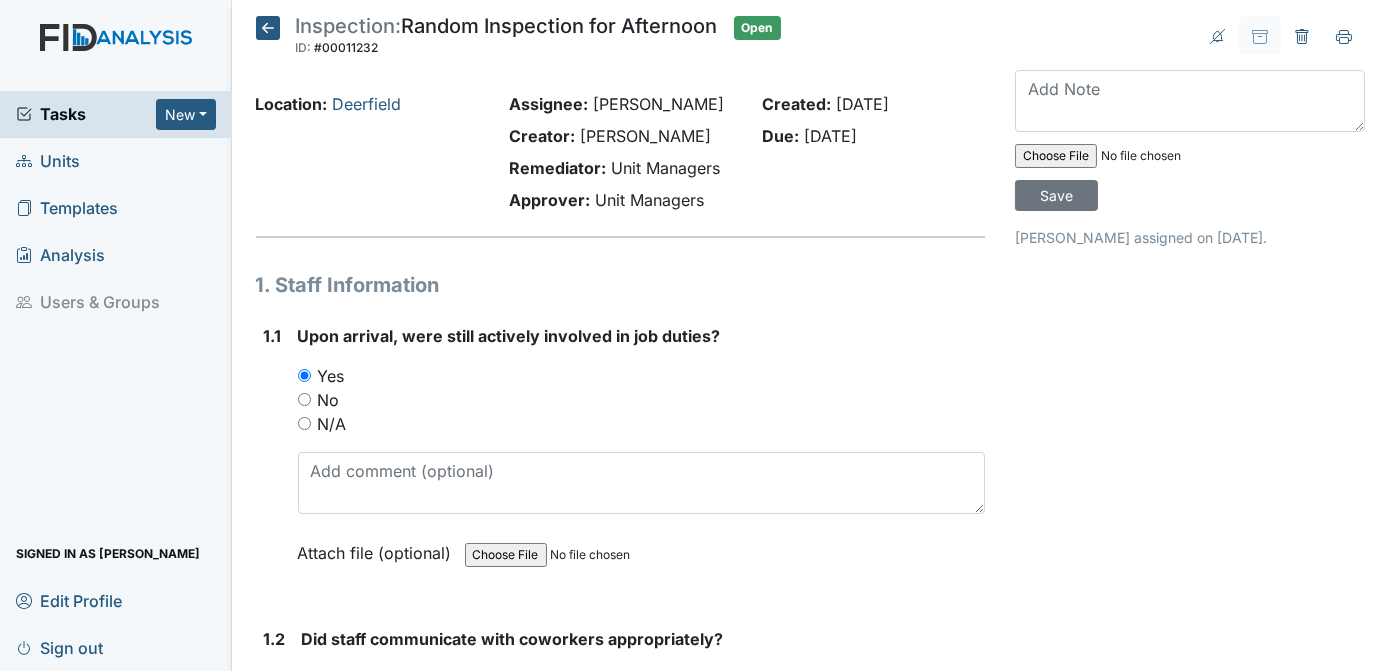 click on "Archive Task
×
Are you sure you want to archive this task? It will appear as incomplete on reports.
Archive
Delete Task
×
Are you sure you want to delete this task?
[GEOGRAPHIC_DATA]
Save
[PERSON_NAME] assigned on [DATE]." at bounding box center [1190, 18202] 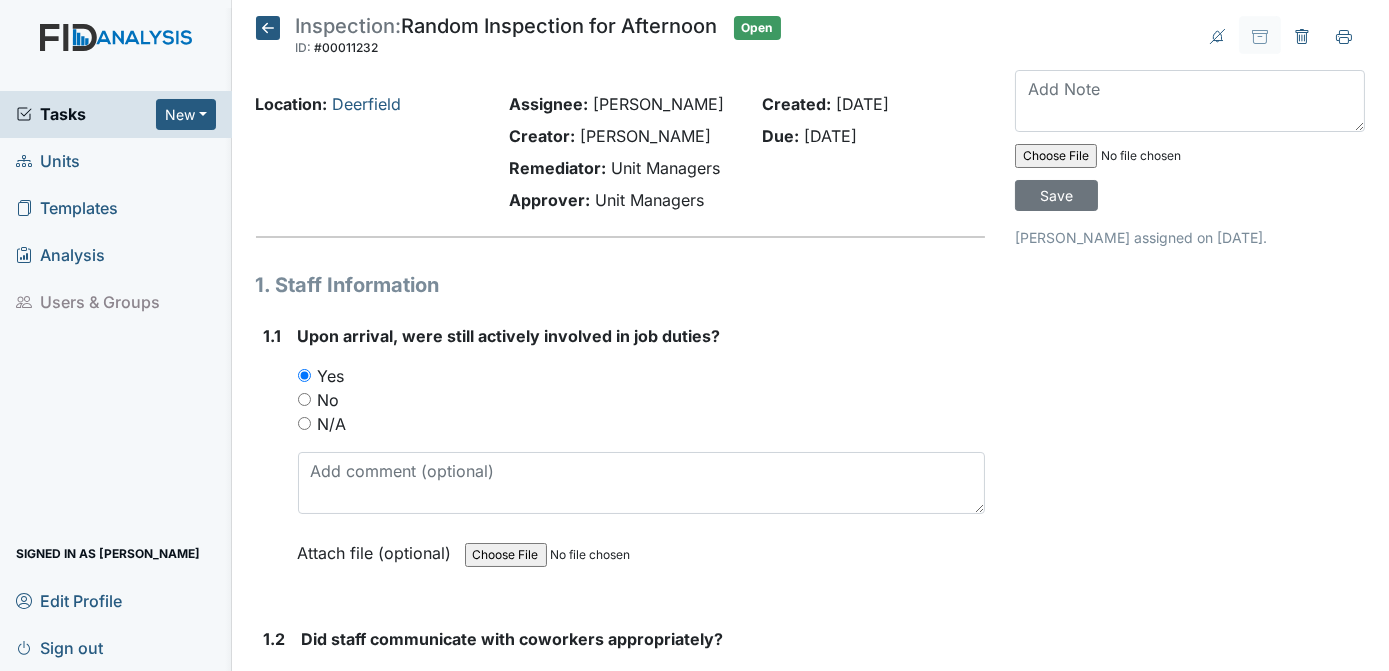 scroll, scrollTop: 586, scrollLeft: 0, axis: vertical 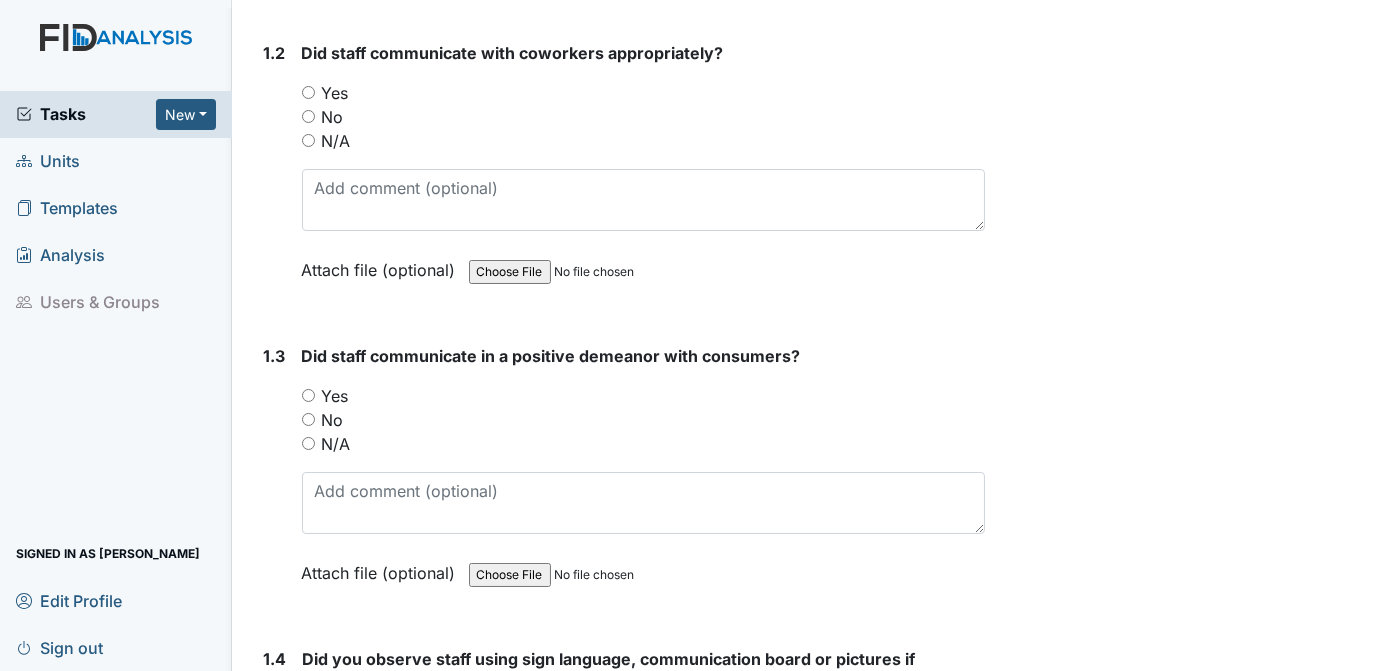 click on "N/A" at bounding box center (308, 140) 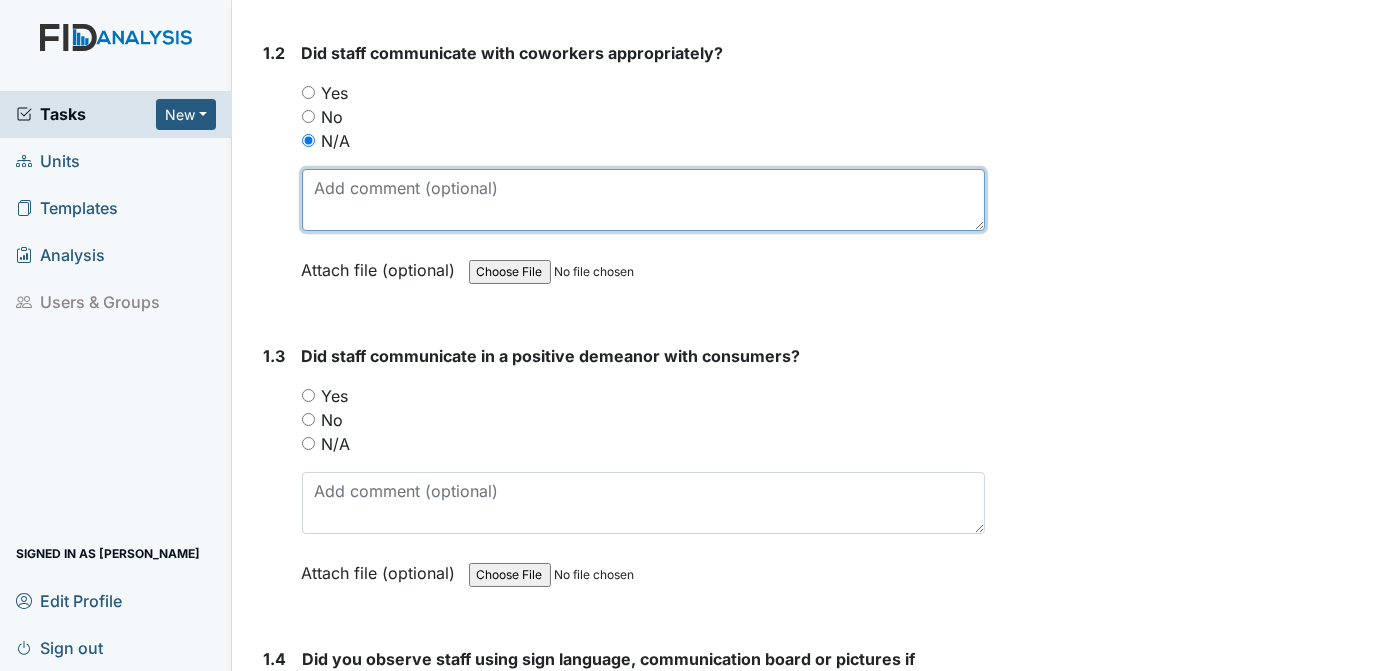 click at bounding box center [644, 200] 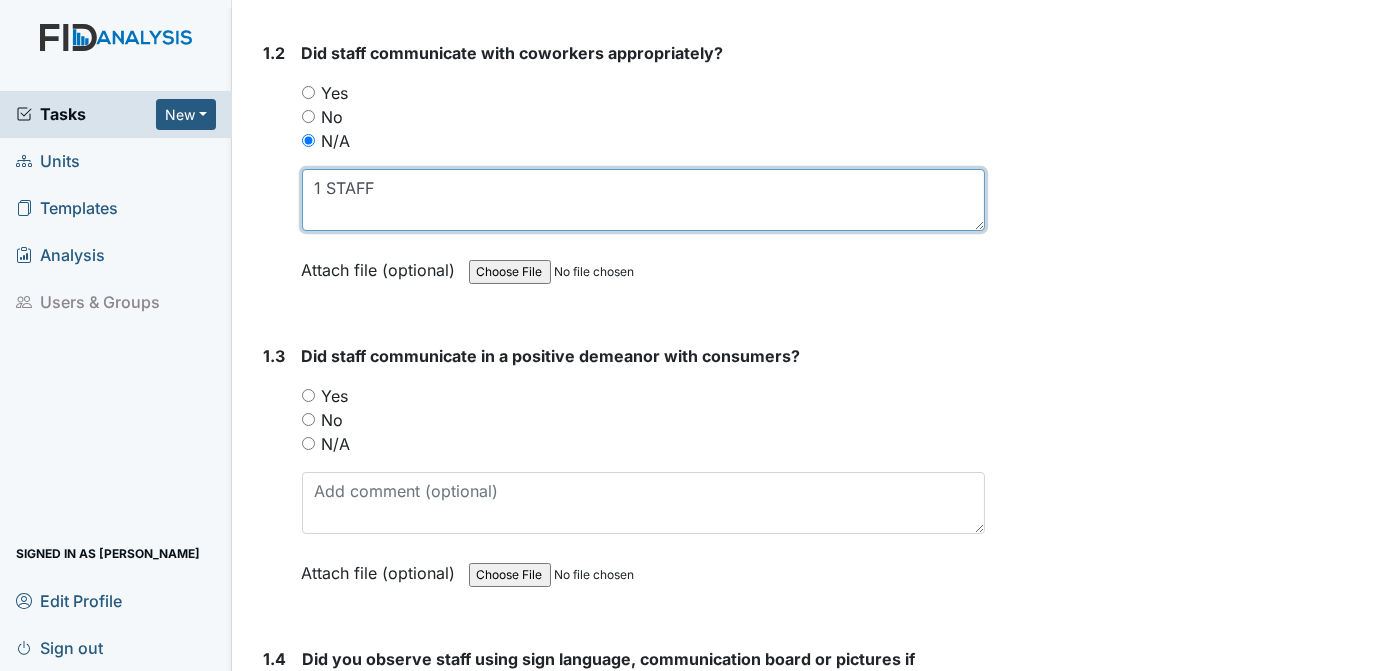 type on "1 STAFF" 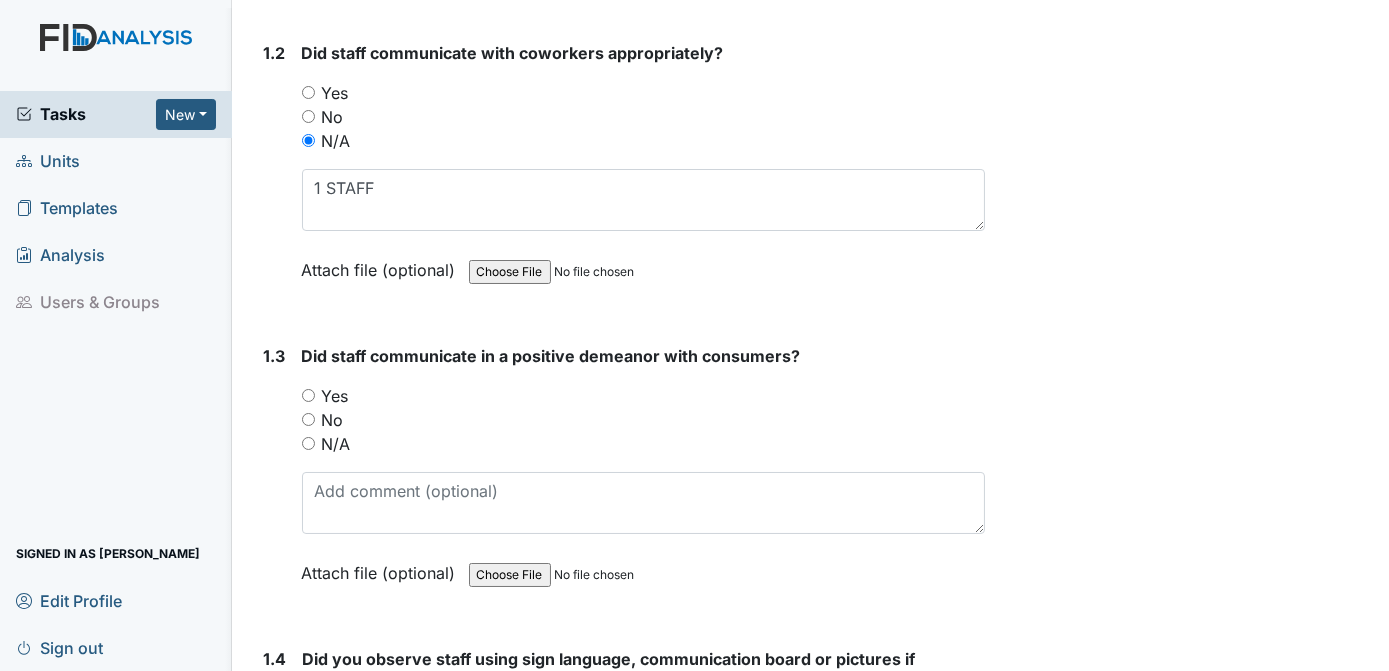 click on "Yes" at bounding box center [308, 395] 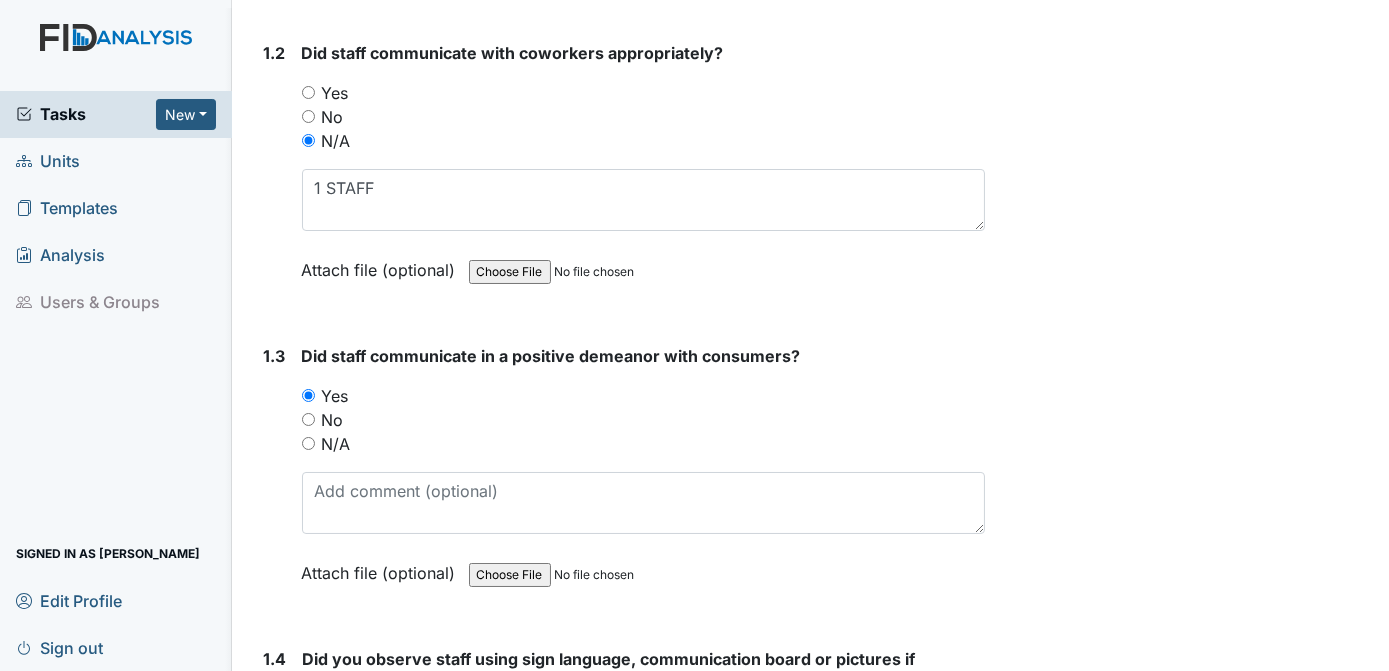 click on "Archive Task
×
Are you sure you want to archive this task? It will appear as incomplete on reports.
Archive
Delete Task
×
Are you sure you want to delete this task?
[GEOGRAPHIC_DATA]
Save
[PERSON_NAME] assigned on [DATE]." at bounding box center [1190, 17616] 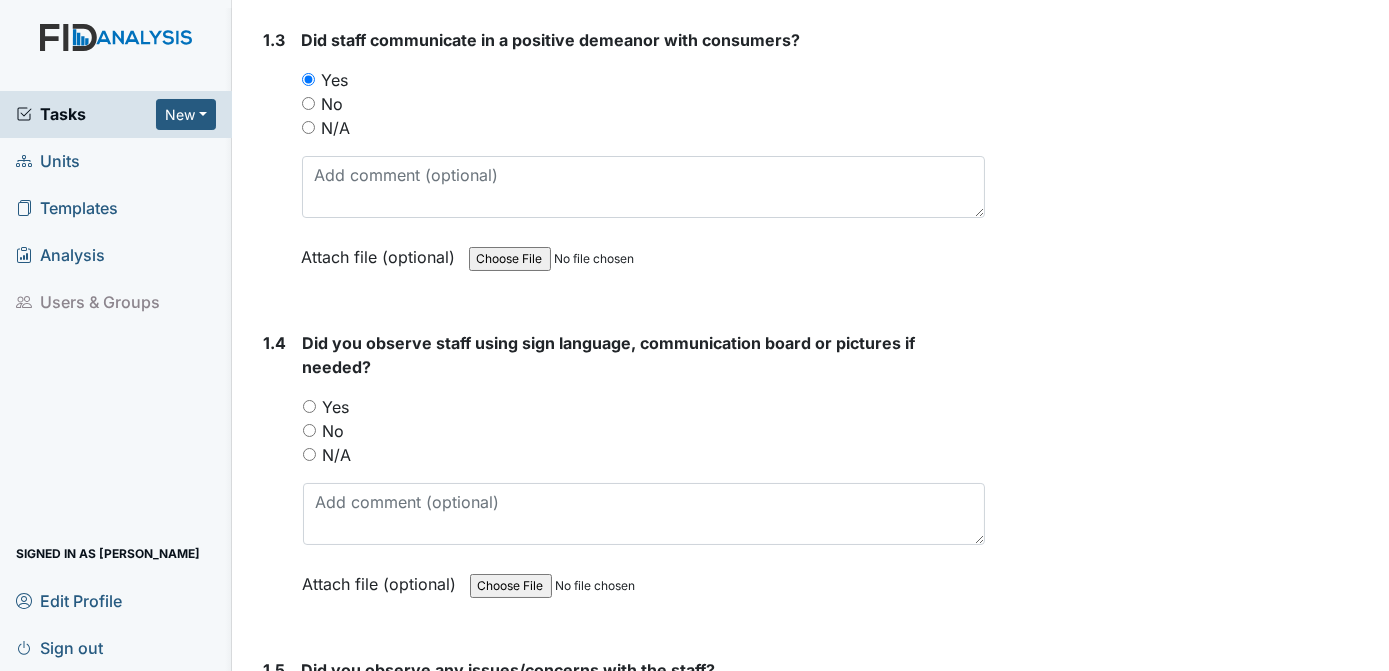 scroll, scrollTop: 944, scrollLeft: 0, axis: vertical 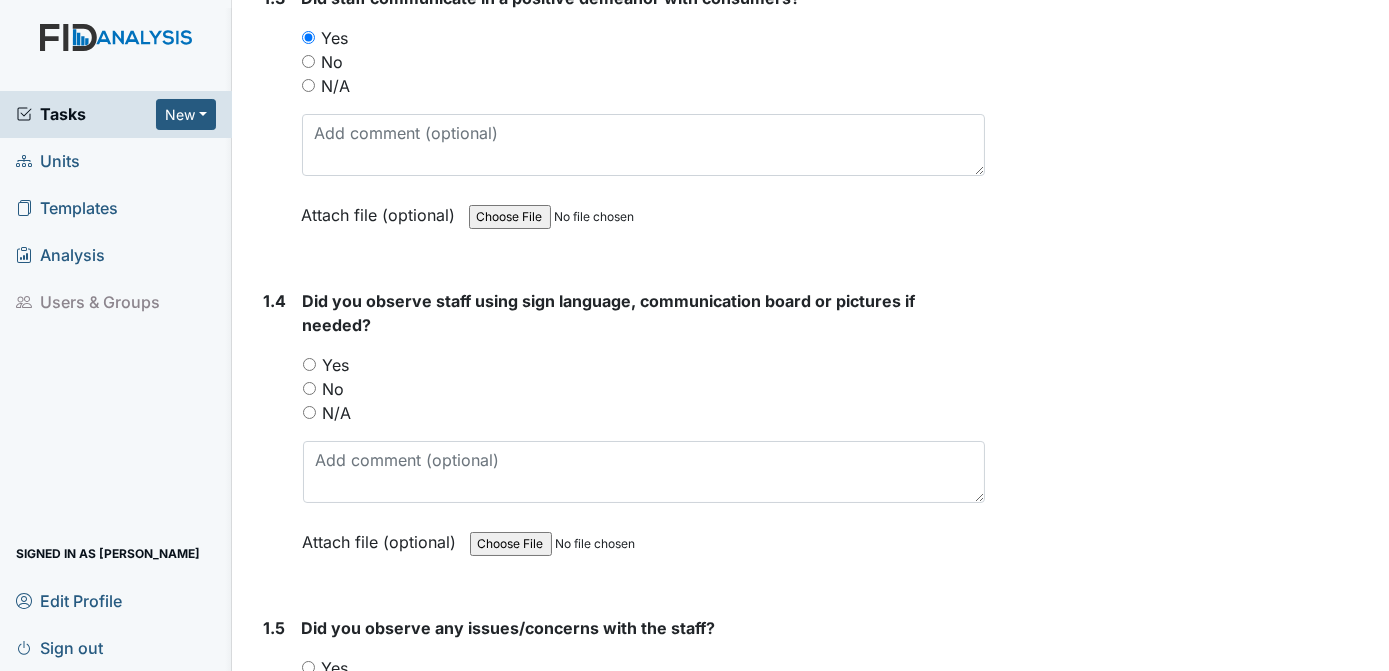 click on "N/A" at bounding box center (309, 412) 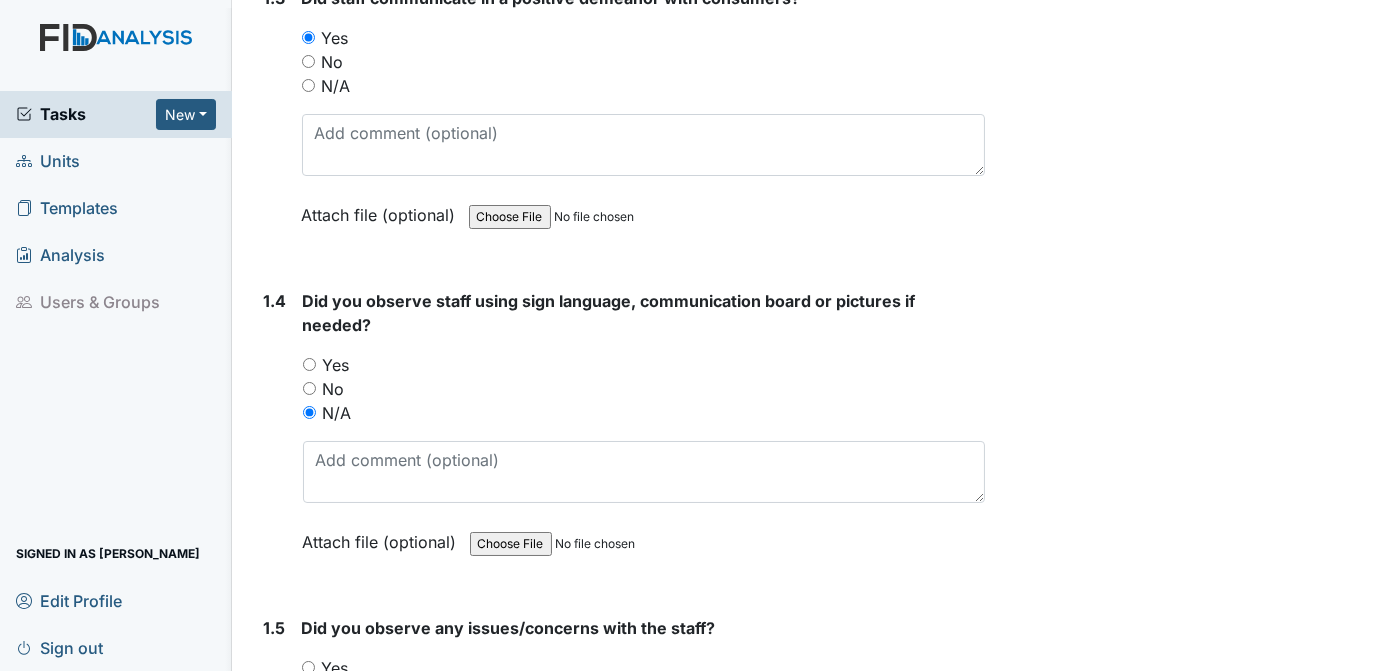 click on "Archive Task
×
Are you sure you want to archive this task? It will appear as incomplete on reports.
Archive
Delete Task
×
Are you sure you want to delete this task?
[GEOGRAPHIC_DATA]
Save
[PERSON_NAME] assigned on [DATE]." at bounding box center (1190, 17258) 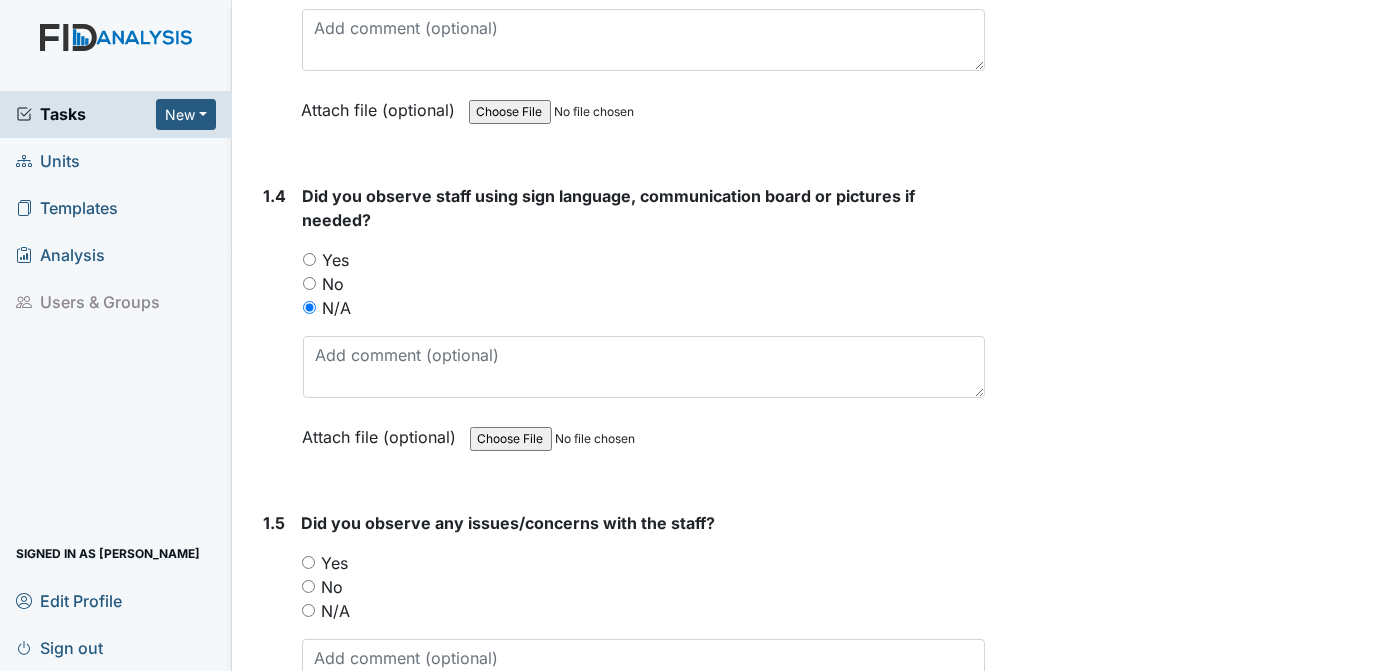 scroll, scrollTop: 1133, scrollLeft: 0, axis: vertical 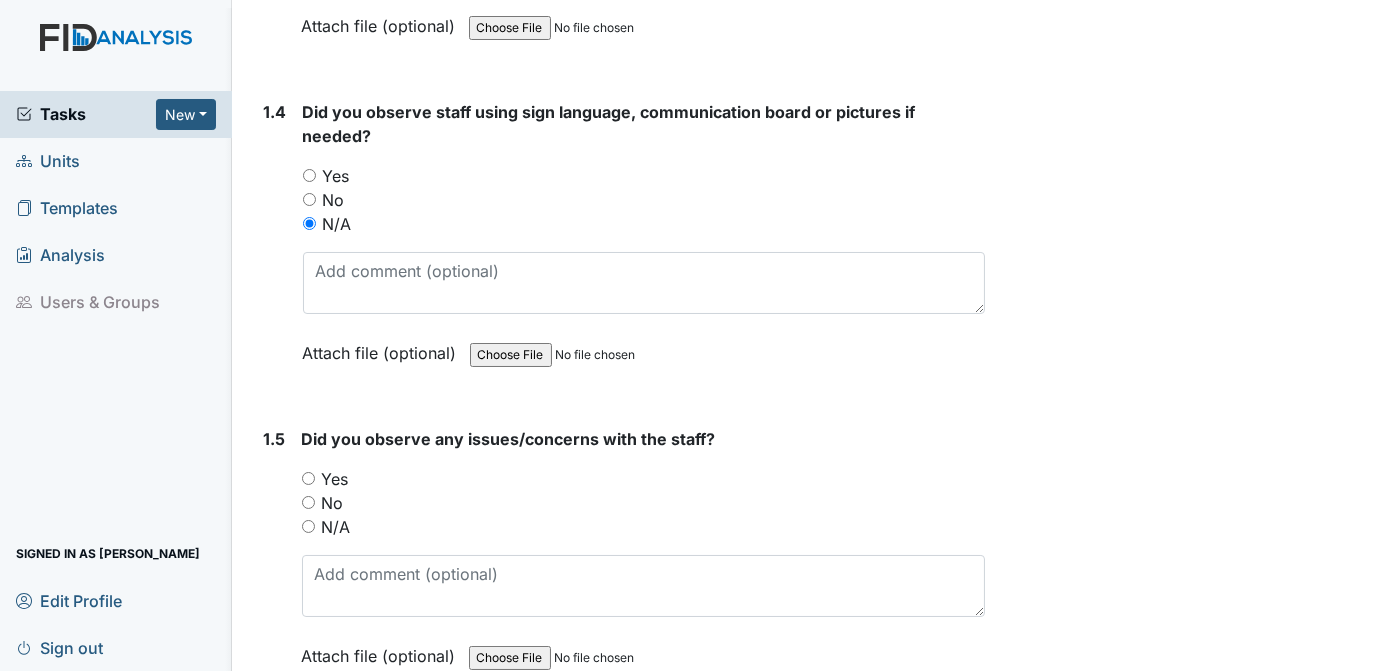 click on "No" at bounding box center [308, 502] 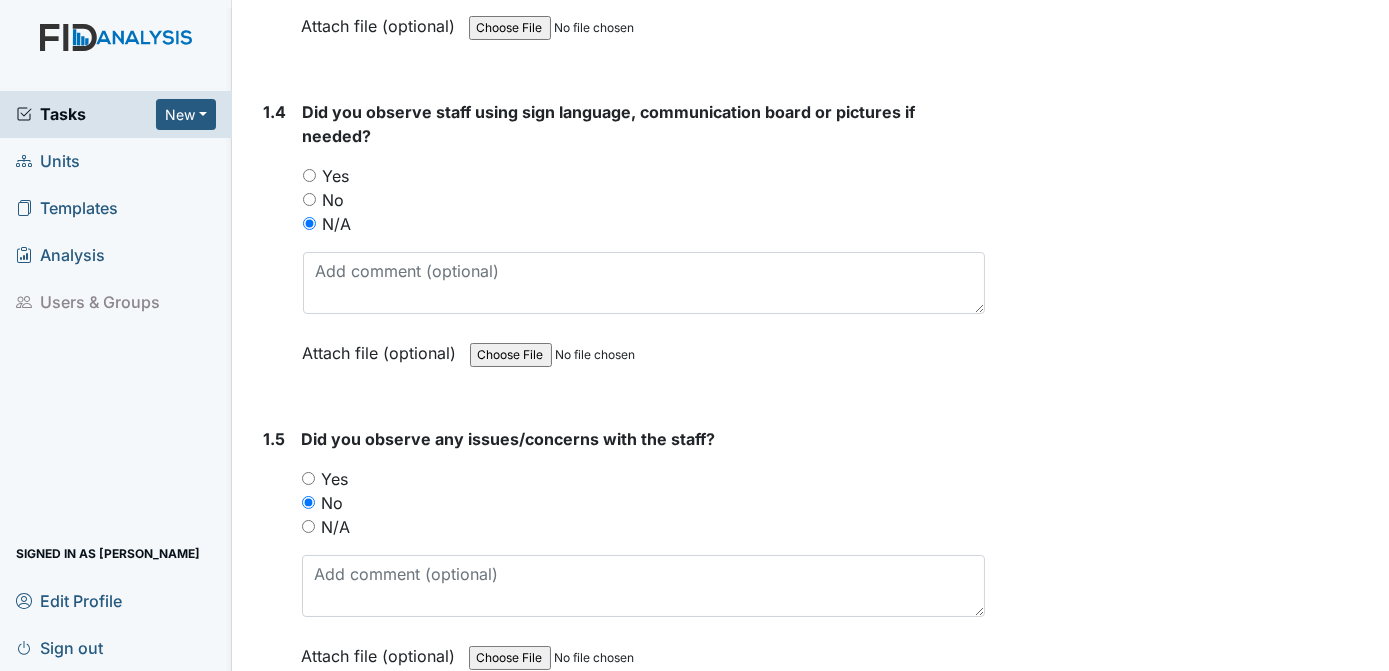 click on "Archive Task
×
Are you sure you want to archive this task? It will appear as incomplete on reports.
Archive
Delete Task
×
Are you sure you want to delete this task?
[GEOGRAPHIC_DATA]
Save
[PERSON_NAME] assigned on [DATE]." at bounding box center [1190, 17069] 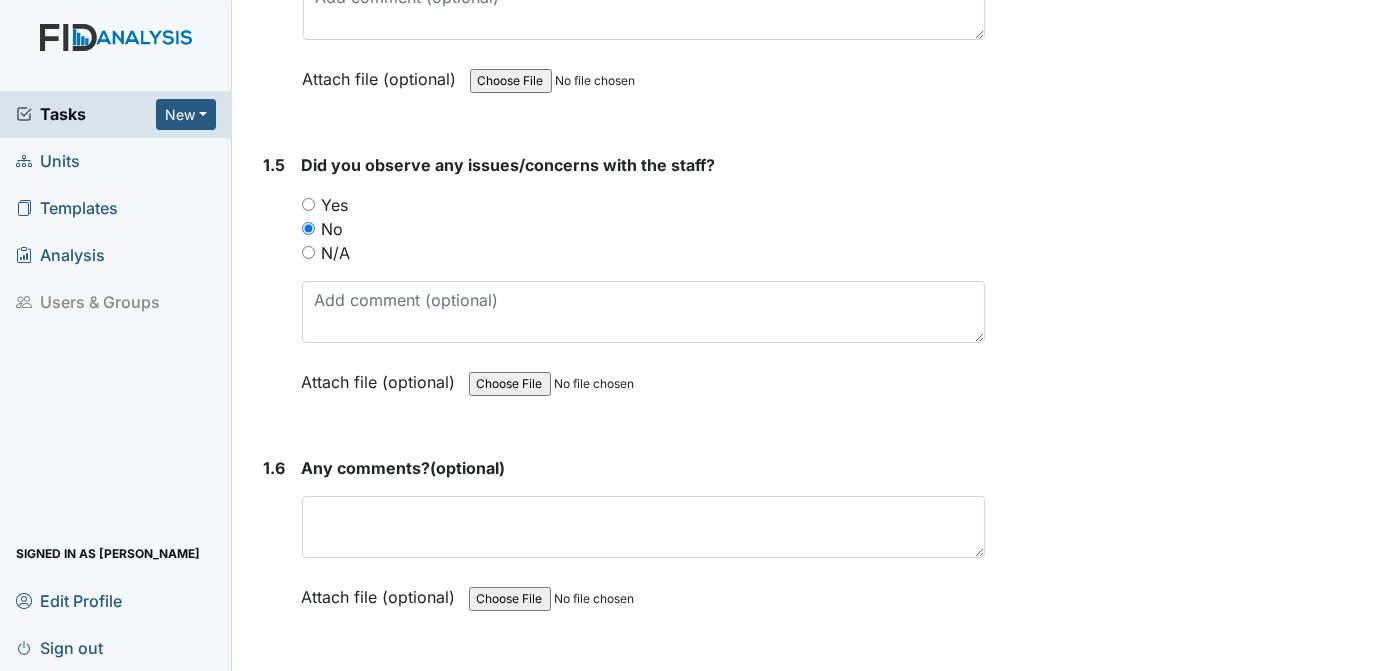 scroll, scrollTop: 1617, scrollLeft: 0, axis: vertical 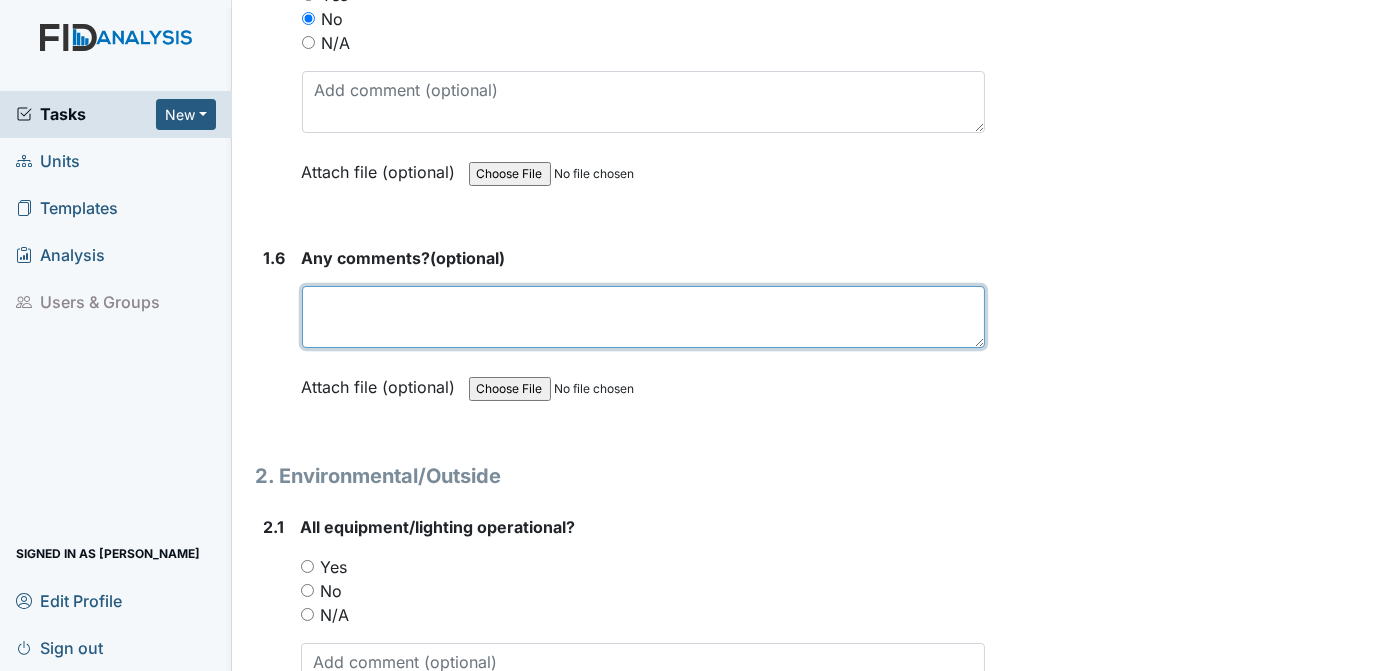 click at bounding box center [644, 317] 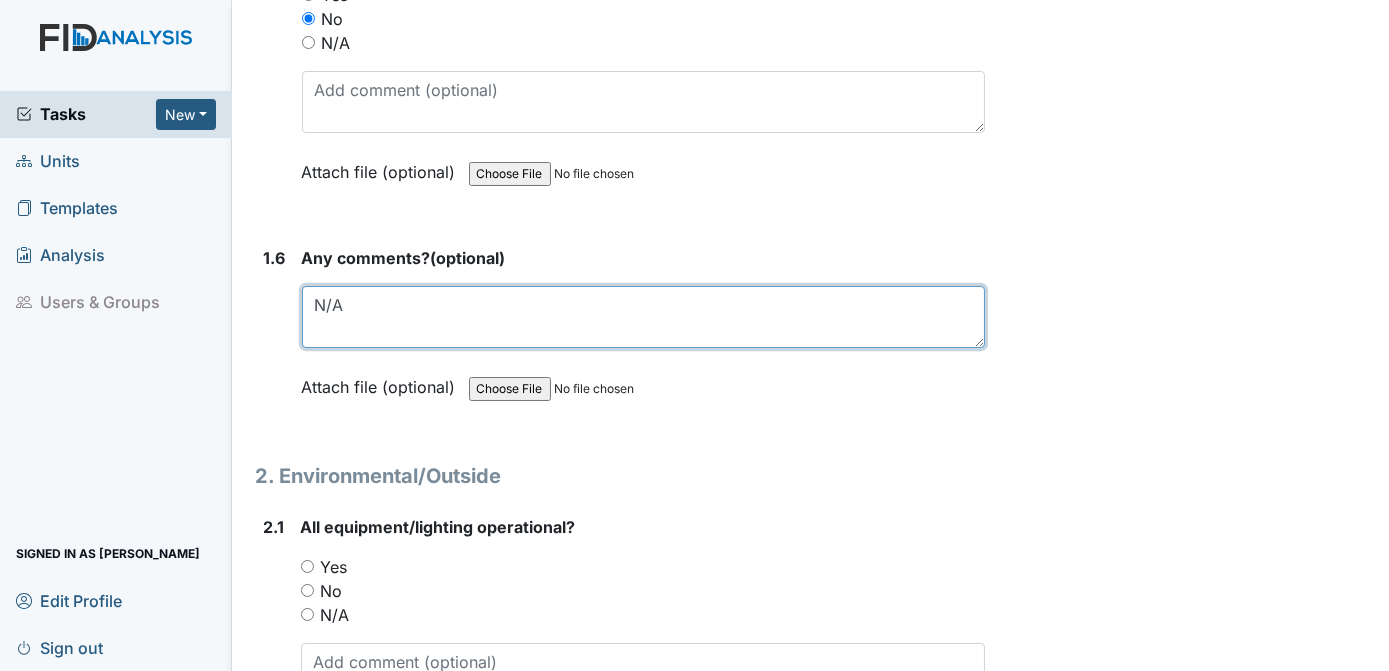 type on "N/A" 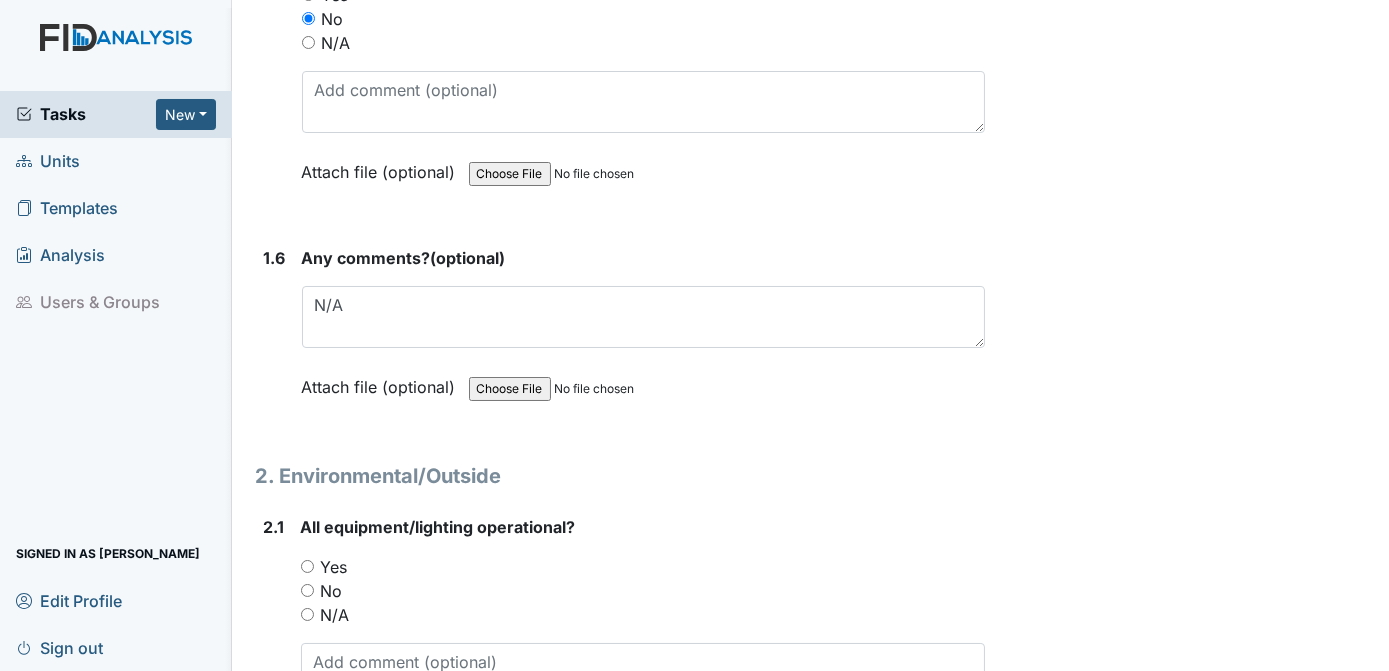 click on "Yes" at bounding box center (307, 566) 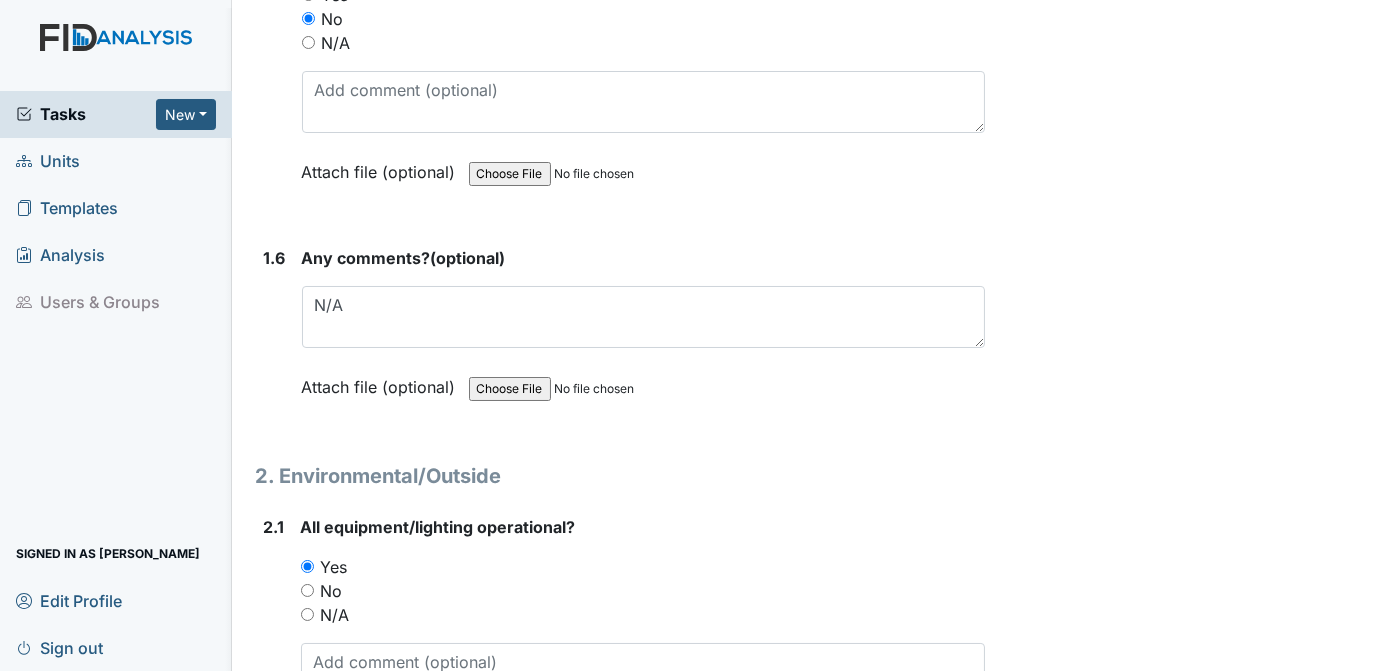 click on "Archive Task
×
Are you sure you want to archive this task? It will appear as incomplete on reports.
Archive
Delete Task
×
Are you sure you want to delete this task?
[GEOGRAPHIC_DATA]
Save
[PERSON_NAME] assigned on [DATE]." at bounding box center [1190, 16585] 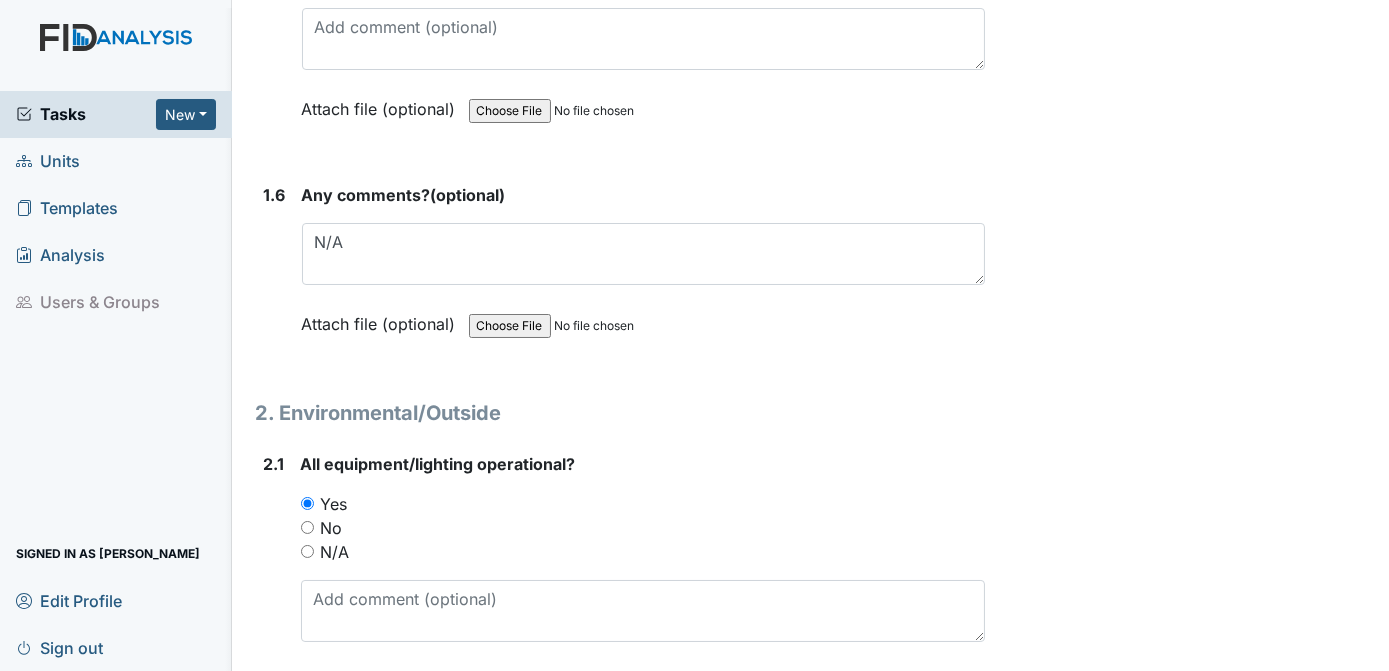scroll, scrollTop: 1764, scrollLeft: 0, axis: vertical 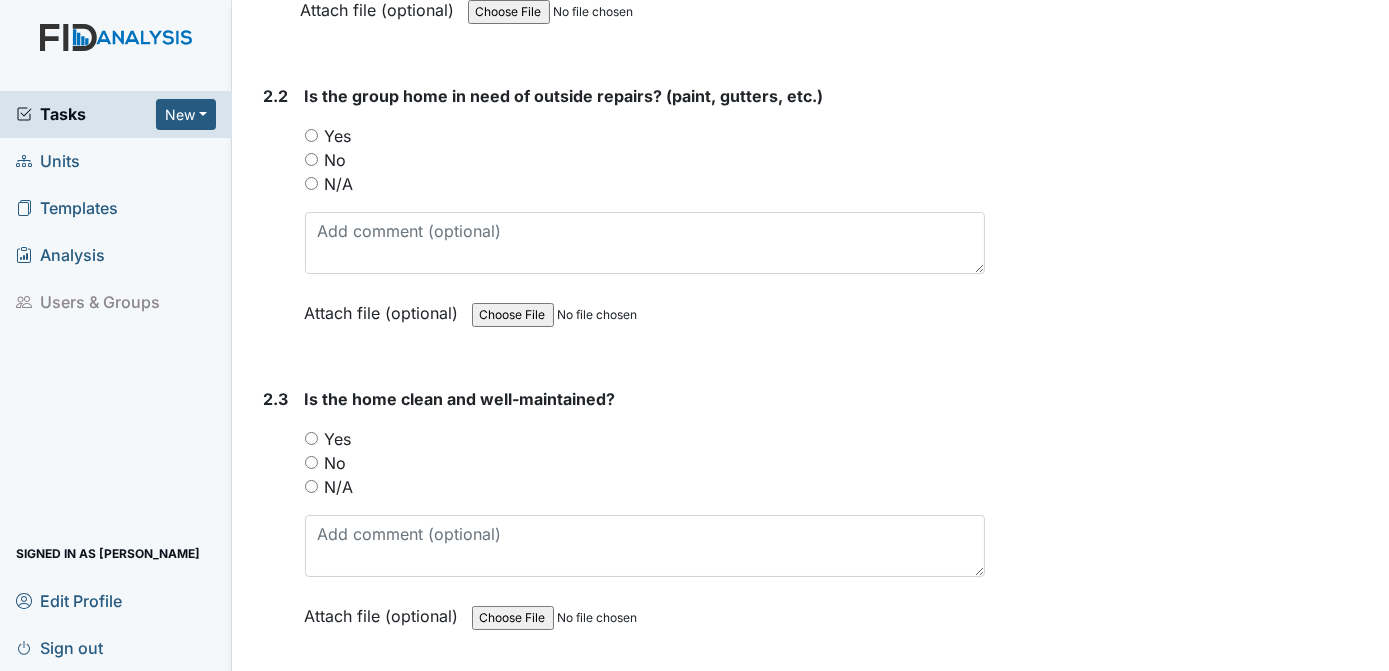 click on "No" at bounding box center [311, 159] 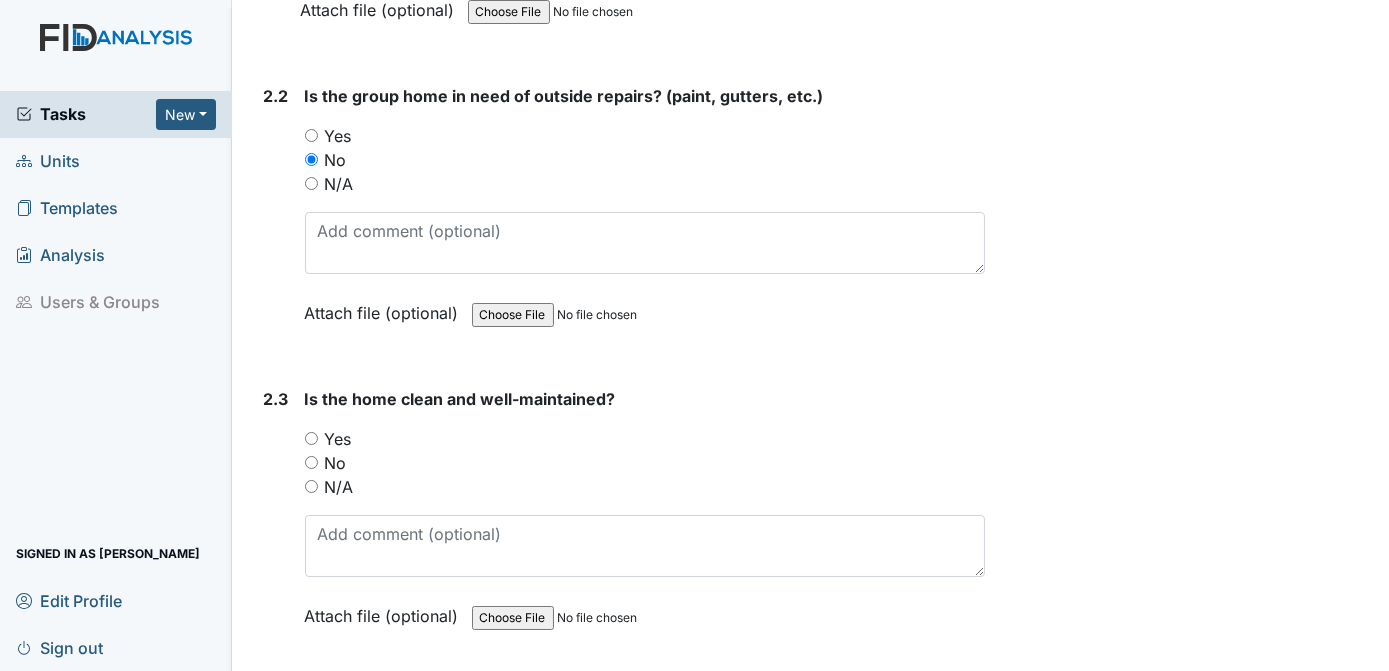 click on "Yes" at bounding box center (311, 438) 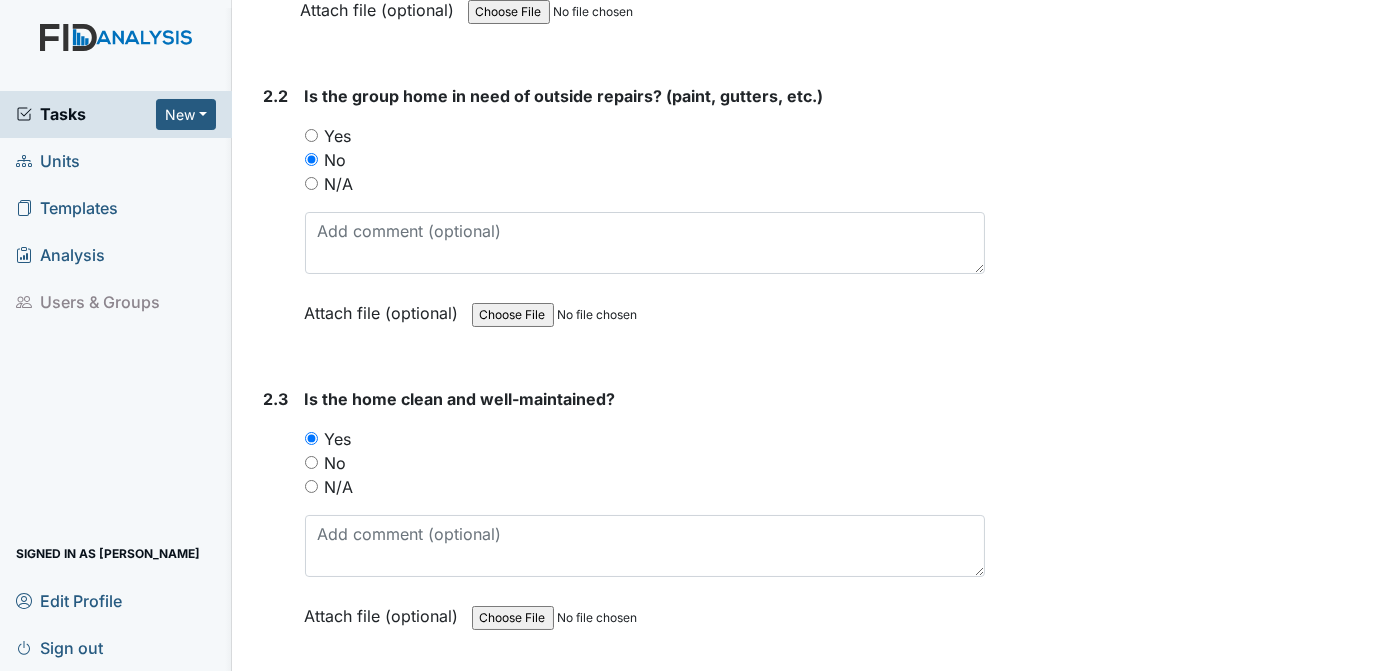 click on "Archive Task
×
Are you sure you want to archive this task? It will appear as incomplete on reports.
Archive
Delete Task
×
Are you sure you want to delete this task?
[GEOGRAPHIC_DATA]
Save
[PERSON_NAME] assigned on [DATE]." at bounding box center [1190, 15851] 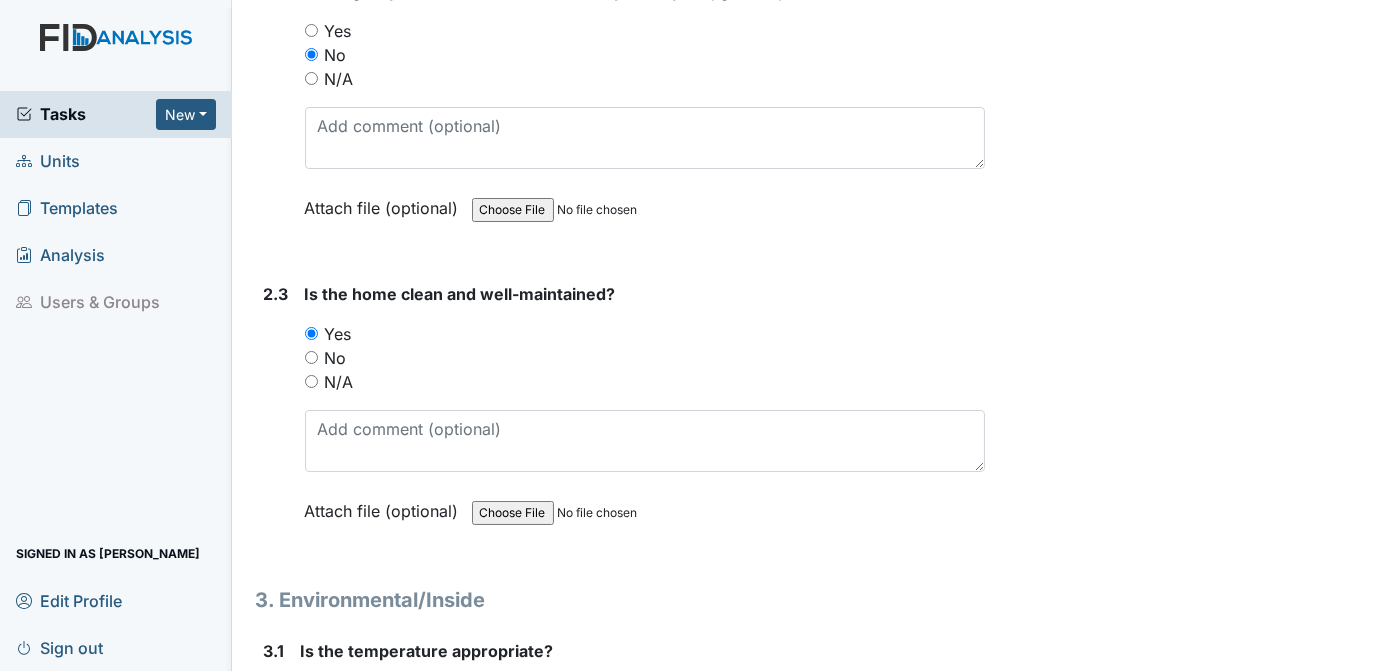 scroll, scrollTop: 2751, scrollLeft: 0, axis: vertical 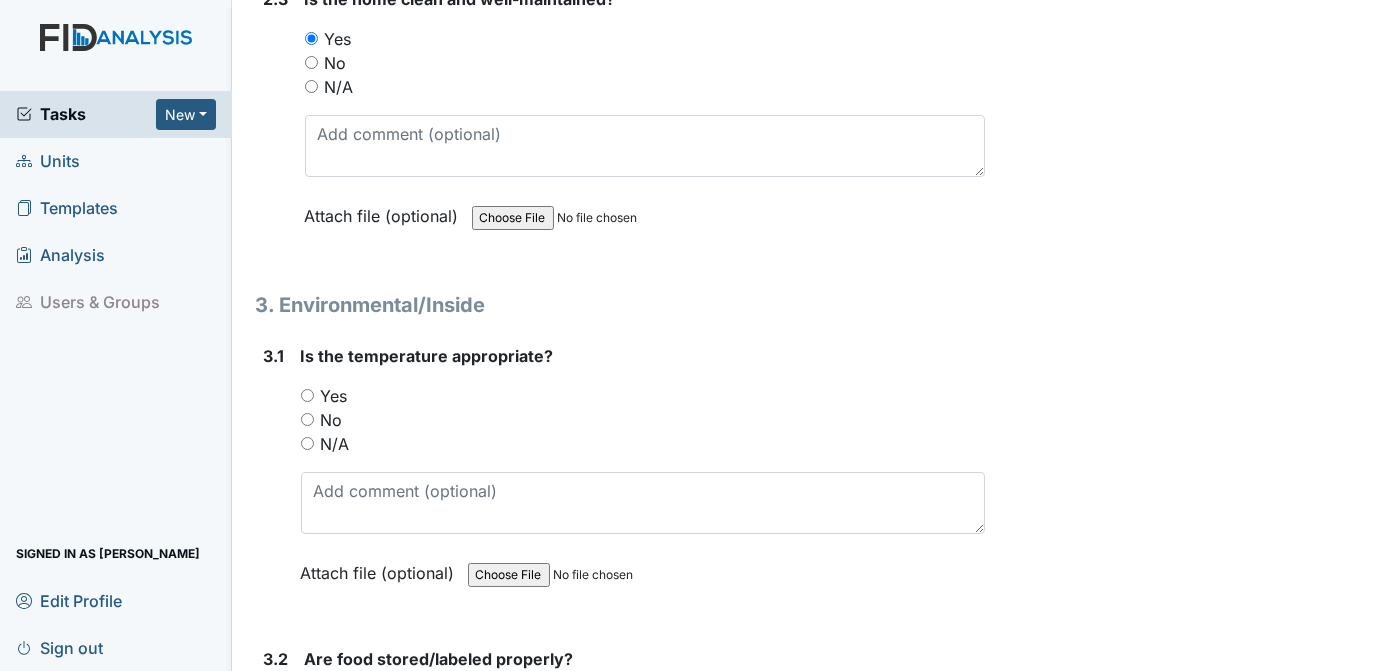 click on "Yes" at bounding box center [307, 395] 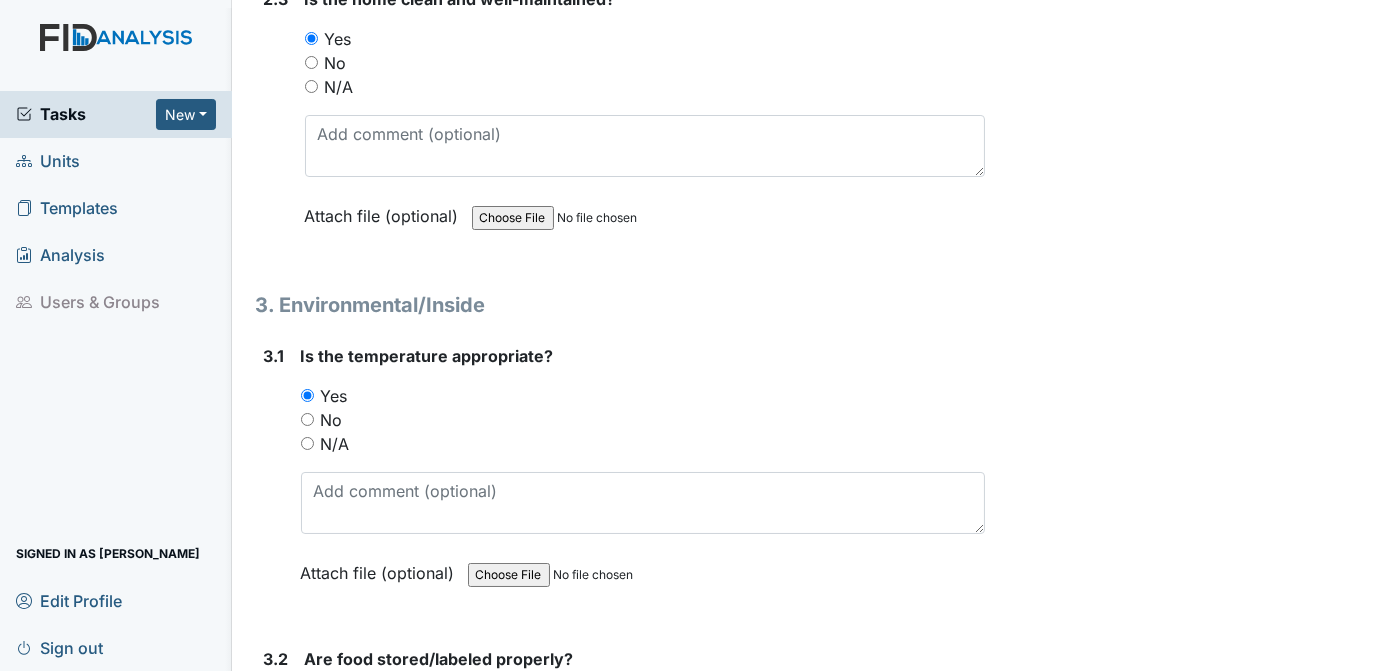 click on "Archive Task
×
Are you sure you want to archive this task? It will appear as incomplete on reports.
Archive
Delete Task
×
Are you sure you want to delete this task?
[GEOGRAPHIC_DATA]
Save
[PERSON_NAME] assigned on [DATE]." at bounding box center (1190, 15451) 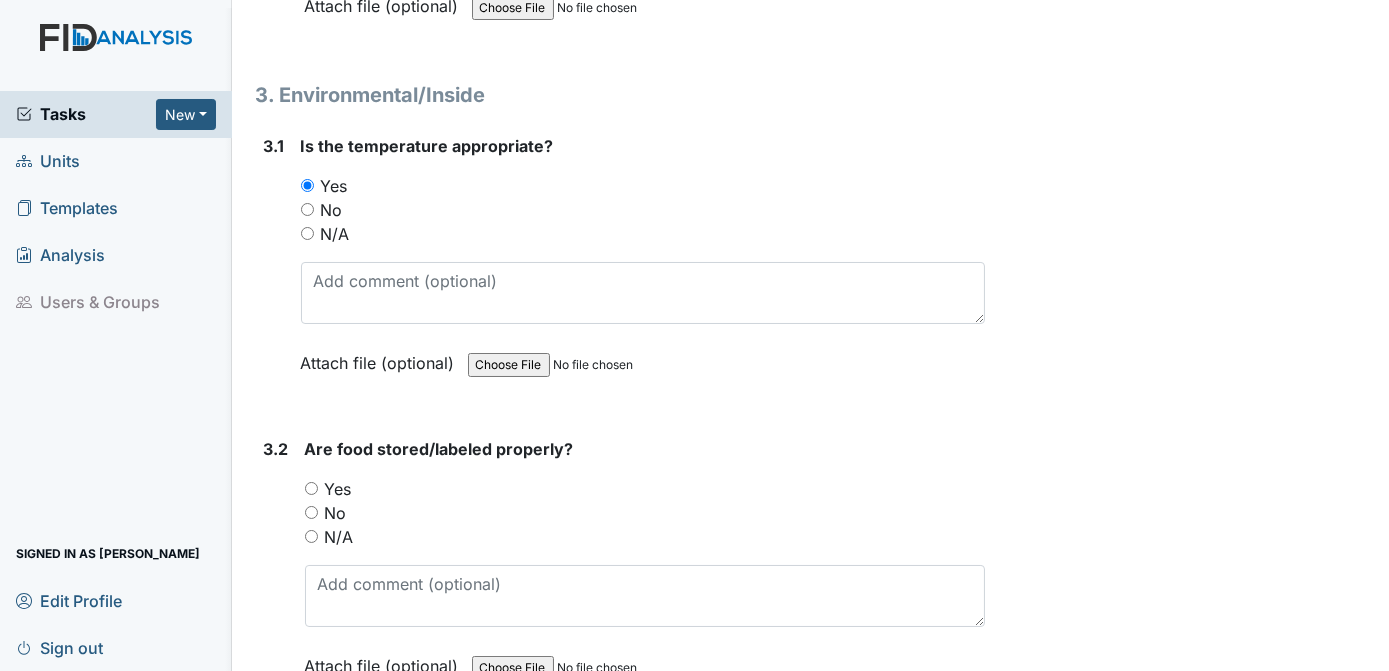 scroll, scrollTop: 3003, scrollLeft: 0, axis: vertical 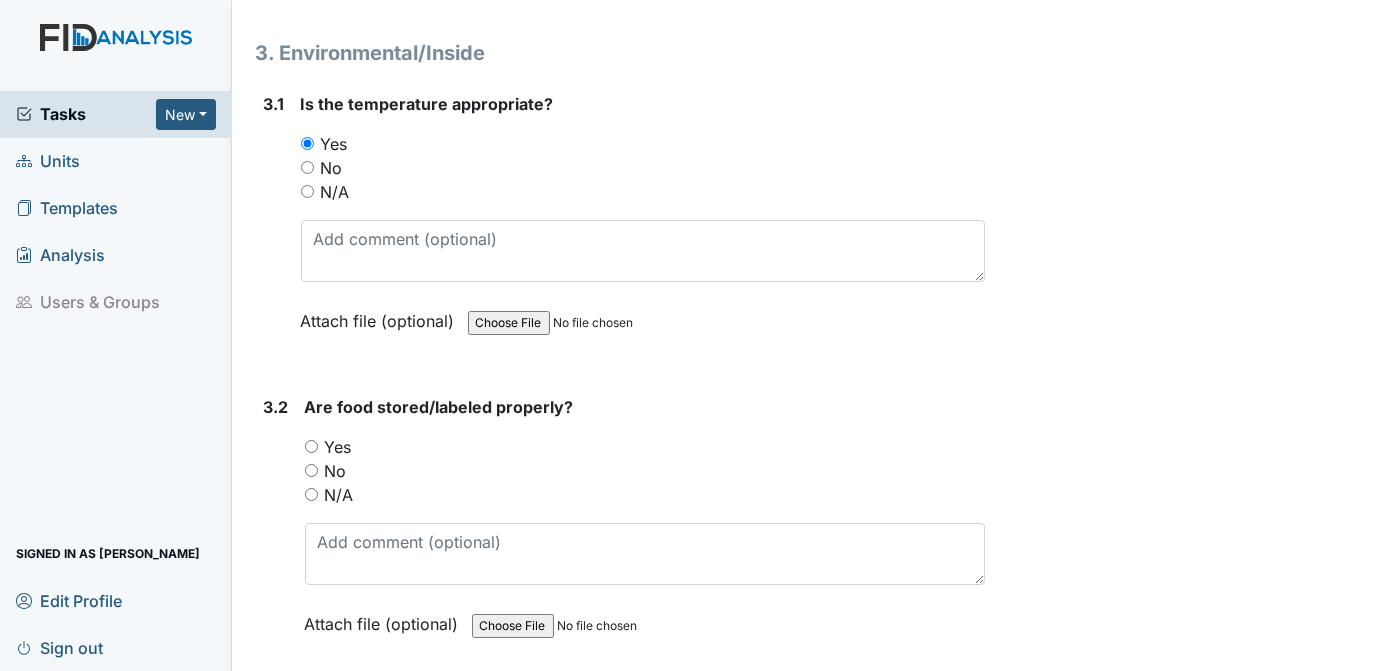 click on "Yes" at bounding box center [311, 446] 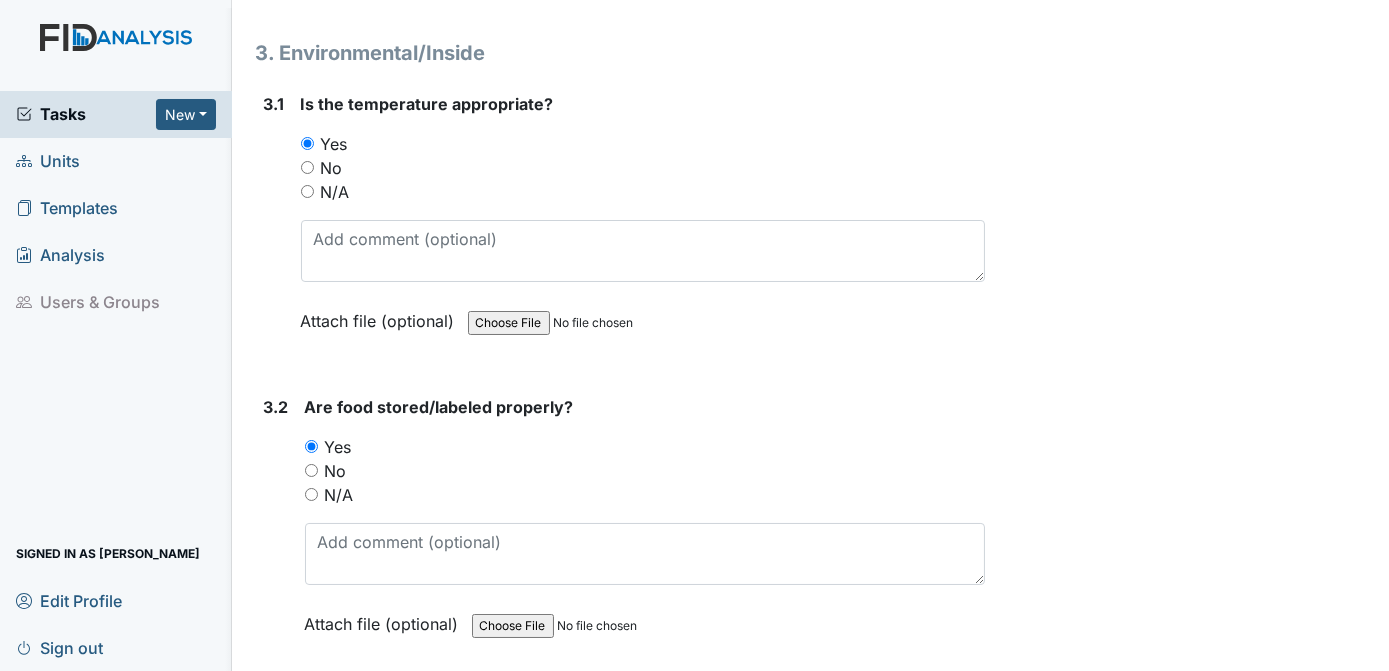 click on "Inspection:
Random Inspection for Afternoon
ID:
#00011232
Open
Autosaving...
Location:
[GEOGRAPHIC_DATA]
Assignee:
[PERSON_NAME]
Creator:
[PERSON_NAME]
Remediator:
Unit Managers
Approver:
Unit Managers
Created:
[DATE]
Due:
[DATE]
1. Staff Information
1.1
Upon arrival, were still actively involved in job duties?
You must select one of the below options.
Yes
No
N/A
Attach file (optional)
You can upload .pdf, .txt, .jpg, .jpeg, .png, .csv, .xls, or .doc files under 100MB.
1.2
Did staff communicate with coworkers appropriately?
You must select one of the below options.
Yes
No
N/A
1 STAFF
Attach file (optional)
You can upload .pdf, .txt, .jpg, .jpeg, .png, .csv, .xls, or .doc files under 100MB.
1.3" at bounding box center (621, 15199) 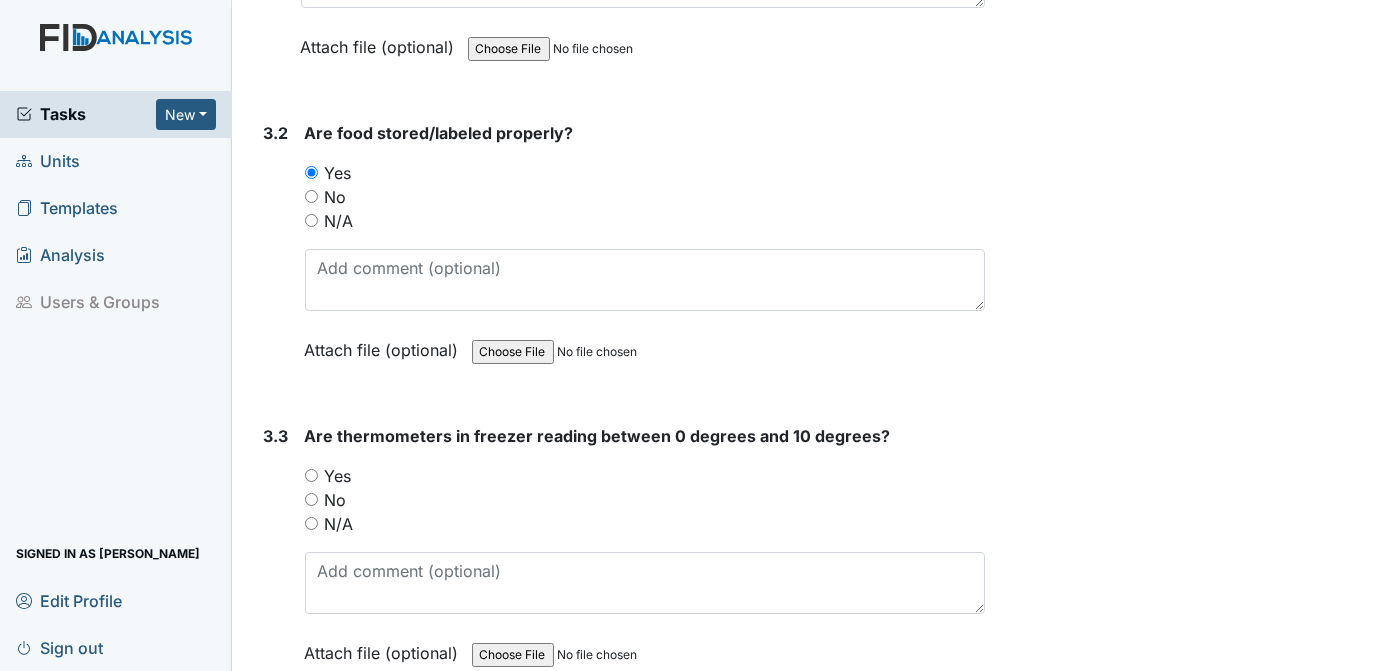 scroll, scrollTop: 3319, scrollLeft: 0, axis: vertical 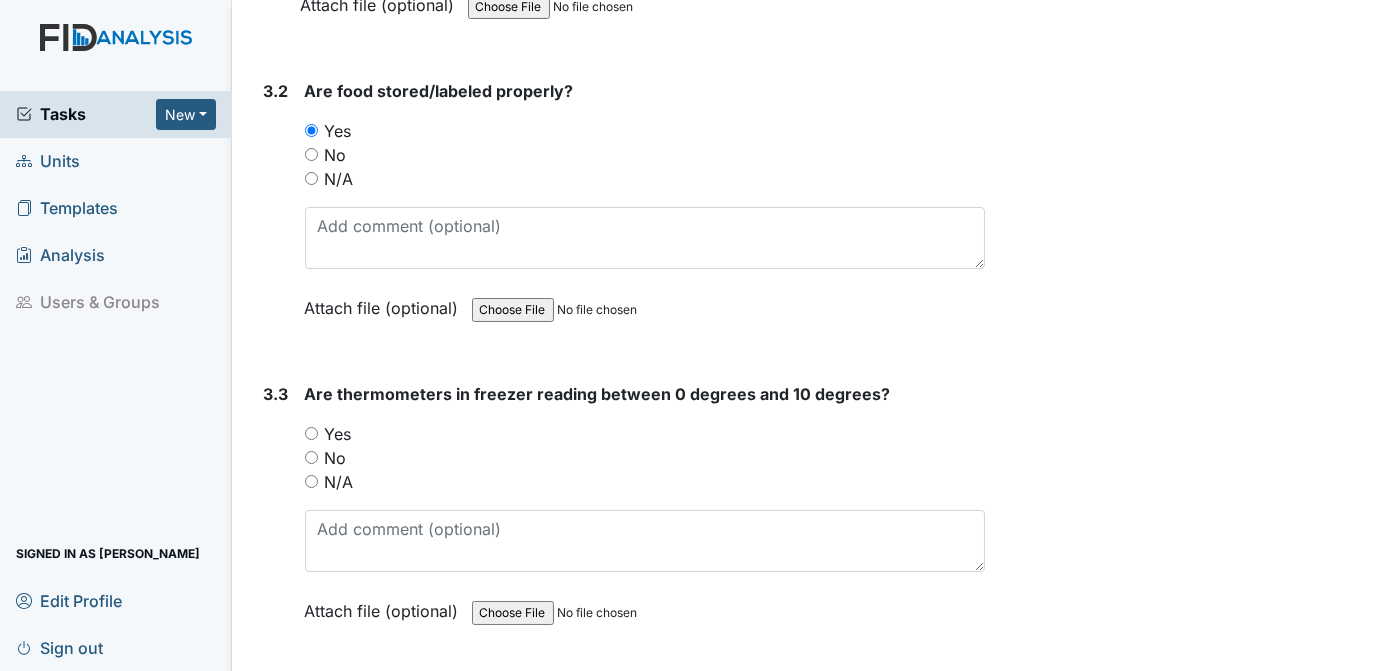 click on "Yes" at bounding box center [311, 433] 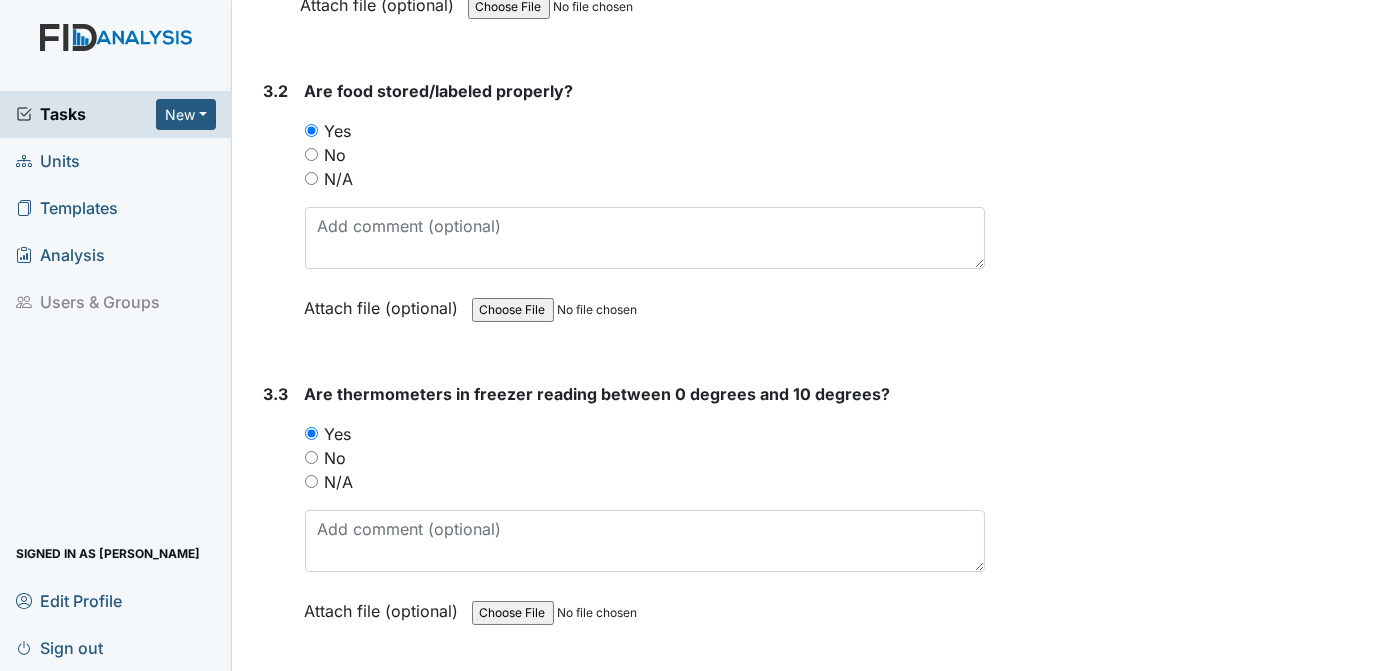 click on "Archive Task
×
Are you sure you want to archive this task? It will appear as incomplete on reports.
Archive
Delete Task
×
Are you sure you want to delete this task?
[GEOGRAPHIC_DATA]
Save
[PERSON_NAME] assigned on [DATE]." at bounding box center [1190, 14883] 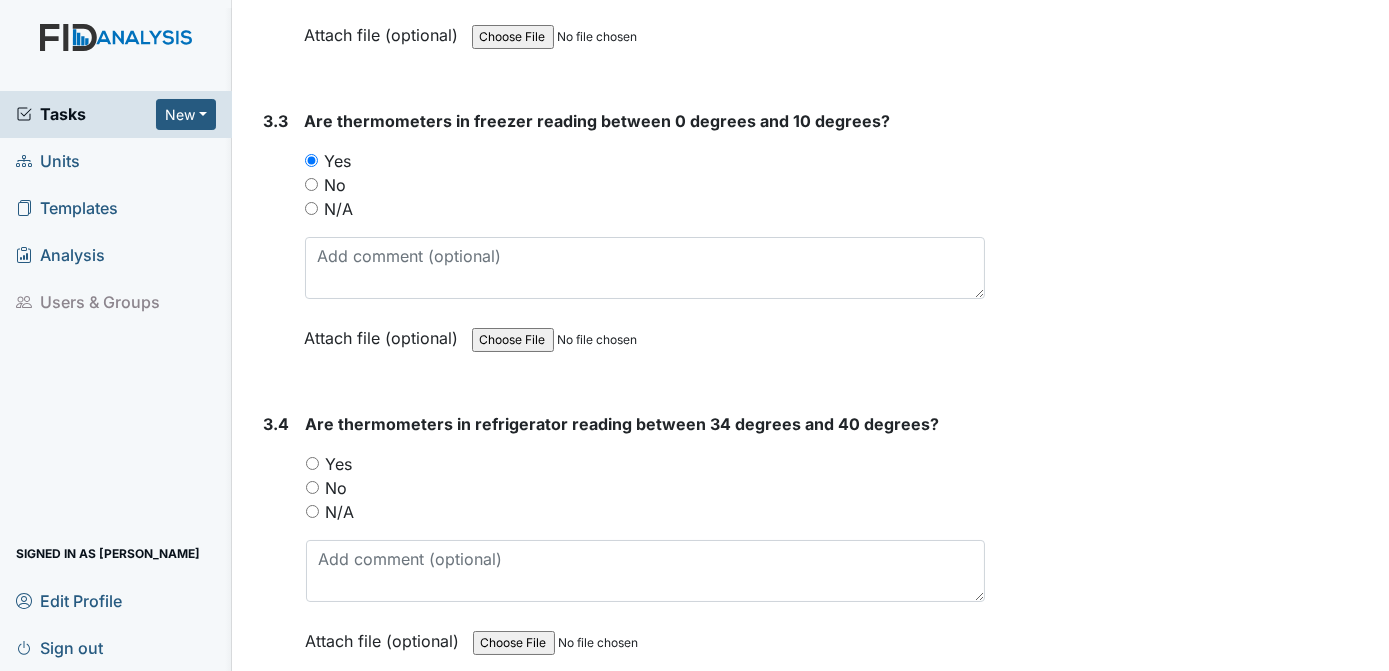 scroll, scrollTop: 3634, scrollLeft: 0, axis: vertical 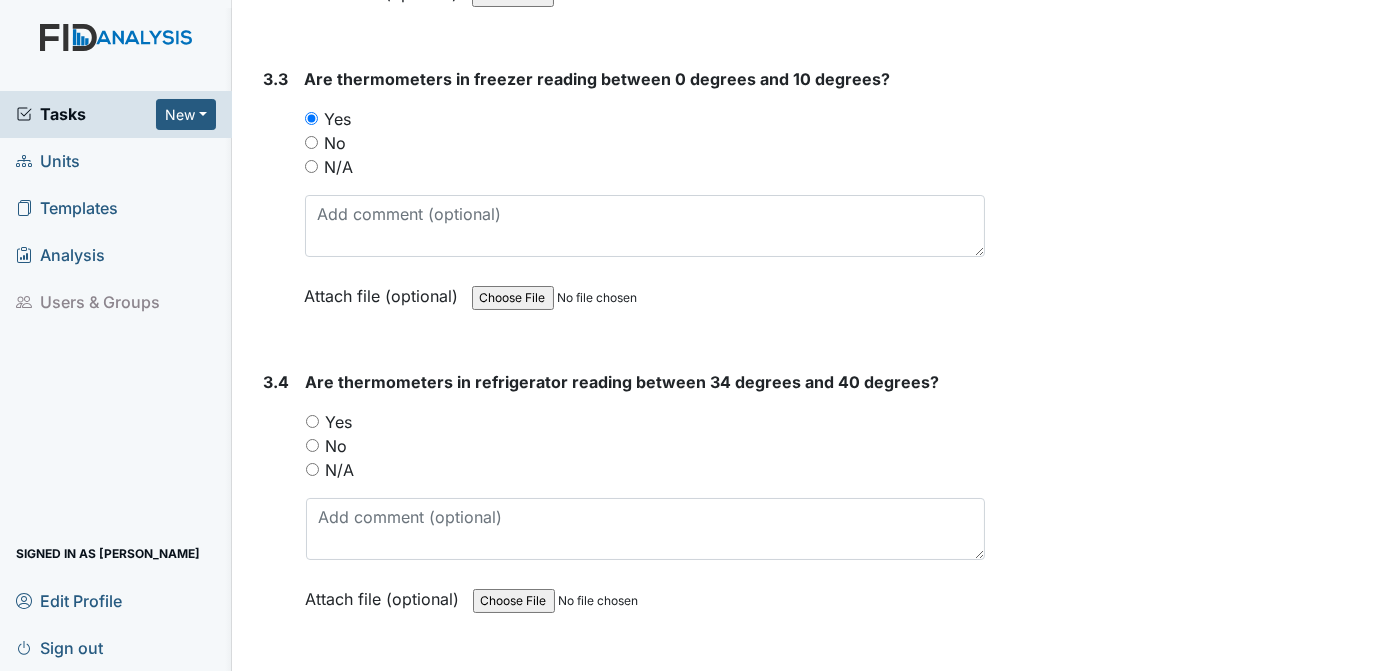 click on "Yes" at bounding box center [312, 421] 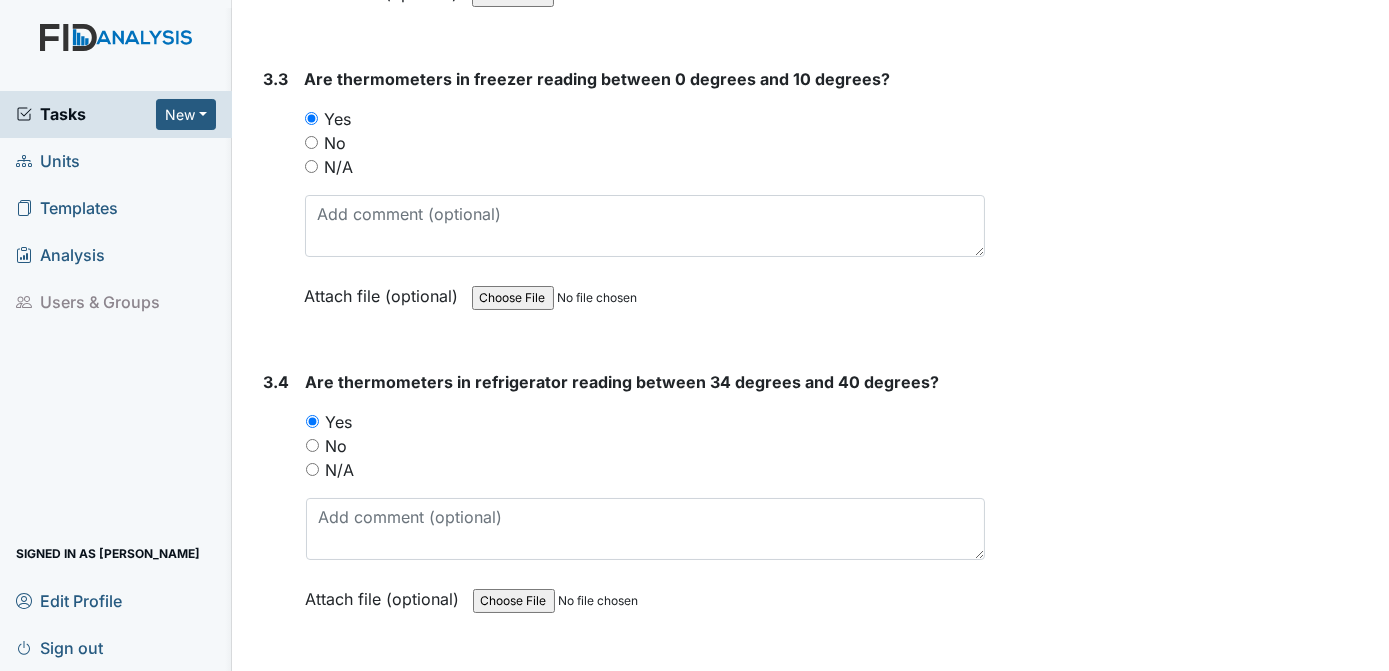 click on "Archive Task
×
Are you sure you want to archive this task? It will appear as incomplete on reports.
Archive
Delete Task
×
Are you sure you want to delete this task?
[GEOGRAPHIC_DATA]
Save
[PERSON_NAME] assigned on [DATE]." at bounding box center (1190, 14568) 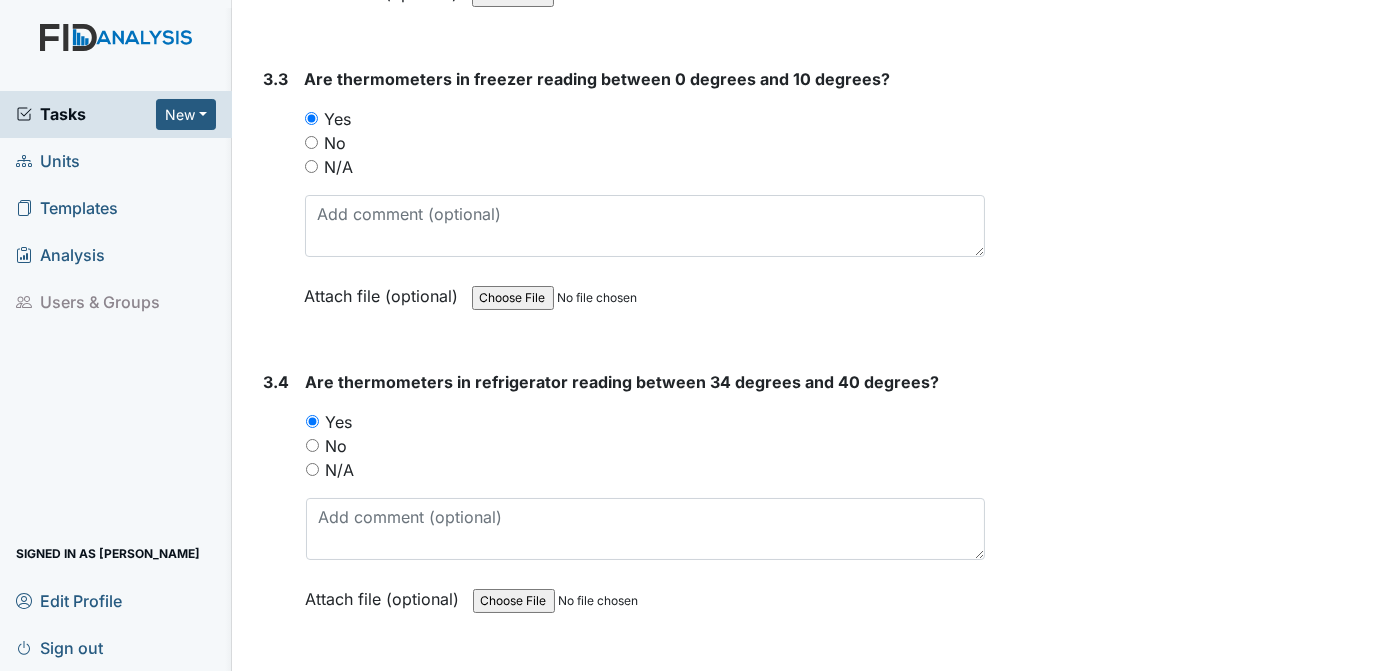scroll, scrollTop: 3781, scrollLeft: 0, axis: vertical 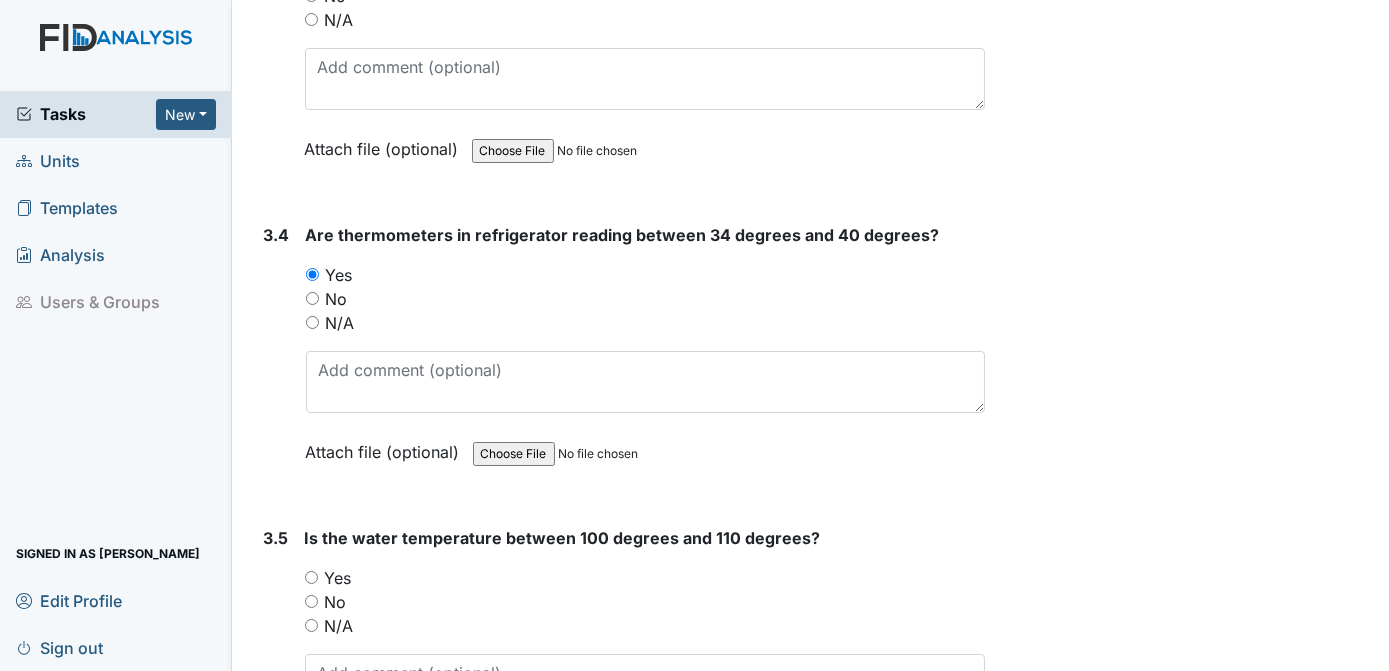 click on "Yes" at bounding box center [311, 577] 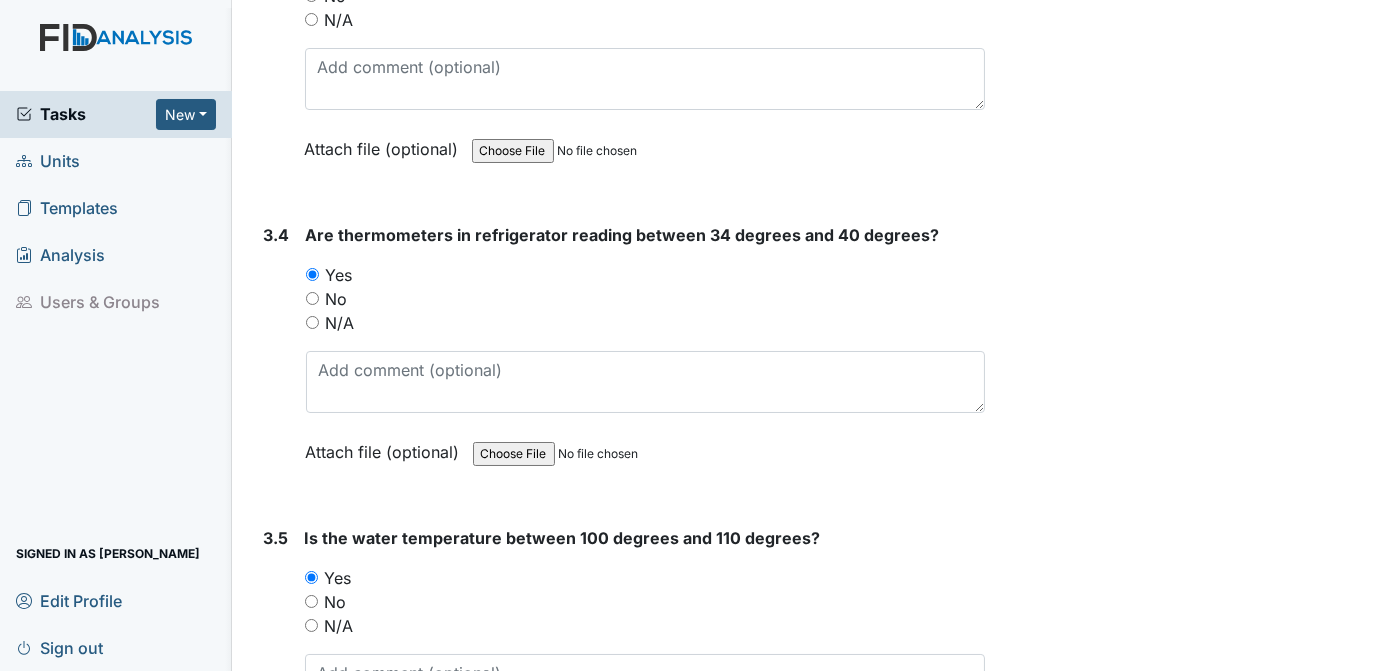 click on "Archive Task
×
Are you sure you want to archive this task? It will appear as incomplete on reports.
Archive
Delete Task
×
Are you sure you want to delete this task?
[GEOGRAPHIC_DATA]
Save
[PERSON_NAME] assigned on [DATE]." at bounding box center (1190, 14421) 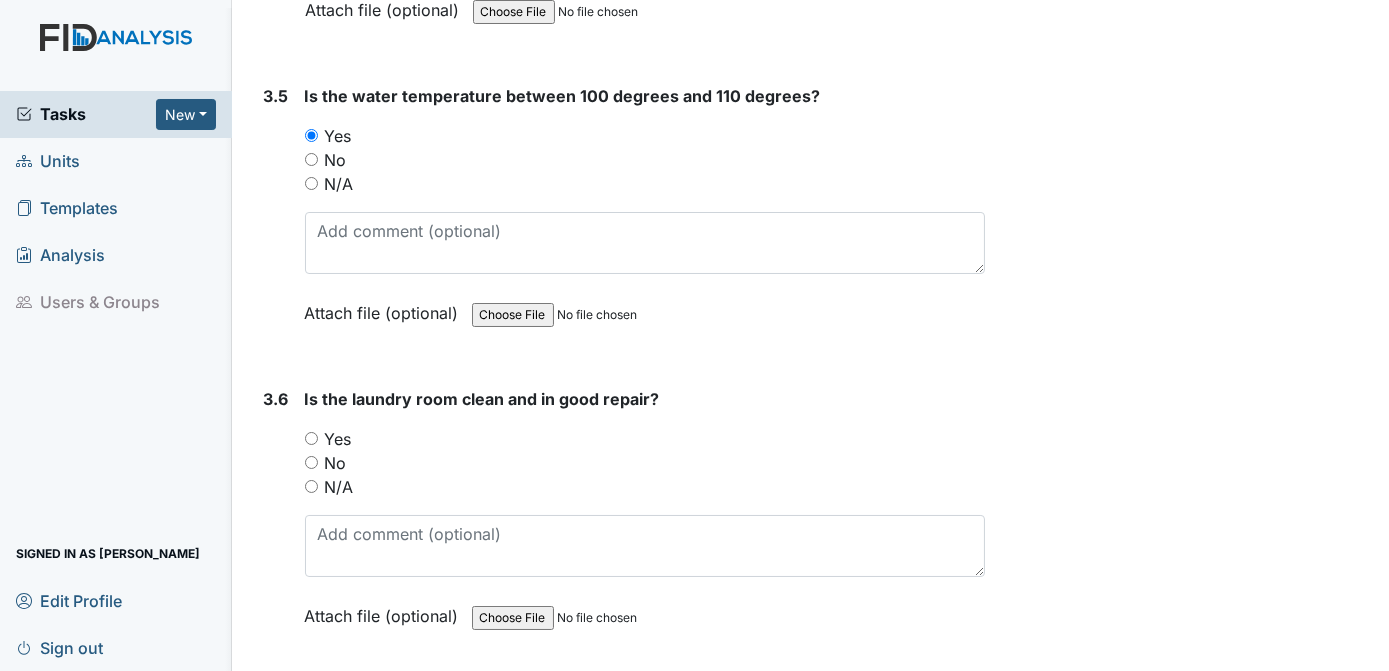 scroll, scrollTop: 4181, scrollLeft: 0, axis: vertical 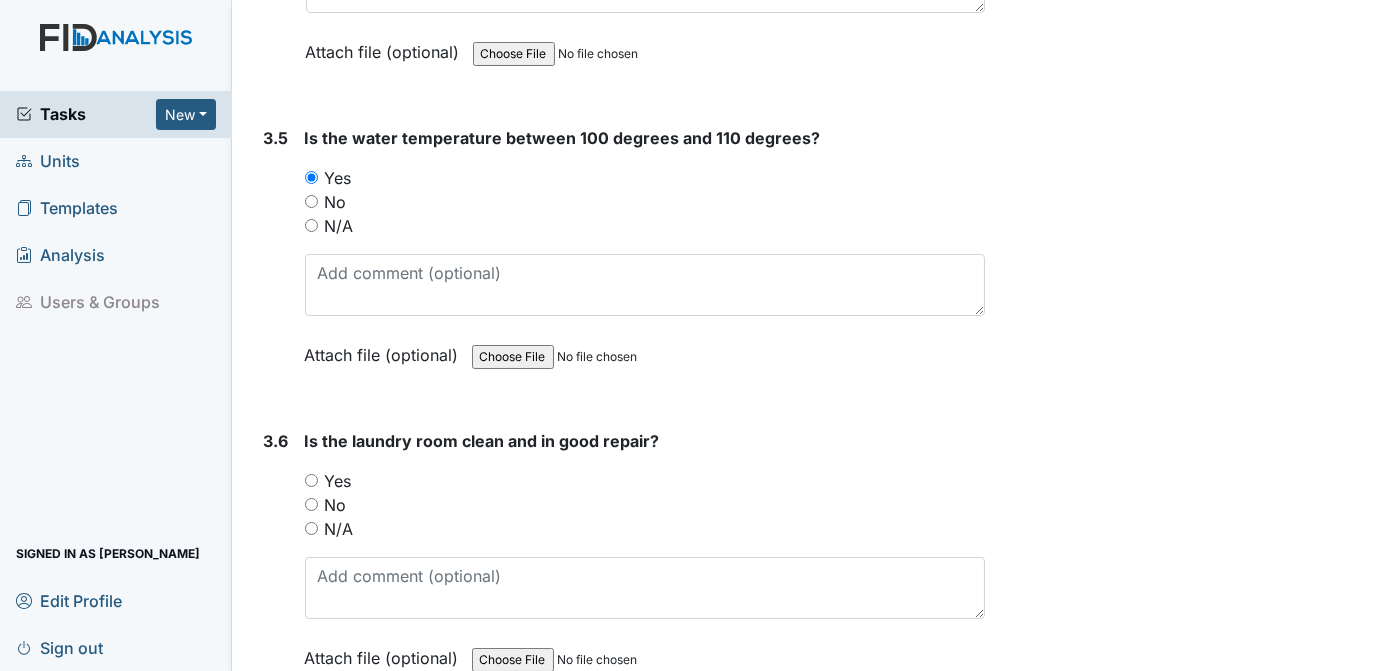 click on "Yes" at bounding box center [311, 480] 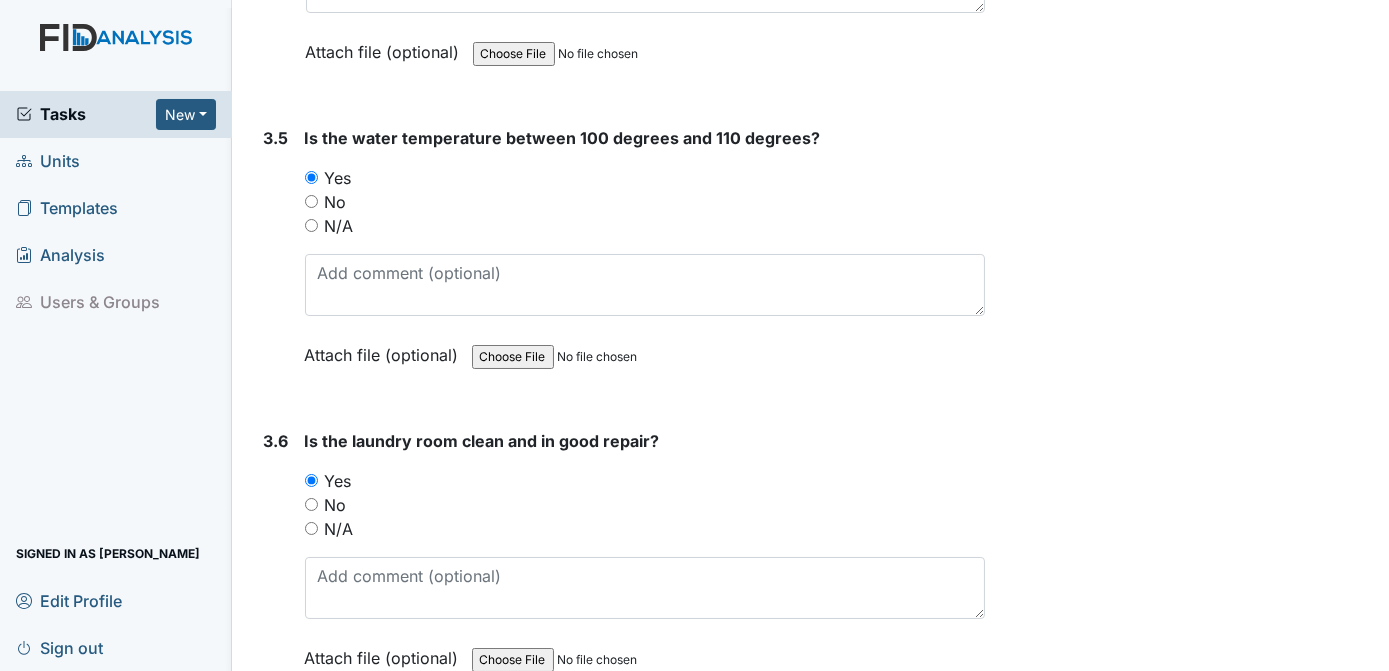 click on "Archive Task
×
Are you sure you want to archive this task? It will appear as incomplete on reports.
Archive
Delete Task
×
Are you sure you want to delete this task?
[GEOGRAPHIC_DATA]
Save
[PERSON_NAME] assigned on [DATE]." at bounding box center (1190, 14021) 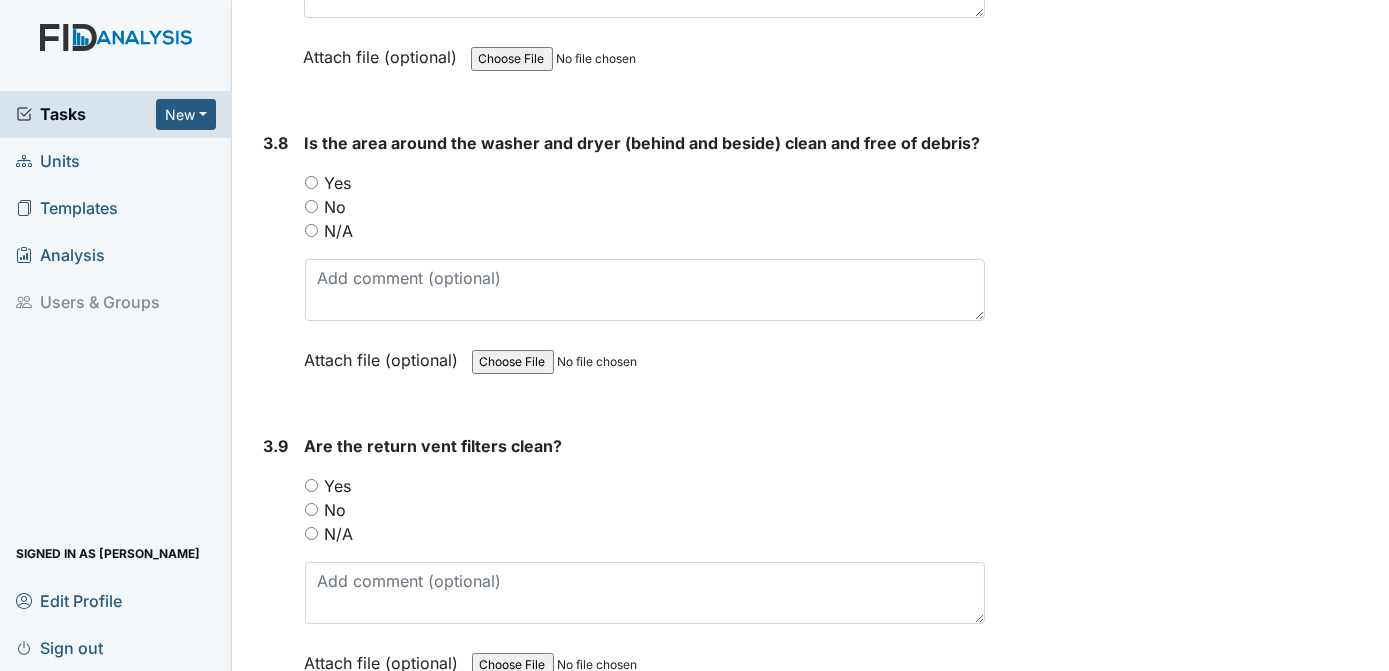 click on "Yes" at bounding box center [311, 182] 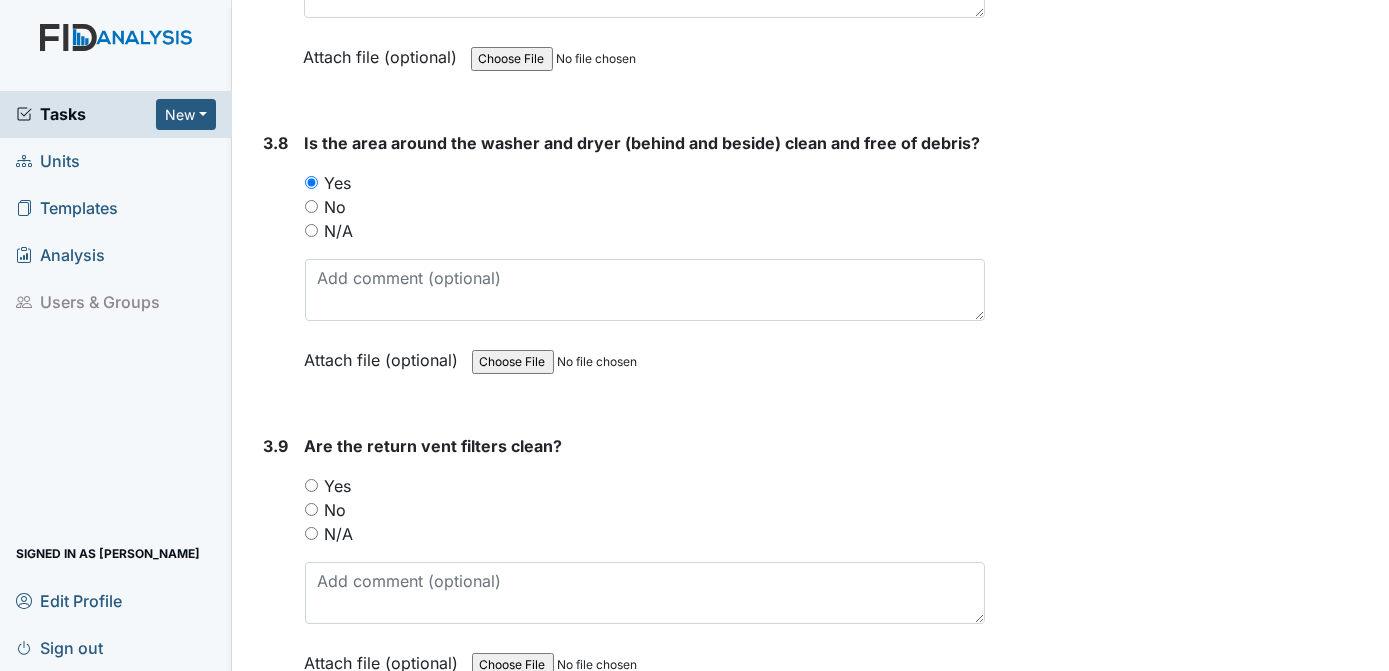 click on "Yes" at bounding box center (311, 485) 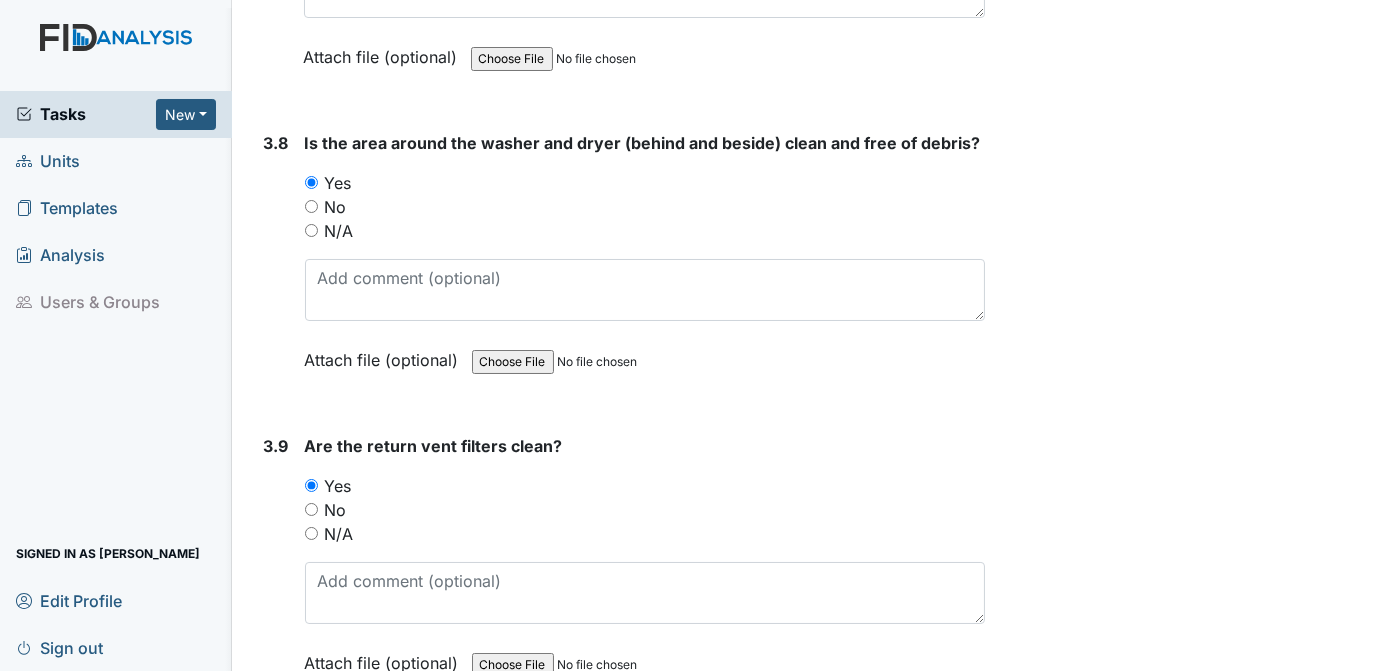click on "Archive Task
×
Are you sure you want to archive this task? It will appear as incomplete on reports.
Archive
Delete Task
×
Are you sure you want to delete this task?
[GEOGRAPHIC_DATA]
Save
[PERSON_NAME] assigned on [DATE]." at bounding box center [1190, 13117] 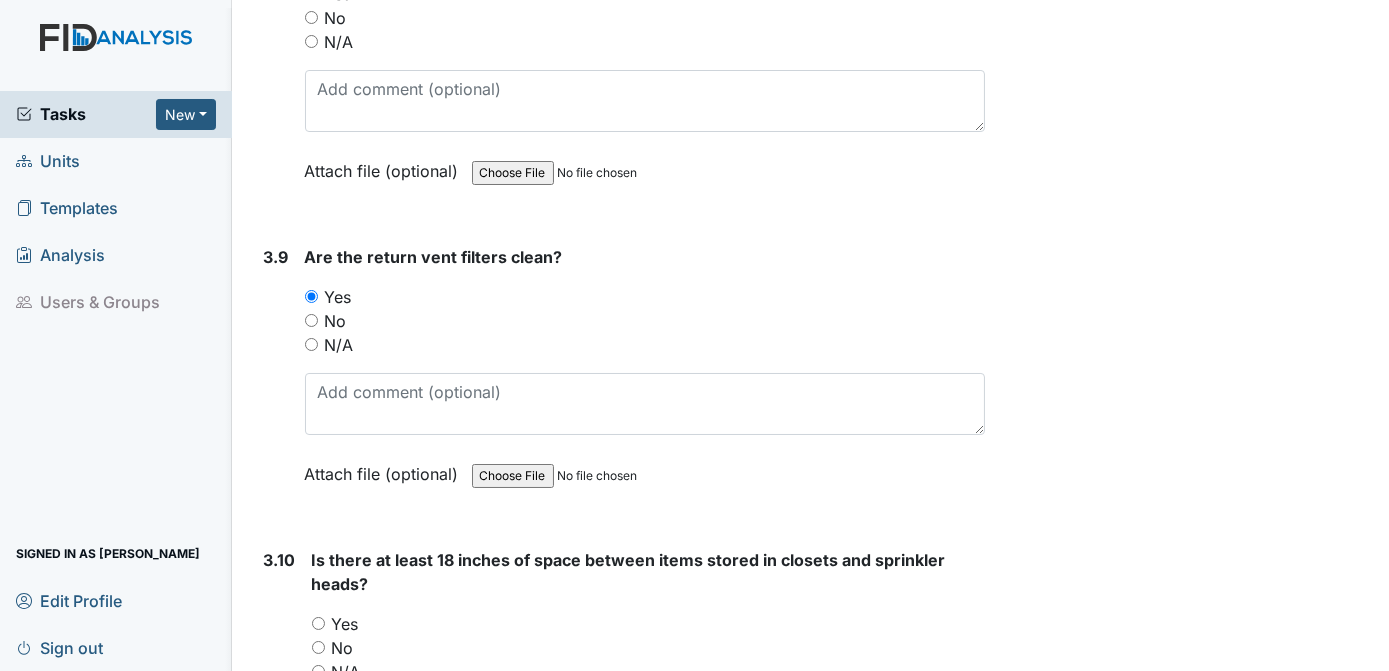 scroll, scrollTop: 5232, scrollLeft: 0, axis: vertical 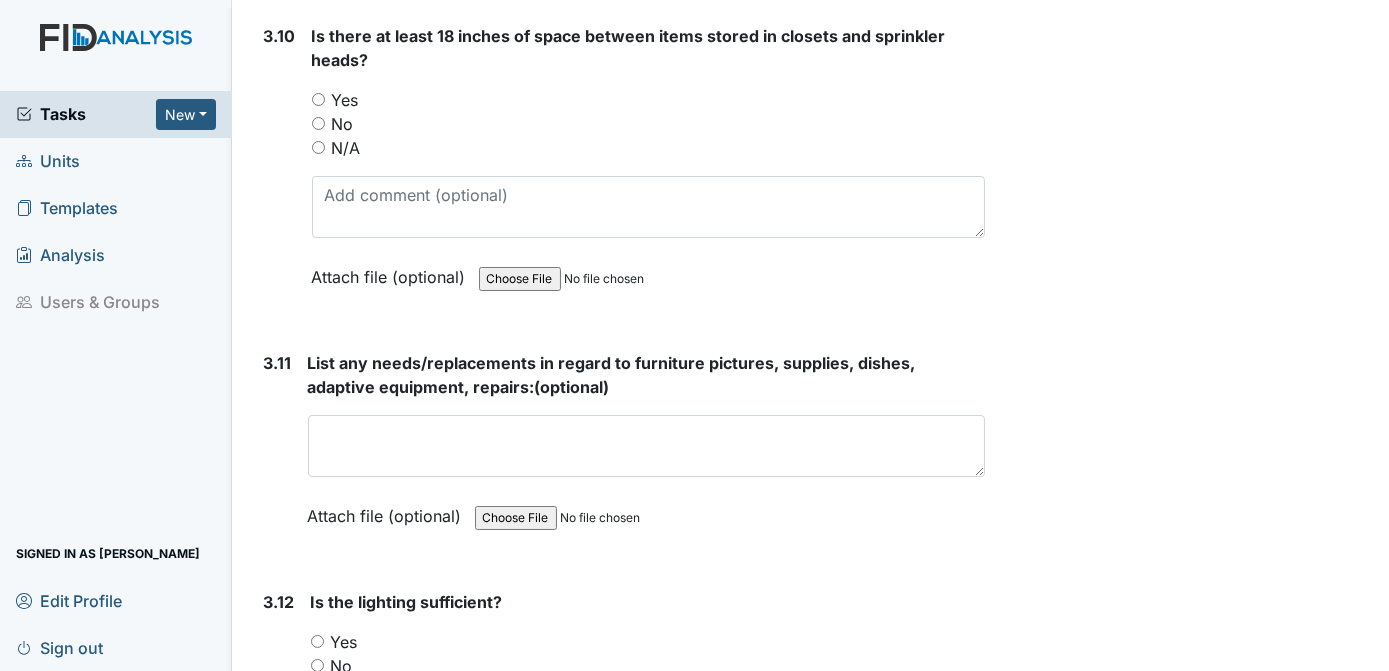click on "Yes" at bounding box center (318, 99) 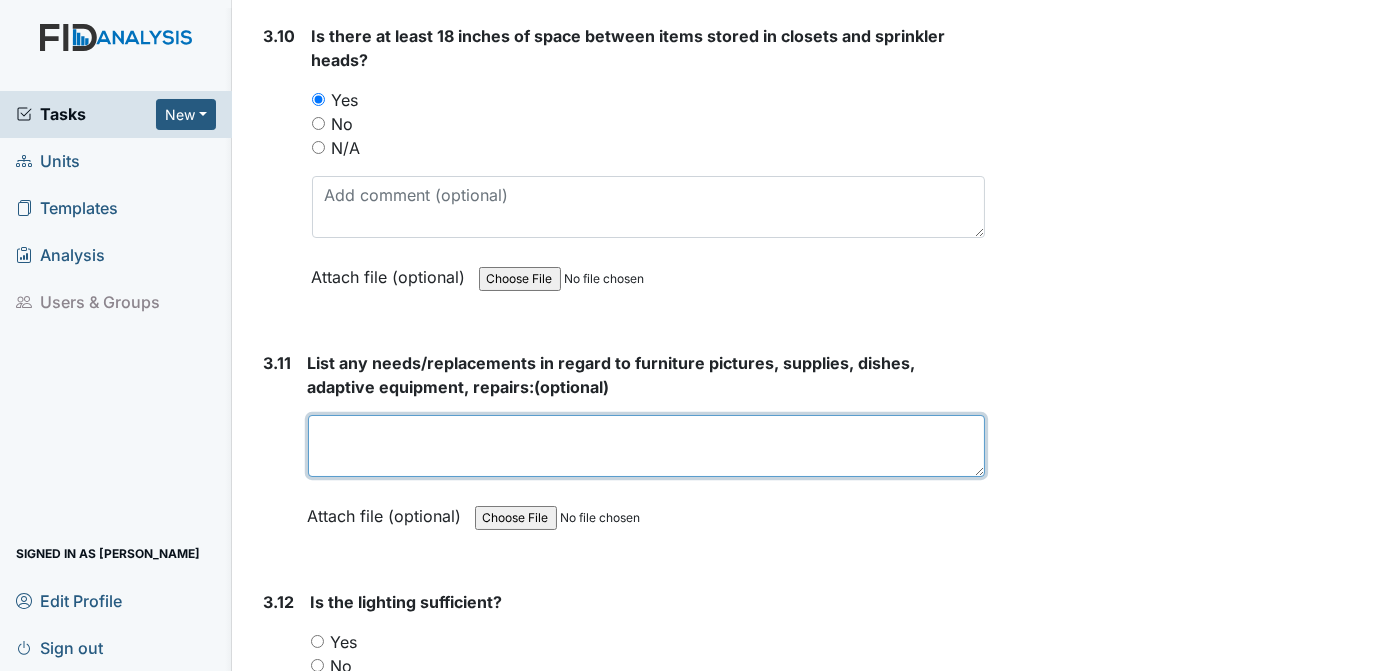 click at bounding box center (647, 446) 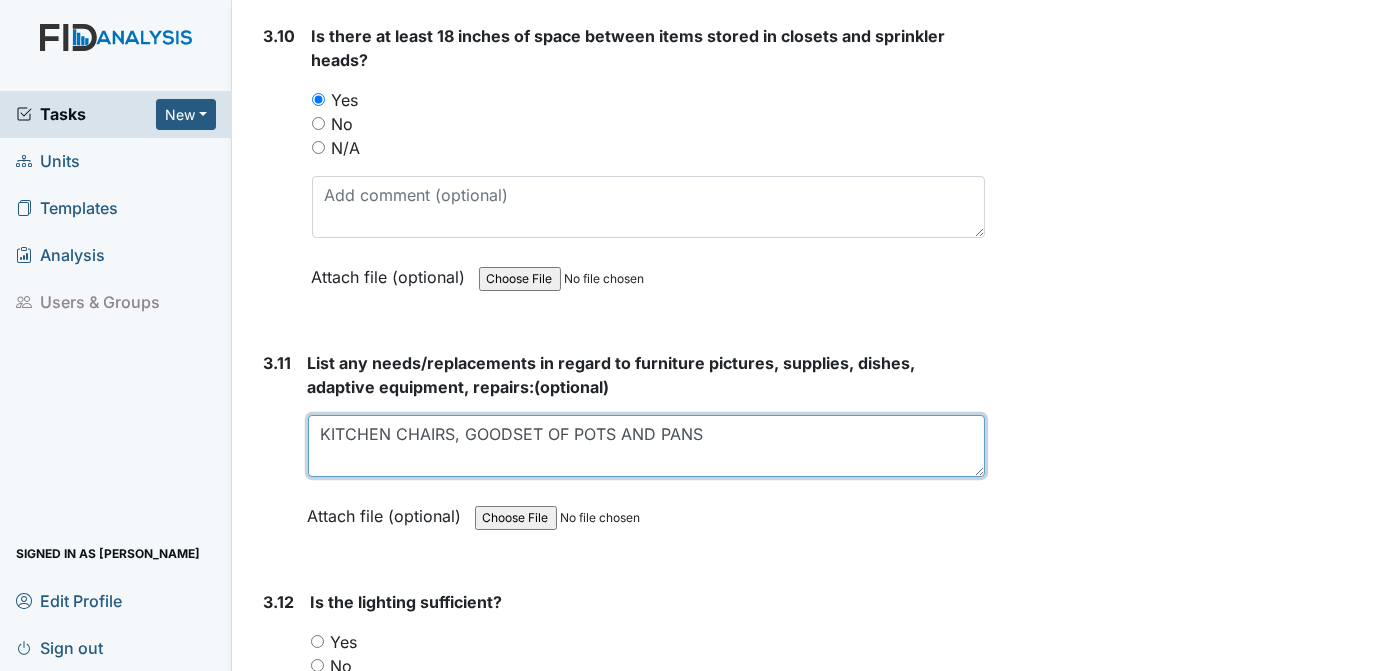 type on "KITCHEN CHAIRS, GOODSET OF POTS AND PANS" 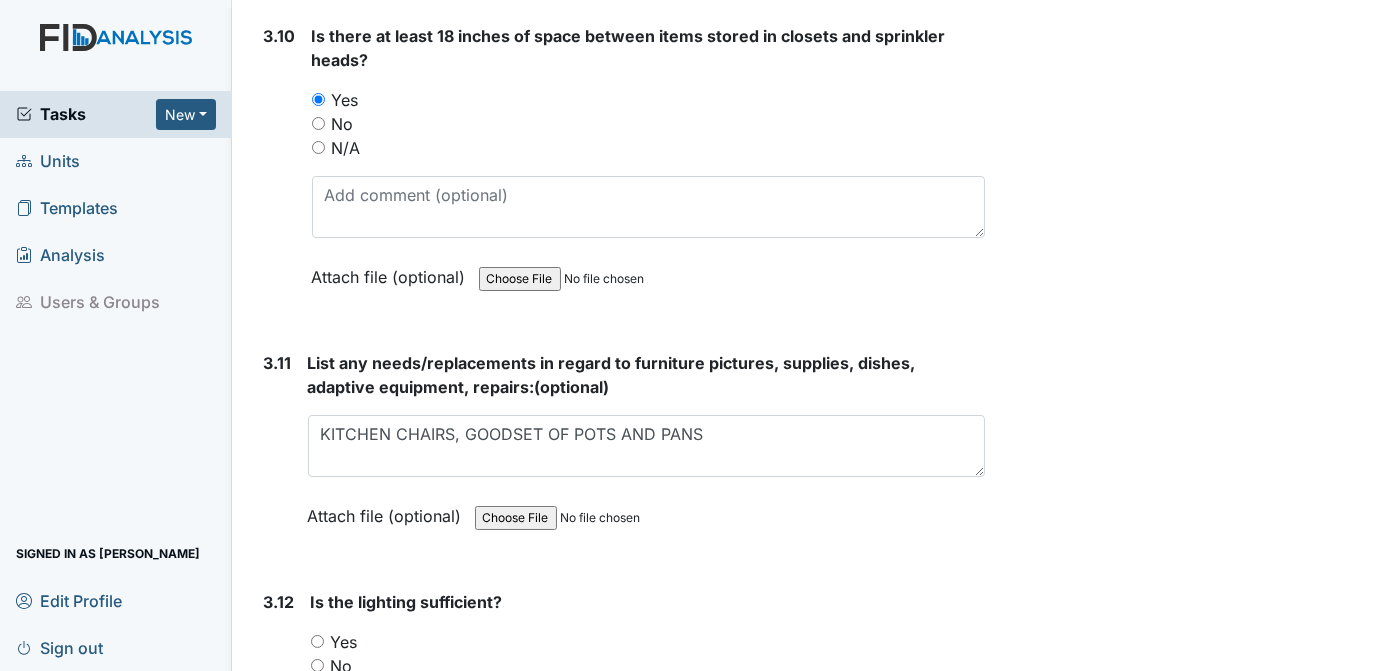 click on "No" at bounding box center (317, 665) 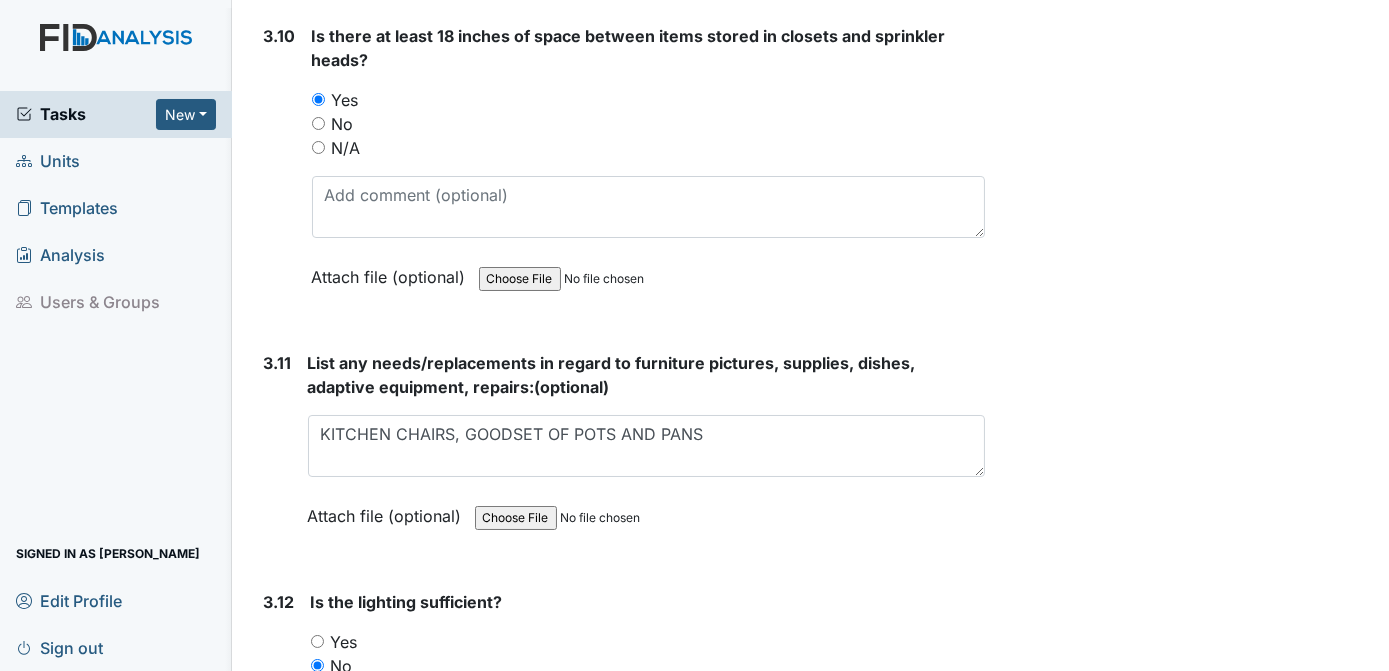 click on "Inspection:
Random Inspection for Afternoon
ID:
#00011232
Open
Autosaving...
Location:
[GEOGRAPHIC_DATA]
Assignee:
[PERSON_NAME]
Creator:
[PERSON_NAME]
Remediator:
Unit Managers
Approver:
Unit Managers
Created:
[DATE]
Due:
[DATE]
1. Staff Information
1.1
Upon arrival, were still actively involved in job duties?
You must select one of the below options.
Yes
No
N/A
Attach file (optional)
You can upload .pdf, .txt, .jpg, .jpeg, .png, .csv, .xls, or .doc files under 100MB.
1.2
Did staff communicate with coworkers appropriately?
You must select one of the below options.
Yes
No
N/A
1 STAFF
Attach file (optional)
You can upload .pdf, .txt, .jpg, .jpeg, .png, .csv, .xls, or .doc files under 100MB.
1.3" at bounding box center (621, 12404) 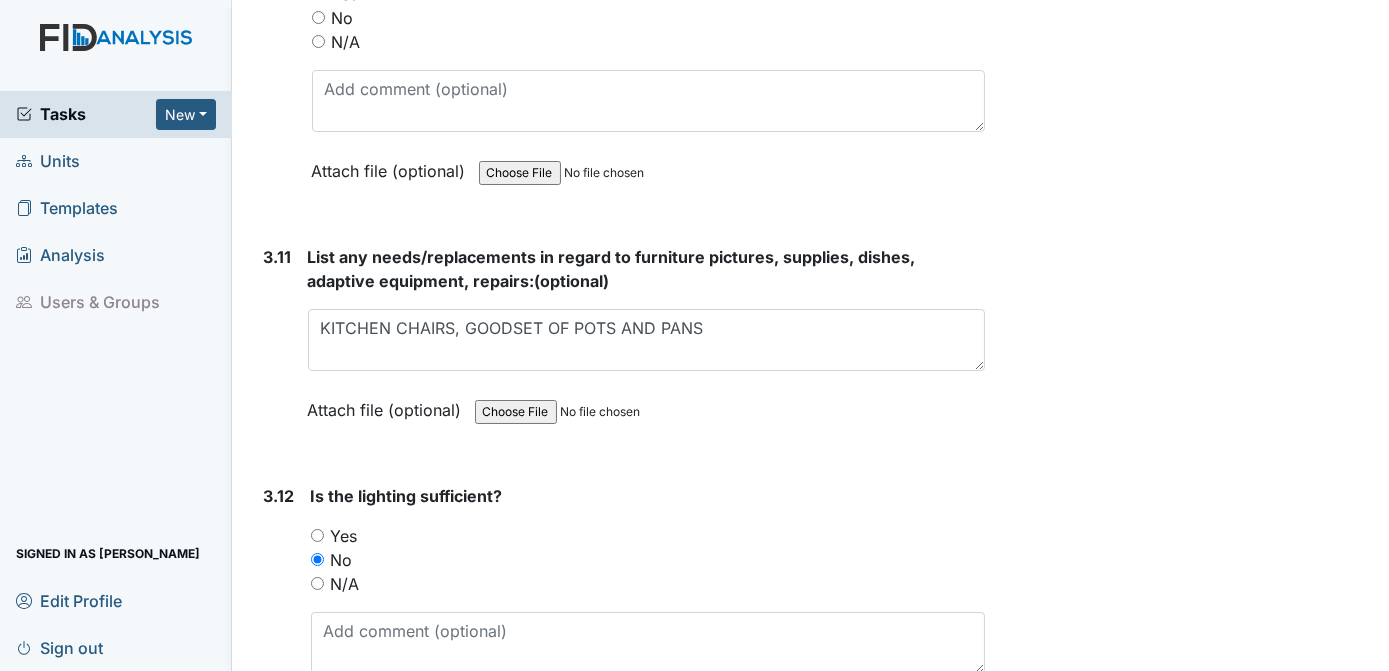 scroll, scrollTop: 5987, scrollLeft: 0, axis: vertical 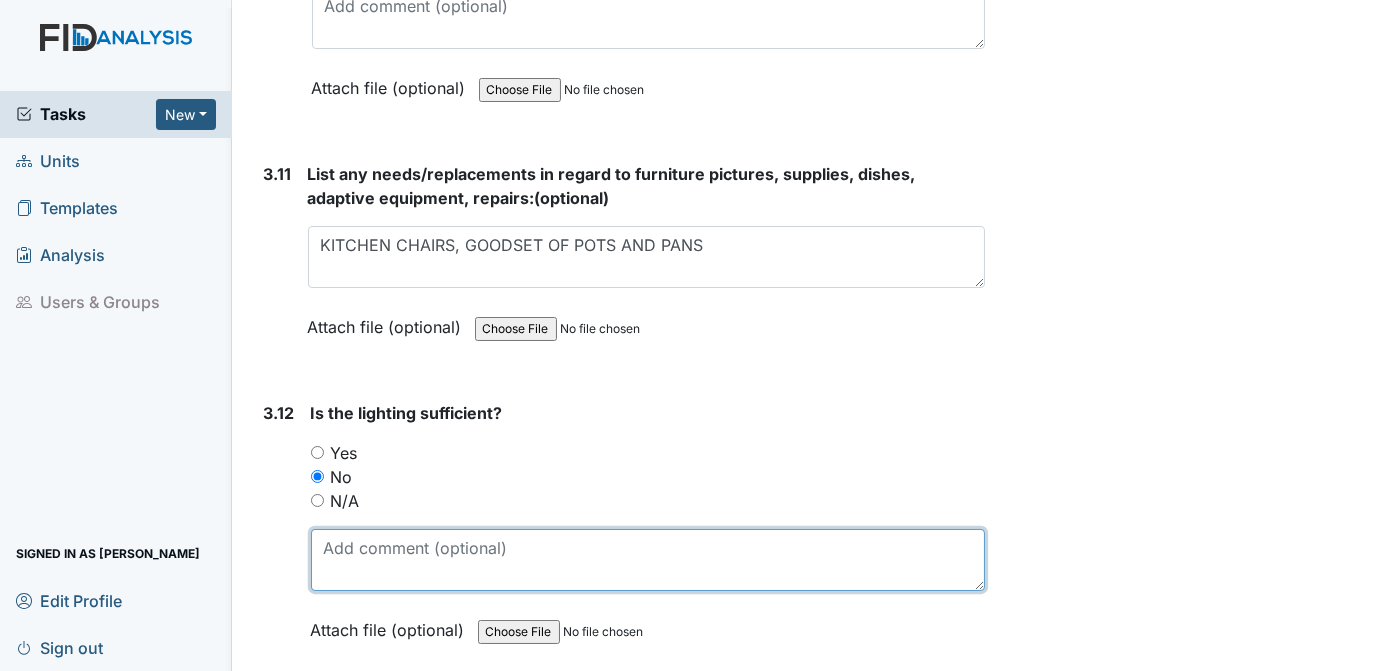 click at bounding box center [648, 560] 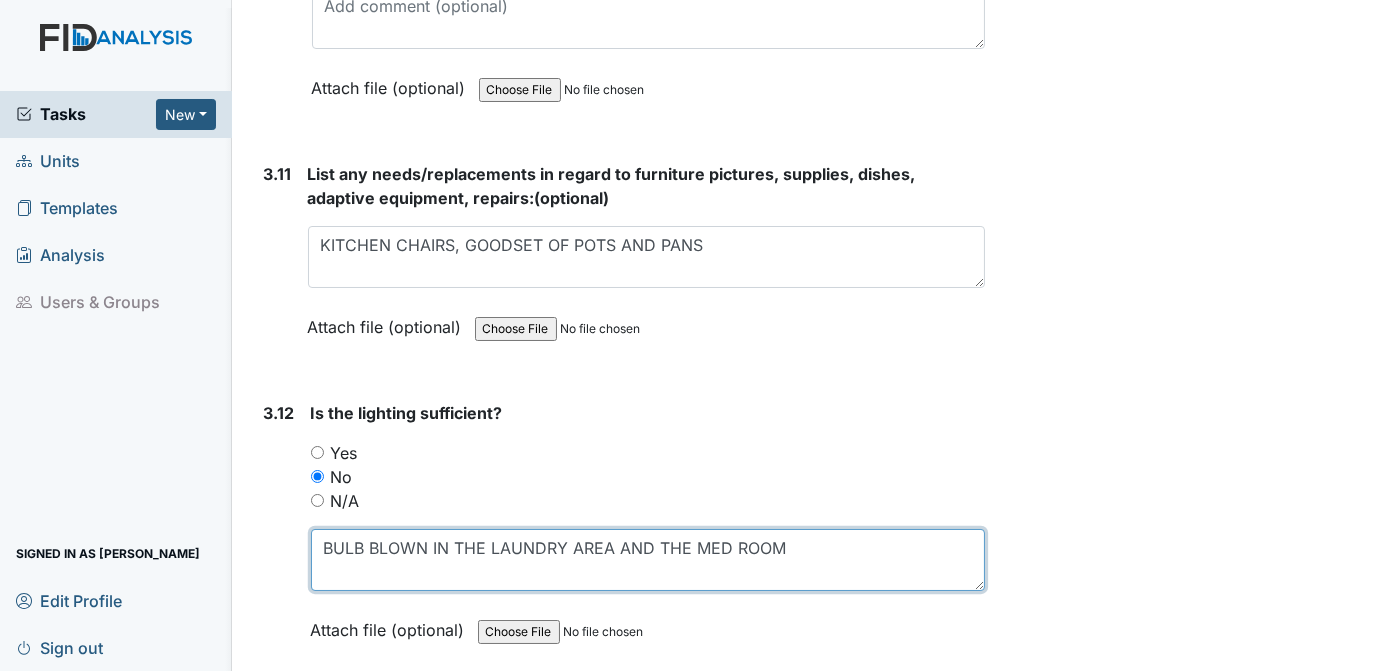 type on "BULB BLOWN IN THE LAUNDRY AREA AND THE MED ROOM" 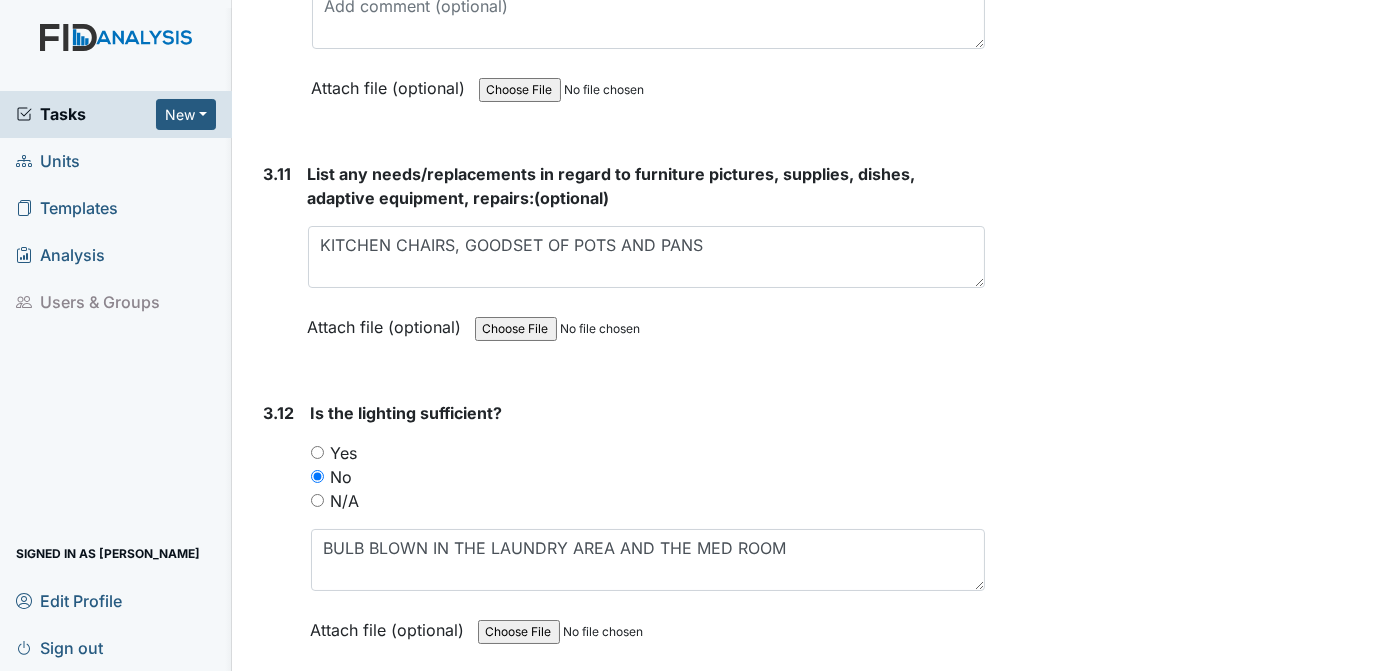 click on "Archive Task
×
Are you sure you want to archive this task? It will appear as incomplete on reports.
Archive
Delete Task
×
Are you sure you want to delete this task?
[GEOGRAPHIC_DATA]
Save
[PERSON_NAME] assigned on [DATE]." at bounding box center [1190, 12215] 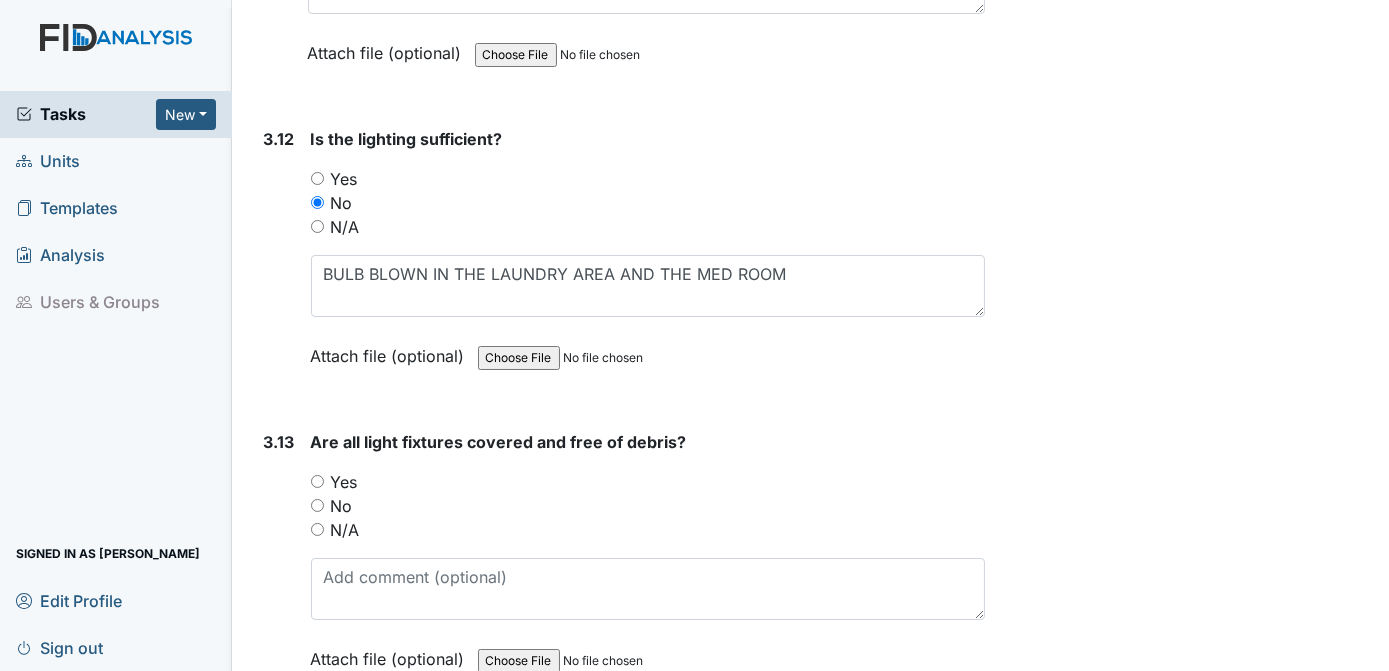 scroll, scrollTop: 6303, scrollLeft: 0, axis: vertical 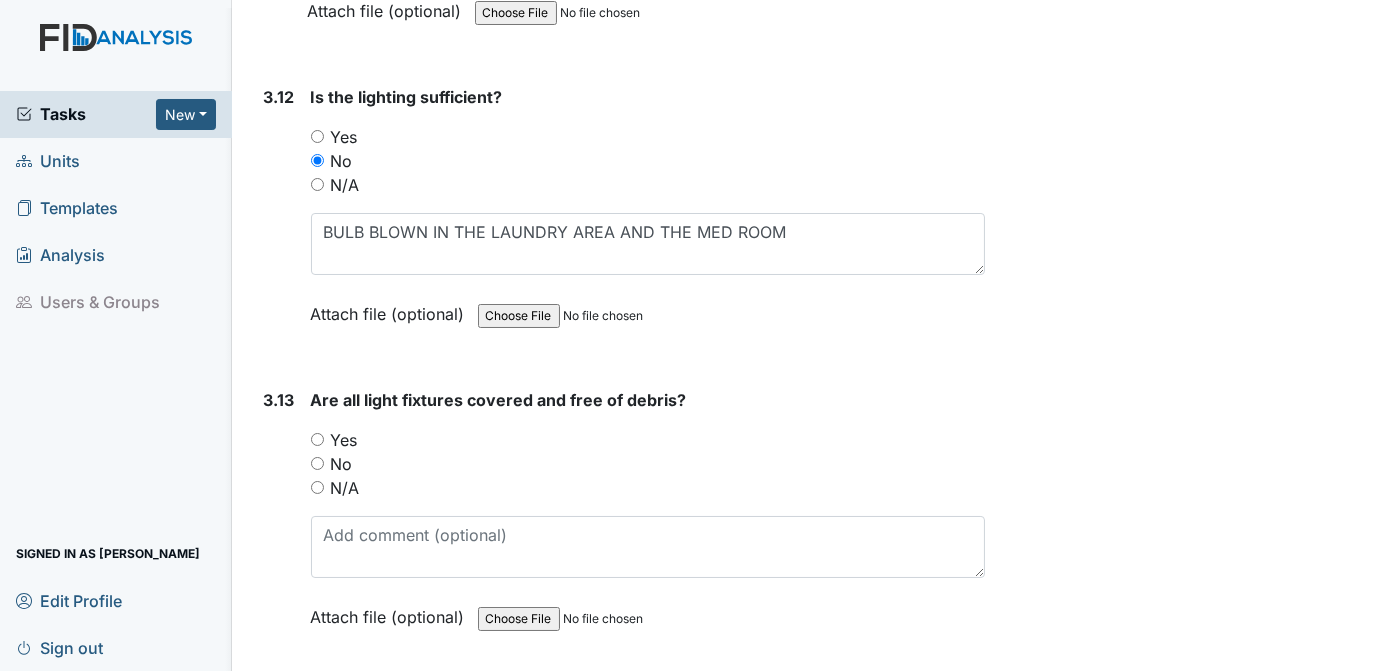 click on "No" at bounding box center (317, 463) 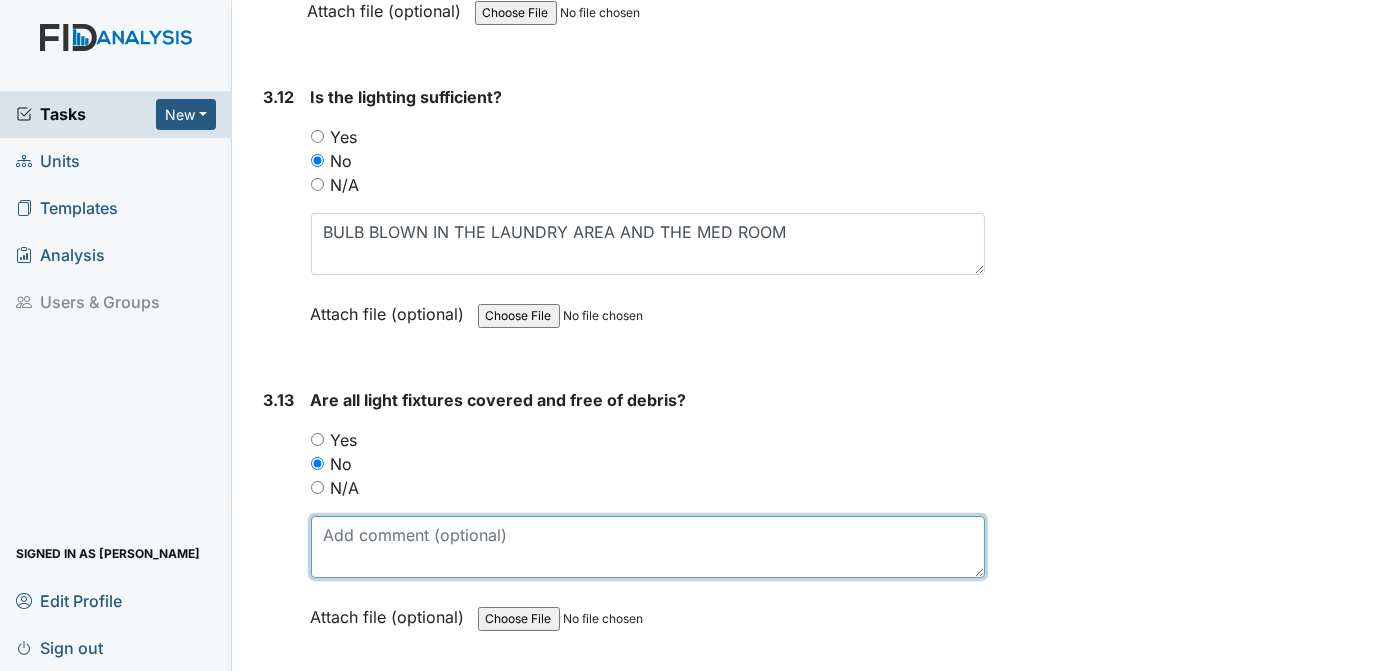 click at bounding box center [648, 547] 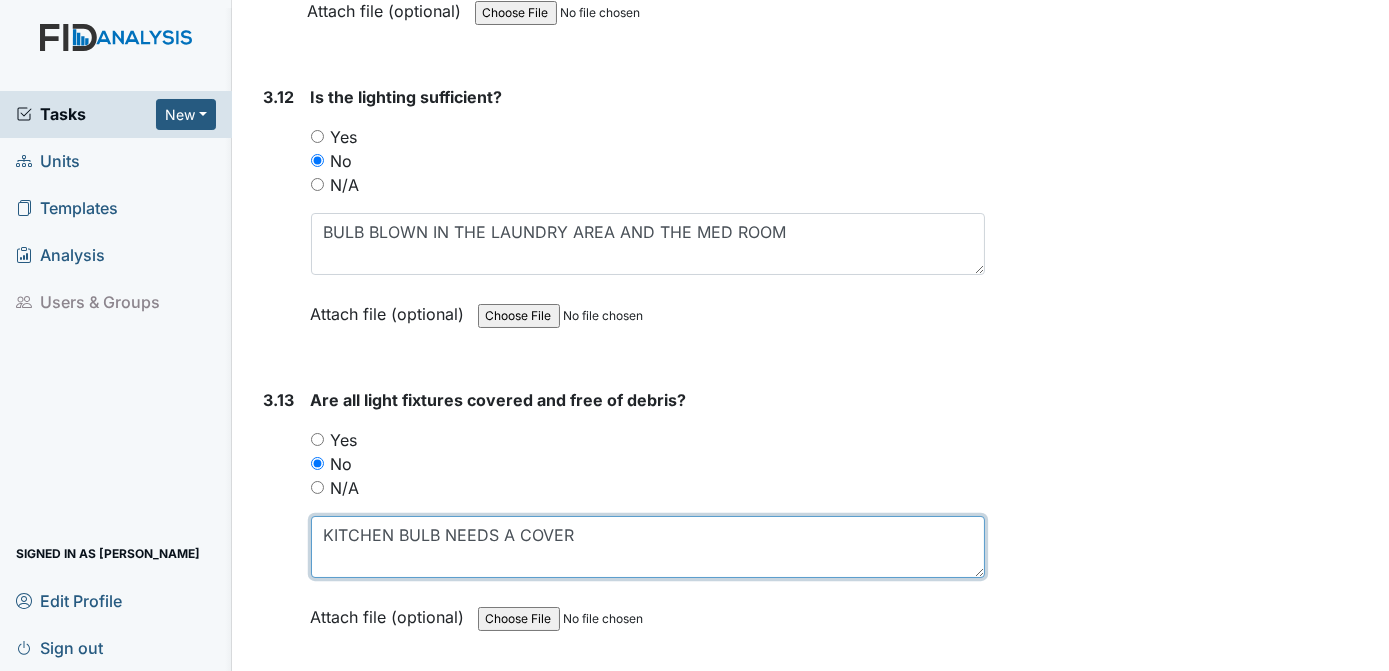 type on "KITCHEN BULB NEEDS A COVER" 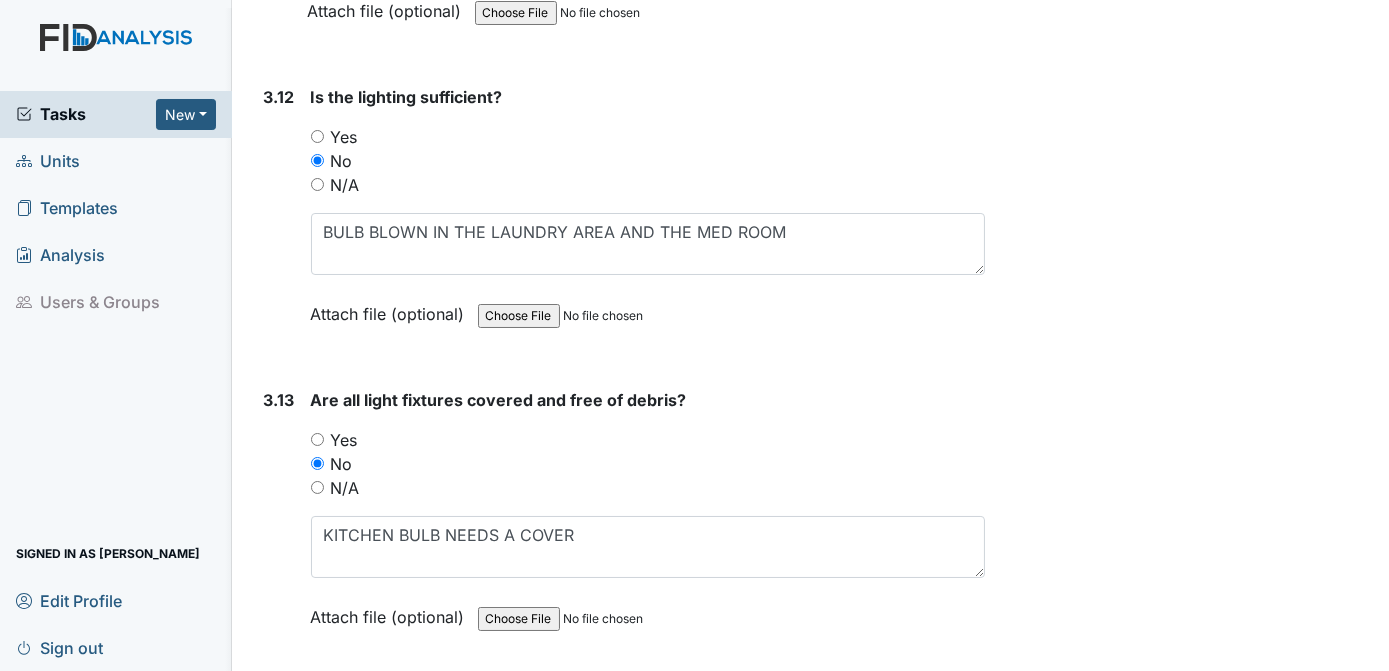 click on "Archive Task
×
Are you sure you want to archive this task? It will appear as incomplete on reports.
Archive
Delete Task
×
Are you sure you want to delete this task?
[GEOGRAPHIC_DATA]
Save
[PERSON_NAME] assigned on [DATE]." at bounding box center [1190, 11899] 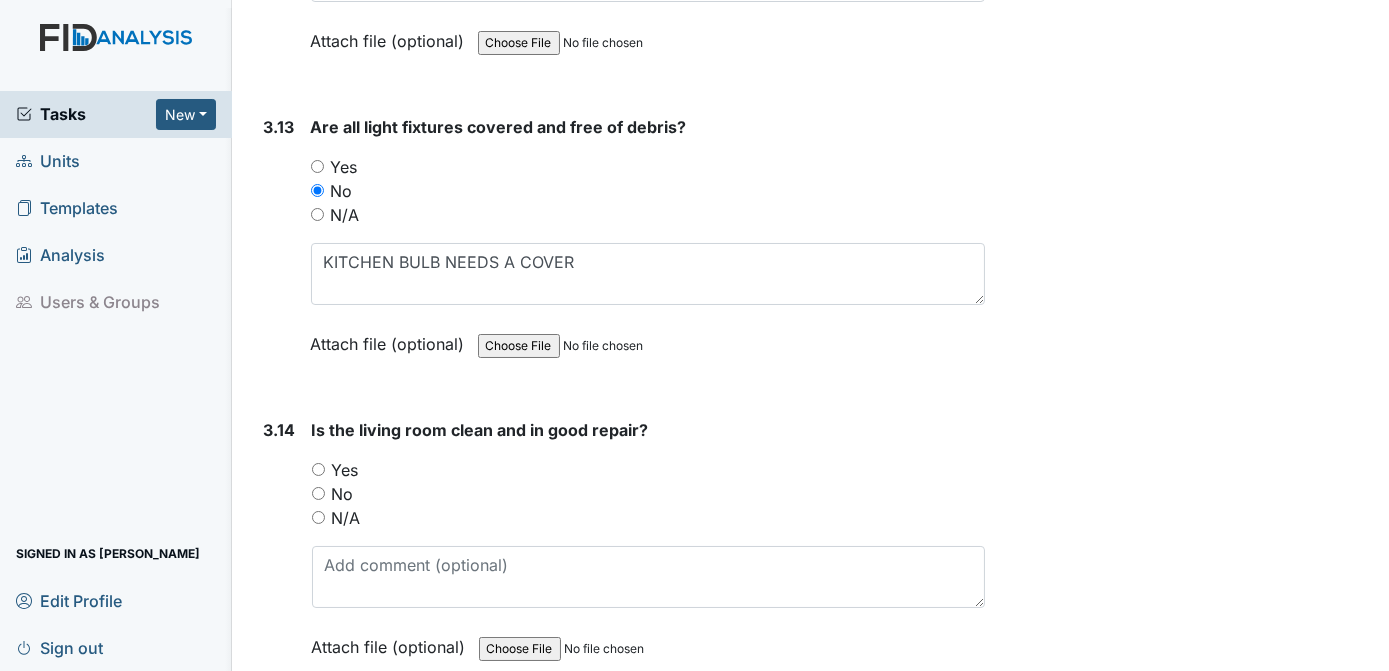 scroll, scrollTop: 6661, scrollLeft: 0, axis: vertical 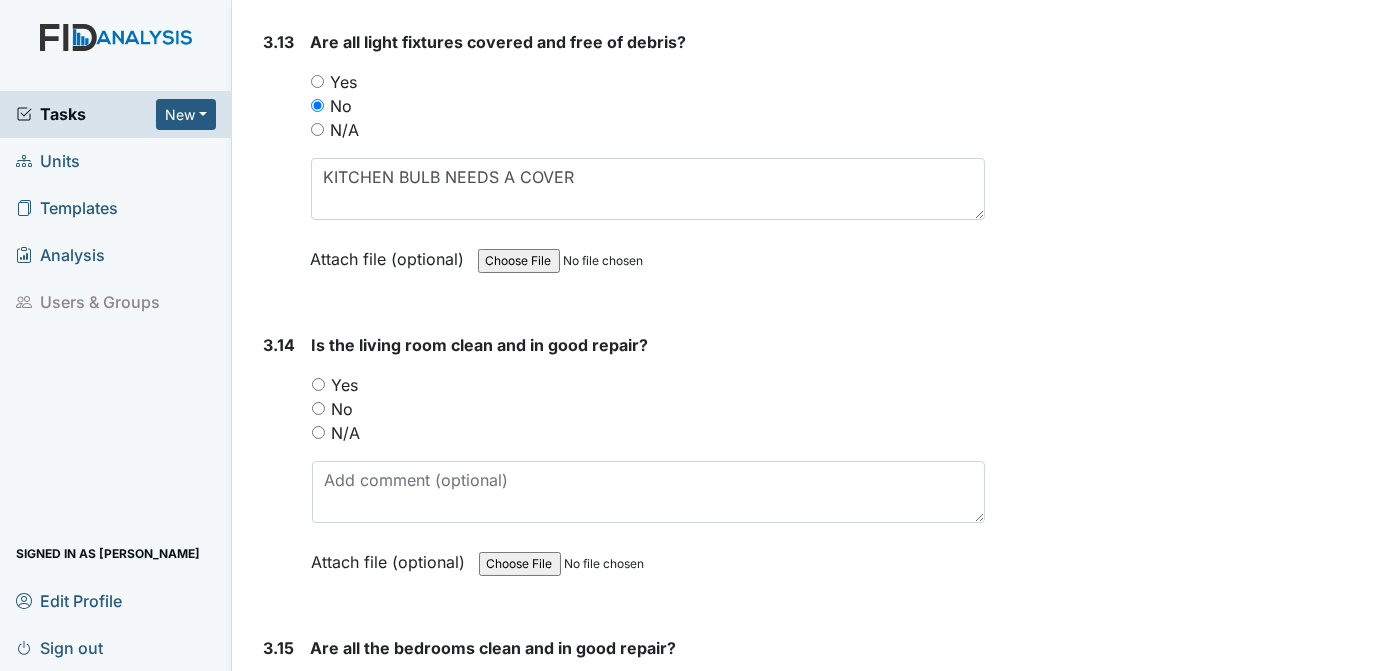 click on "No" at bounding box center [318, 408] 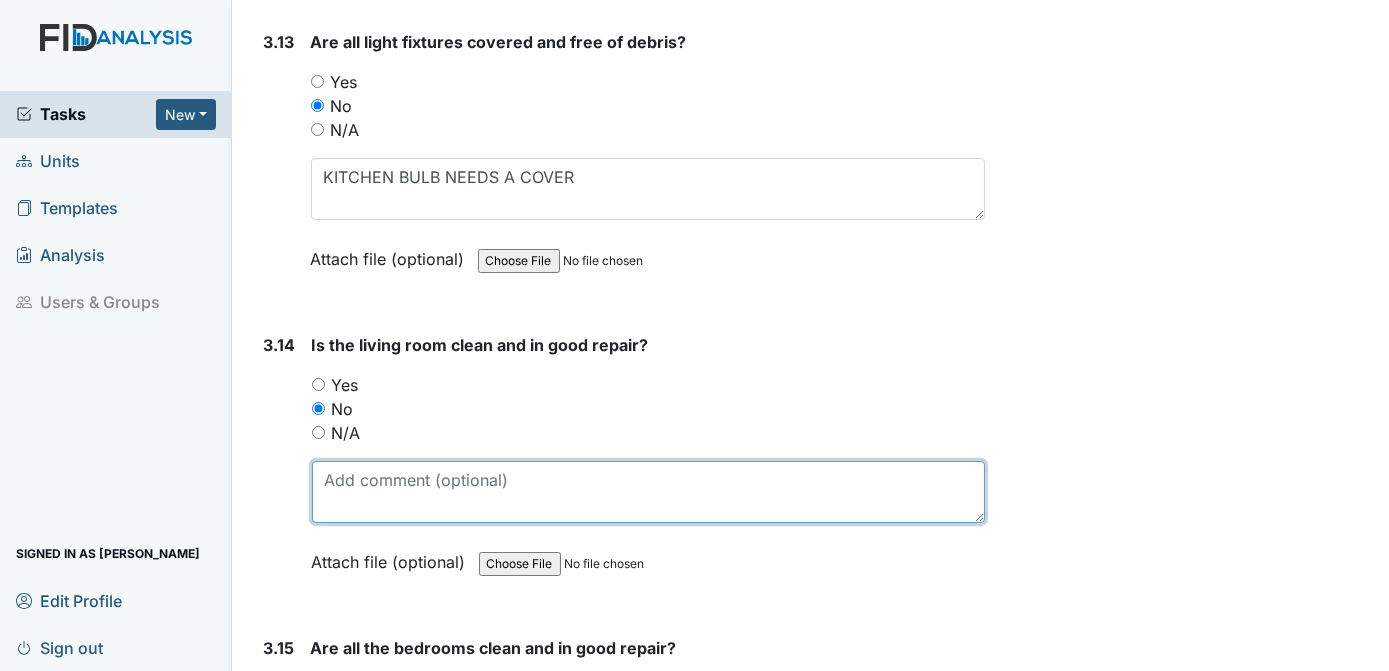 click at bounding box center [649, 492] 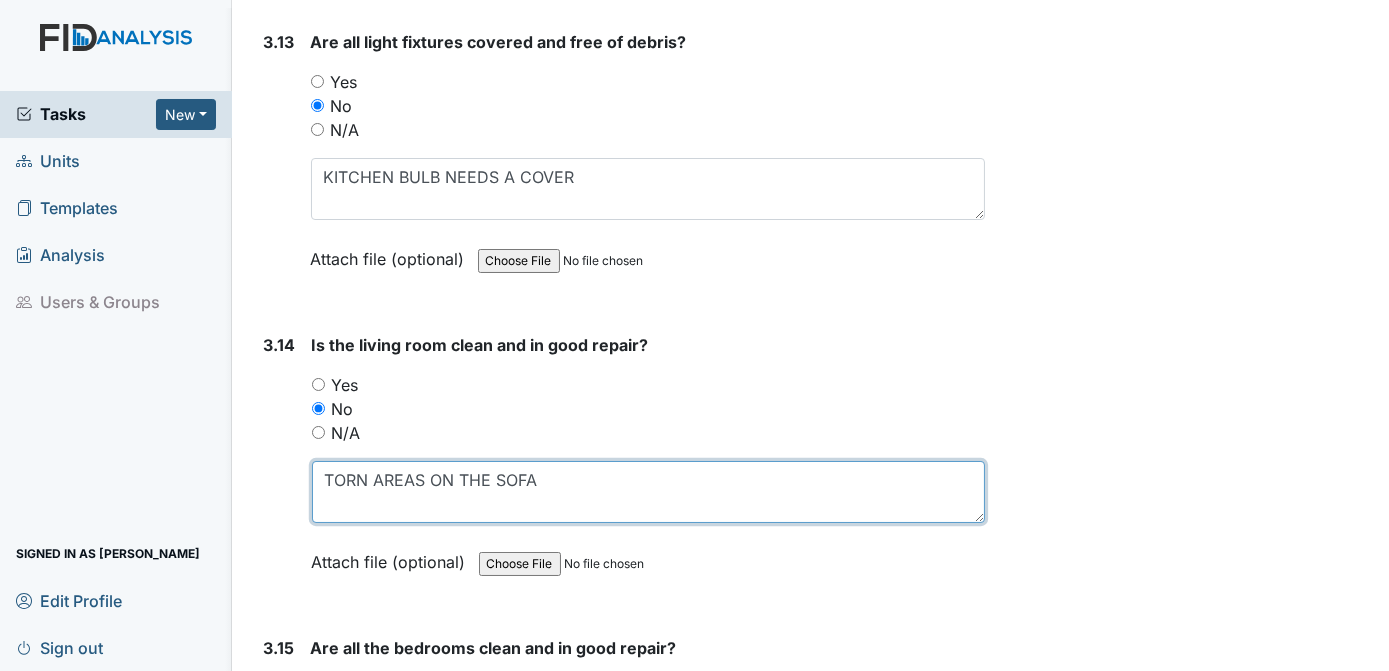 type on "TORN AREAS ON THE SOFA" 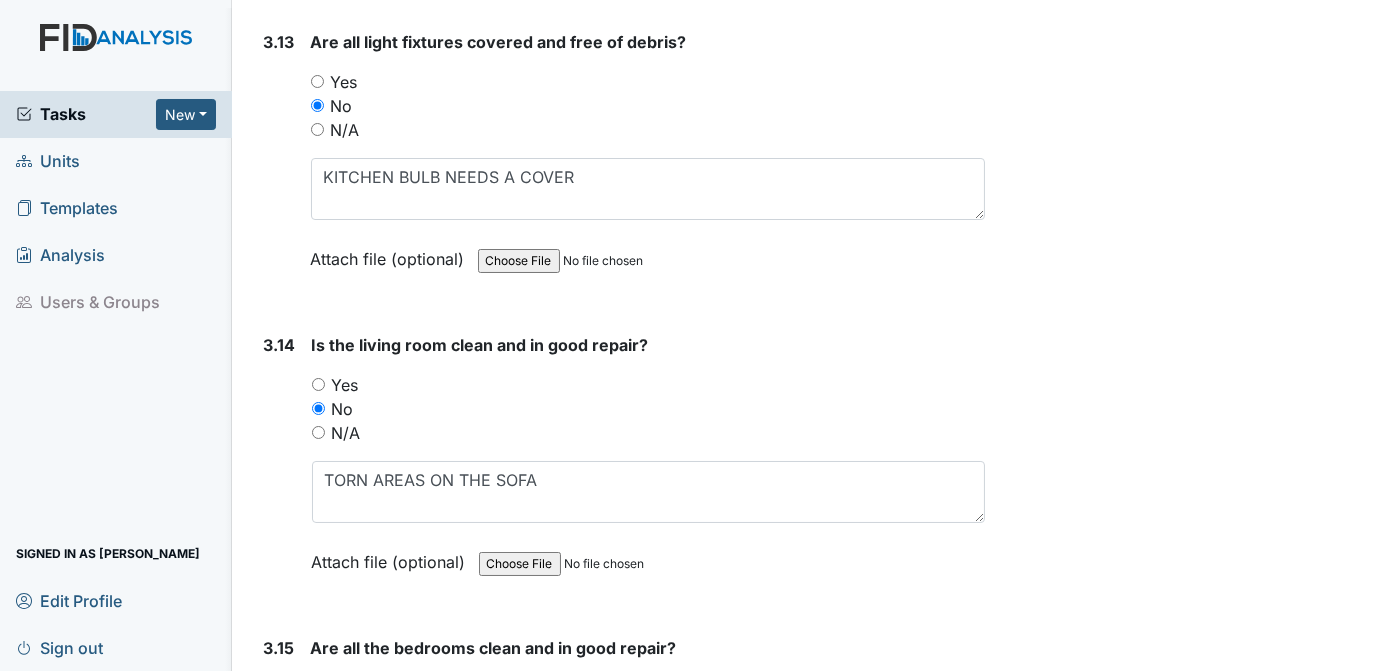click on "Archive Task
×
Are you sure you want to archive this task? It will appear as incomplete on reports.
Archive
Delete Task
×
Are you sure you want to delete this task?
[GEOGRAPHIC_DATA]
Save
[PERSON_NAME] assigned on [DATE]." at bounding box center (1190, 11541) 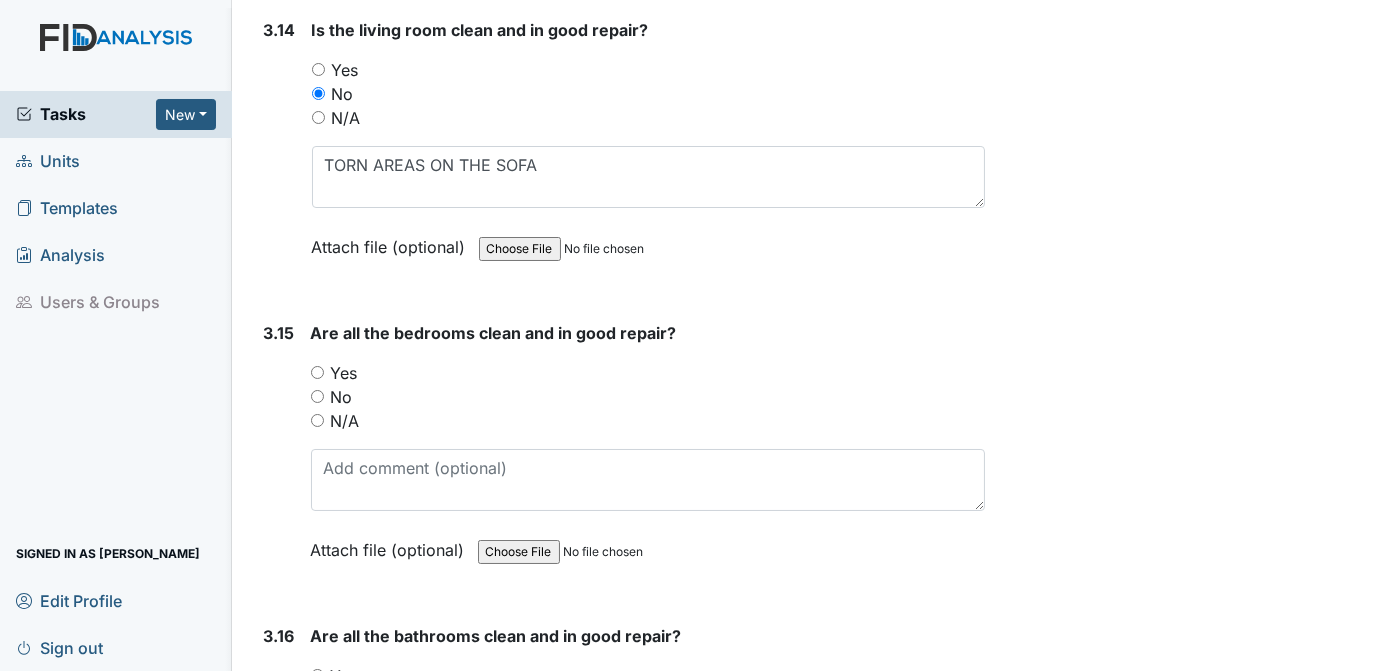scroll, scrollTop: 7018, scrollLeft: 0, axis: vertical 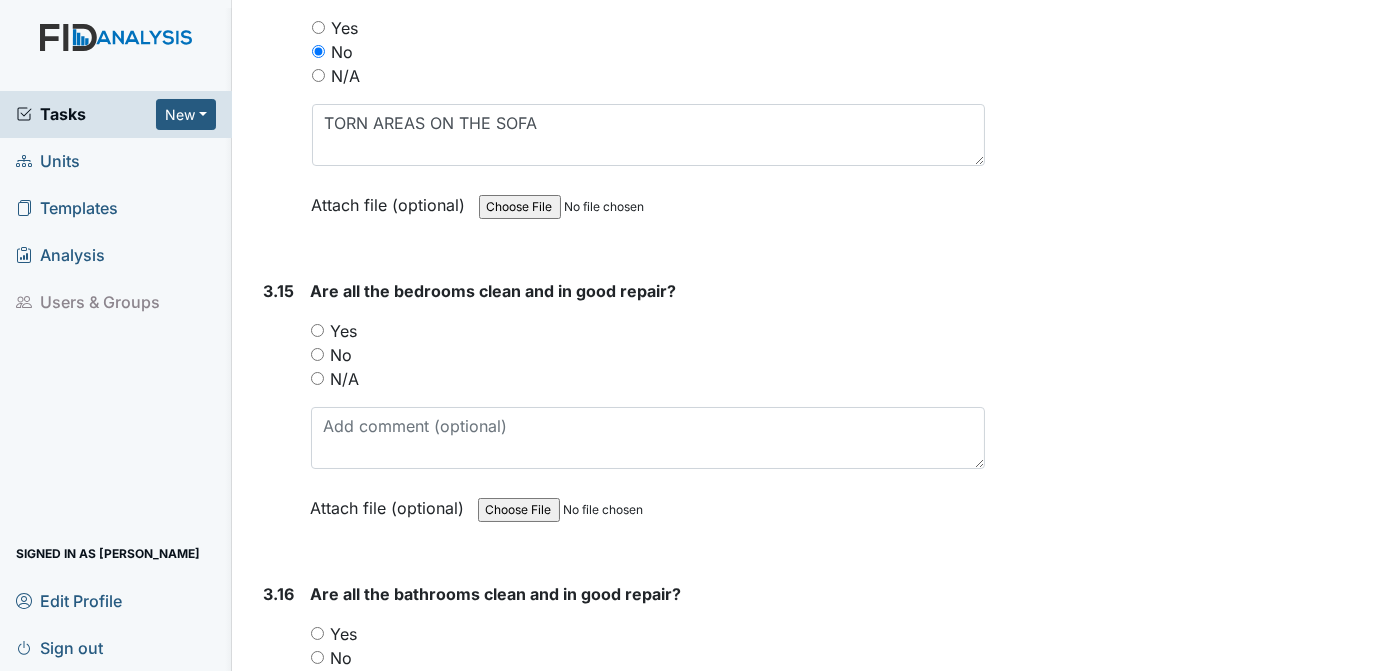 click on "Yes" at bounding box center (317, 330) 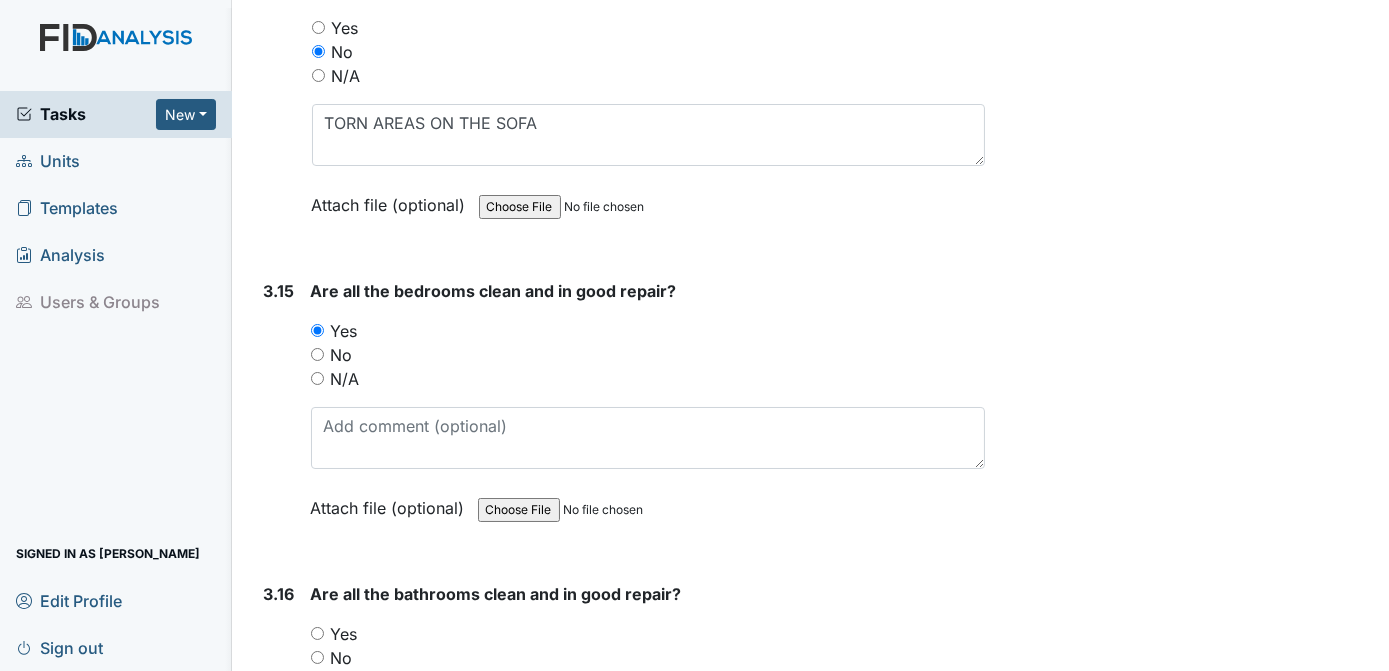 click on "Yes" at bounding box center (317, 633) 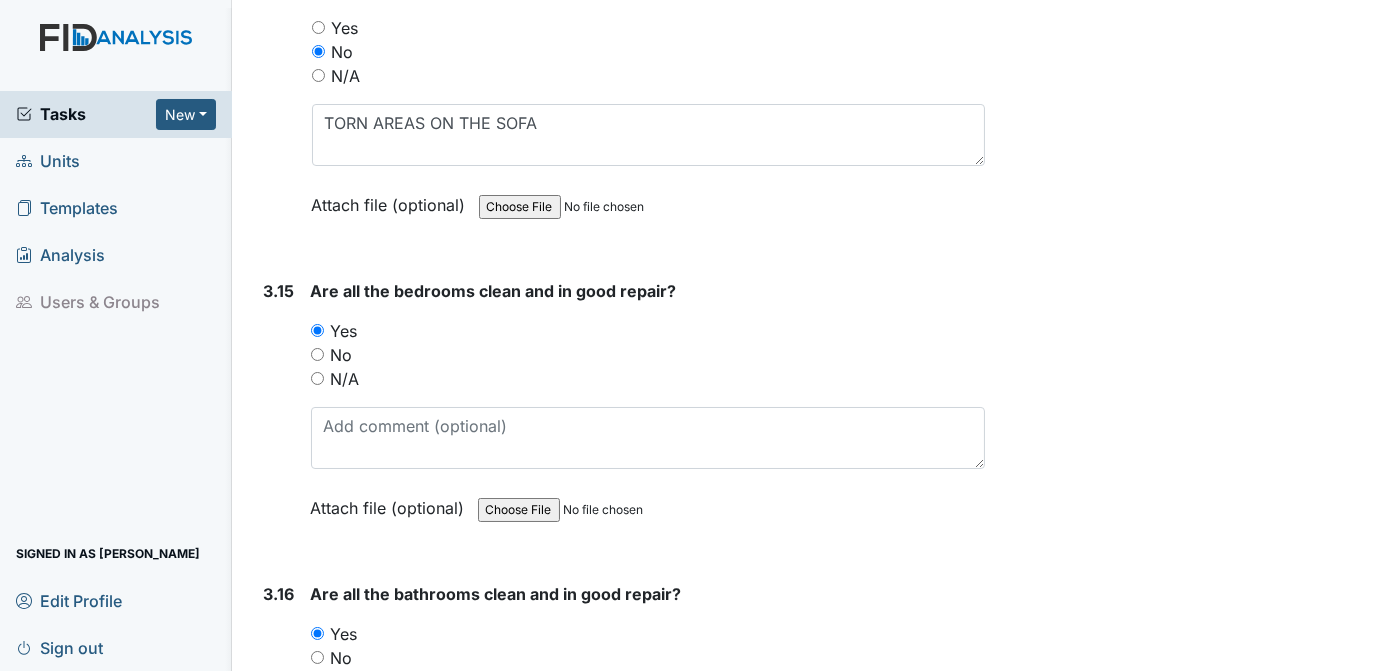 click on "Archive Task
×
Are you sure you want to archive this task? It will appear as incomplete on reports.
Archive
Delete Task
×
Are you sure you want to delete this task?
[GEOGRAPHIC_DATA]
Save
[PERSON_NAME] assigned on [DATE]." at bounding box center (1190, 11184) 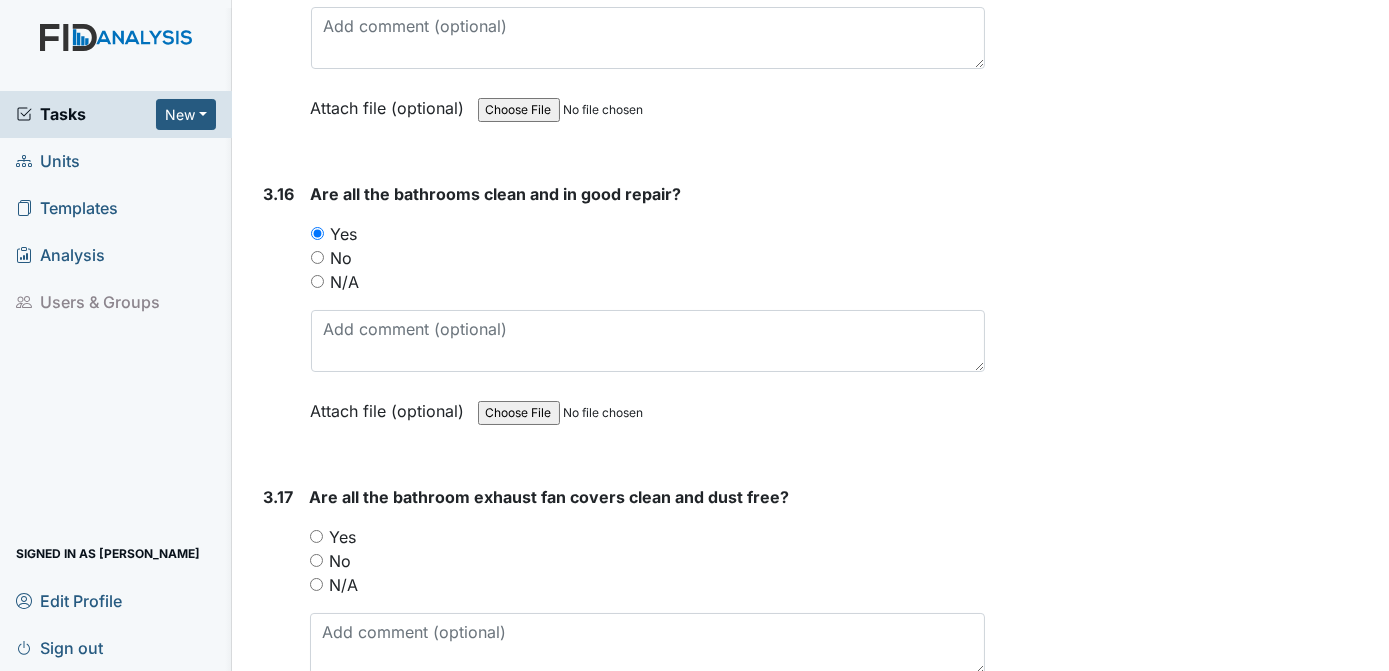 scroll, scrollTop: 7460, scrollLeft: 0, axis: vertical 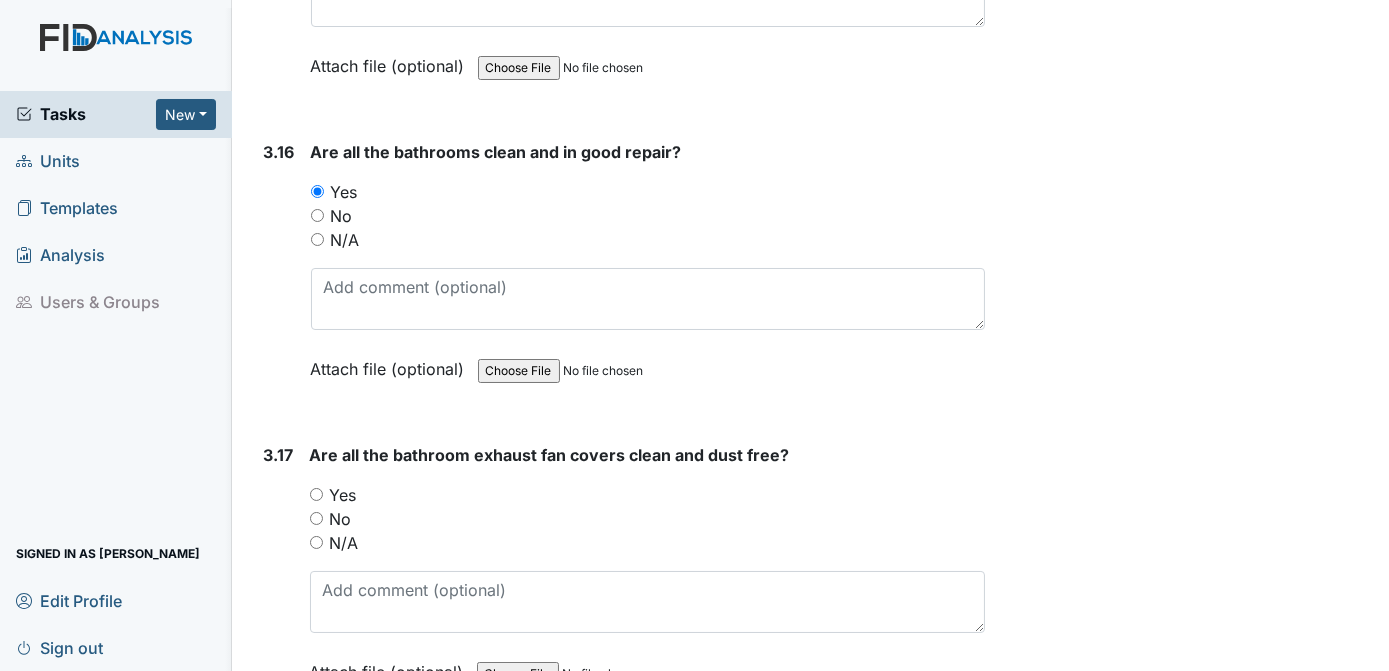 click on "Yes" at bounding box center (316, 494) 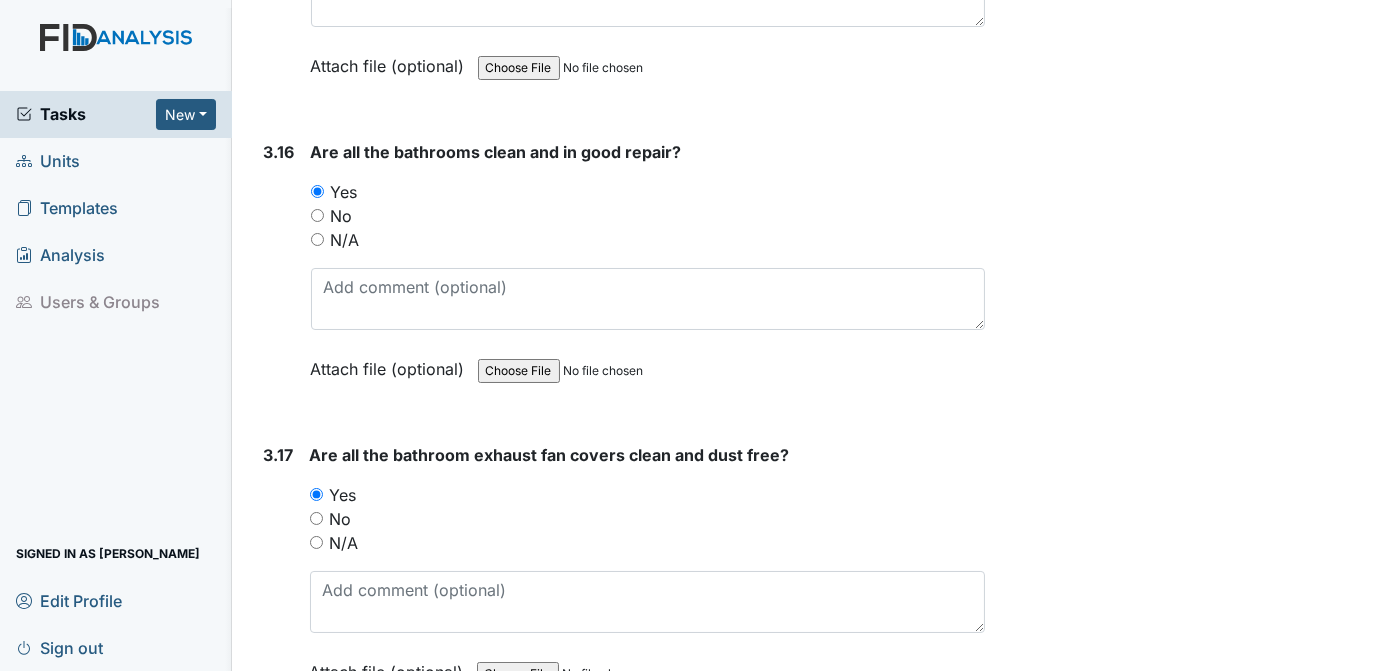 click on "Archive Task
×
Are you sure you want to archive this task? It will appear as incomplete on reports.
Archive
Delete Task
×
Are you sure you want to delete this task?
[GEOGRAPHIC_DATA]
Save
[PERSON_NAME] assigned on [DATE]." at bounding box center (1190, 10742) 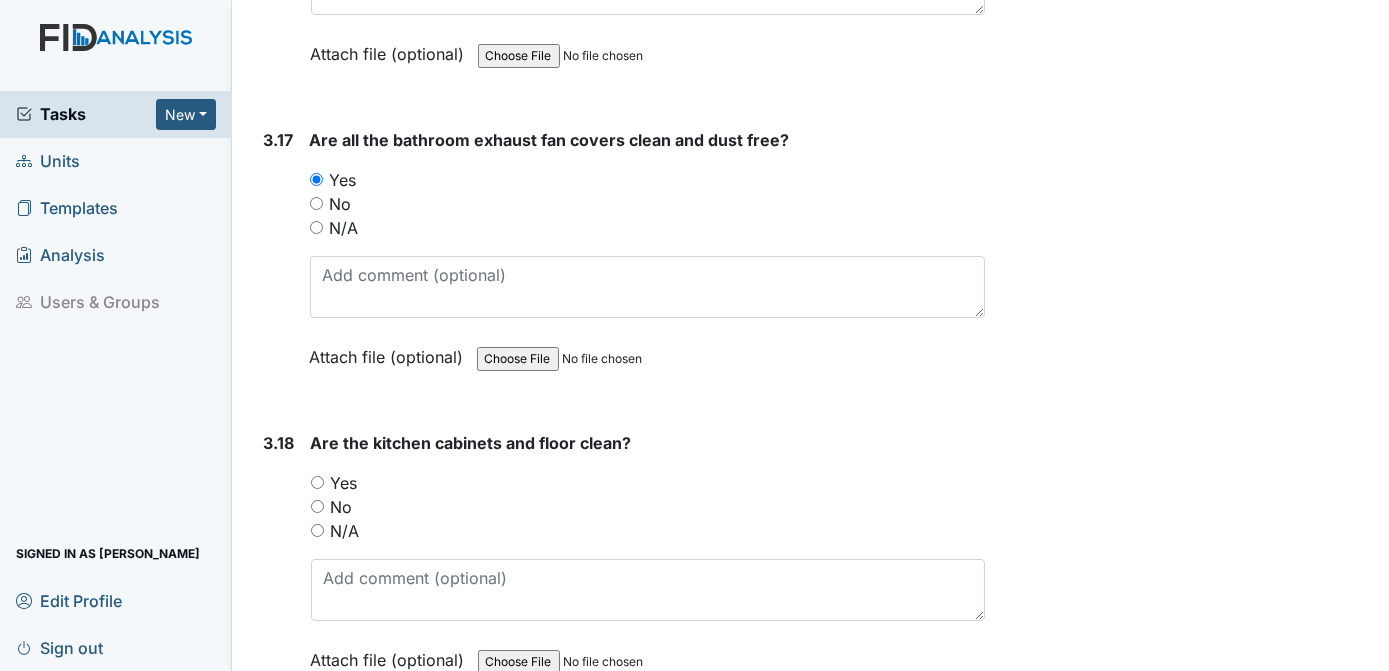 scroll, scrollTop: 7817, scrollLeft: 0, axis: vertical 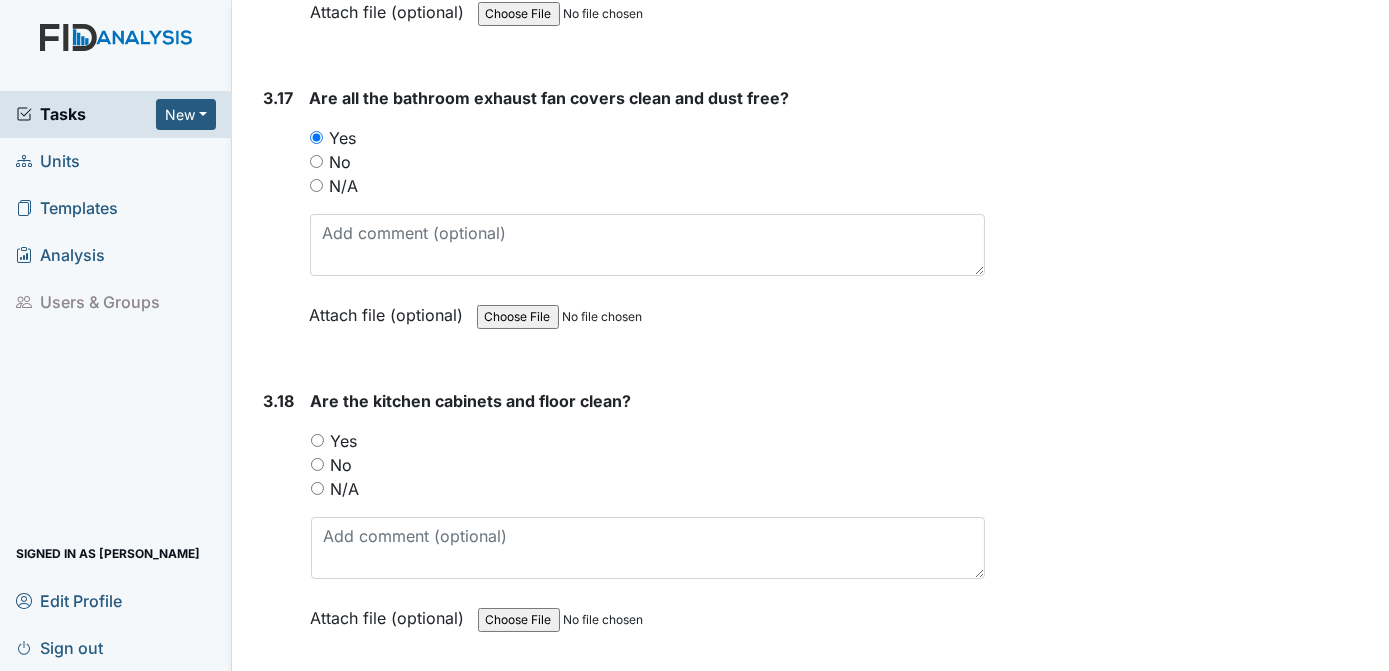 click on "Yes" at bounding box center [317, 440] 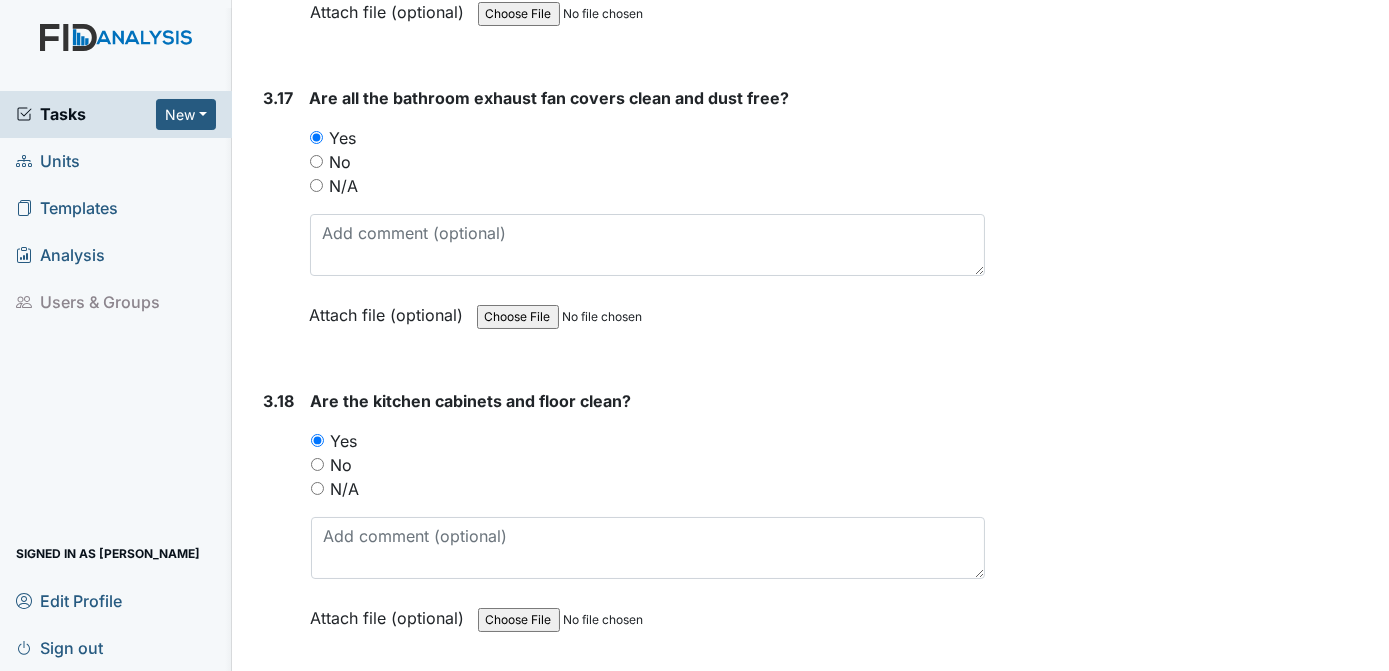 click on "Archive Task
×
Are you sure you want to archive this task? It will appear as incomplete on reports.
Archive
Delete Task
×
Are you sure you want to delete this task?
[GEOGRAPHIC_DATA]
Save
[PERSON_NAME] assigned on [DATE]." at bounding box center [1190, 10385] 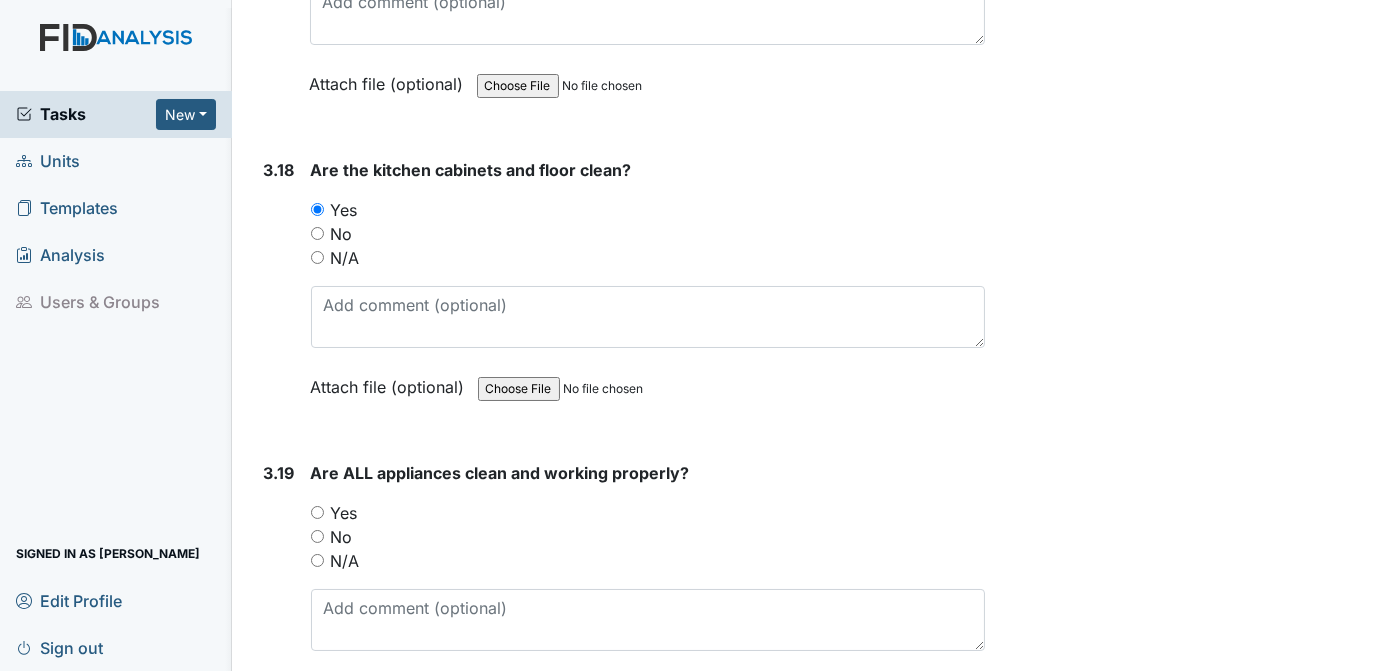scroll, scrollTop: 8175, scrollLeft: 0, axis: vertical 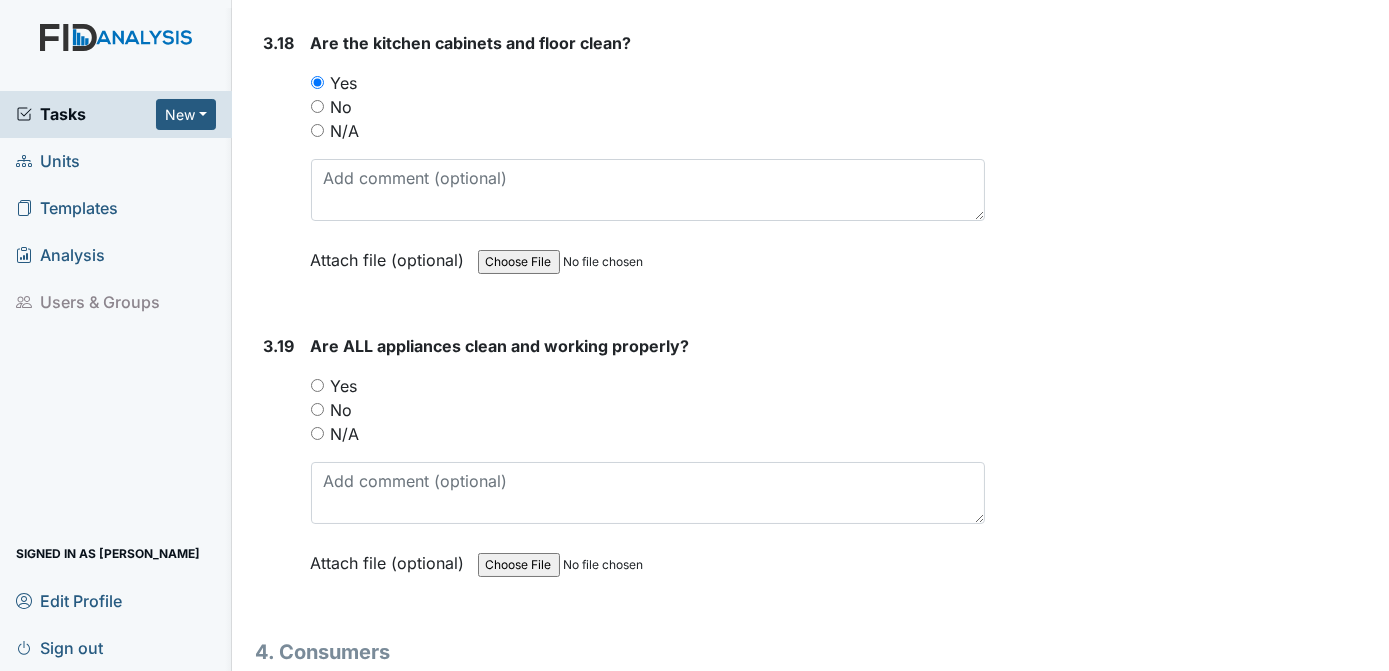click on "Yes" at bounding box center [317, 385] 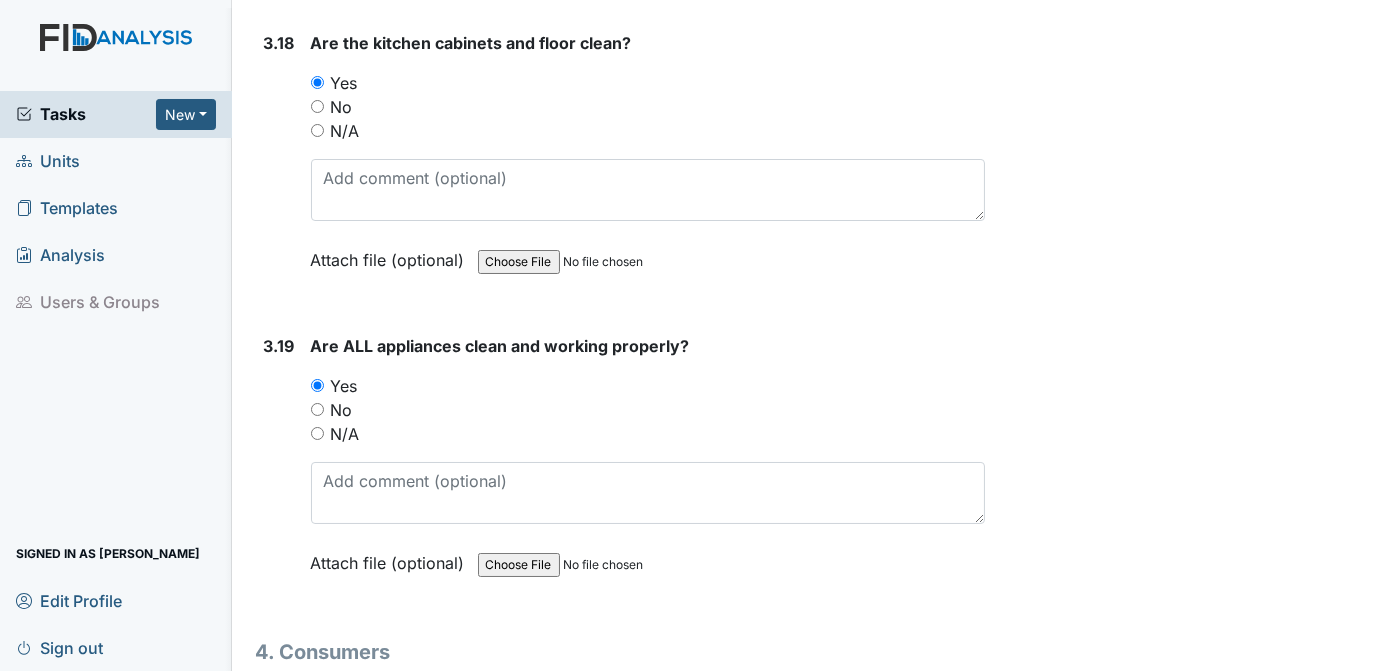 click on "Archive Task
×
Are you sure you want to archive this task? It will appear as incomplete on reports.
Archive
Delete Task
×
Are you sure you want to delete this task?
[GEOGRAPHIC_DATA]
Save
[PERSON_NAME] assigned on [DATE]." at bounding box center (1190, 10027) 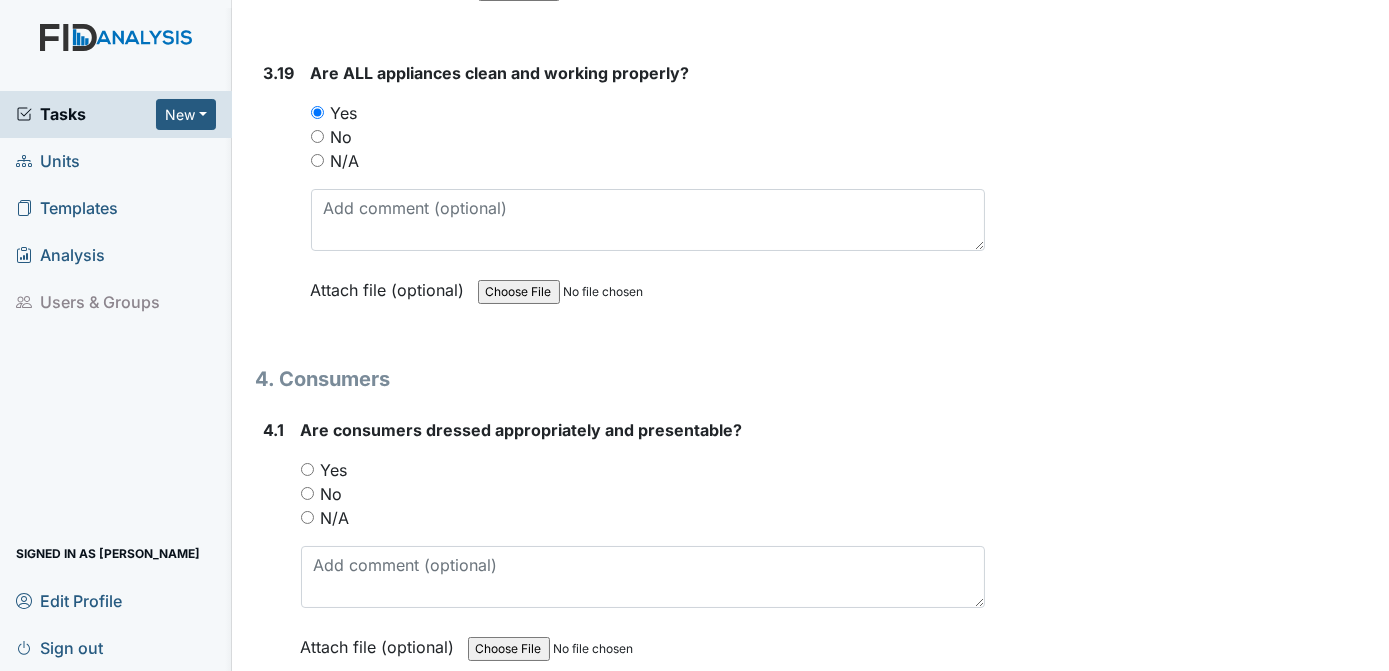 scroll, scrollTop: 8490, scrollLeft: 0, axis: vertical 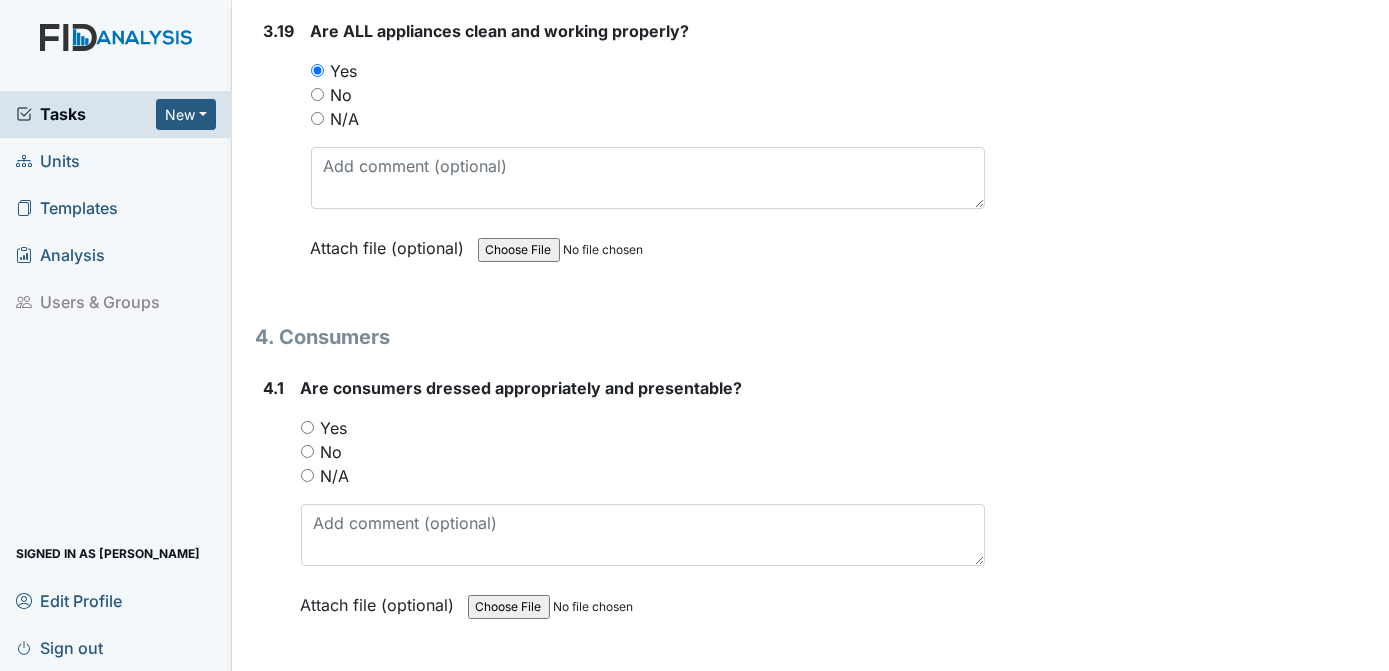 click on "Yes" at bounding box center (307, 427) 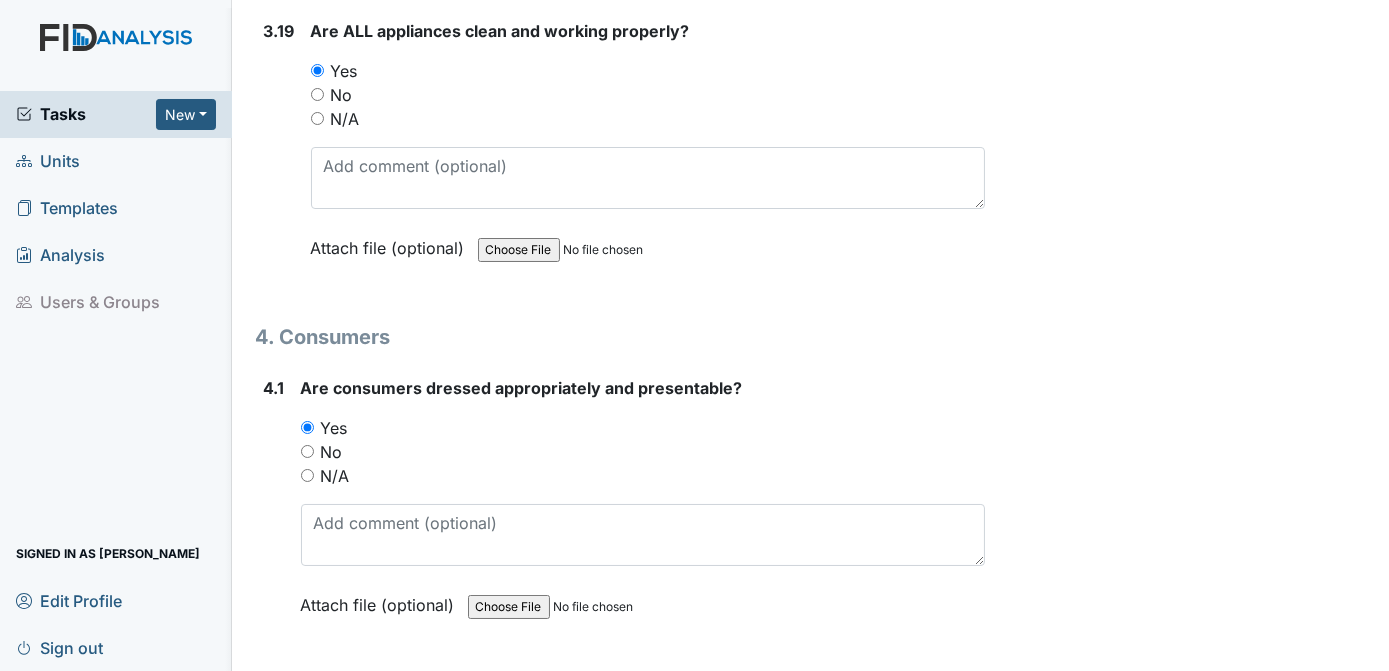 click on "Archive Task
×
Are you sure you want to archive this task? It will appear as incomplete on reports.
Archive
Delete Task
×
Are you sure you want to delete this task?
[GEOGRAPHIC_DATA]
Save
[PERSON_NAME] assigned on [DATE]." at bounding box center [1190, 9712] 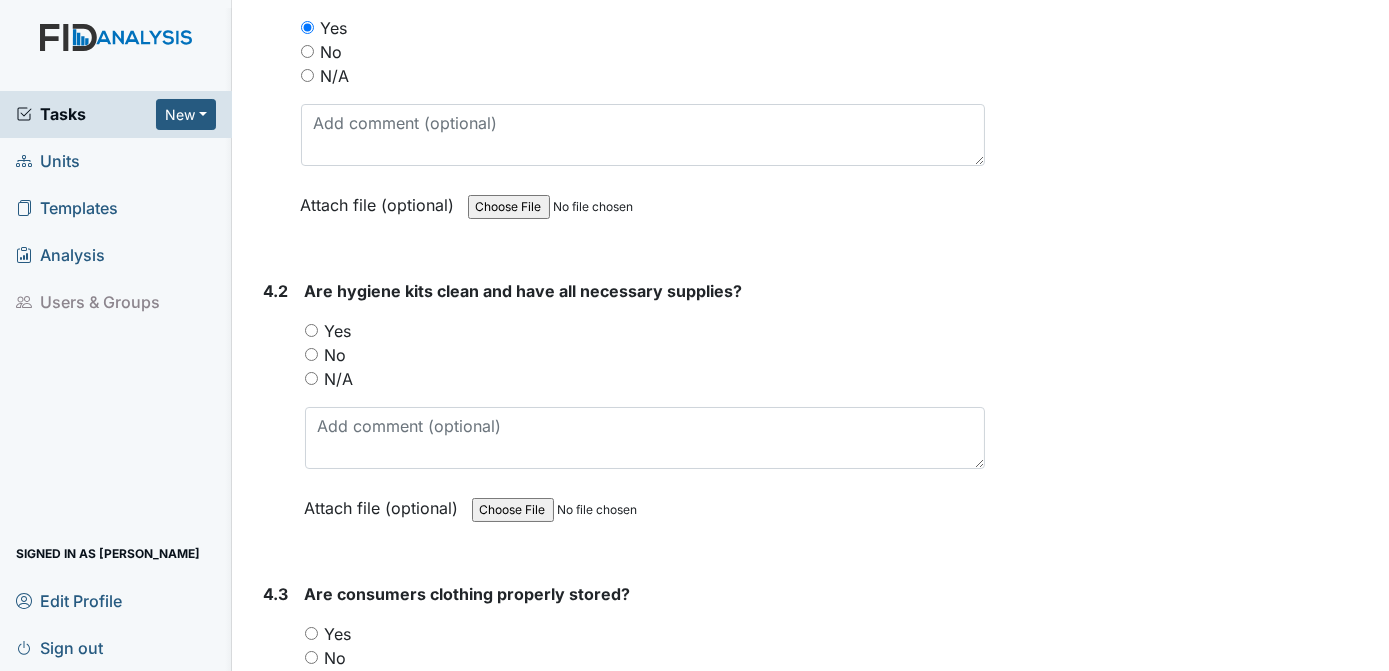 scroll, scrollTop: 8932, scrollLeft: 0, axis: vertical 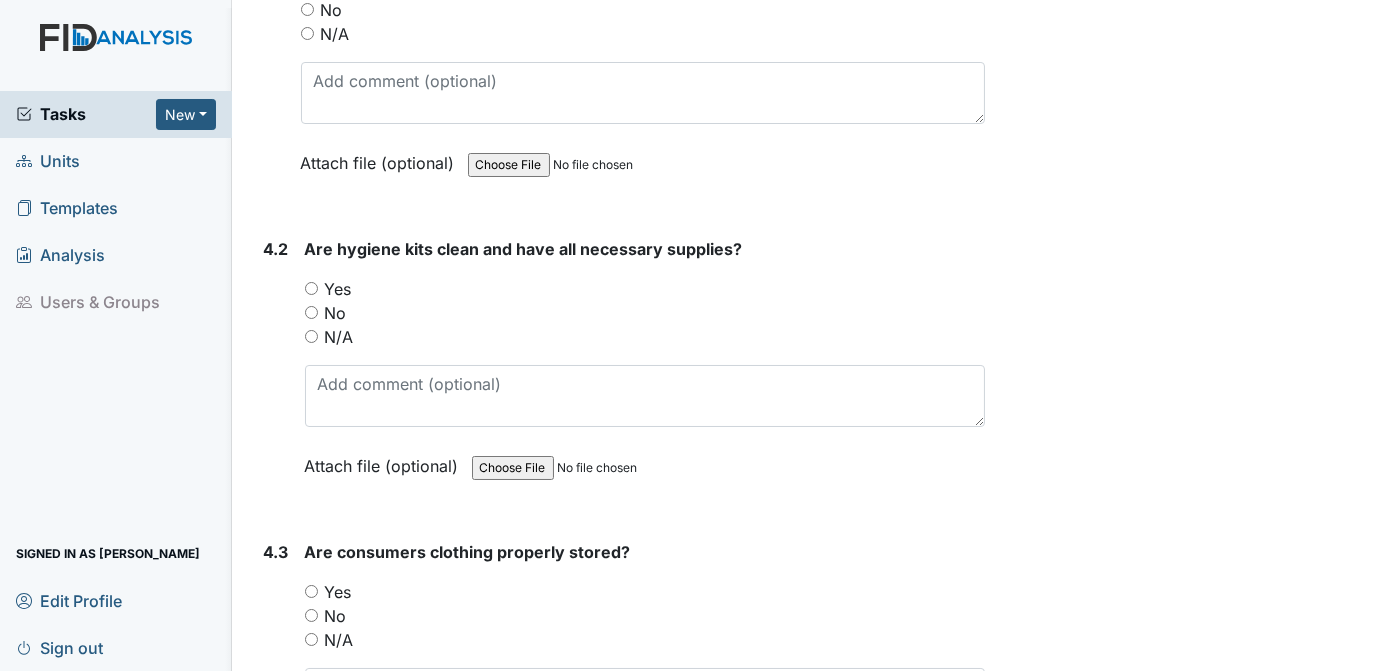 click on "Yes" at bounding box center (311, 288) 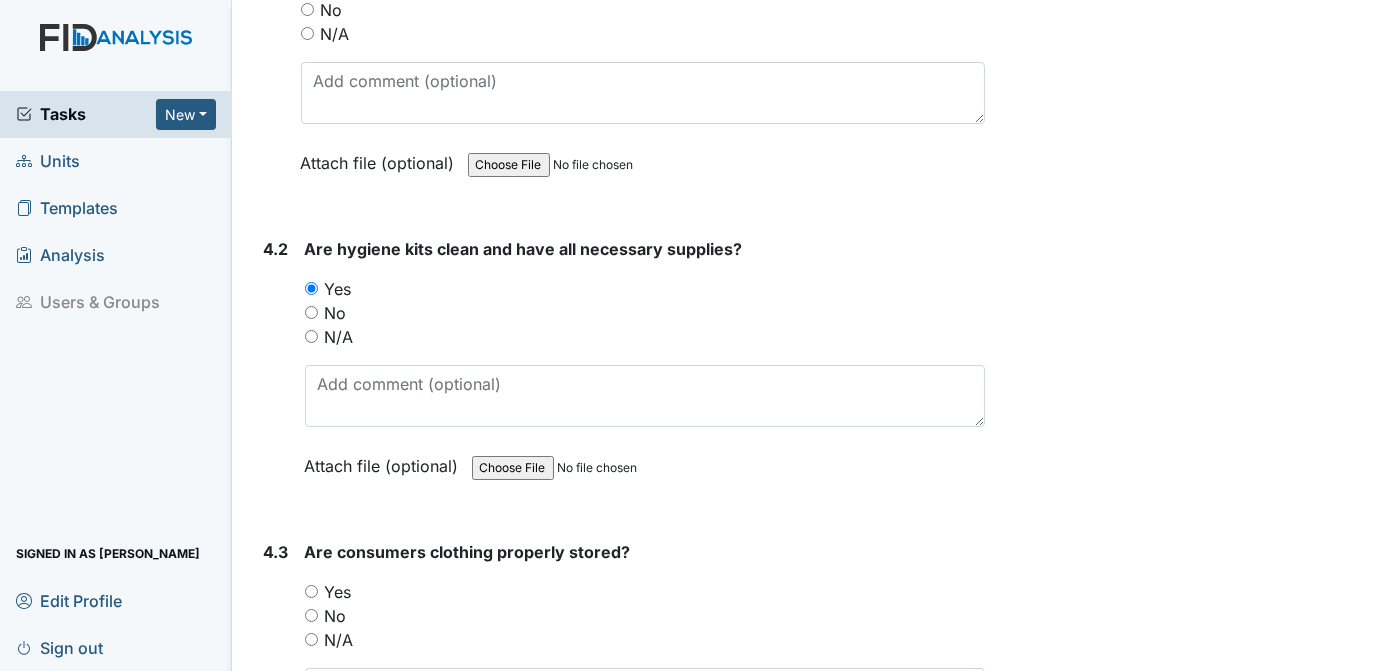 click on "Yes" at bounding box center [311, 591] 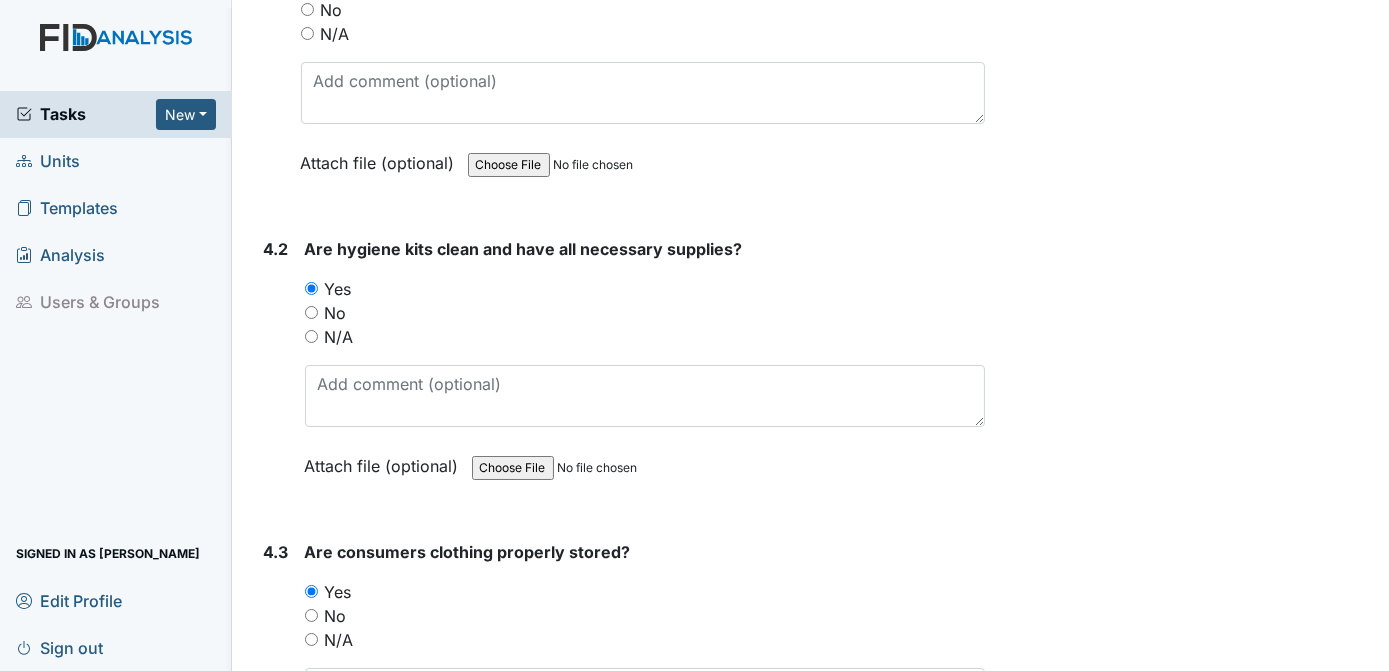 click on "Archive Task
×
Are you sure you want to archive this task? It will appear as incomplete on reports.
Archive
Delete Task
×
Are you sure you want to delete this task?
[GEOGRAPHIC_DATA]
Save
[PERSON_NAME] assigned on [DATE]." at bounding box center (1190, 9270) 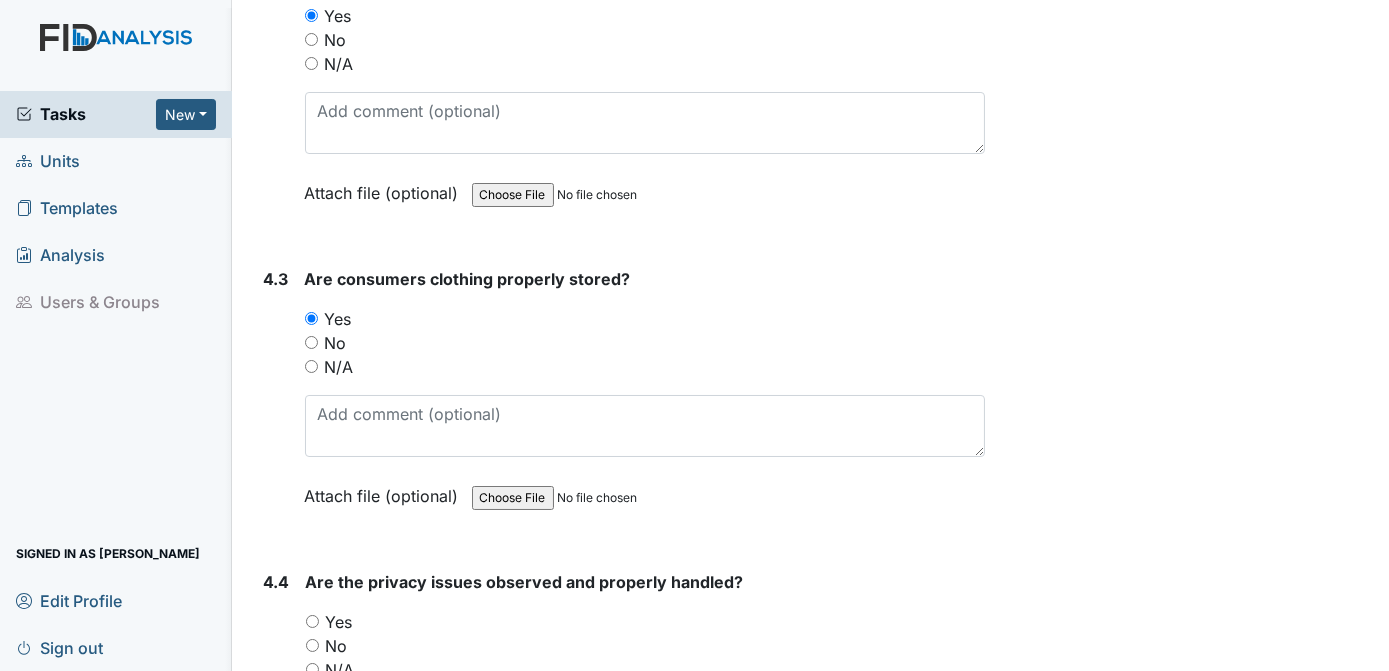 scroll, scrollTop: 9290, scrollLeft: 0, axis: vertical 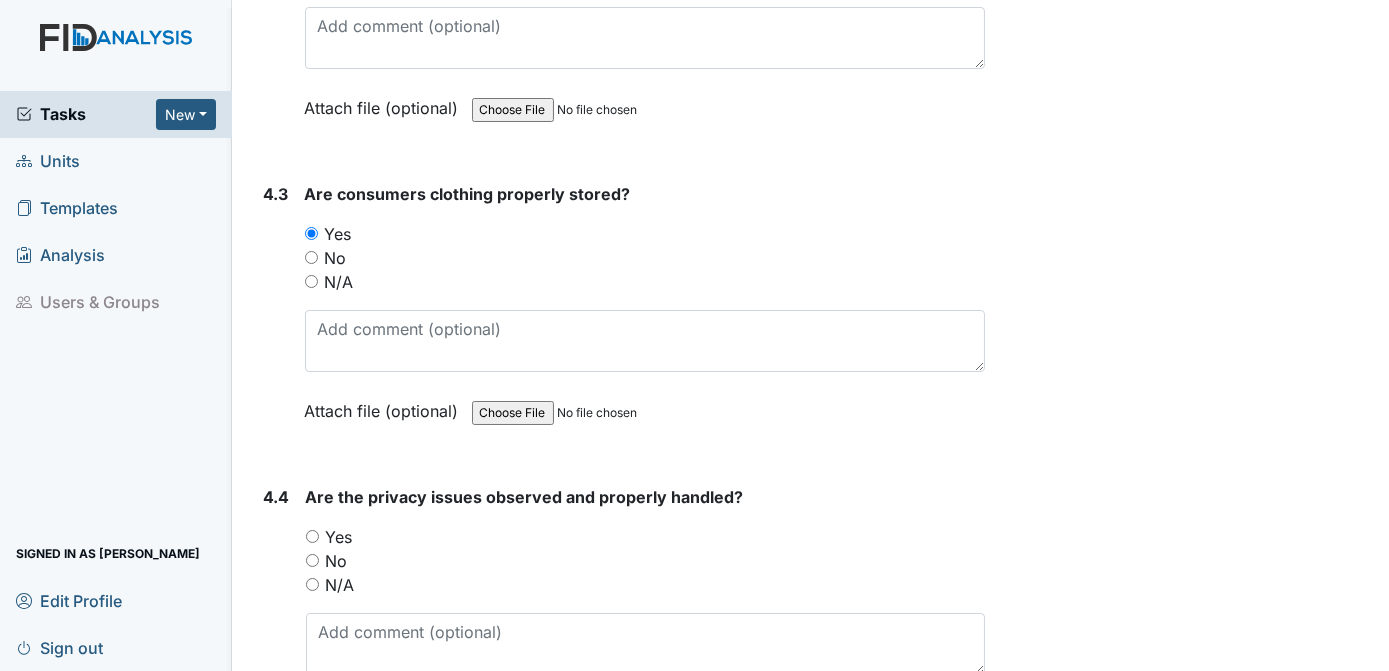 click on "No" at bounding box center [312, 560] 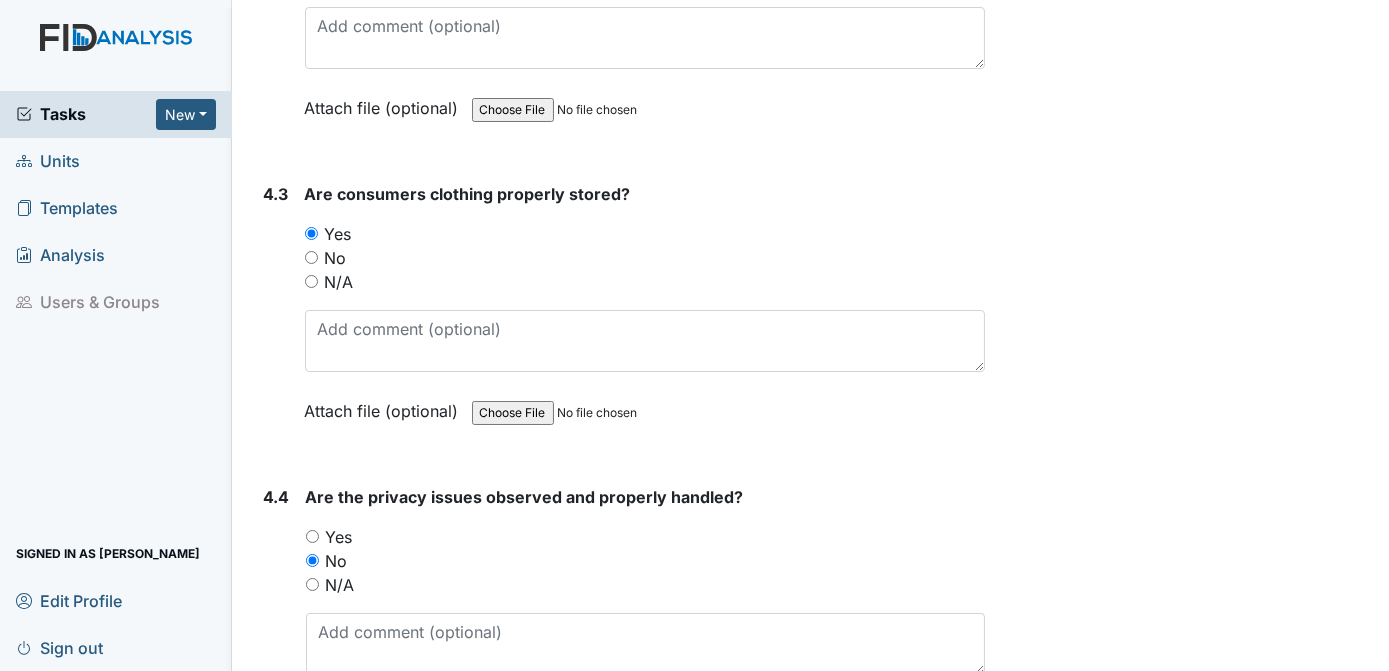 click on "Archive Task
×
Are you sure you want to archive this task? It will appear as incomplete on reports.
Archive
Delete Task
×
Are you sure you want to delete this task?
[GEOGRAPHIC_DATA]
Save
[PERSON_NAME] assigned on [DATE]." at bounding box center [1190, 8912] 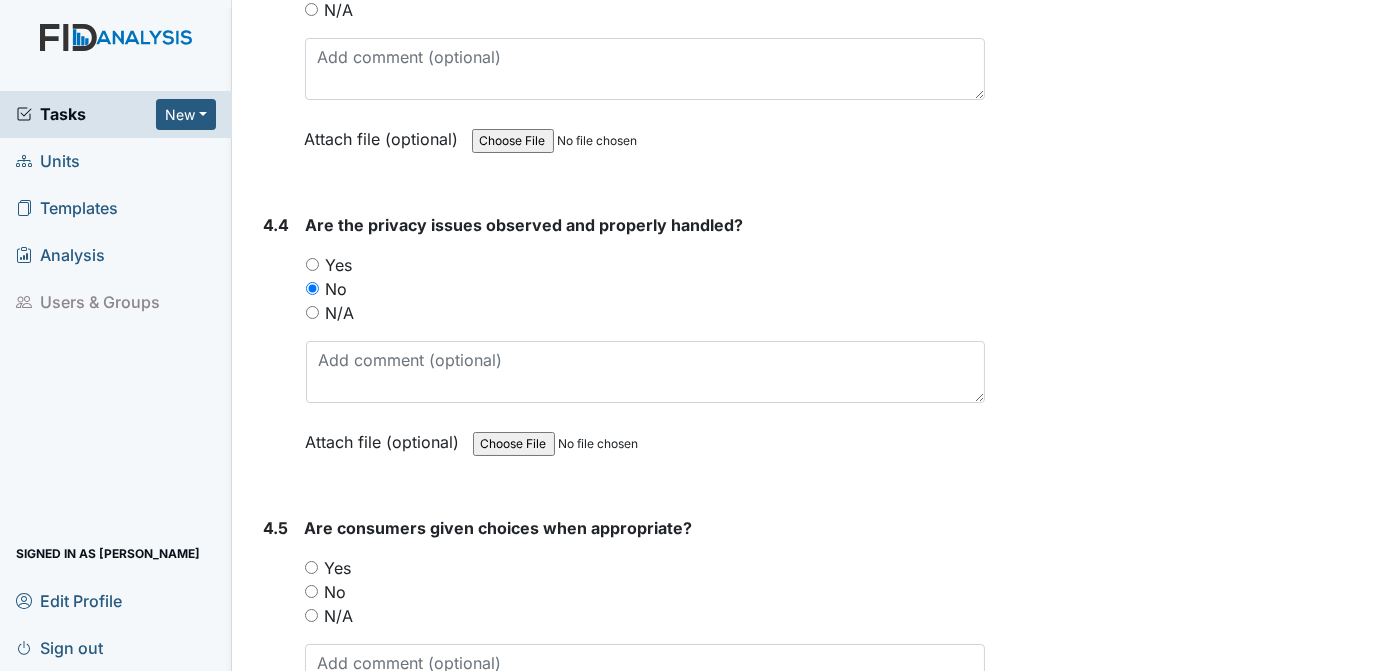 scroll, scrollTop: 9605, scrollLeft: 0, axis: vertical 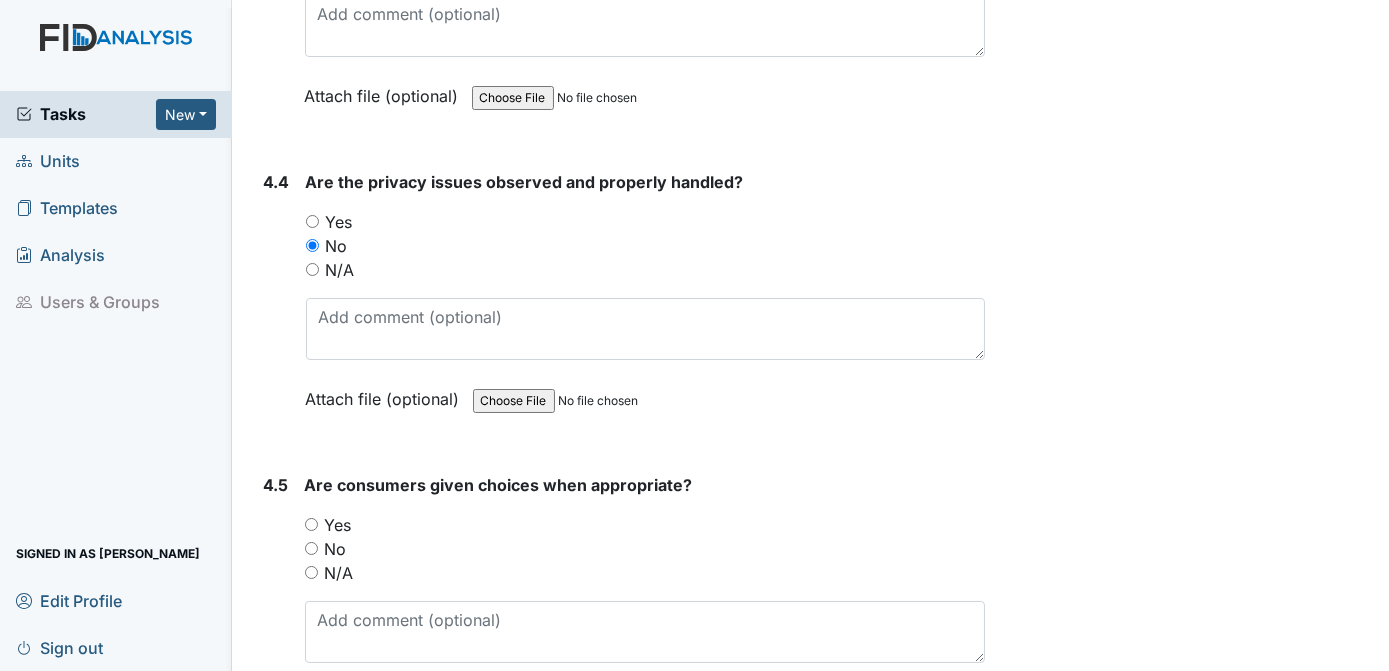 click on "Yes" at bounding box center [311, 524] 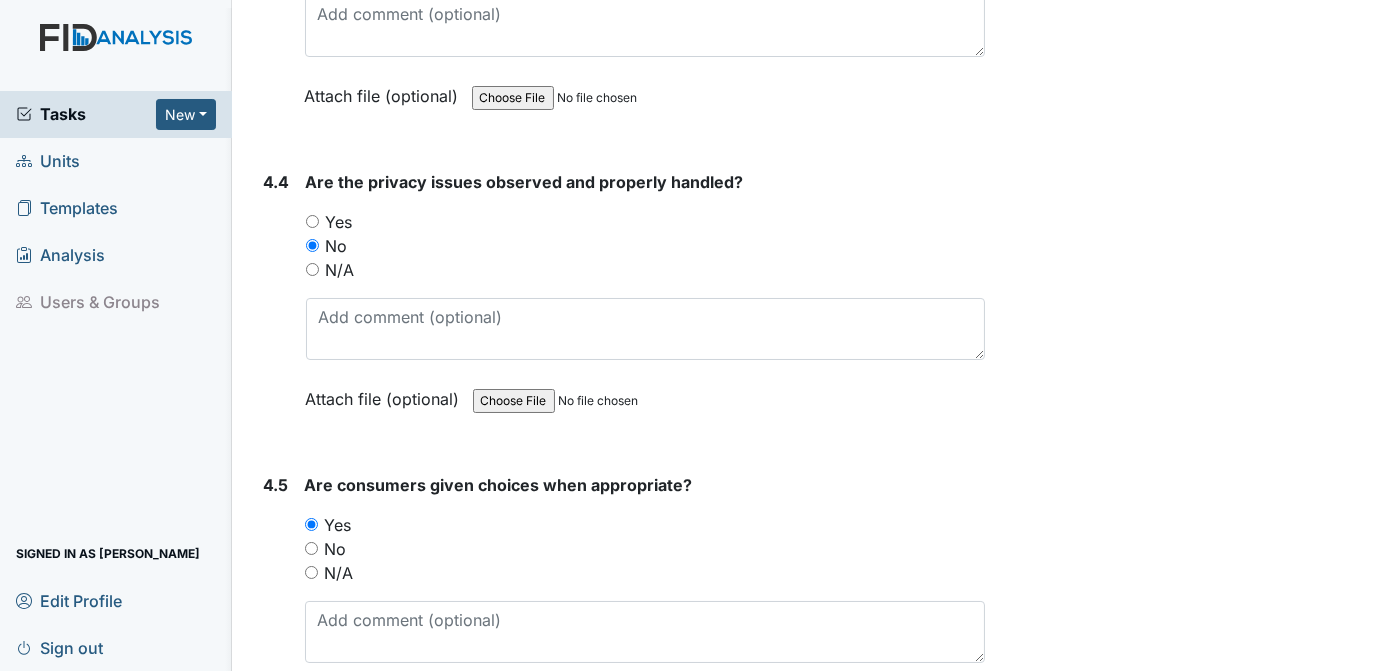 click on "Archive Task
×
Are you sure you want to archive this task? It will appear as incomplete on reports.
Archive
Delete Task
×
Are you sure you want to delete this task?
[GEOGRAPHIC_DATA]
Save
[PERSON_NAME] assigned on [DATE]." at bounding box center [1190, 8597] 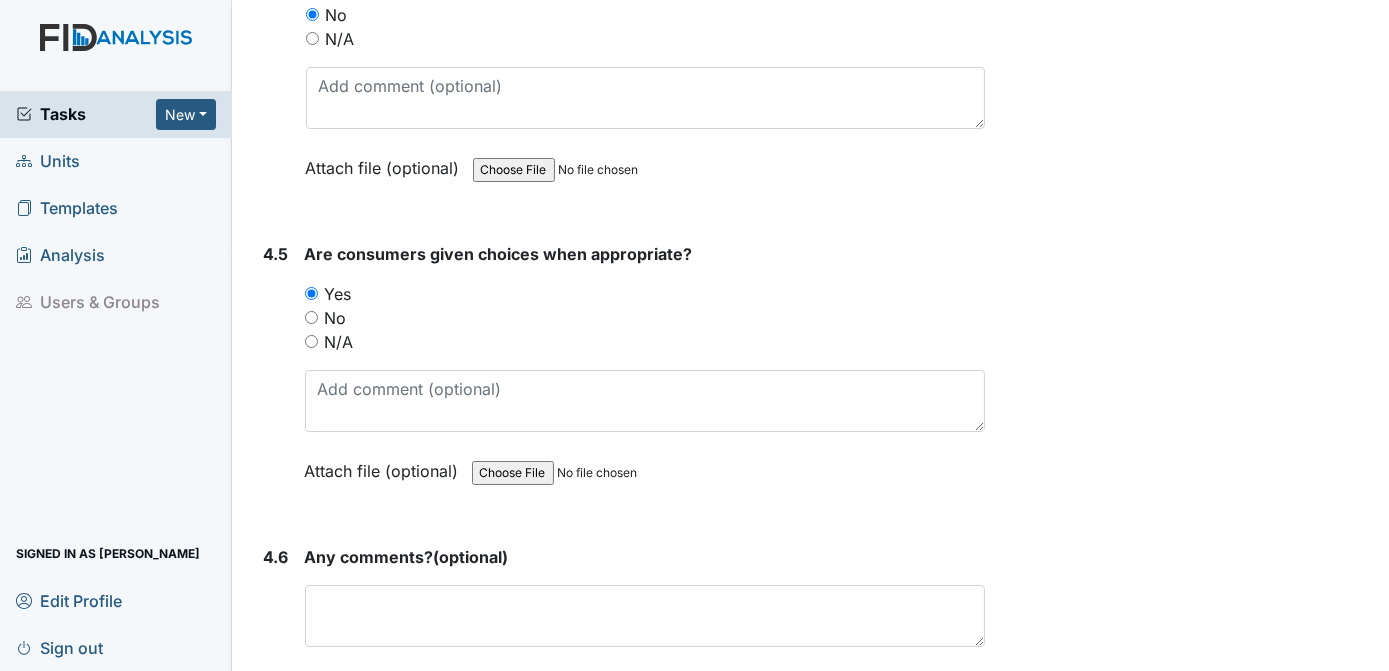 scroll, scrollTop: 9920, scrollLeft: 0, axis: vertical 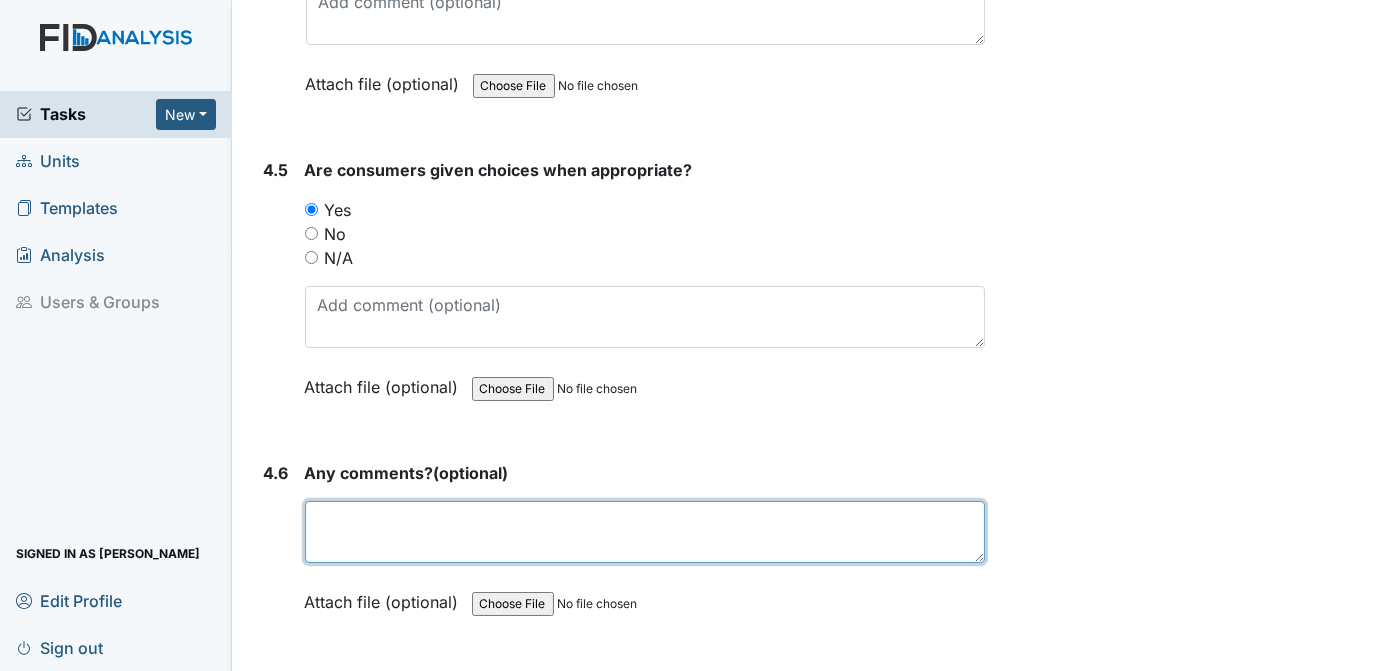 click at bounding box center (645, 532) 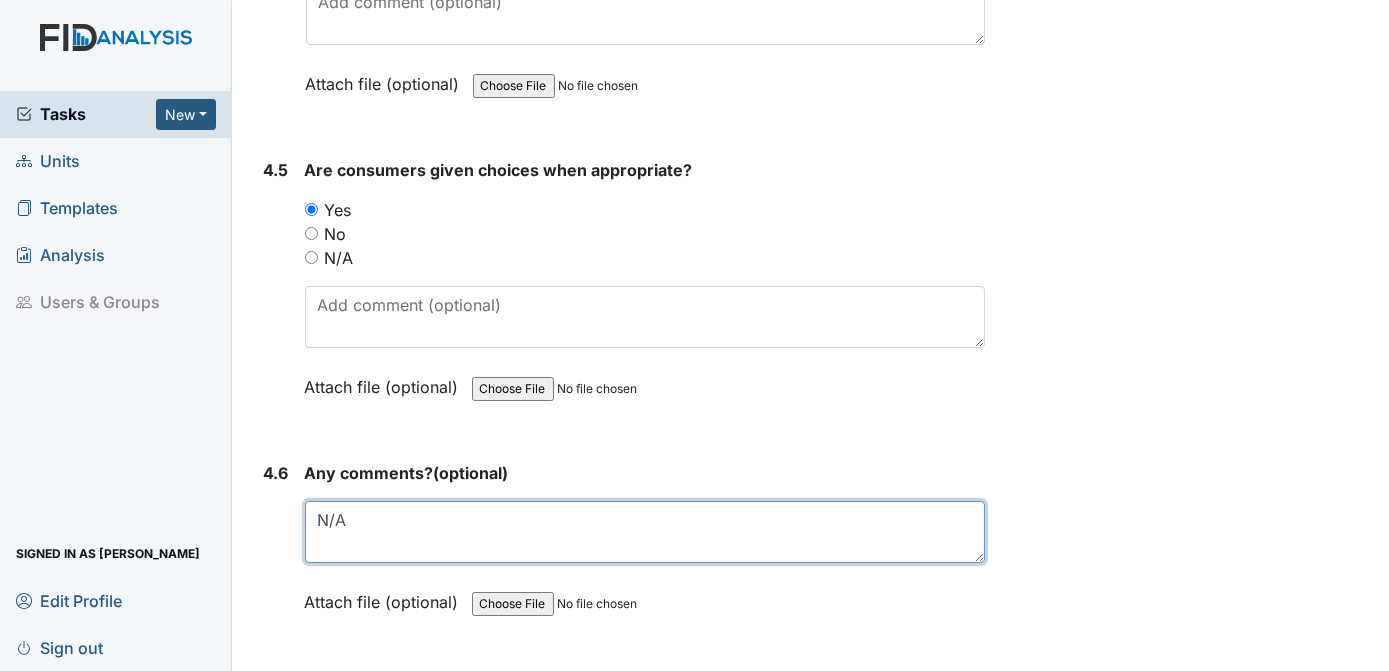 type on "N/A" 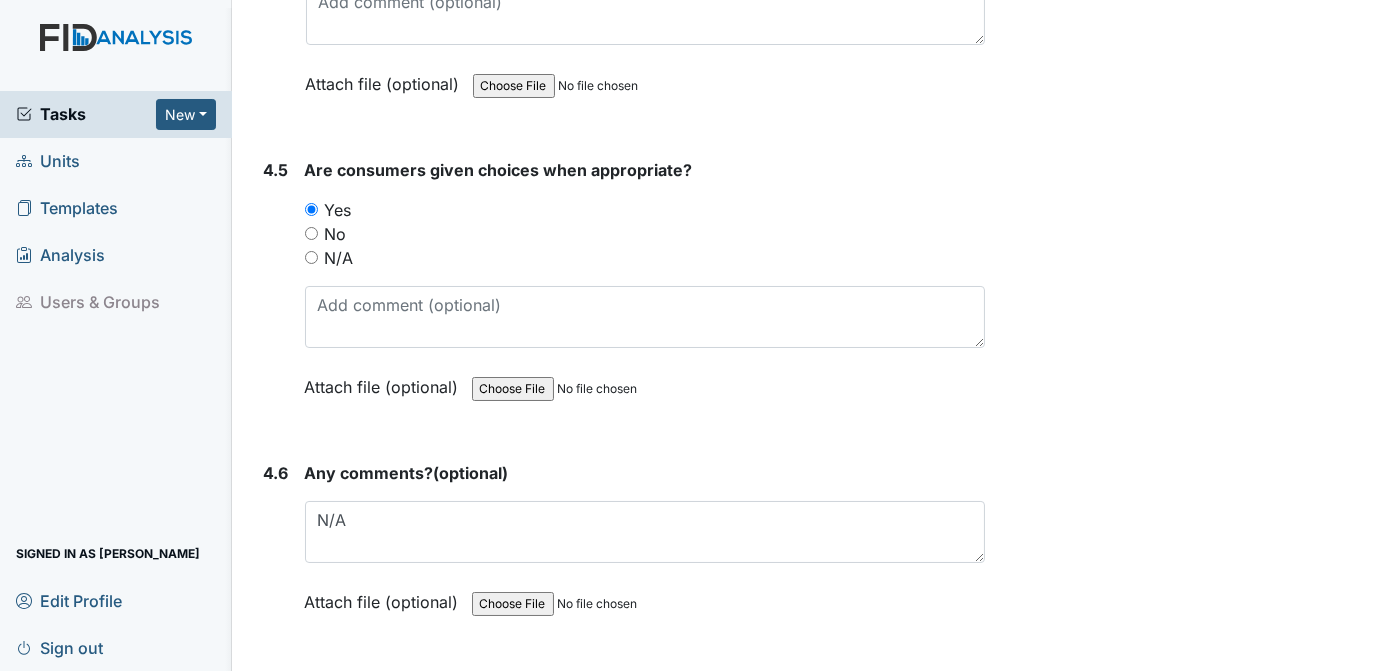 click on "Archive Task
×
Are you sure you want to archive this task? It will appear as incomplete on reports.
Archive
Delete Task
×
Are you sure you want to delete this task?
[GEOGRAPHIC_DATA]
Save
[PERSON_NAME] assigned on [DATE]." at bounding box center (1190, 8282) 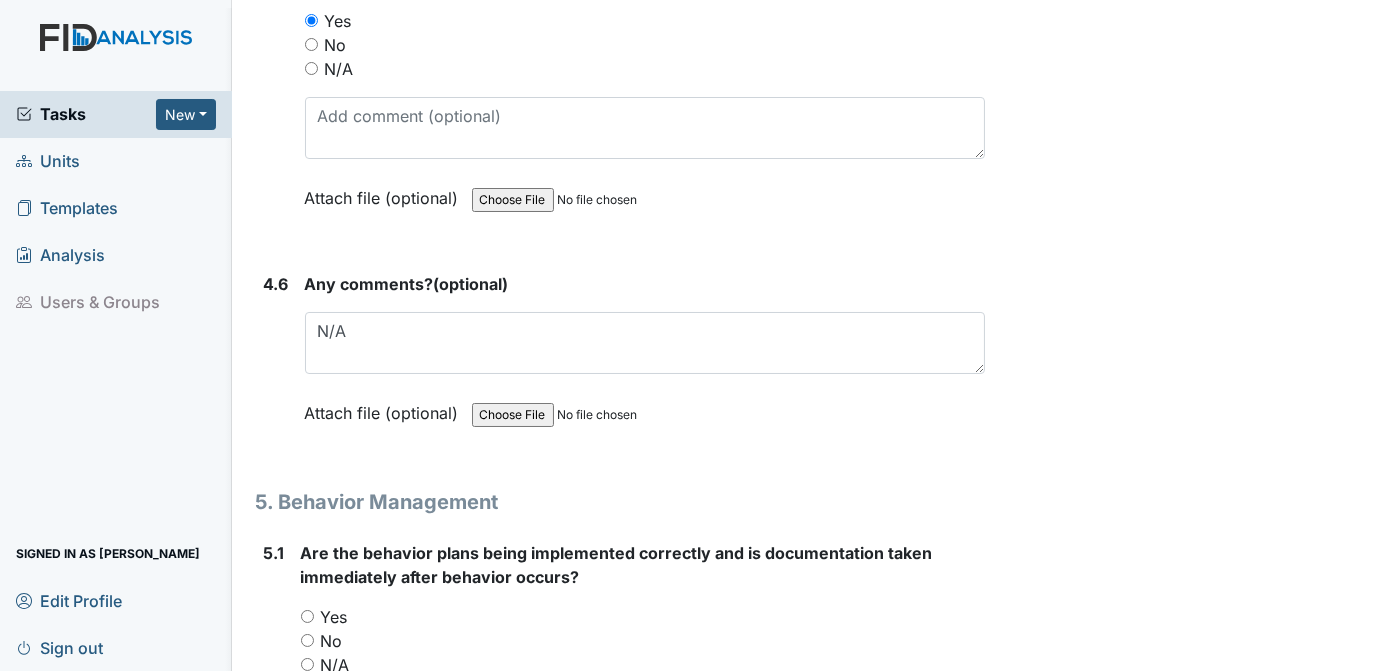 scroll, scrollTop: 10152, scrollLeft: 0, axis: vertical 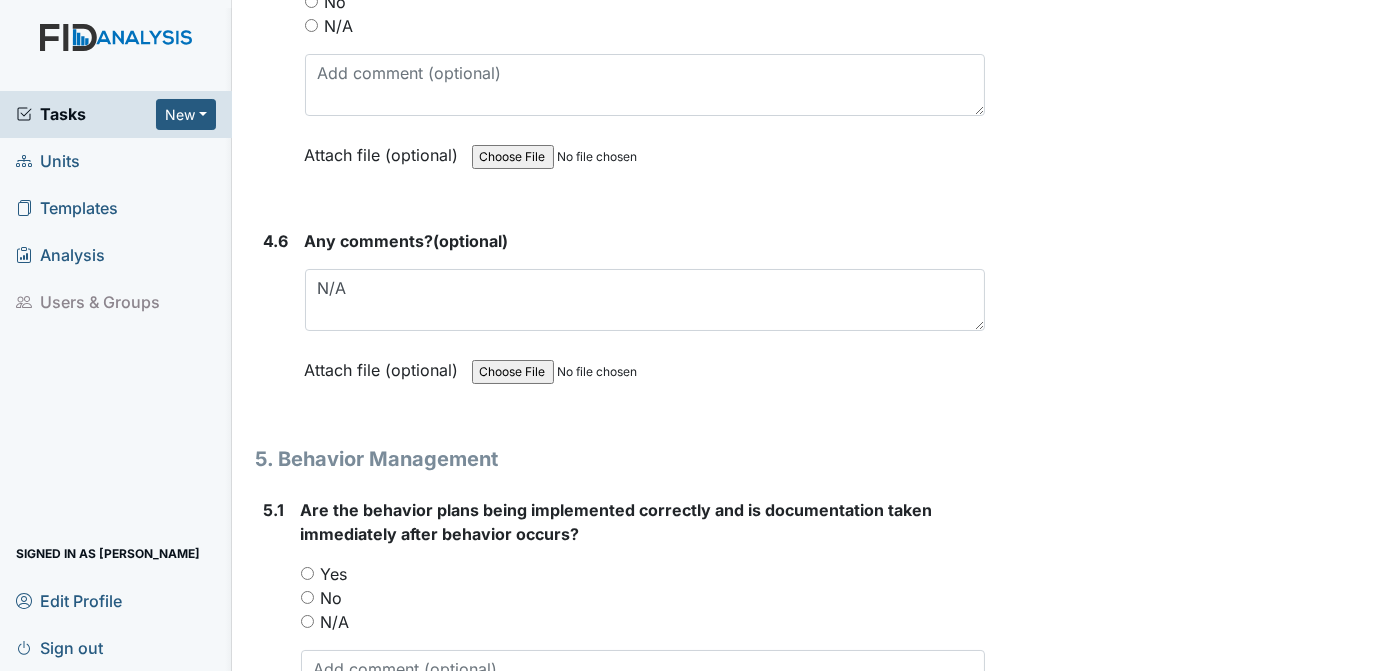click on "N/A" at bounding box center (307, 621) 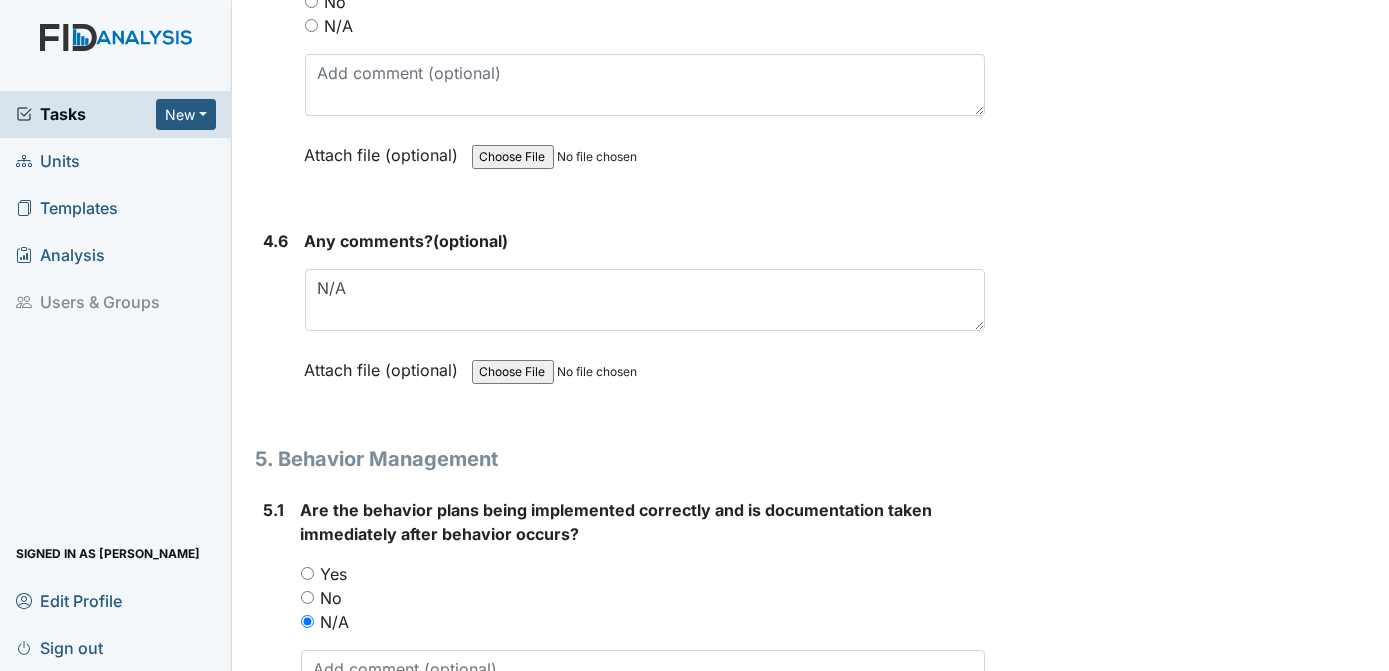click on "Archive Task
×
Are you sure you want to archive this task? It will appear as incomplete on reports.
Archive
Delete Task
×
Are you sure you want to delete this task?
[GEOGRAPHIC_DATA]
Save
[PERSON_NAME] assigned on [DATE]." at bounding box center [1190, 8050] 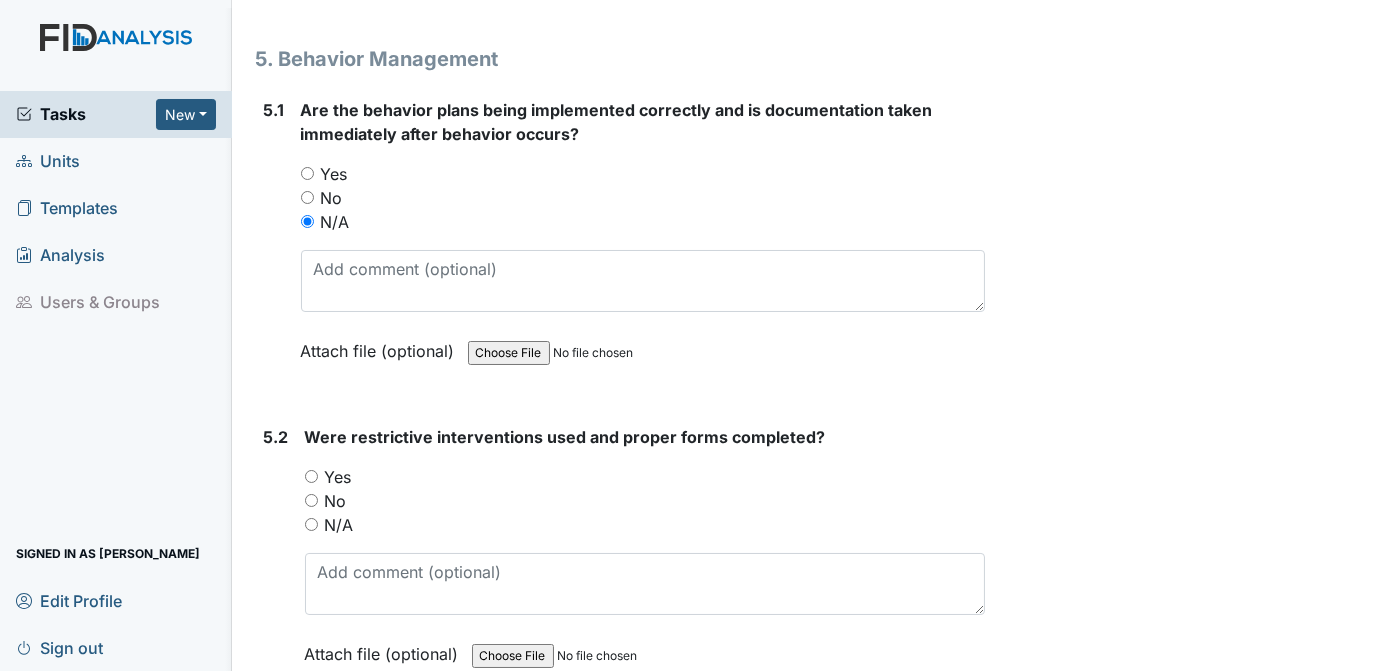 scroll, scrollTop: 10593, scrollLeft: 0, axis: vertical 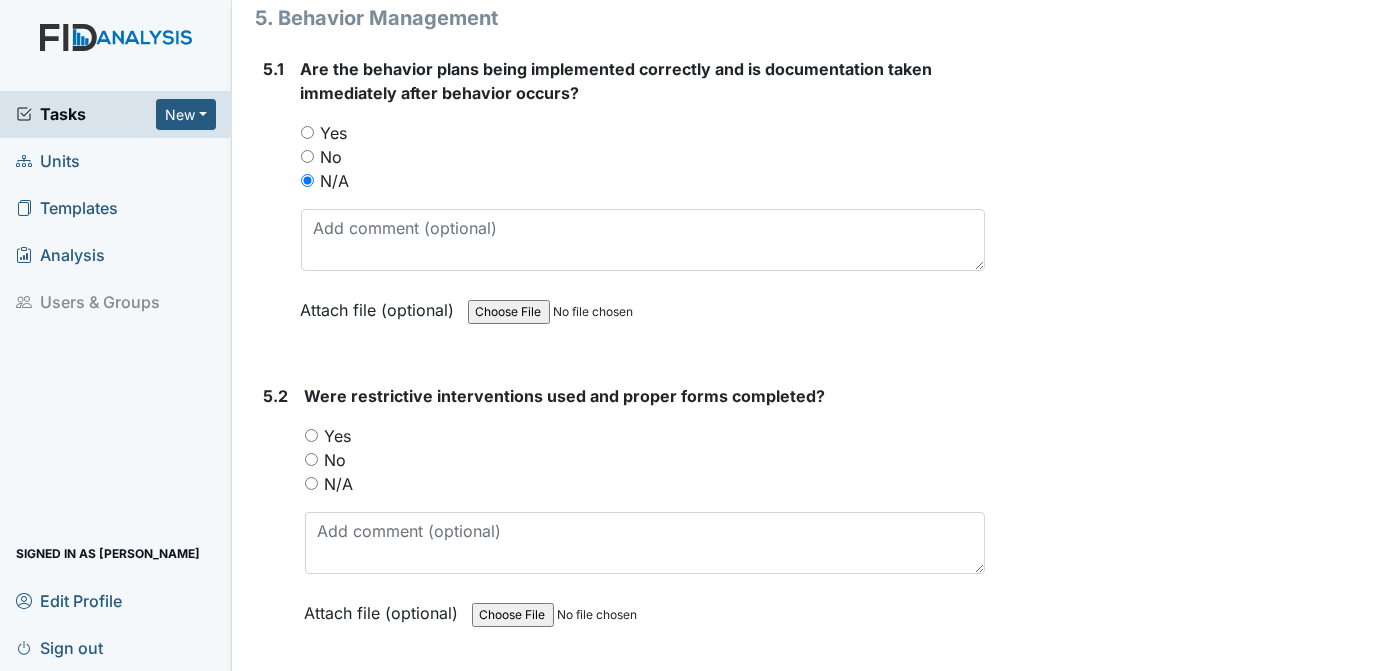 click on "N/A" at bounding box center (311, 483) 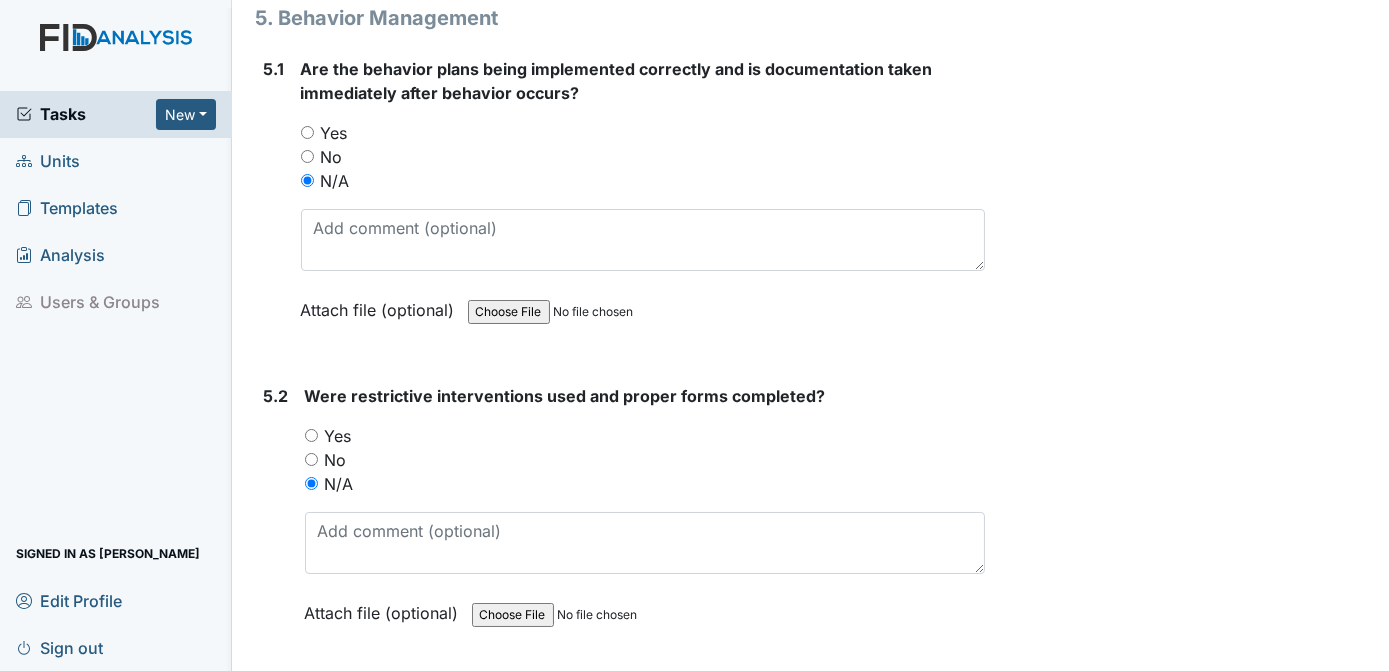click on "Archive Task
×
Are you sure you want to archive this task? It will appear as incomplete on reports.
Archive
Delete Task
×
Are you sure you want to delete this task?
[GEOGRAPHIC_DATA]
Save
[PERSON_NAME] assigned on [DATE]." at bounding box center [1190, 7609] 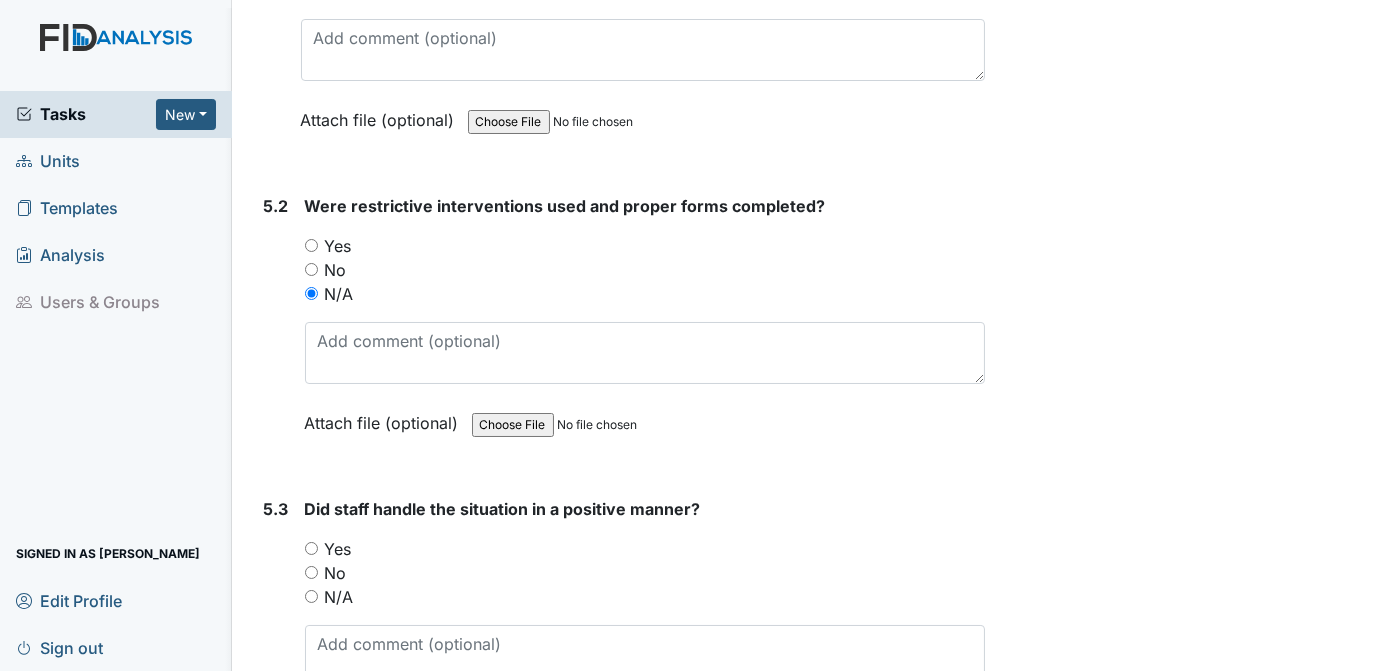 scroll, scrollTop: 10866, scrollLeft: 0, axis: vertical 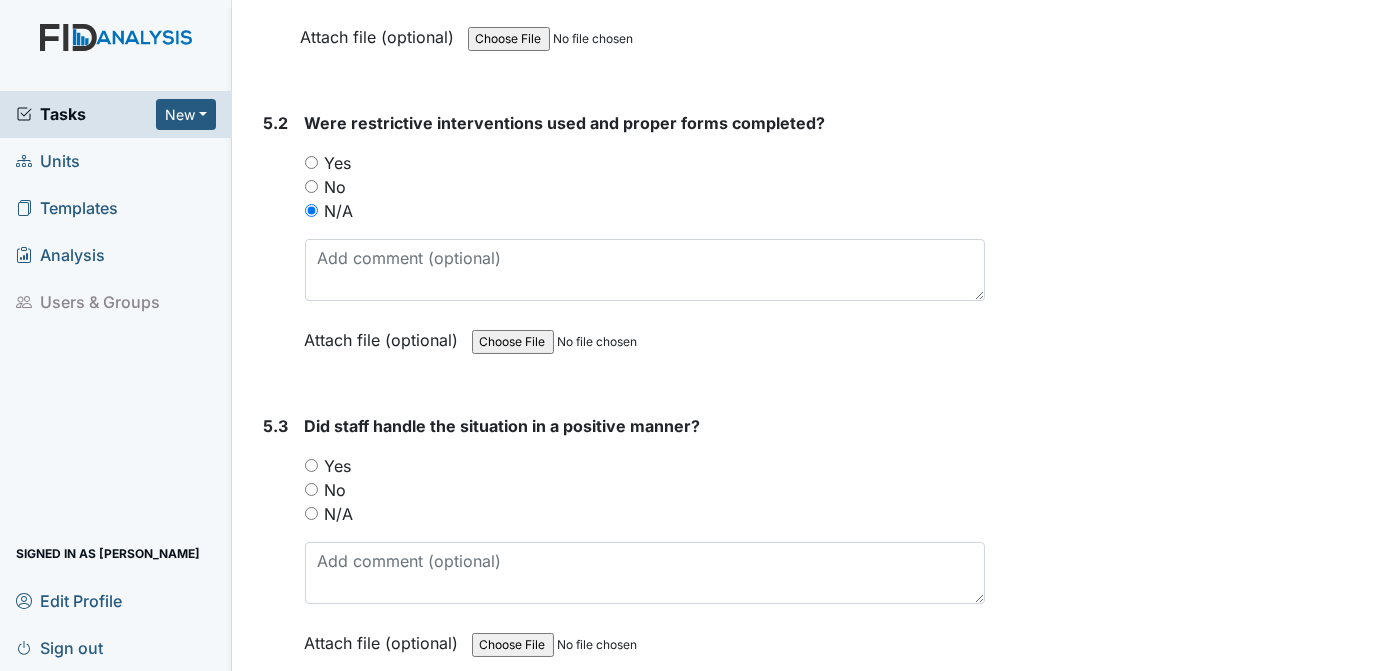 click on "N/A" at bounding box center [311, 513] 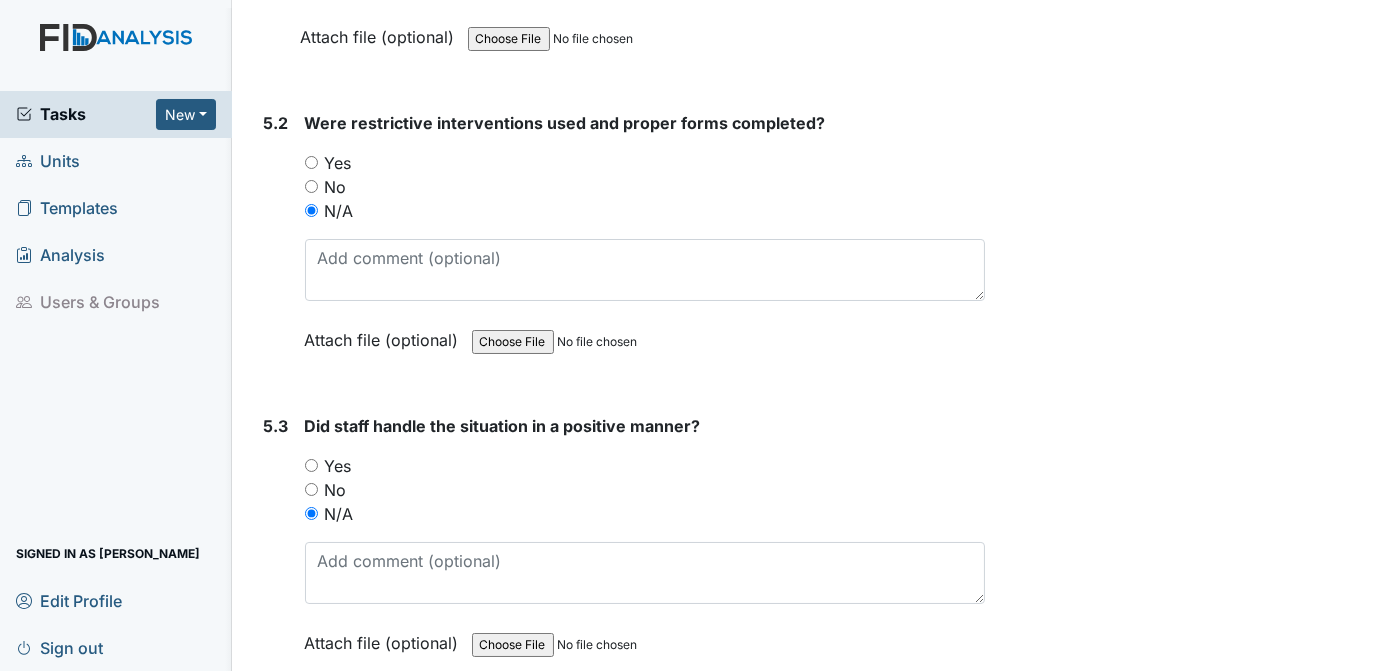 click on "Did staff handle the situation in a positive manner?" at bounding box center [645, 426] 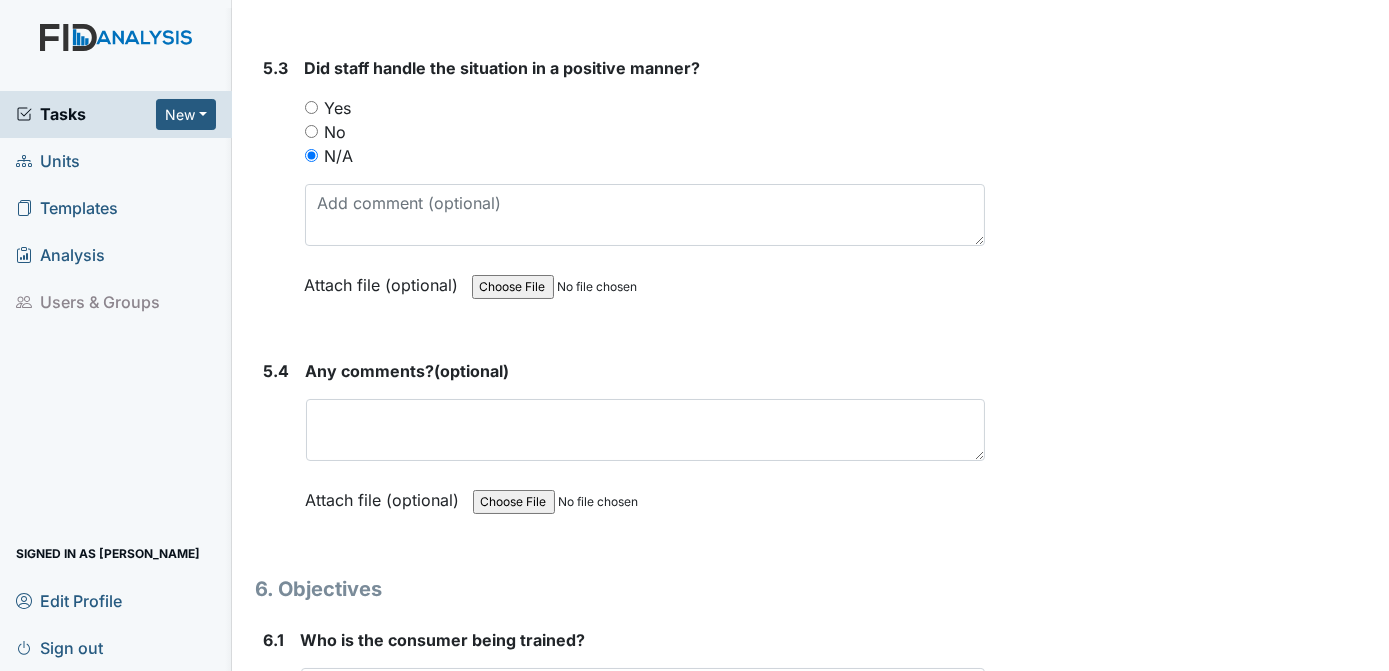 scroll, scrollTop: 11309, scrollLeft: 0, axis: vertical 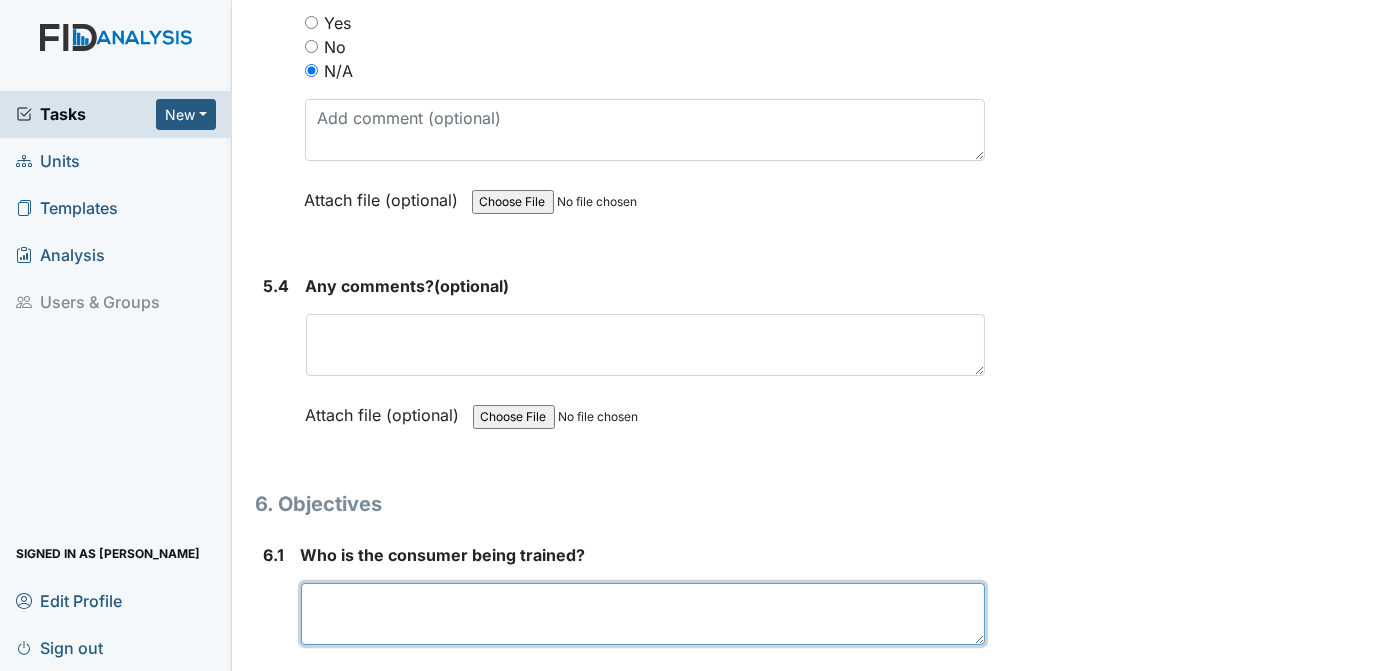 click at bounding box center [643, 614] 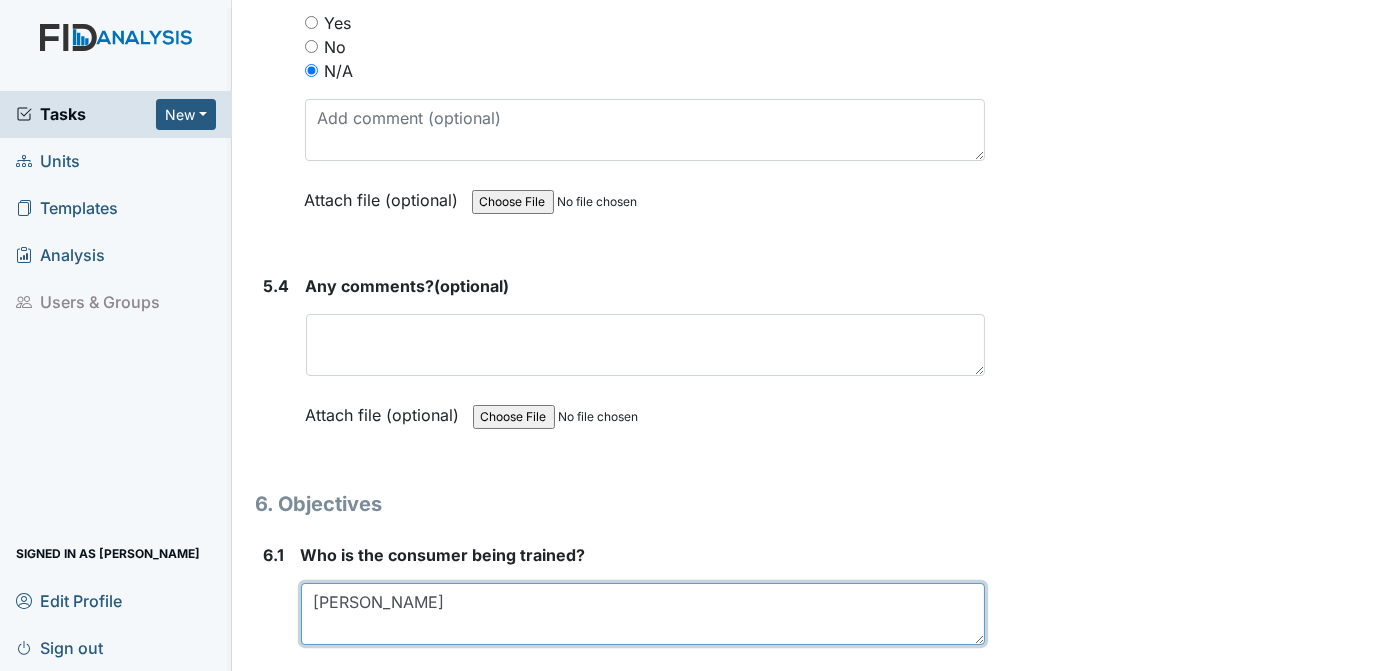 type on "[PERSON_NAME]" 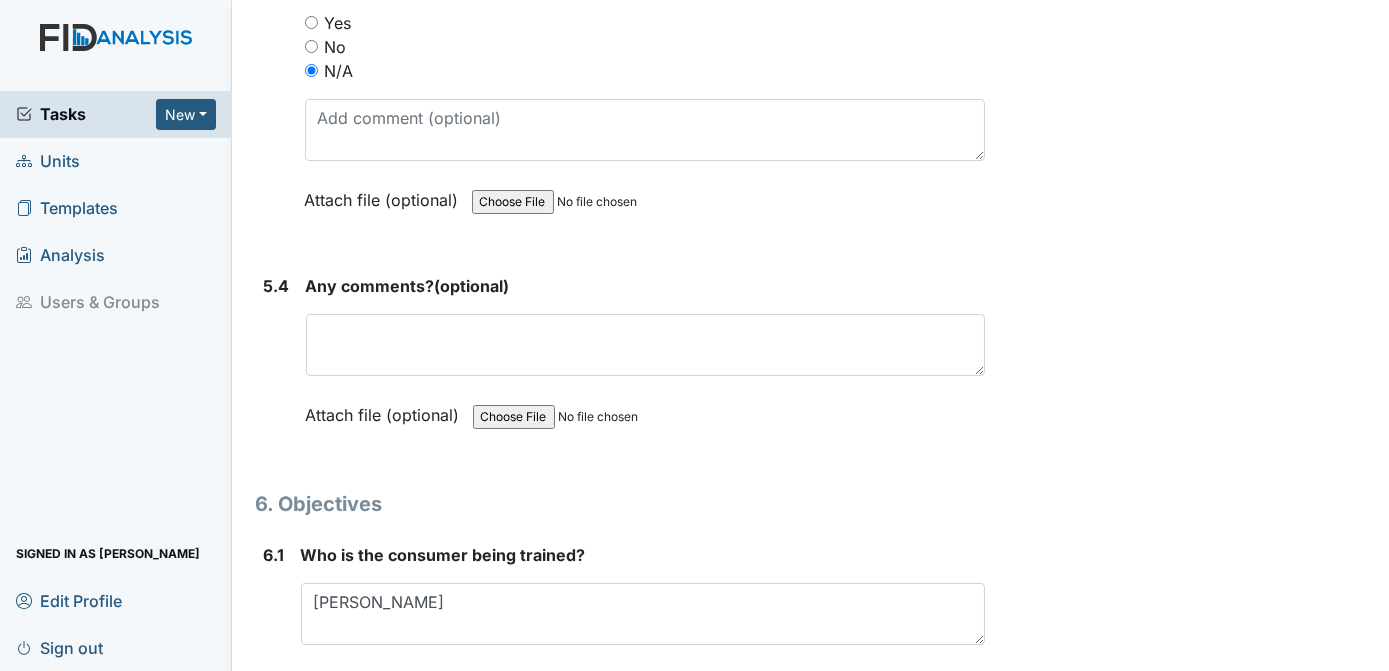 click on "Archive Task
×
Are you sure you want to archive this task? It will appear as incomplete on reports.
Archive
Delete Task
×
Are you sure you want to delete this task?
[GEOGRAPHIC_DATA]
Save
[PERSON_NAME] assigned on [DATE]." at bounding box center (1190, 6893) 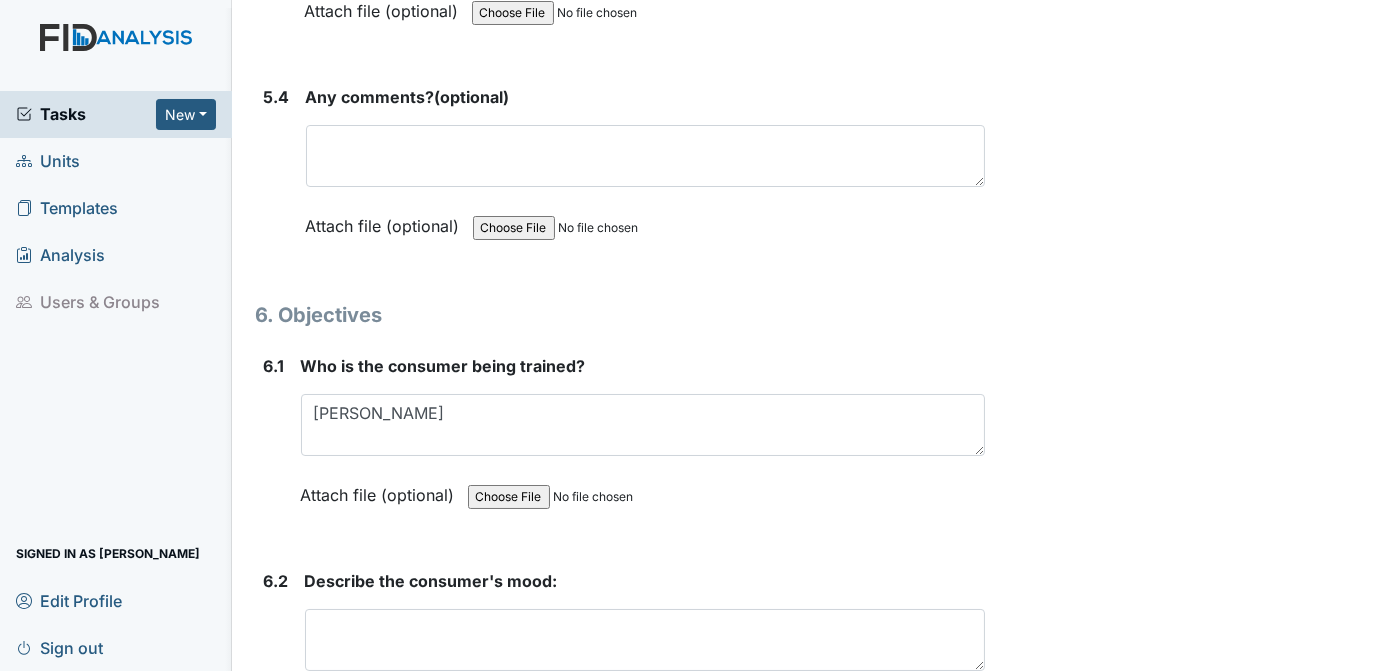 scroll, scrollTop: 11582, scrollLeft: 0, axis: vertical 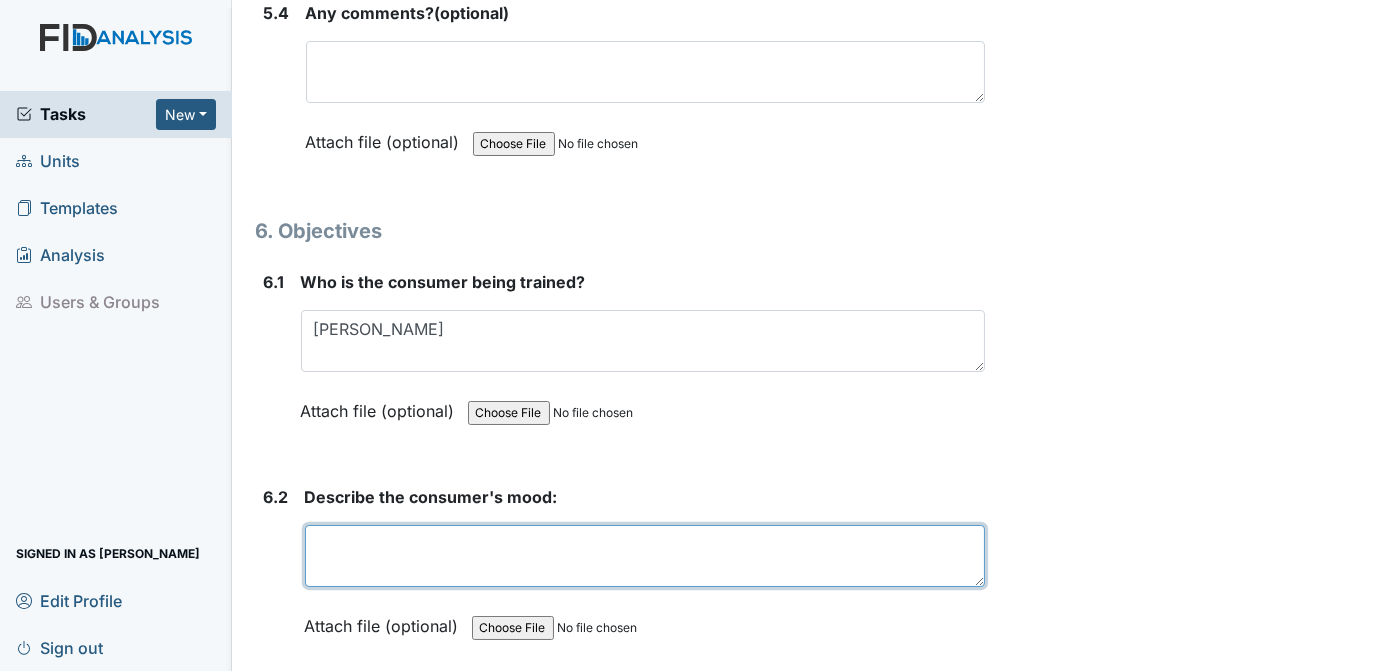 click at bounding box center (645, 556) 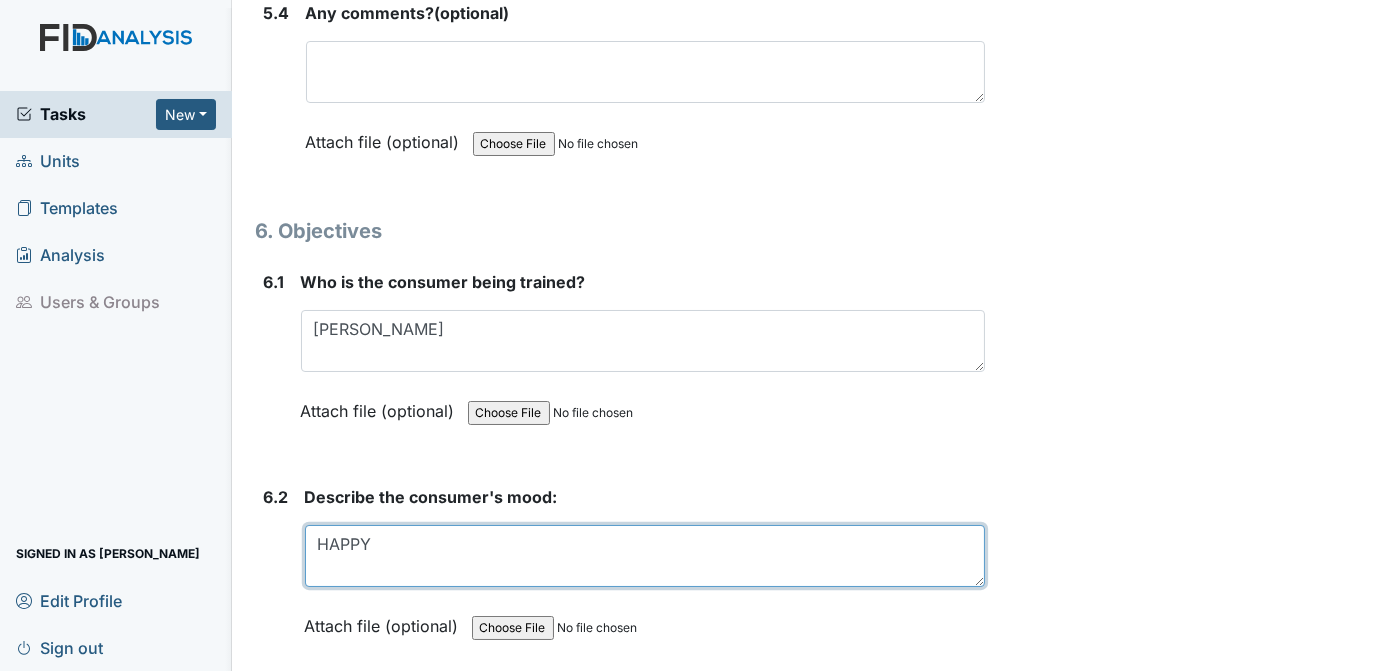 type on "HAPPY" 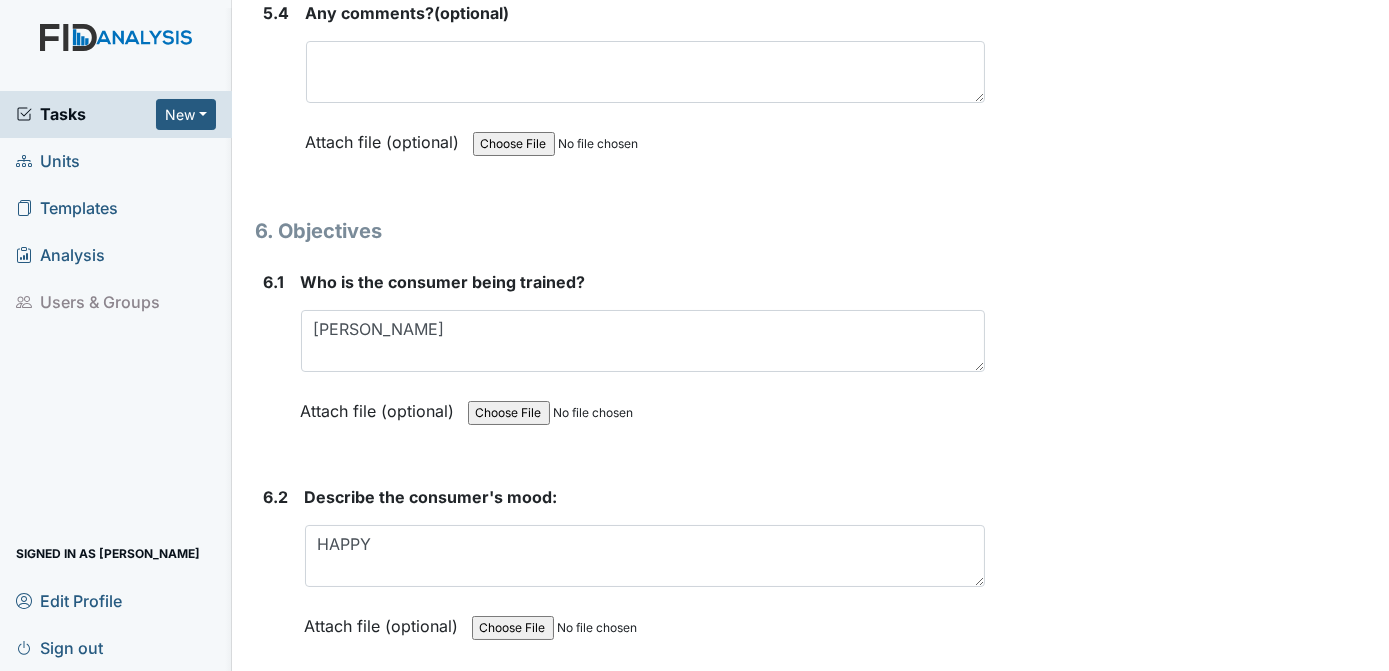 click on "Archive Task
×
Are you sure you want to archive this task? It will appear as incomplete on reports.
Archive
Delete Task
×
Are you sure you want to delete this task?
[GEOGRAPHIC_DATA]
Save
[PERSON_NAME] assigned on [DATE]." at bounding box center (1190, 6620) 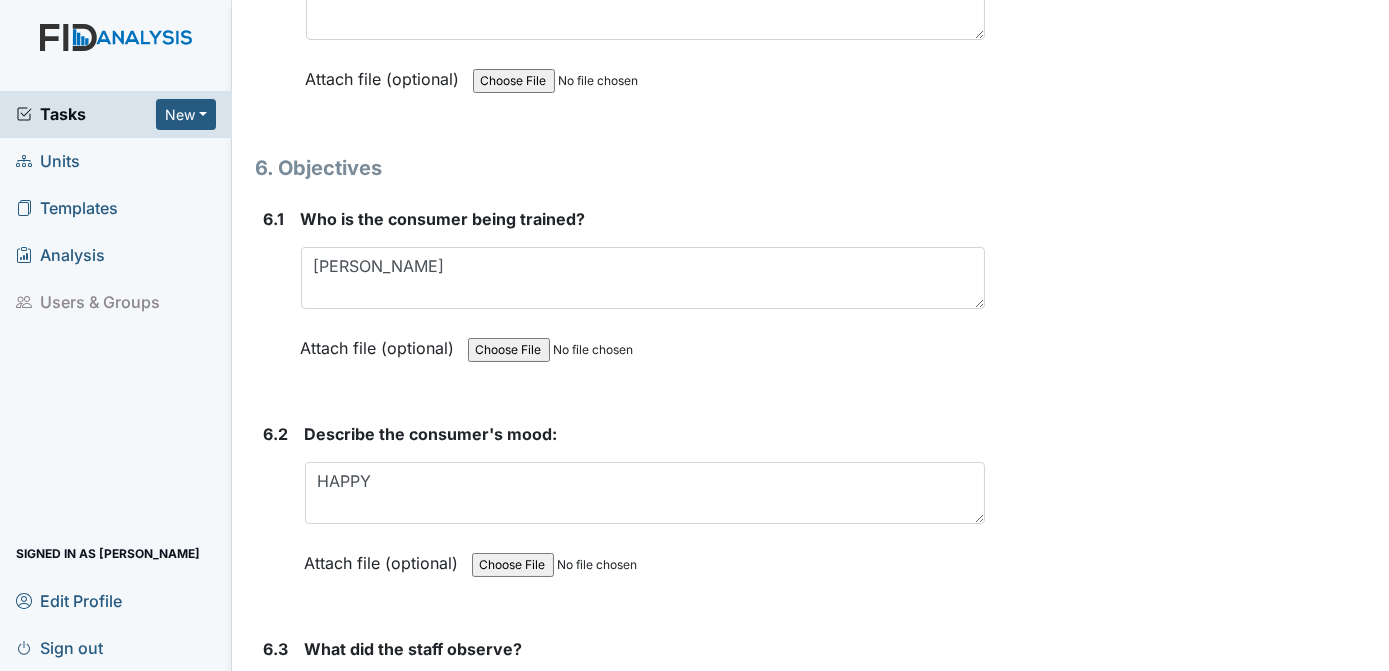 scroll, scrollTop: 11687, scrollLeft: 0, axis: vertical 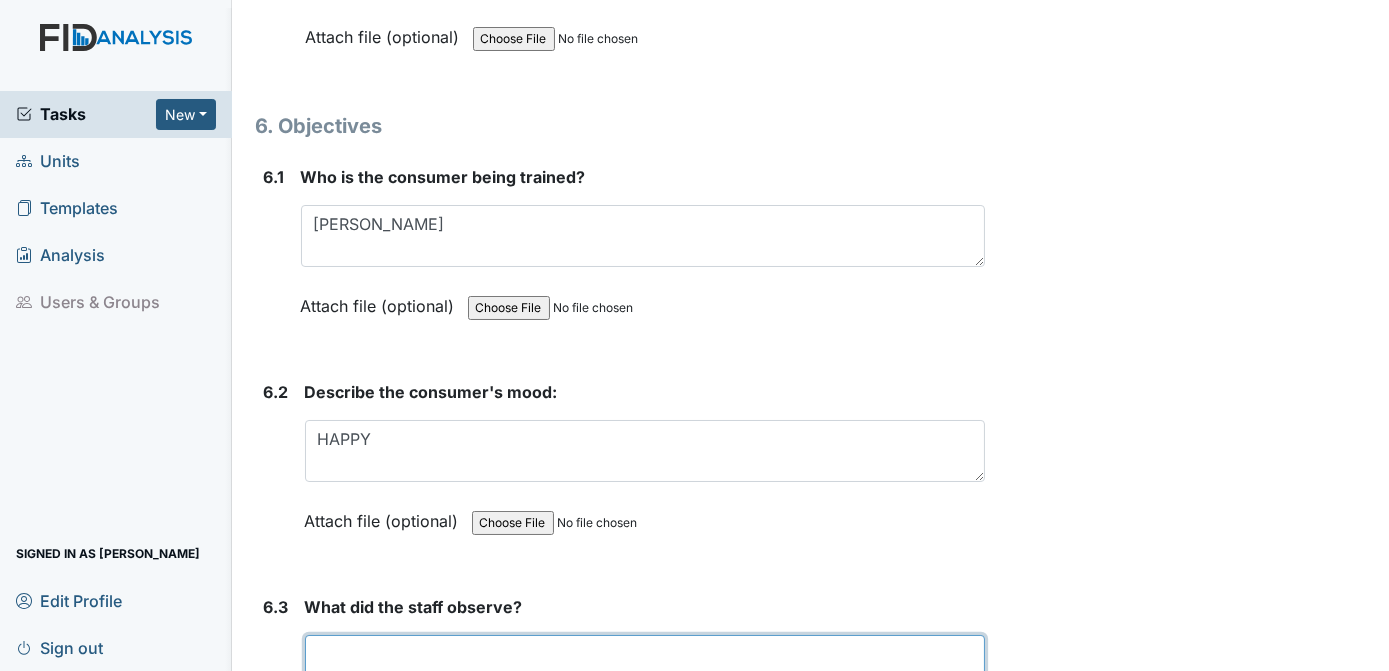 click at bounding box center (645, 666) 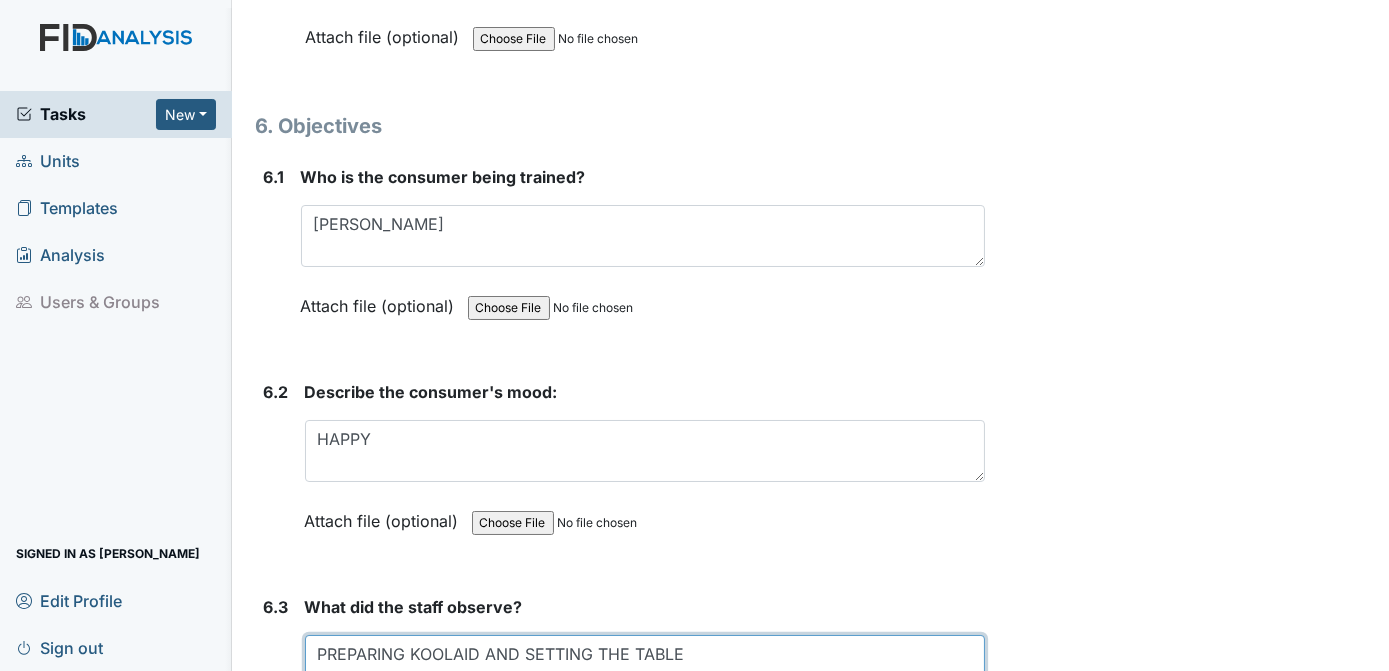 type on "PREPARING KOOLAID AND SETTING THE TABLE" 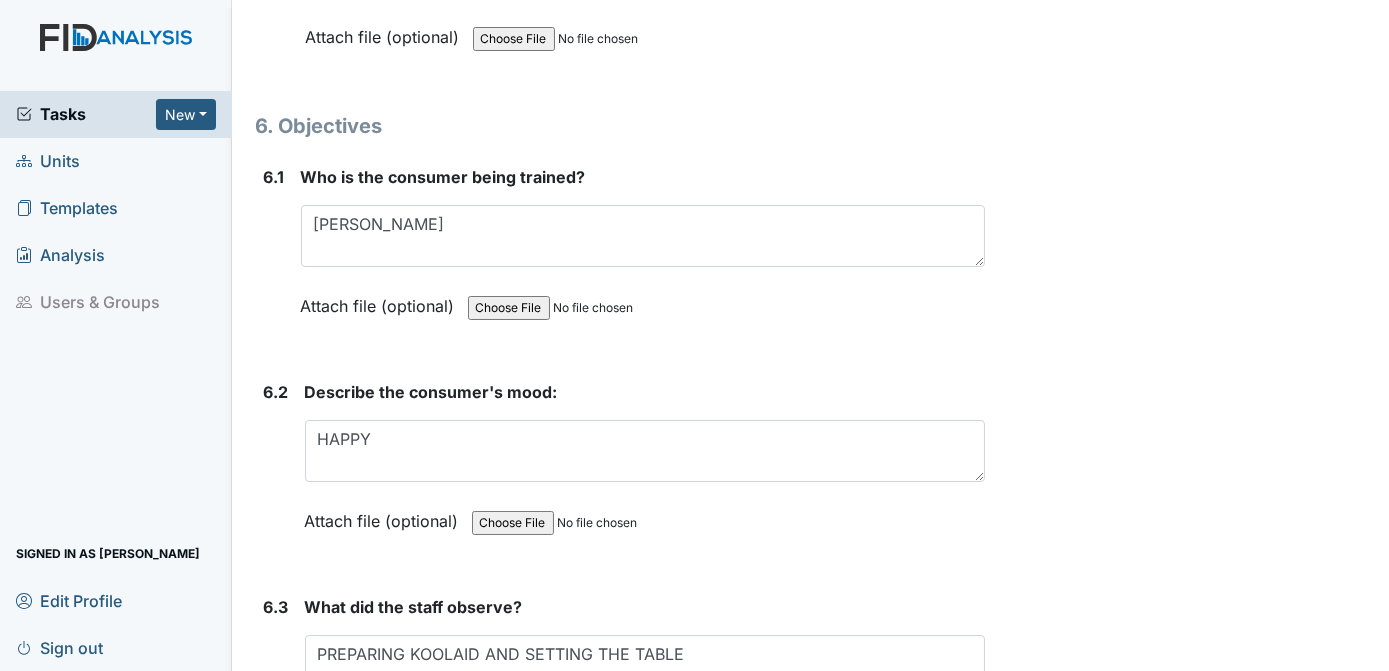 click on "Archive Task
×
Are you sure you want to archive this task? It will appear as incomplete on reports.
Archive
Delete Task
×
Are you sure you want to delete this task?
[GEOGRAPHIC_DATA]
Save
[PERSON_NAME] assigned on [DATE]." at bounding box center [1190, 6515] 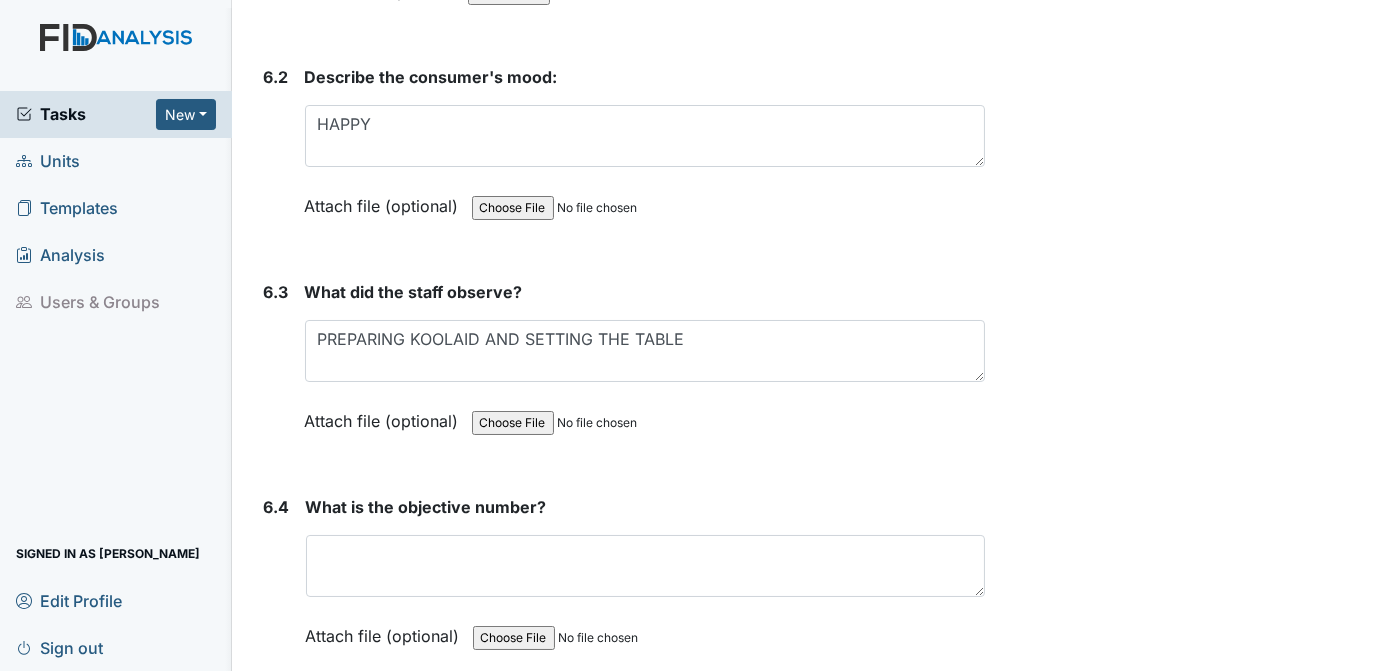 scroll, scrollTop: 12087, scrollLeft: 0, axis: vertical 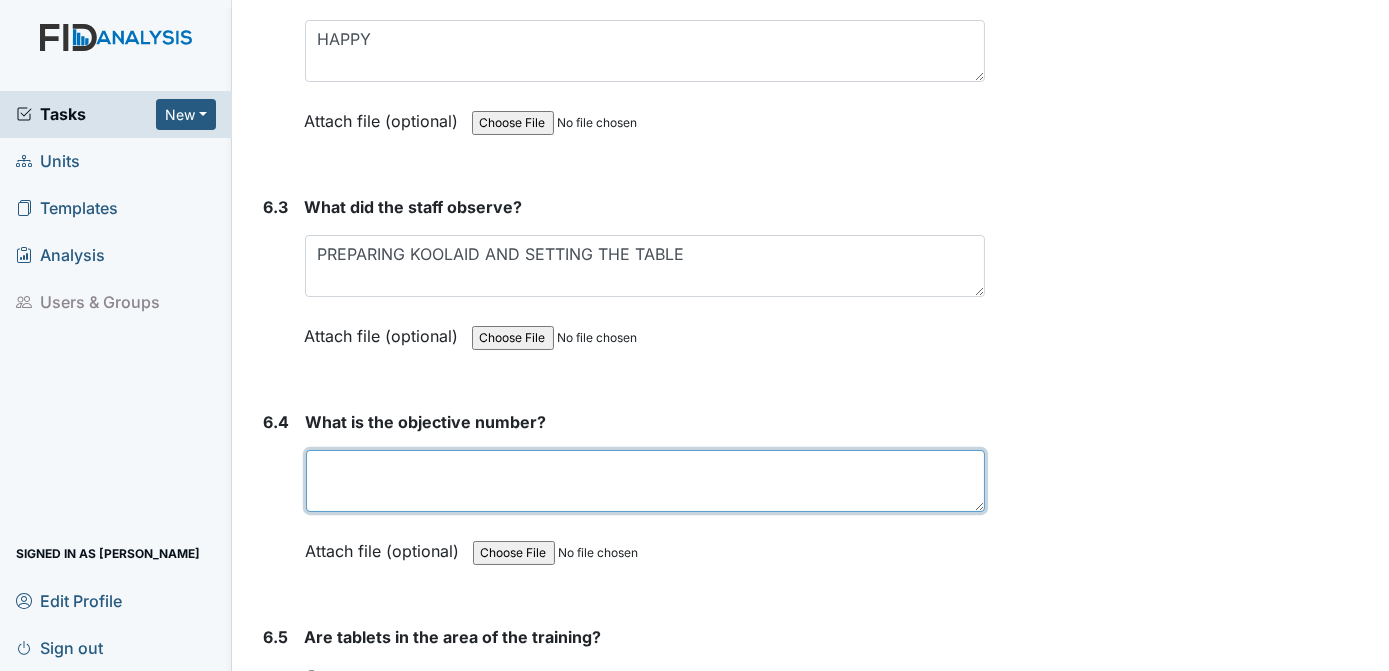 click at bounding box center [646, 481] 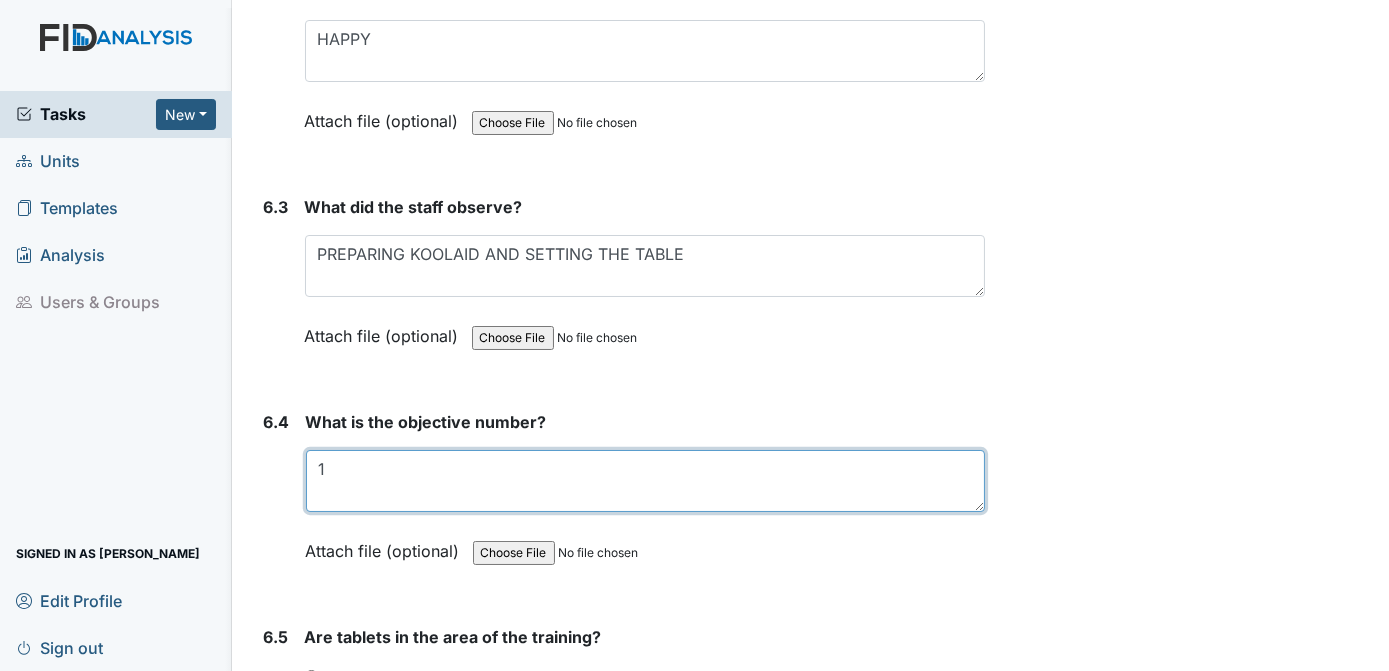 type on "1" 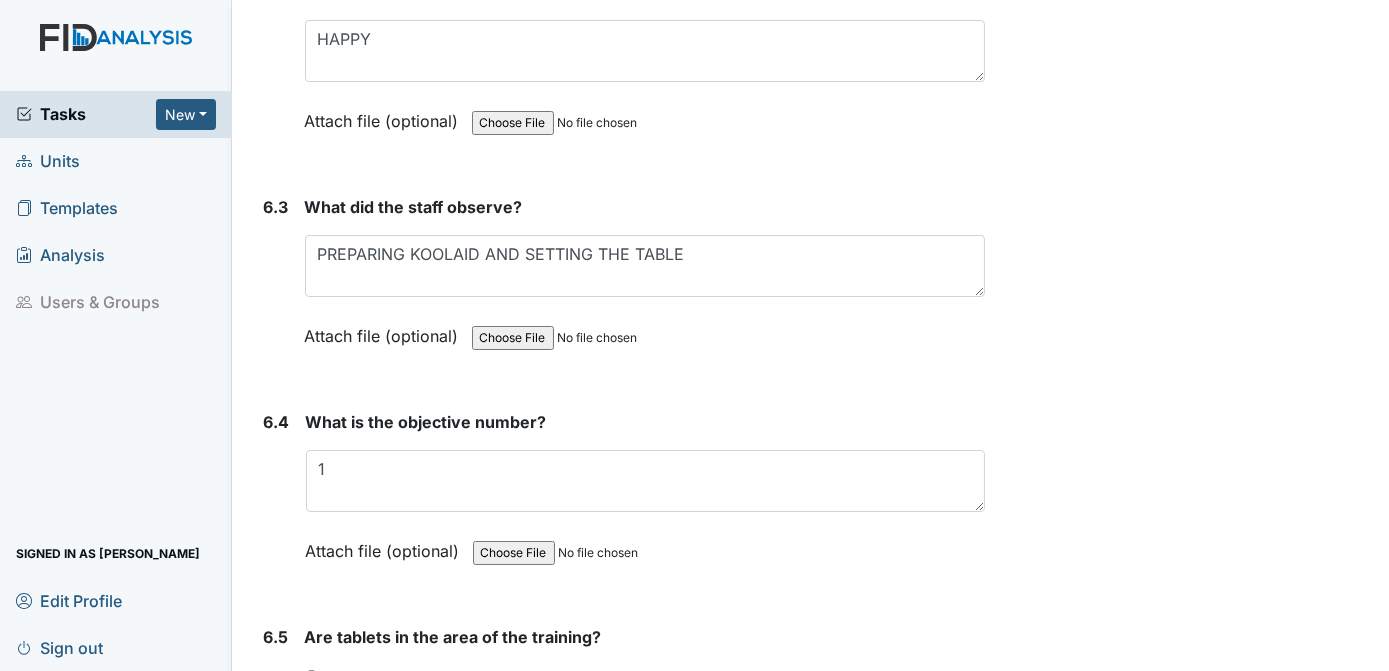 click on "Yes" at bounding box center (311, 676) 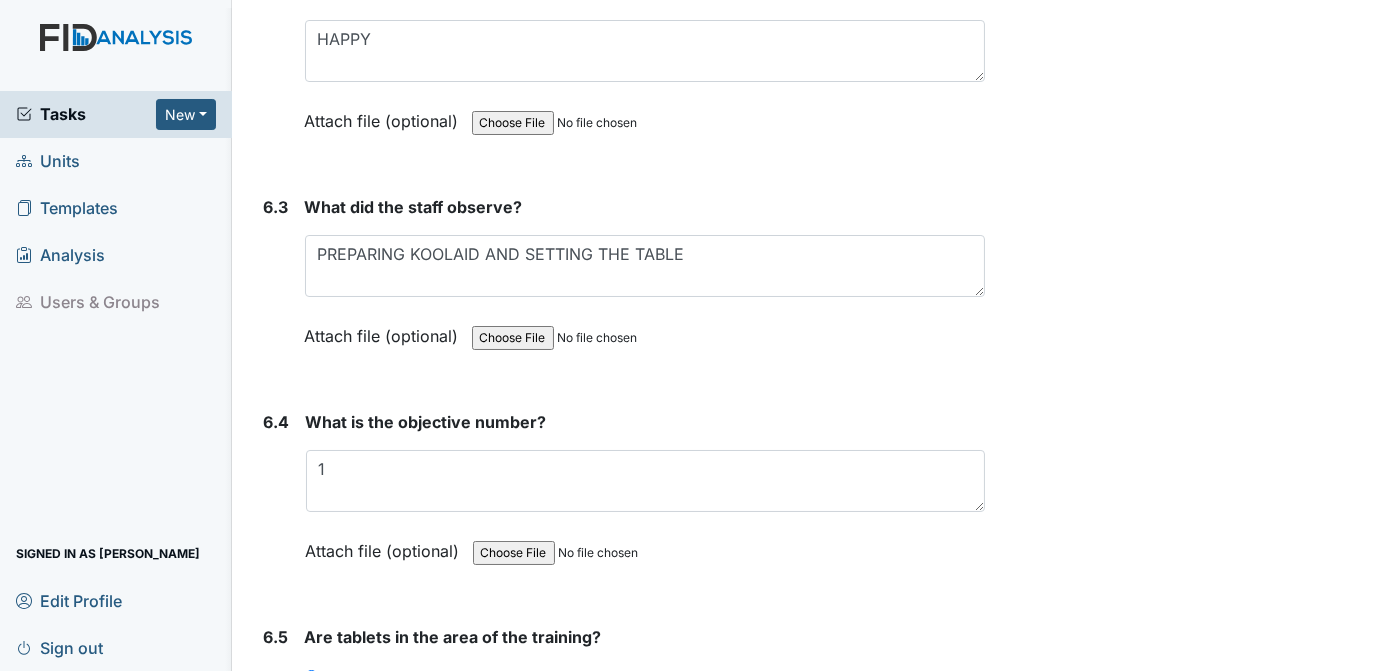 click on "Archive Task
×
Are you sure you want to archive this task? It will appear as incomplete on reports.
Archive
Delete Task
×
Are you sure you want to delete this task?
[GEOGRAPHIC_DATA]
Save
[PERSON_NAME] assigned on [DATE]." at bounding box center (1190, 6115) 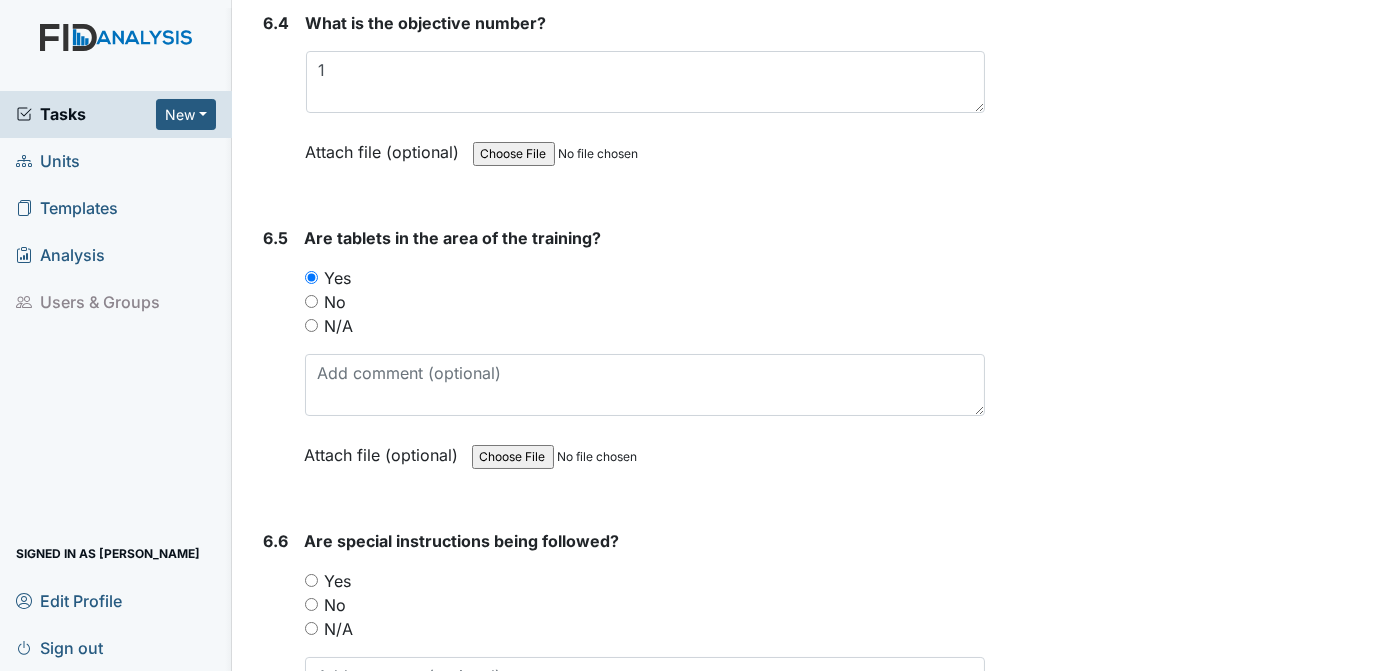 scroll, scrollTop: 12570, scrollLeft: 0, axis: vertical 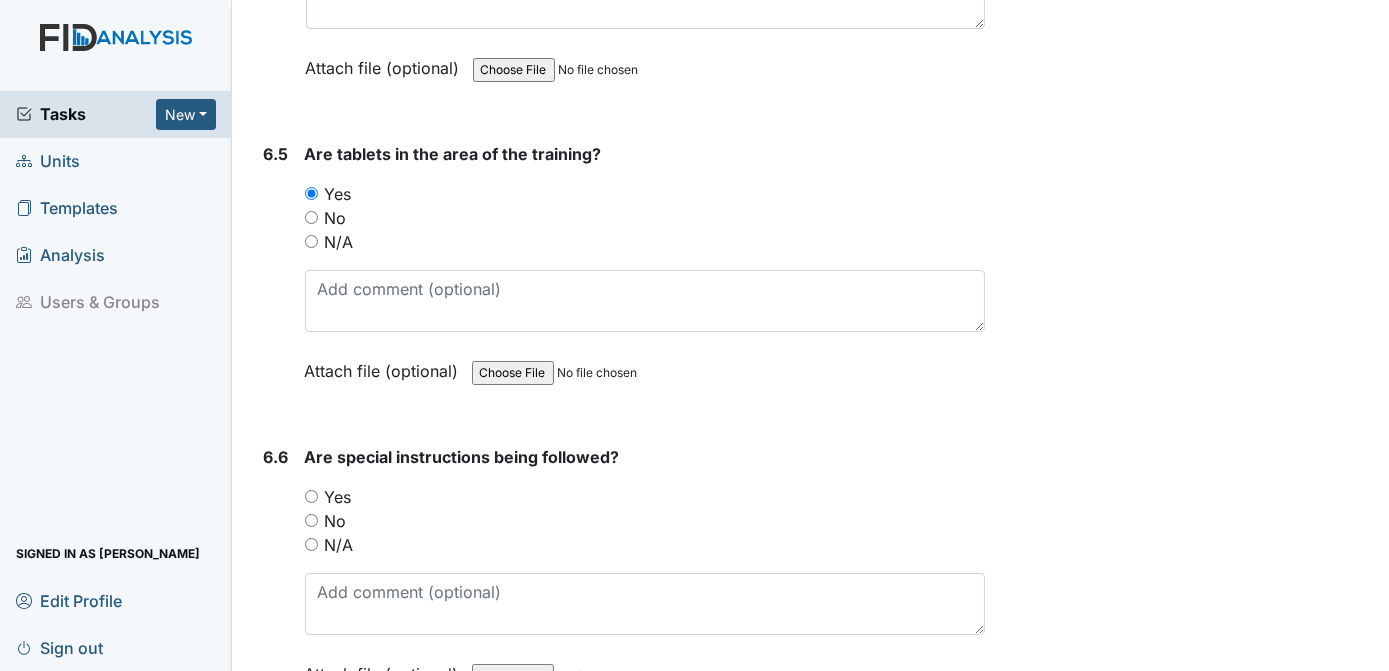 click on "Yes" at bounding box center [311, 496] 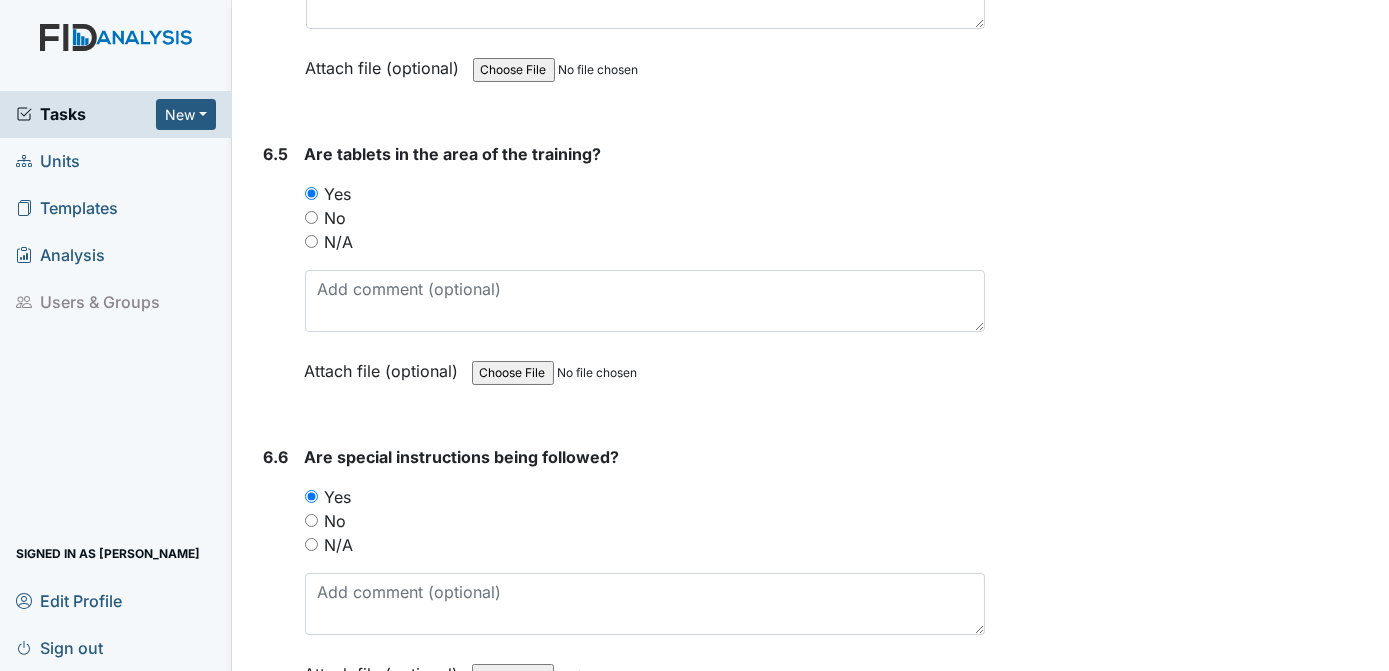click on "Archive Task
×
Are you sure you want to archive this task? It will appear as incomplete on reports.
Archive
Delete Task
×
Are you sure you want to delete this task?
[GEOGRAPHIC_DATA]
Save
[PERSON_NAME] assigned on [DATE]." at bounding box center (1190, 5632) 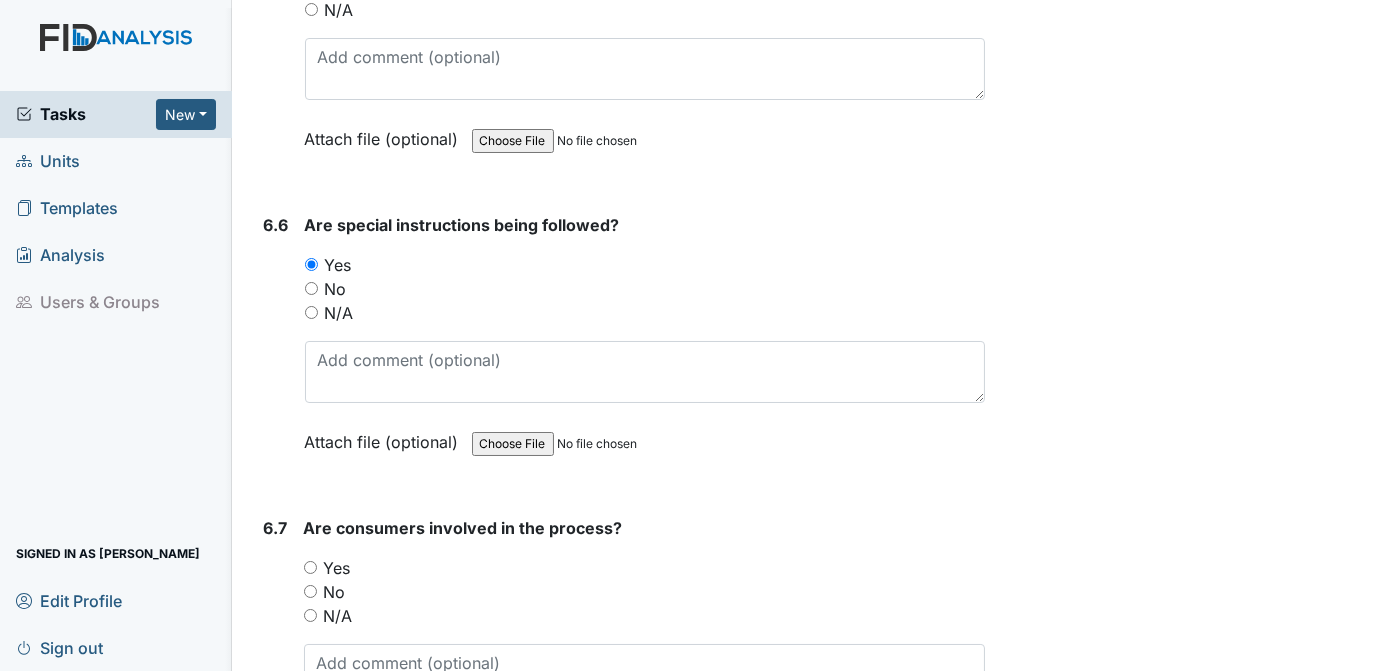 scroll, scrollTop: 12928, scrollLeft: 0, axis: vertical 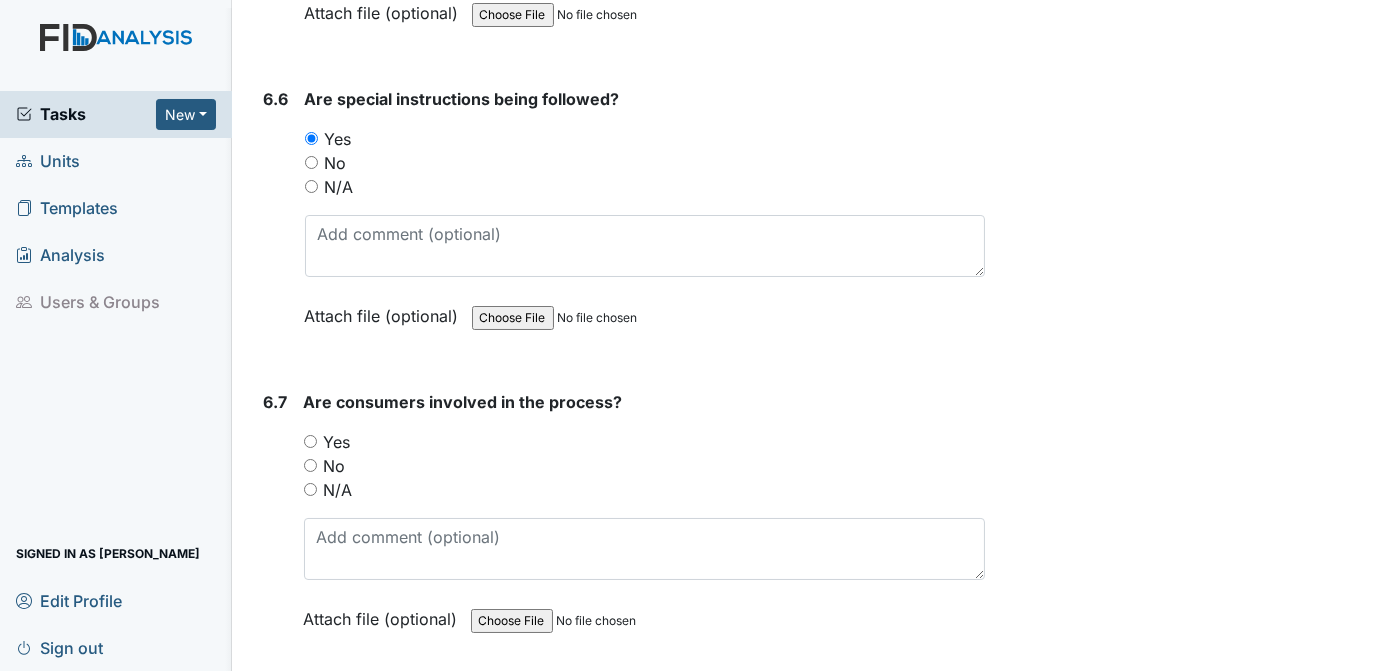click on "Yes" at bounding box center (310, 441) 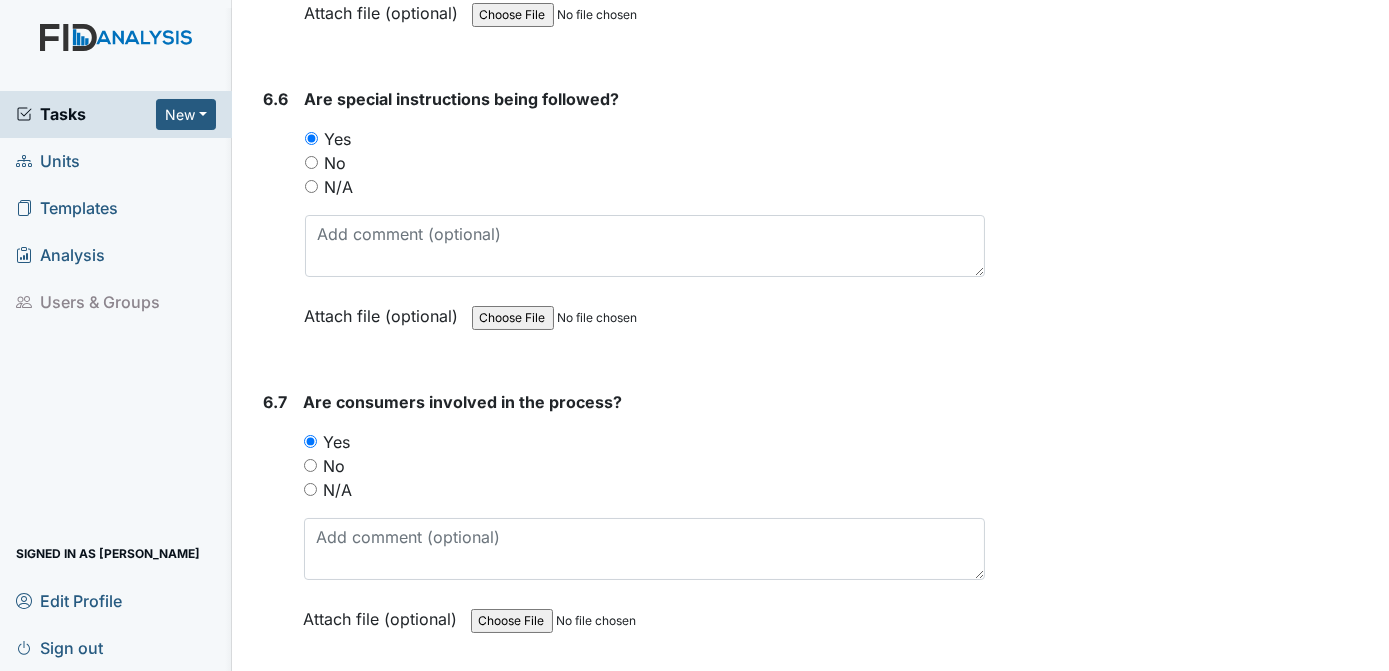 click on "Archive Task
×
Are you sure you want to archive this task? It will appear as incomplete on reports.
Archive
Delete Task
×
Are you sure you want to delete this task?
[GEOGRAPHIC_DATA]
Save
[PERSON_NAME] assigned on [DATE]." at bounding box center (1190, 5274) 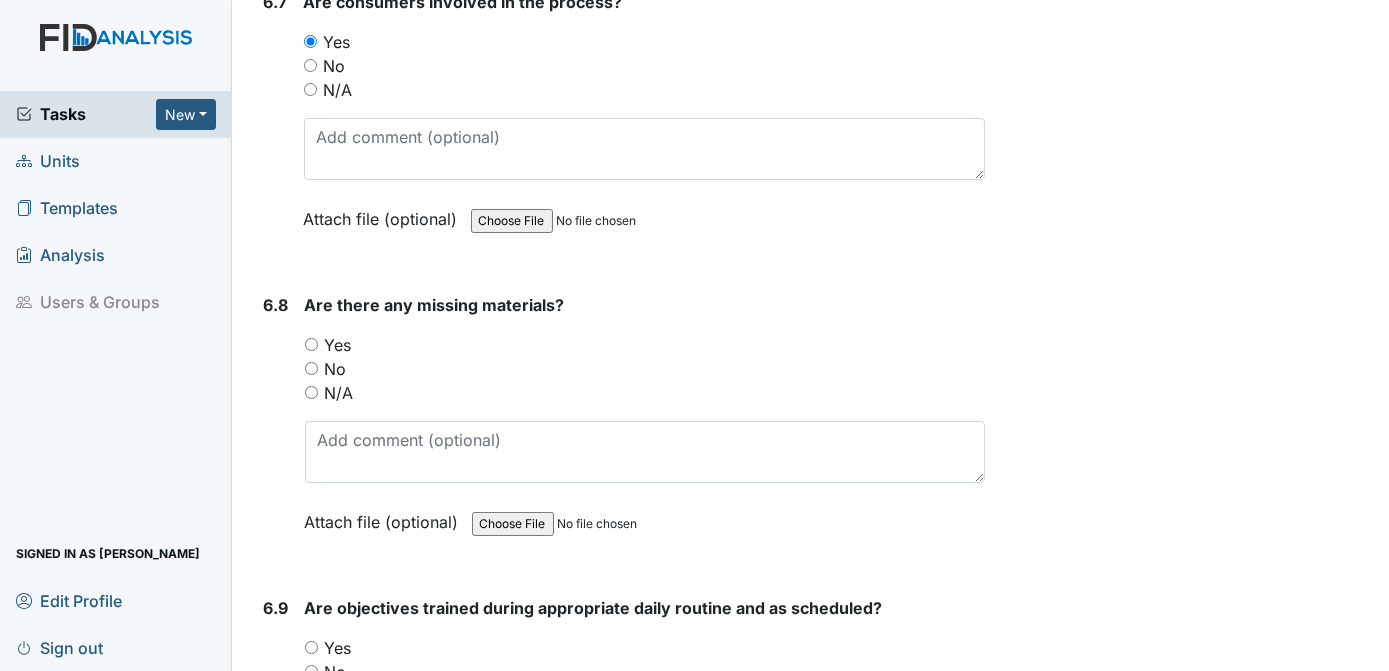scroll, scrollTop: 13411, scrollLeft: 0, axis: vertical 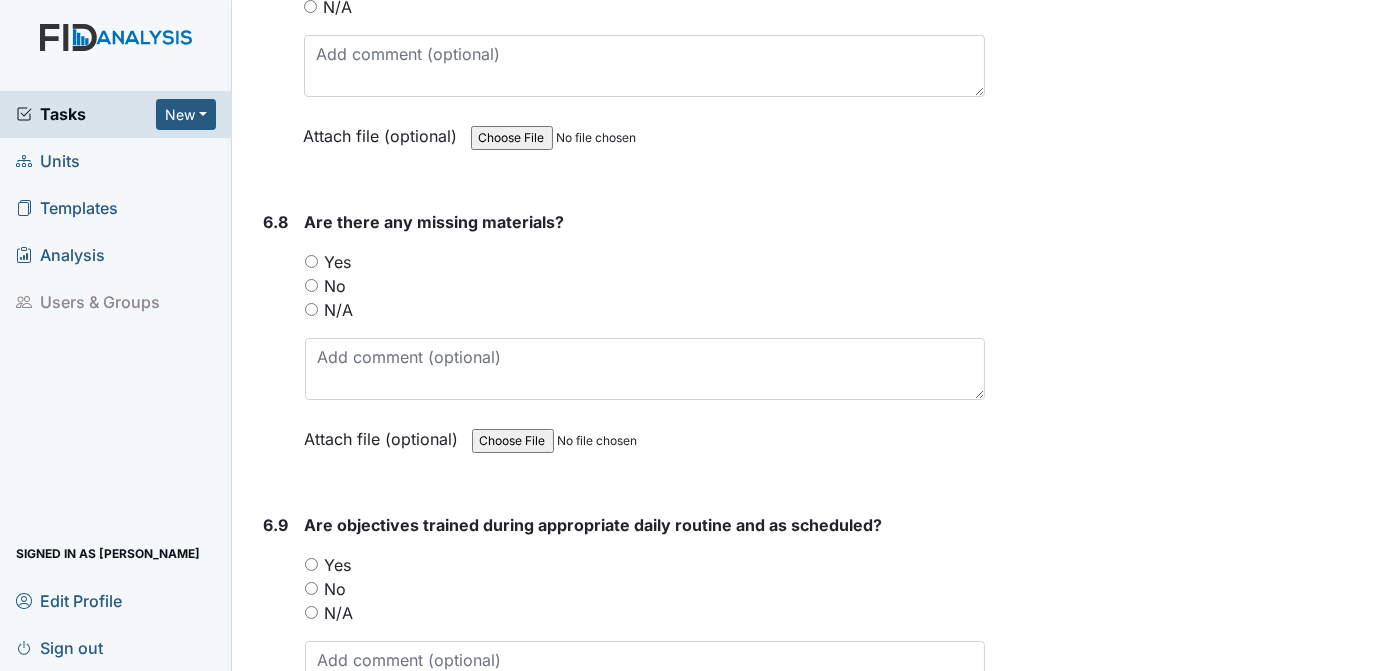 click on "No" at bounding box center (311, 285) 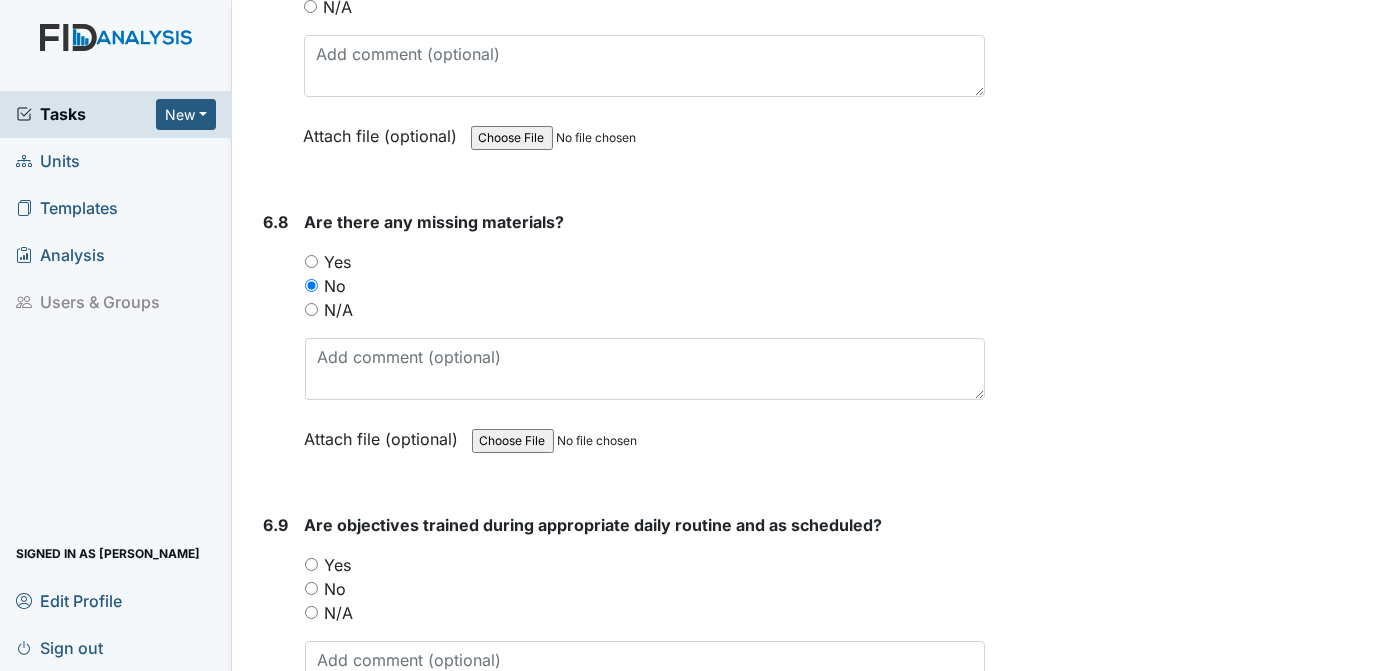 click on "Yes" at bounding box center (311, 564) 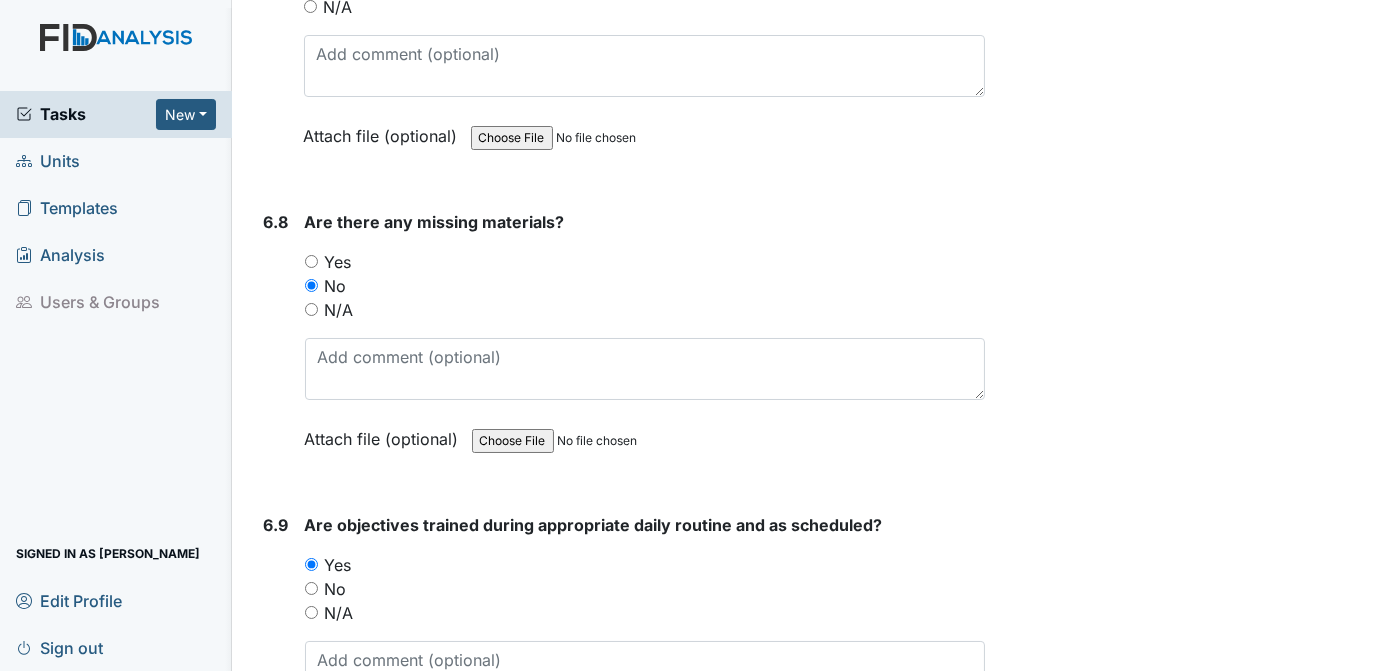 click on "Archive Task
×
Are you sure you want to archive this task? It will appear as incomplete on reports.
Archive
Delete Task
×
Are you sure you want to delete this task?
[GEOGRAPHIC_DATA]
Save
[PERSON_NAME] assigned on [DATE]." at bounding box center [1190, 4791] 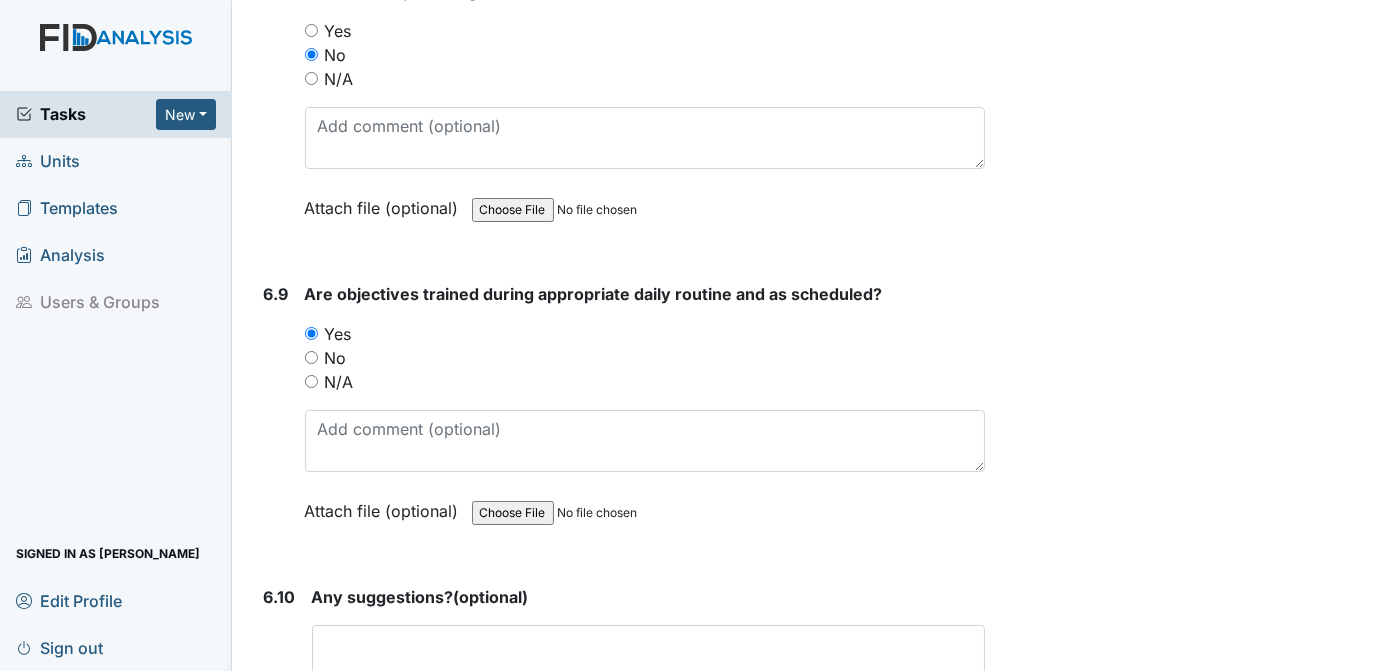 scroll, scrollTop: 13727, scrollLeft: 0, axis: vertical 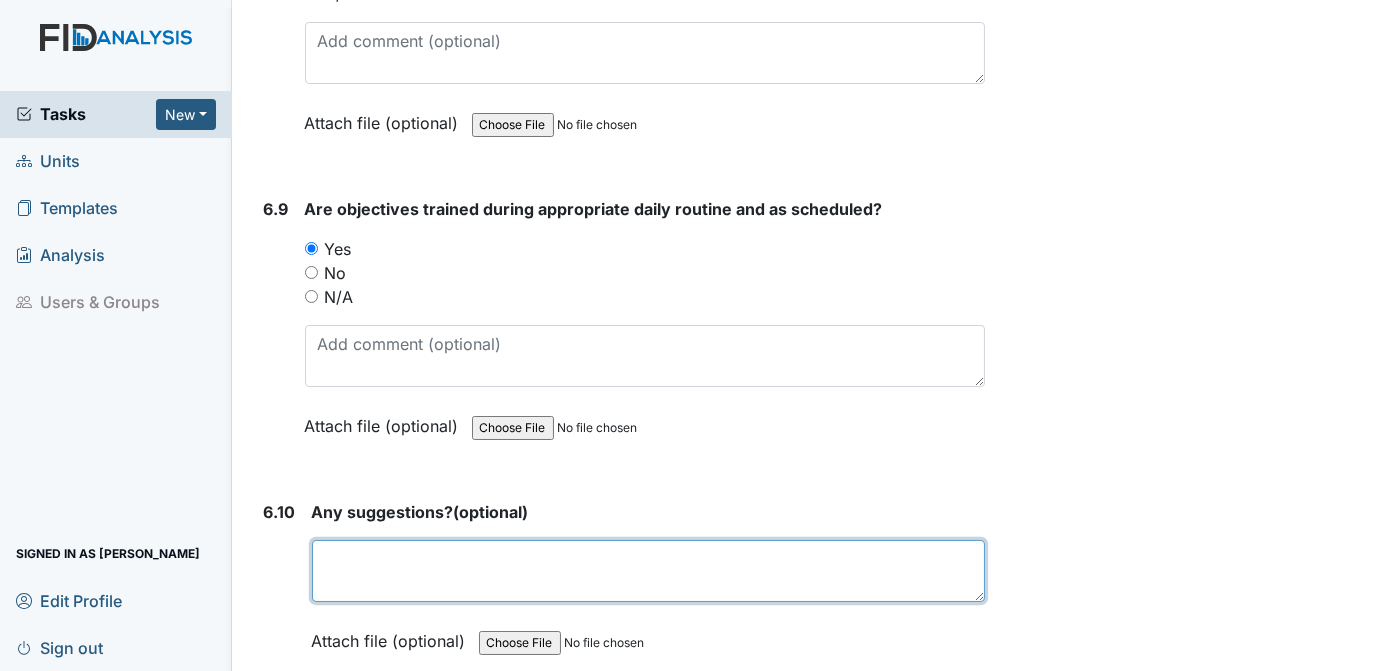 click at bounding box center [649, 571] 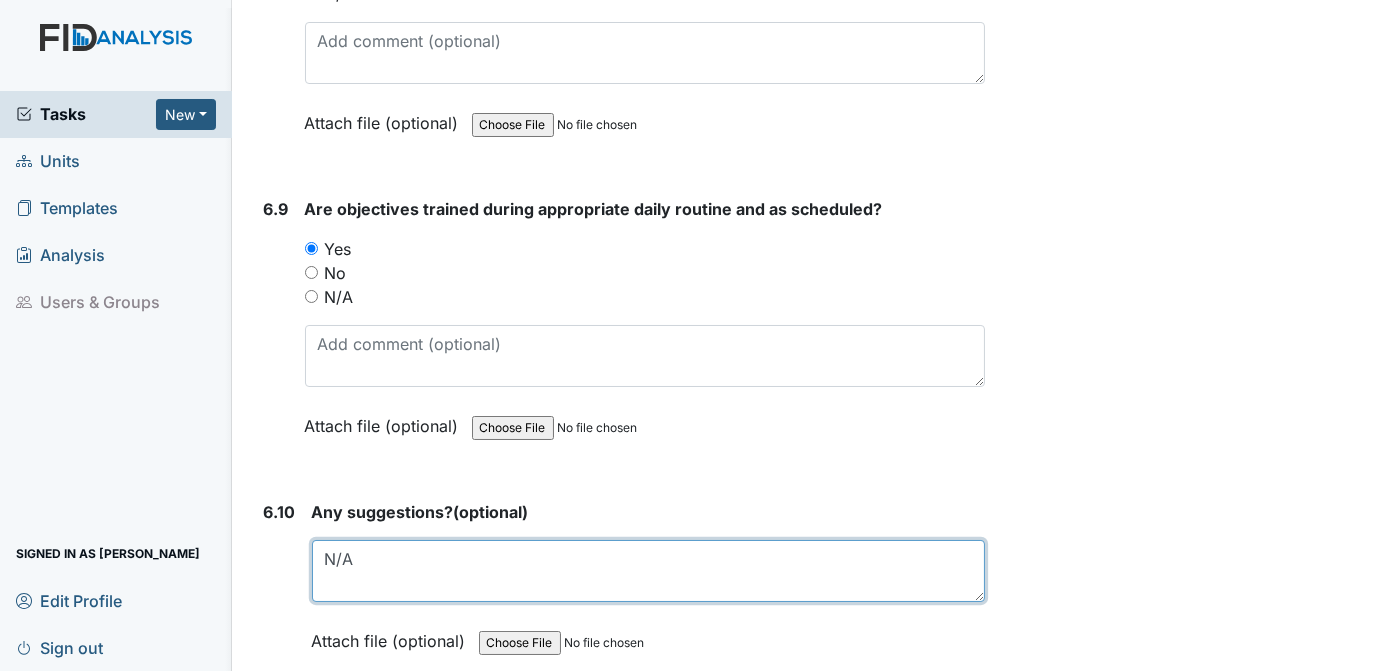type on "N/A" 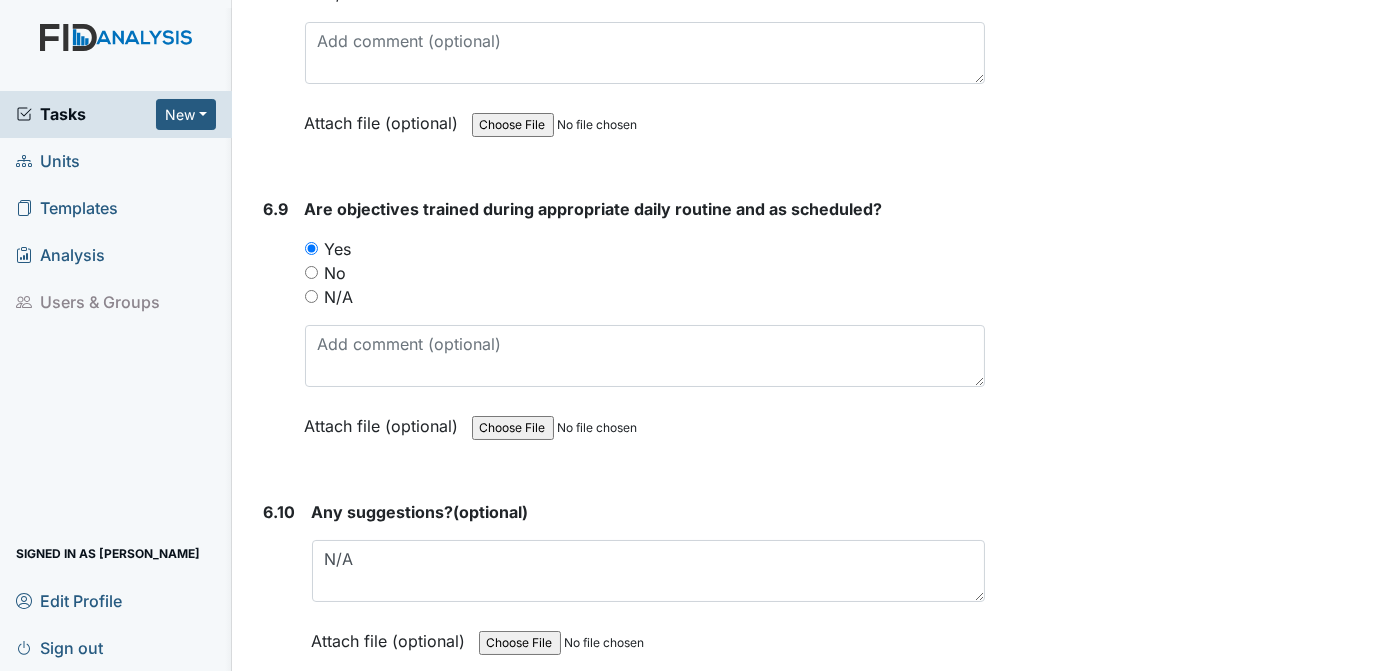click on "Archive Task
×
Are you sure you want to archive this task? It will appear as incomplete on reports.
Archive
Delete Task
×
Are you sure you want to delete this task?
[GEOGRAPHIC_DATA]
Save
[PERSON_NAME] assigned on [DATE]." at bounding box center (1190, 4475) 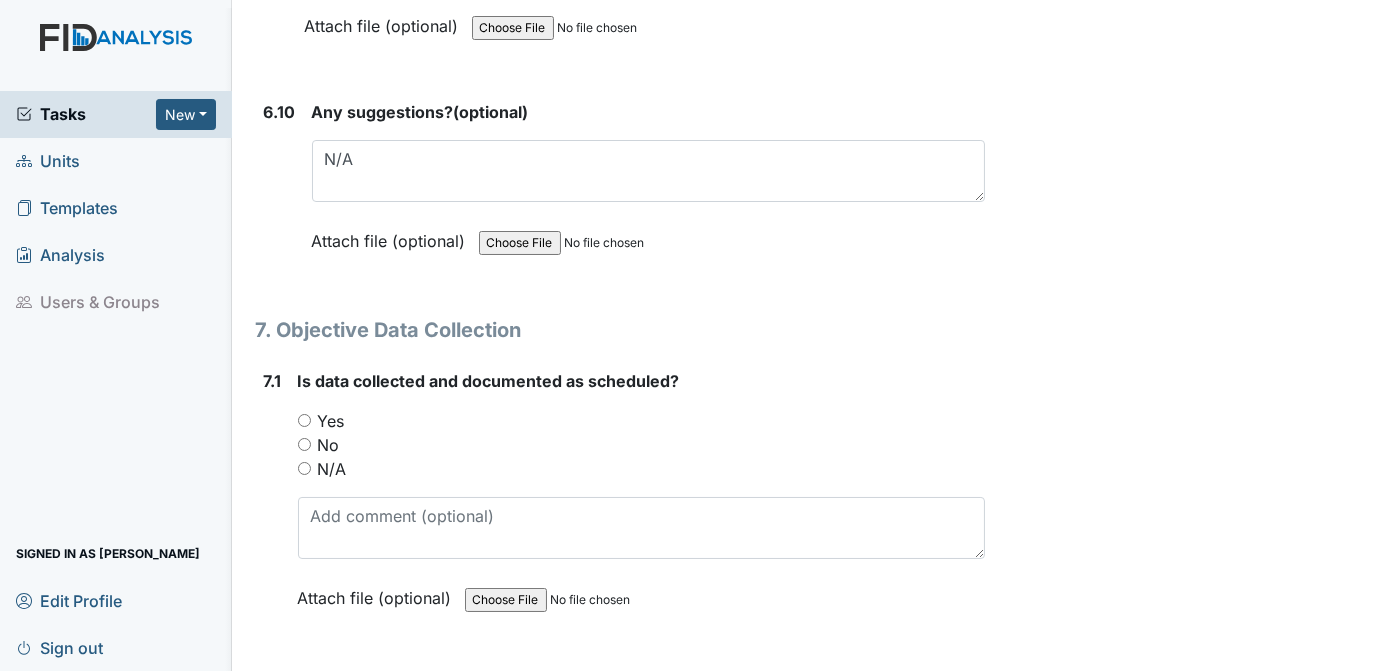 scroll, scrollTop: 14210, scrollLeft: 0, axis: vertical 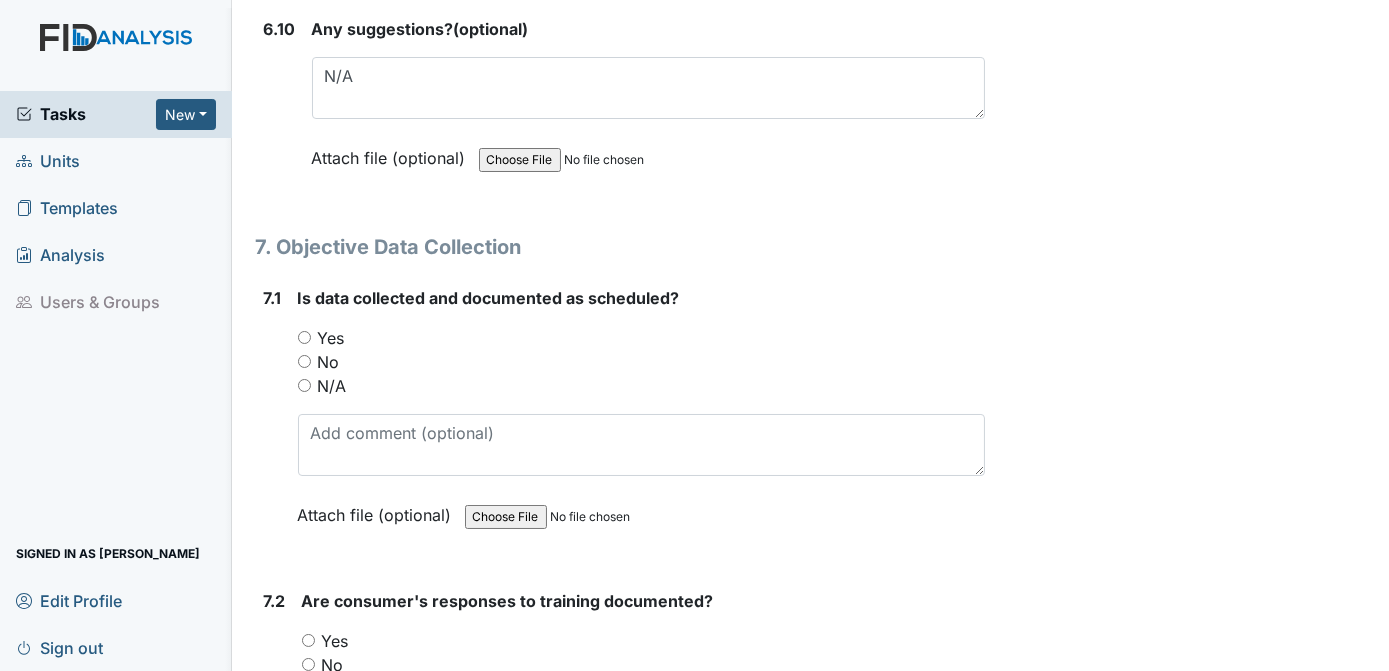 click on "Yes" at bounding box center [304, 337] 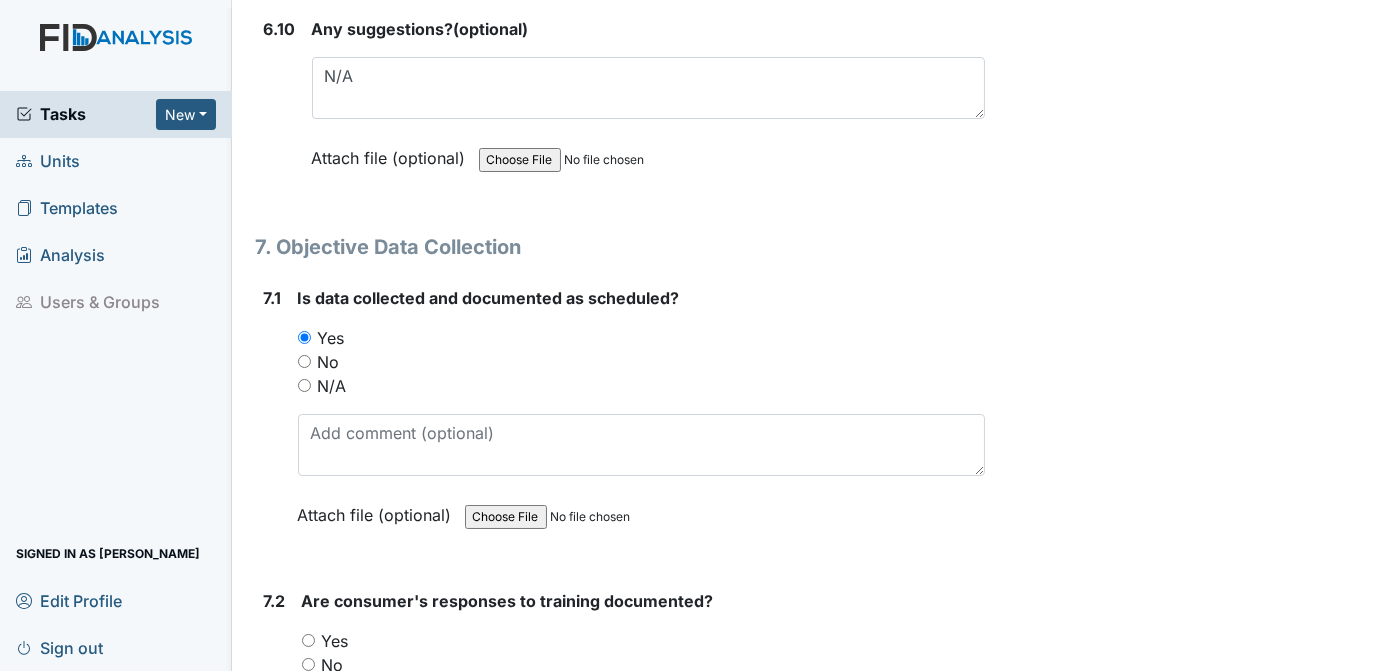 click on "Yes" at bounding box center [308, 640] 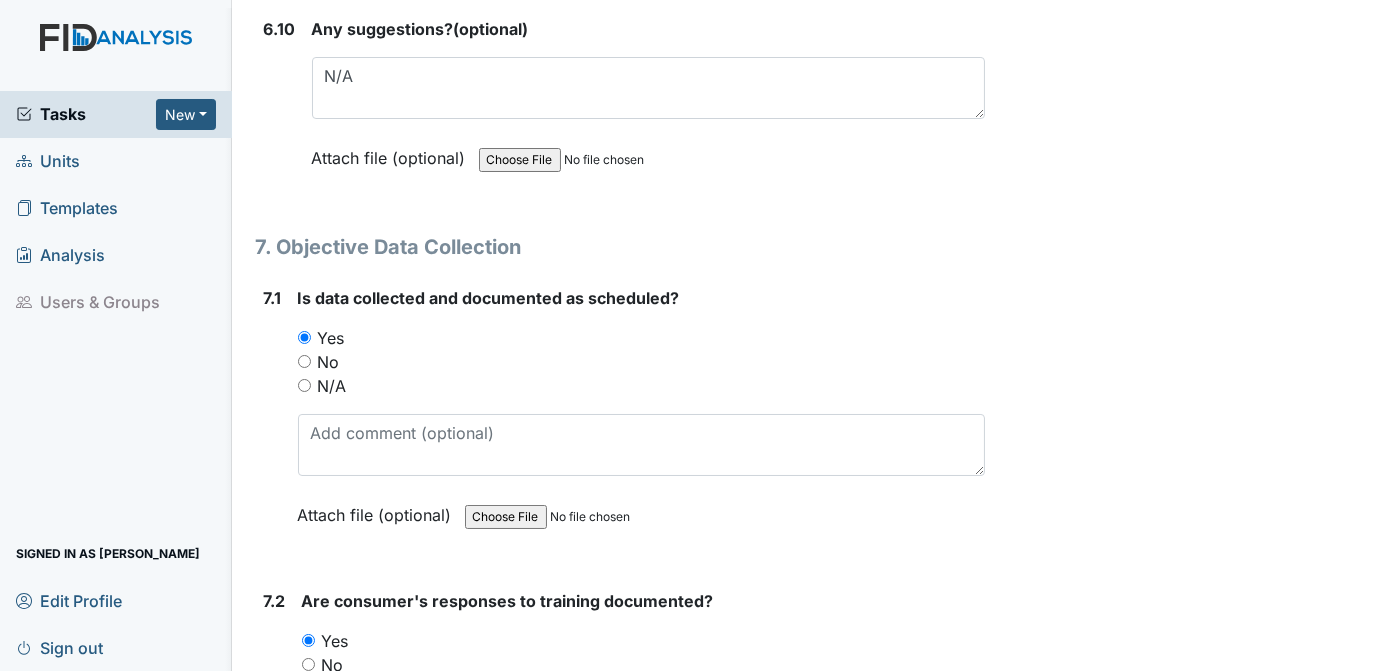 click on "Archive Task
×
Are you sure you want to archive this task? It will appear as incomplete on reports.
Archive
Delete Task
×
Are you sure you want to delete this task?
[GEOGRAPHIC_DATA]
Save
[PERSON_NAME] assigned on [DATE]." at bounding box center (1190, 3992) 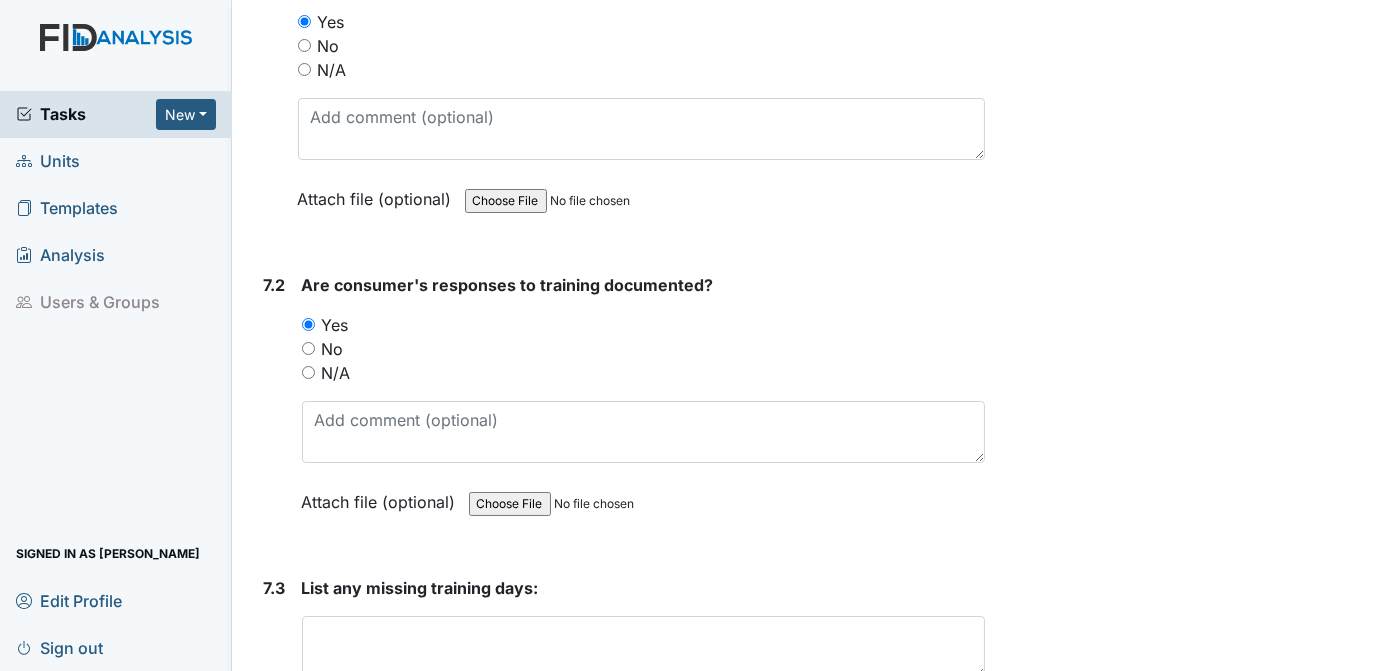 scroll, scrollTop: 14568, scrollLeft: 0, axis: vertical 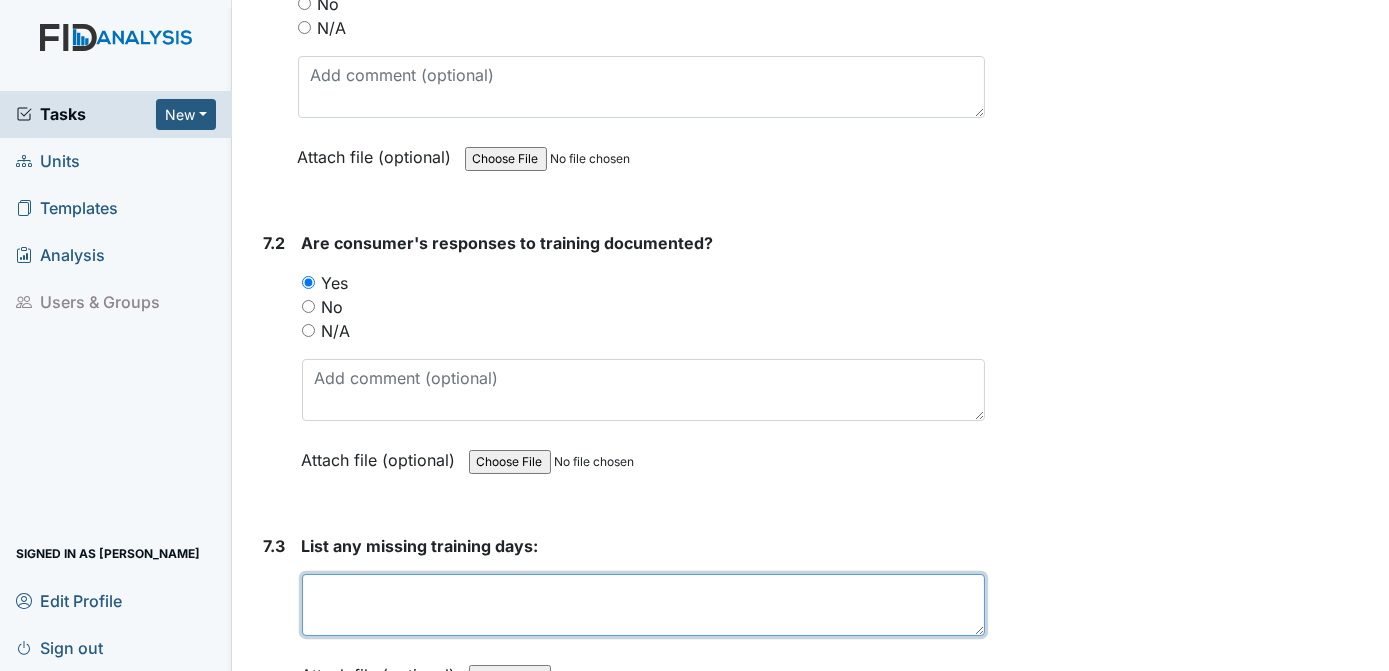 click at bounding box center (644, 605) 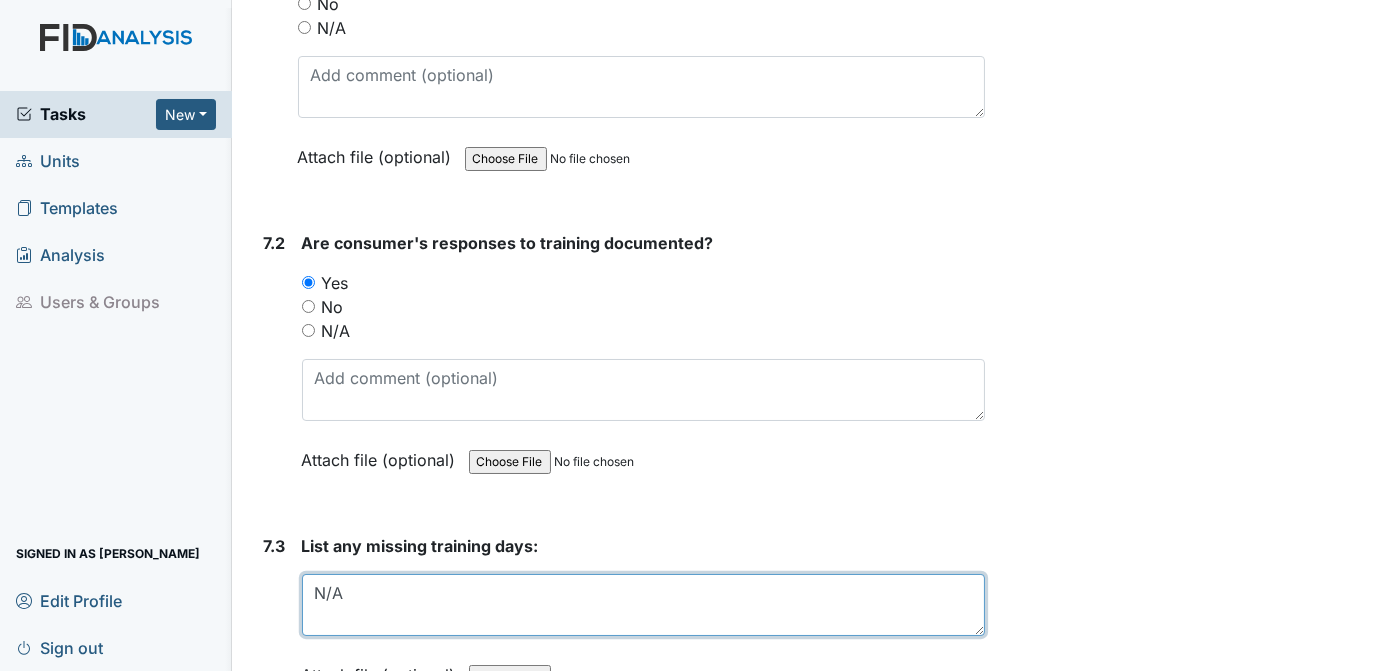 type on "N/A" 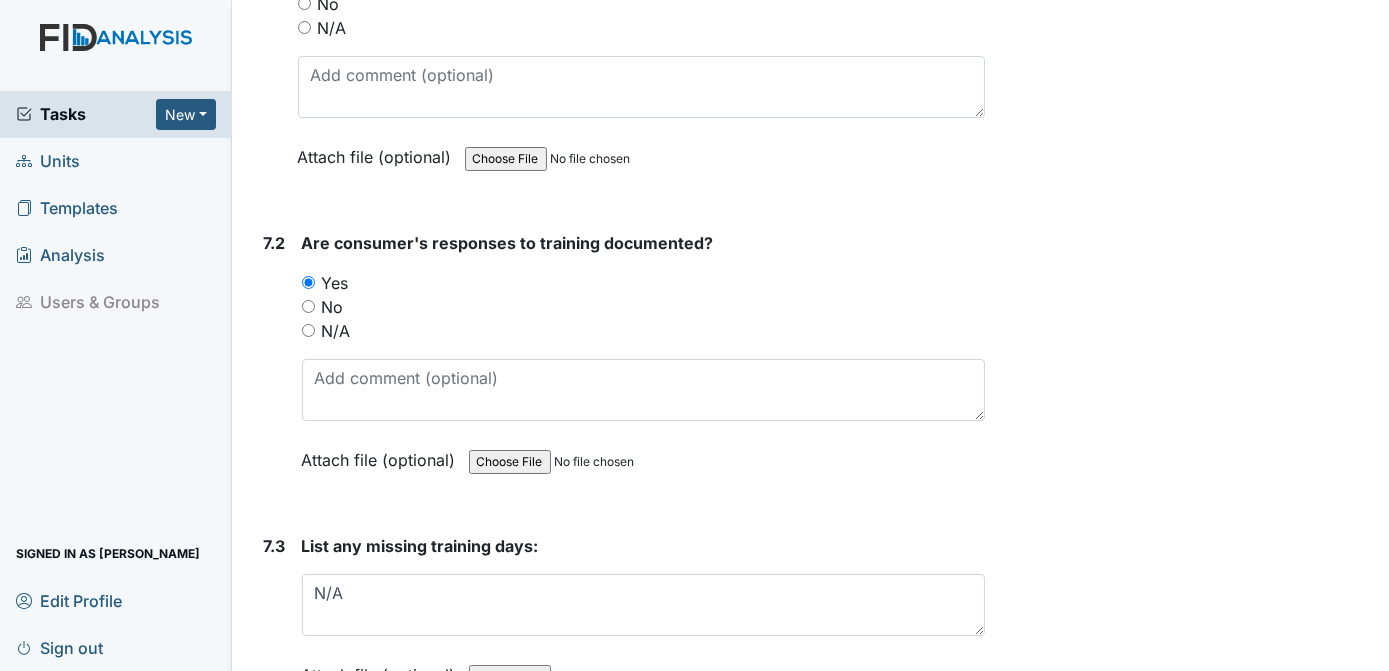 click on "Archive Task
×
Are you sure you want to archive this task? It will appear as incomplete on reports.
Archive
Delete Task
×
Are you sure you want to delete this task?
[GEOGRAPHIC_DATA]
Save
[PERSON_NAME] assigned on [DATE]." at bounding box center [1190, 3634] 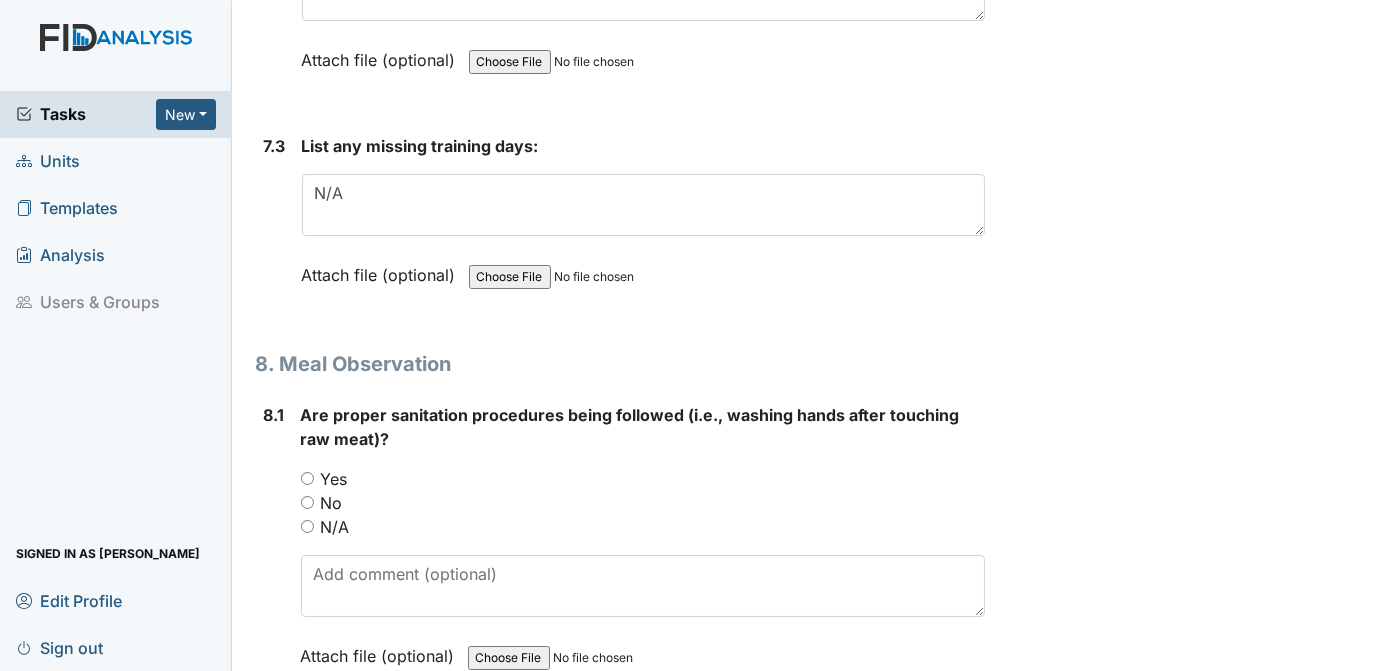 scroll, scrollTop: 15010, scrollLeft: 0, axis: vertical 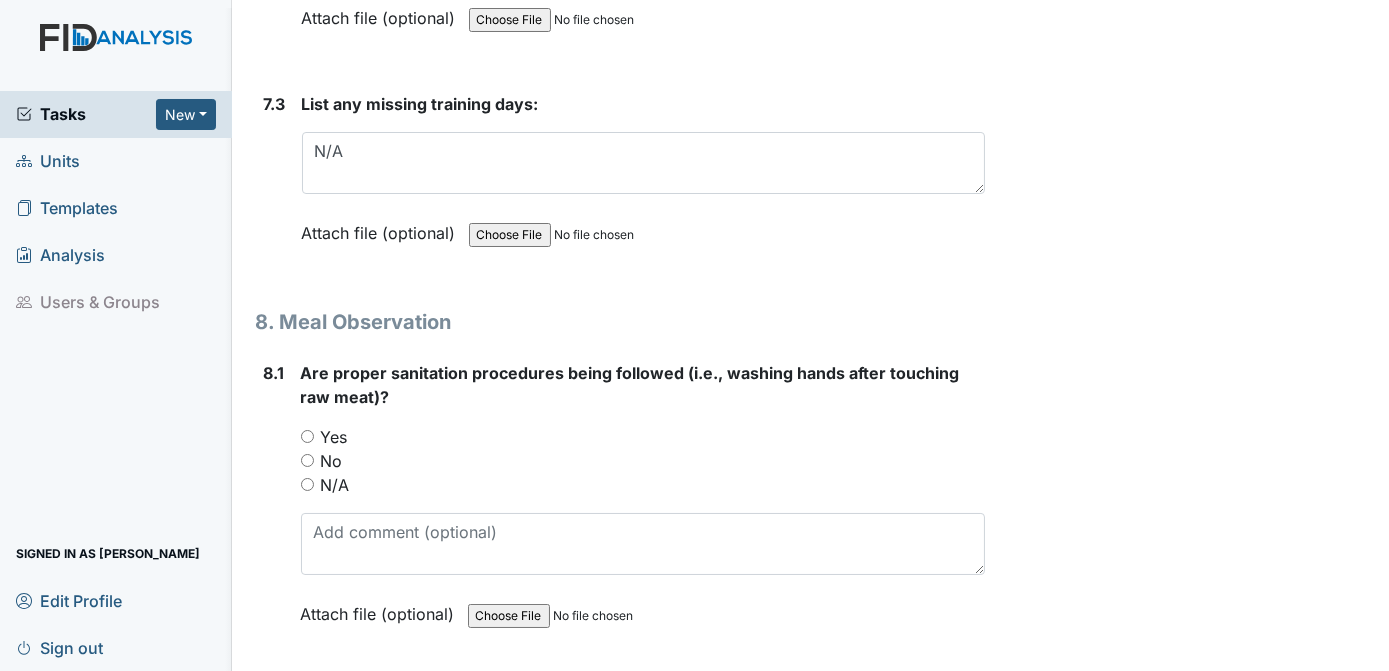 click on "Yes" at bounding box center [307, 436] 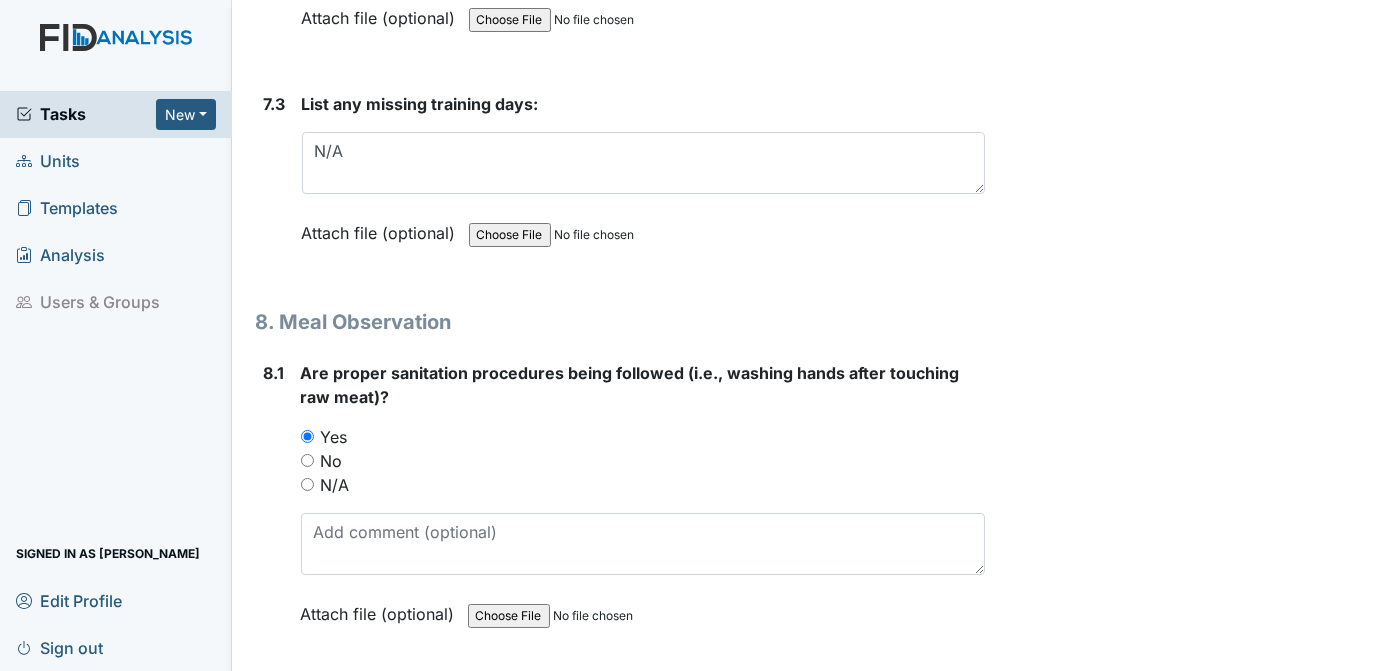 click at bounding box center [645, 759] 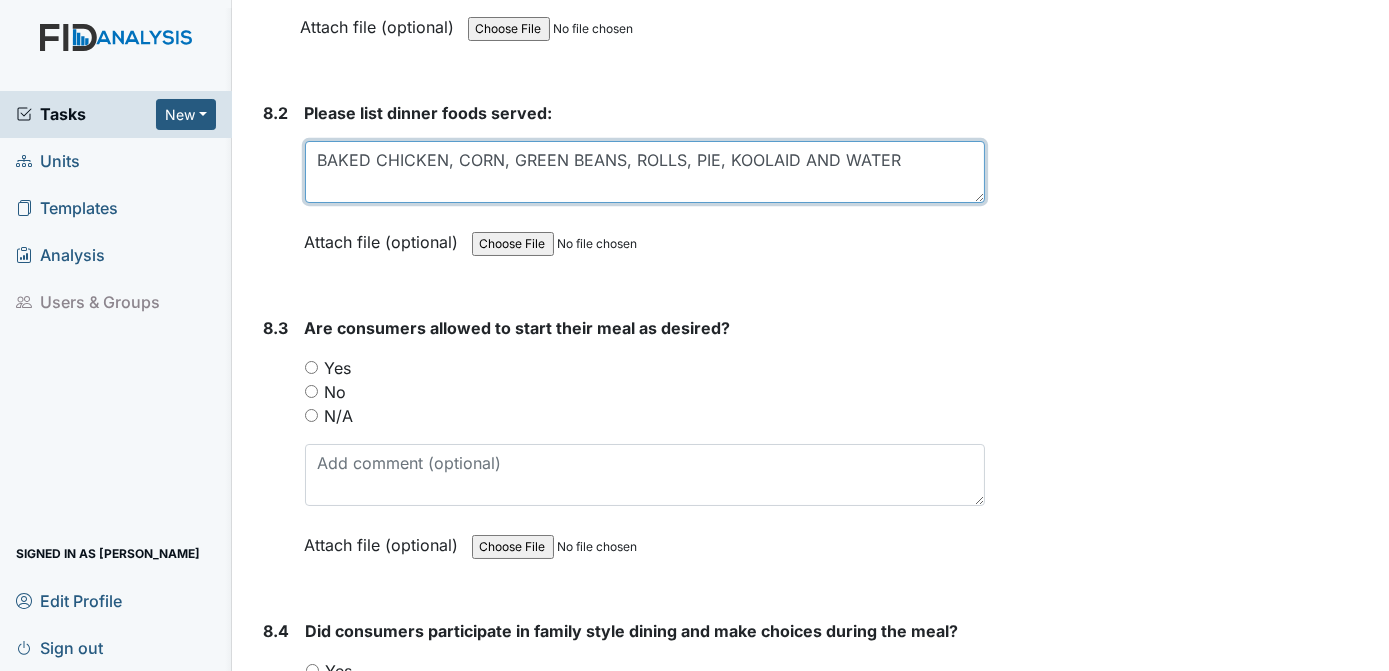 type on "BAKED CHICKEN, CORN, GREEN BEANS, ROLLS, PIE, KOOLAID AND WATER" 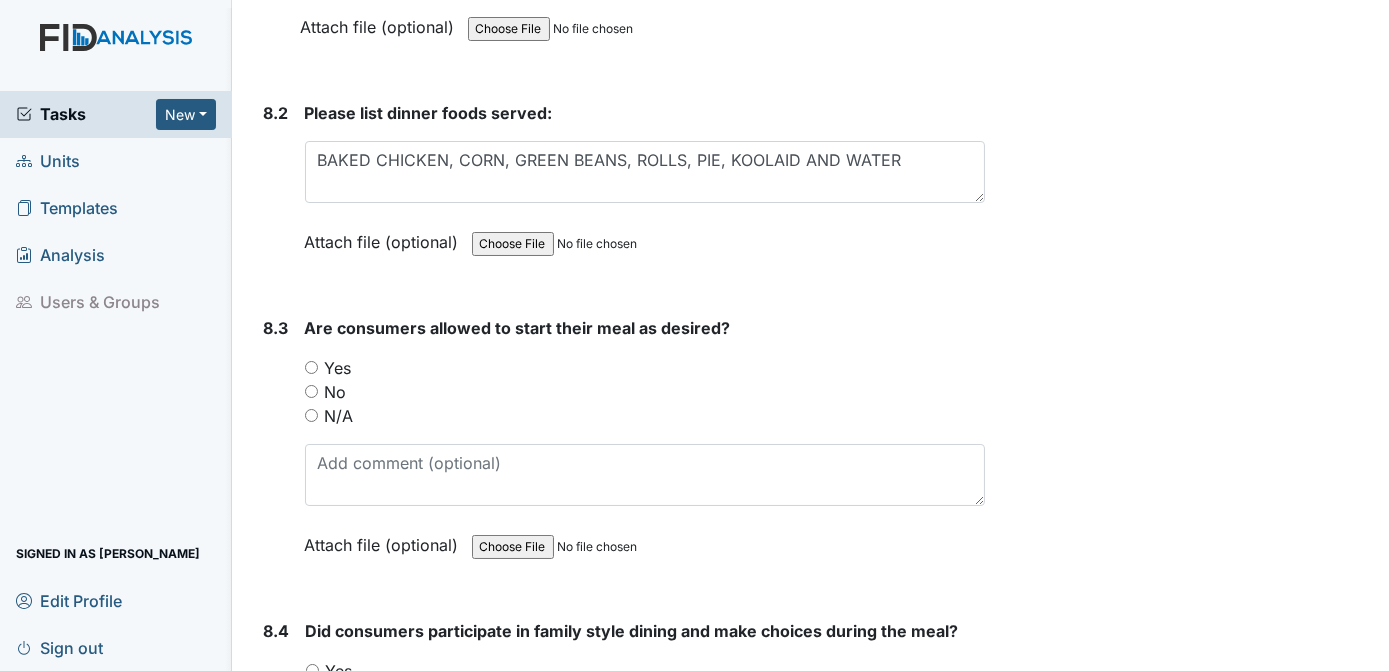 click on "Yes" at bounding box center (311, 367) 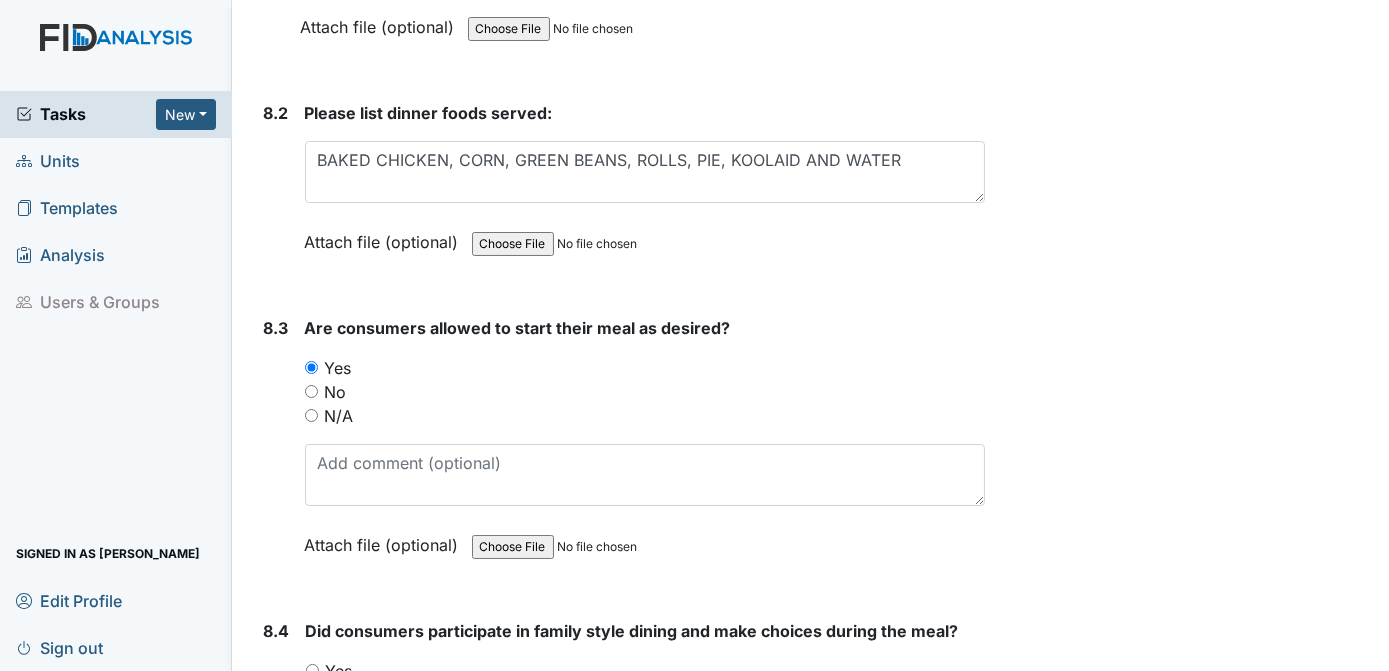 click on "Yes" at bounding box center (312, 670) 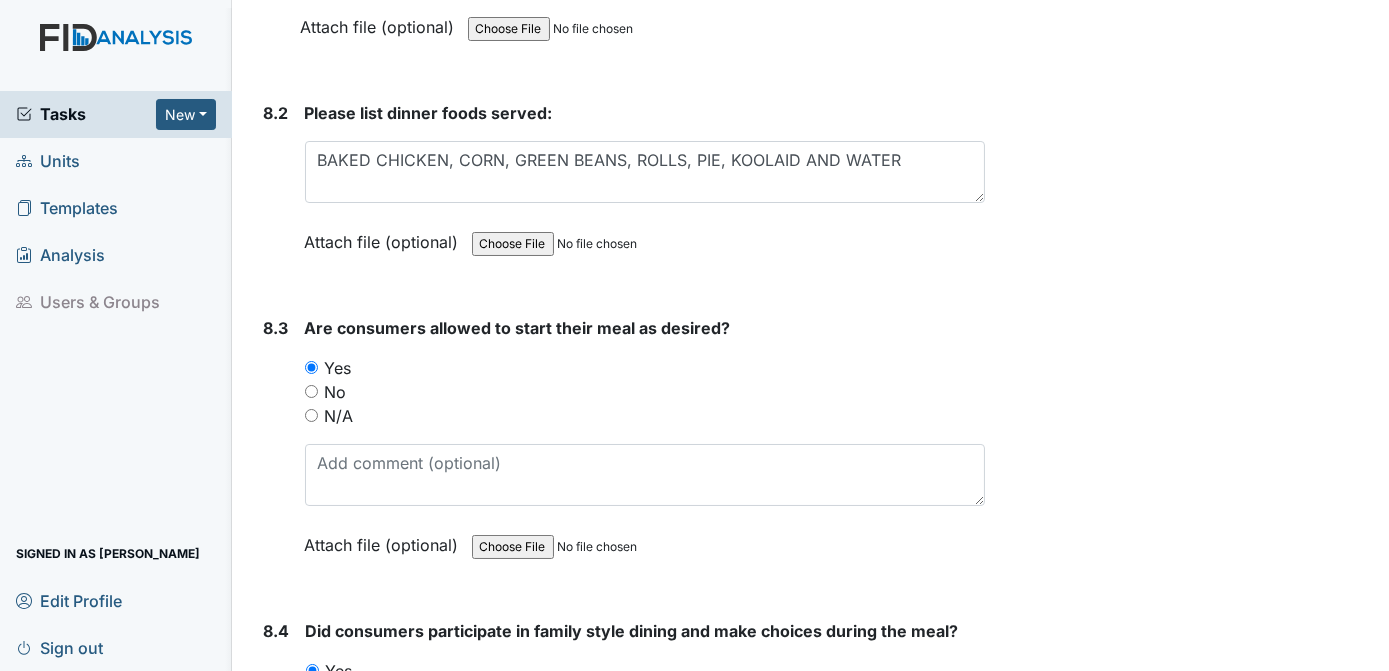 click on "Archive Task
×
Are you sure you want to archive this task? It will appear as incomplete on reports.
Archive
Delete Task
×
Are you sure you want to delete this task?
[GEOGRAPHIC_DATA]
Save
[PERSON_NAME] assigned on [DATE]." at bounding box center (1190, 2605) 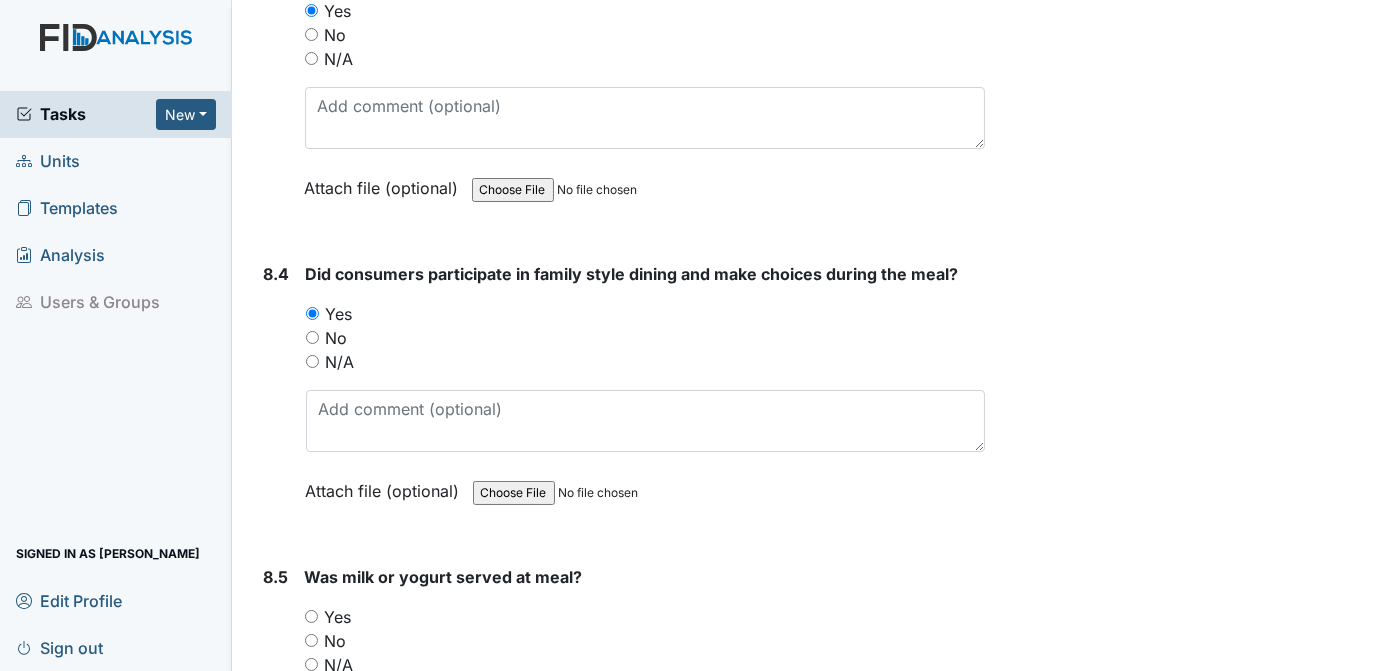 scroll, scrollTop: 15870, scrollLeft: 0, axis: vertical 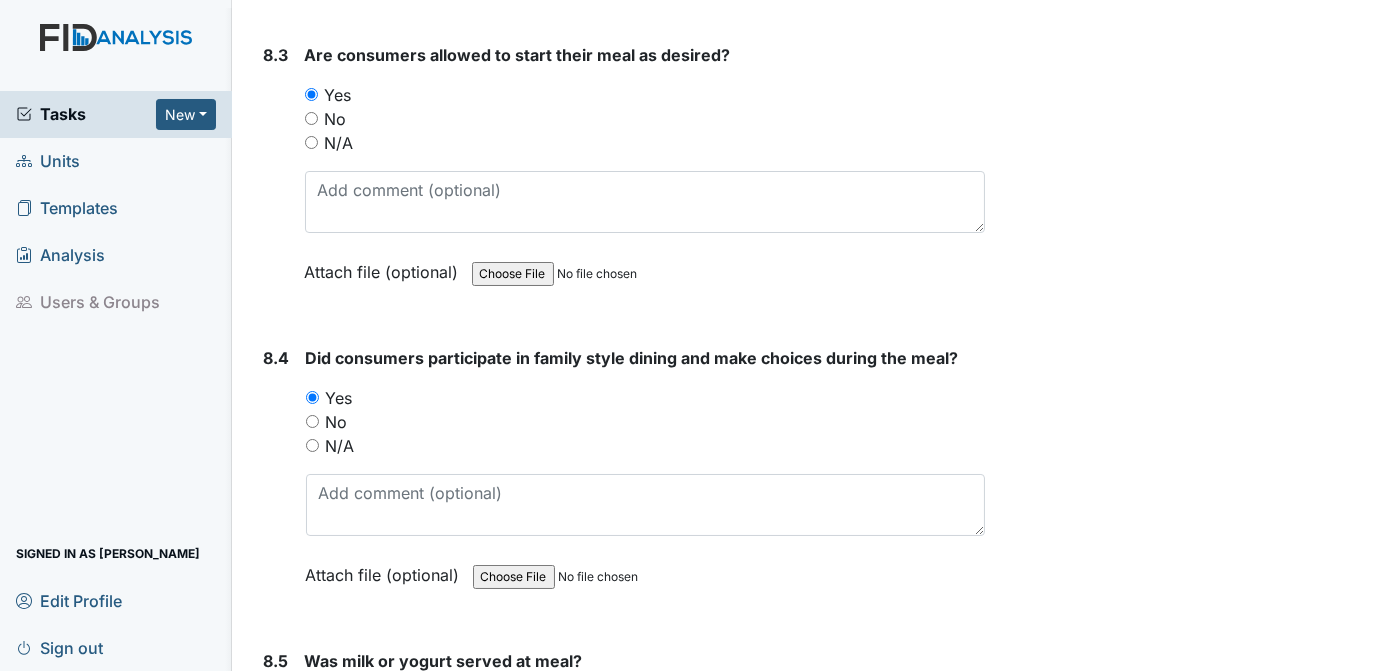click on "No" at bounding box center [311, 724] 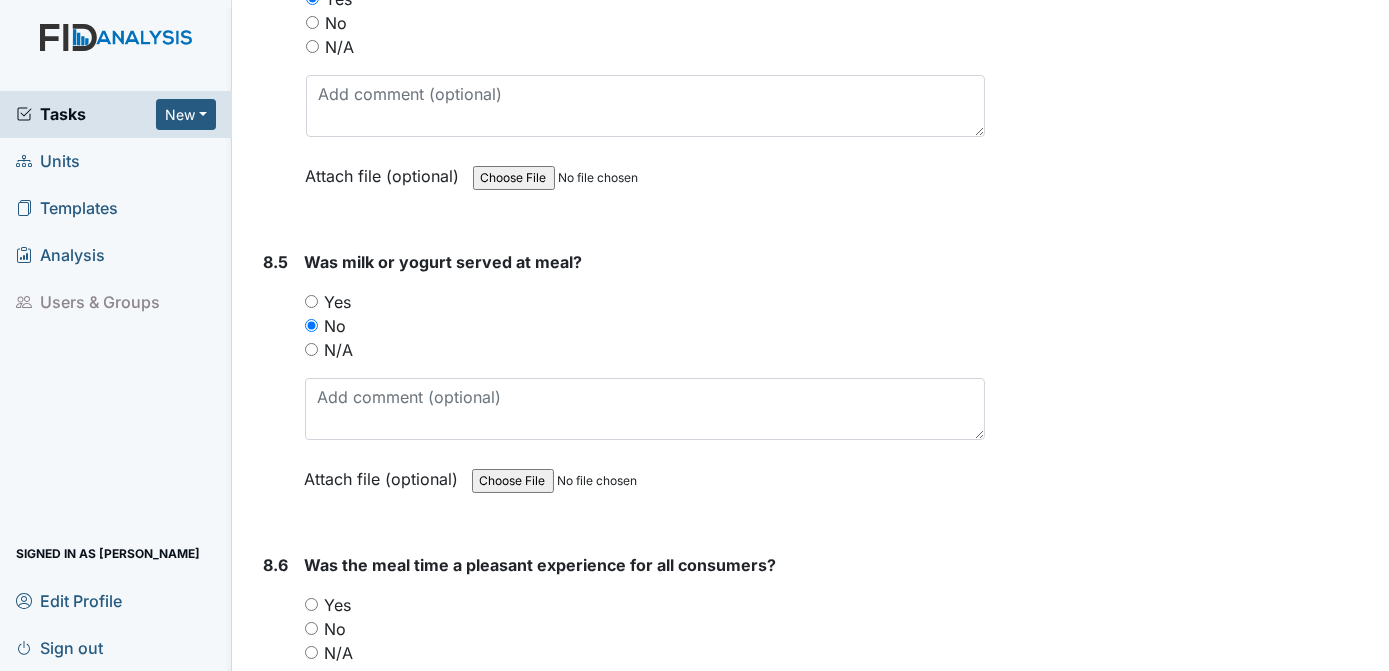 scroll, scrollTop: 16312, scrollLeft: 0, axis: vertical 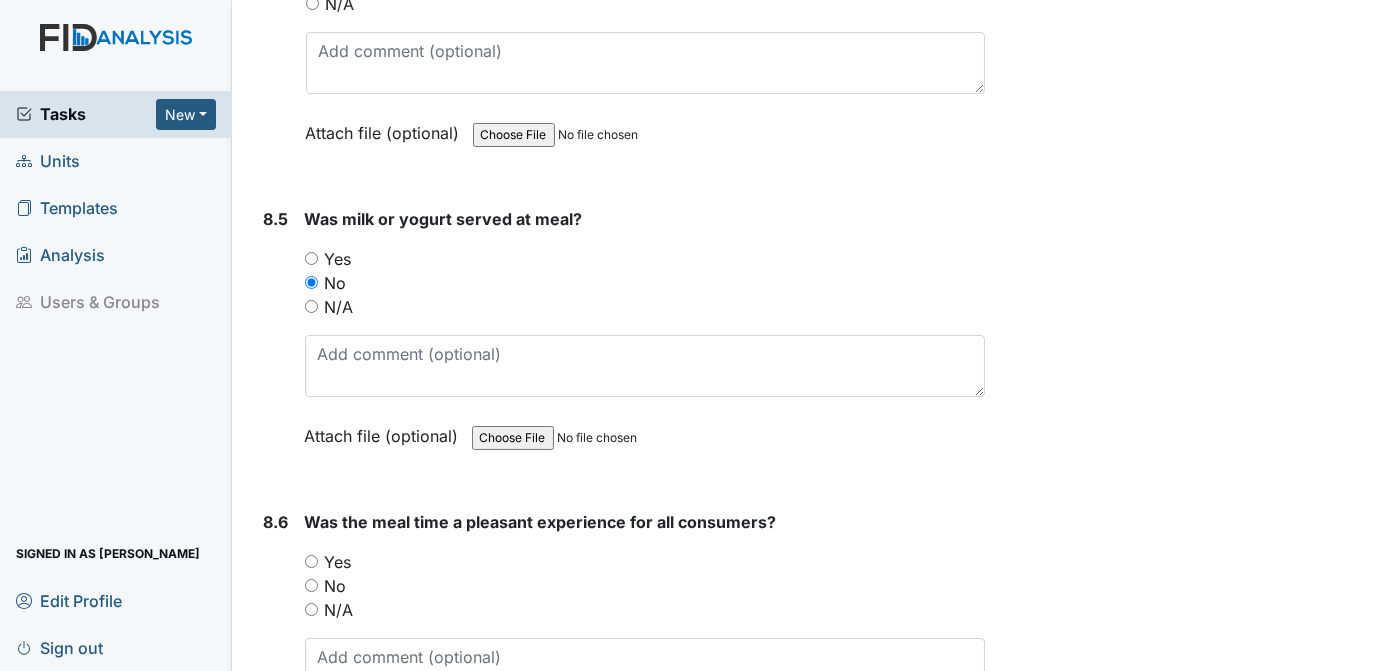 click on "Yes" at bounding box center (311, 561) 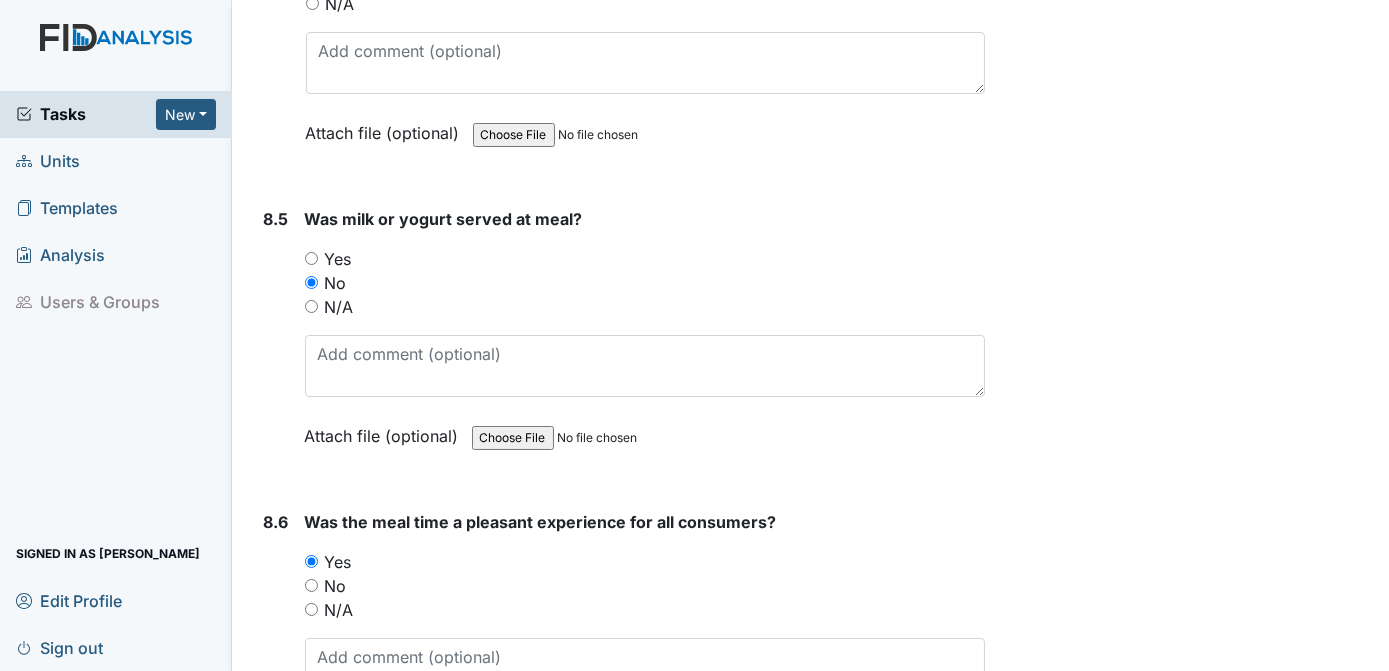 click on "Archive Task
×
Are you sure you want to archive this task? It will appear as incomplete on reports.
Archive
Delete Task
×
Are you sure you want to delete this task?
[GEOGRAPHIC_DATA]
Save
[PERSON_NAME] assigned on [DATE]." at bounding box center [1190, 1890] 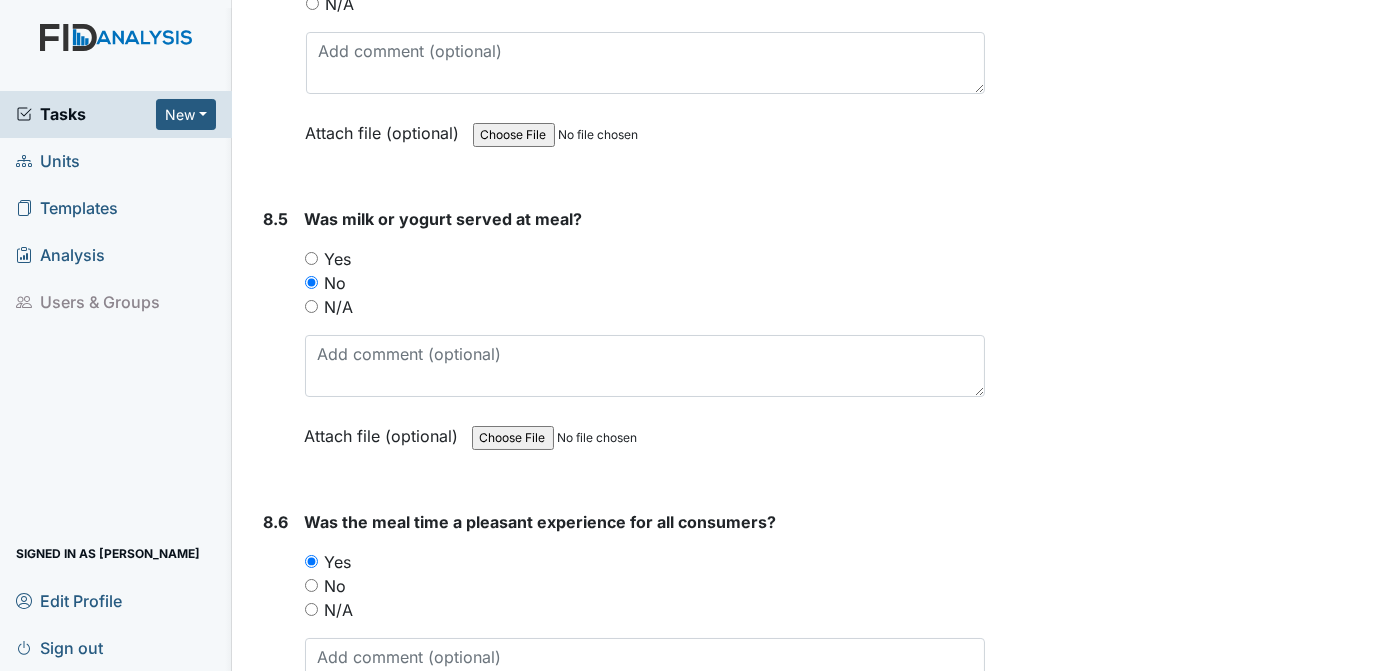 drag, startPoint x: 1375, startPoint y: 314, endPoint x: 1375, endPoint y: 334, distance: 20 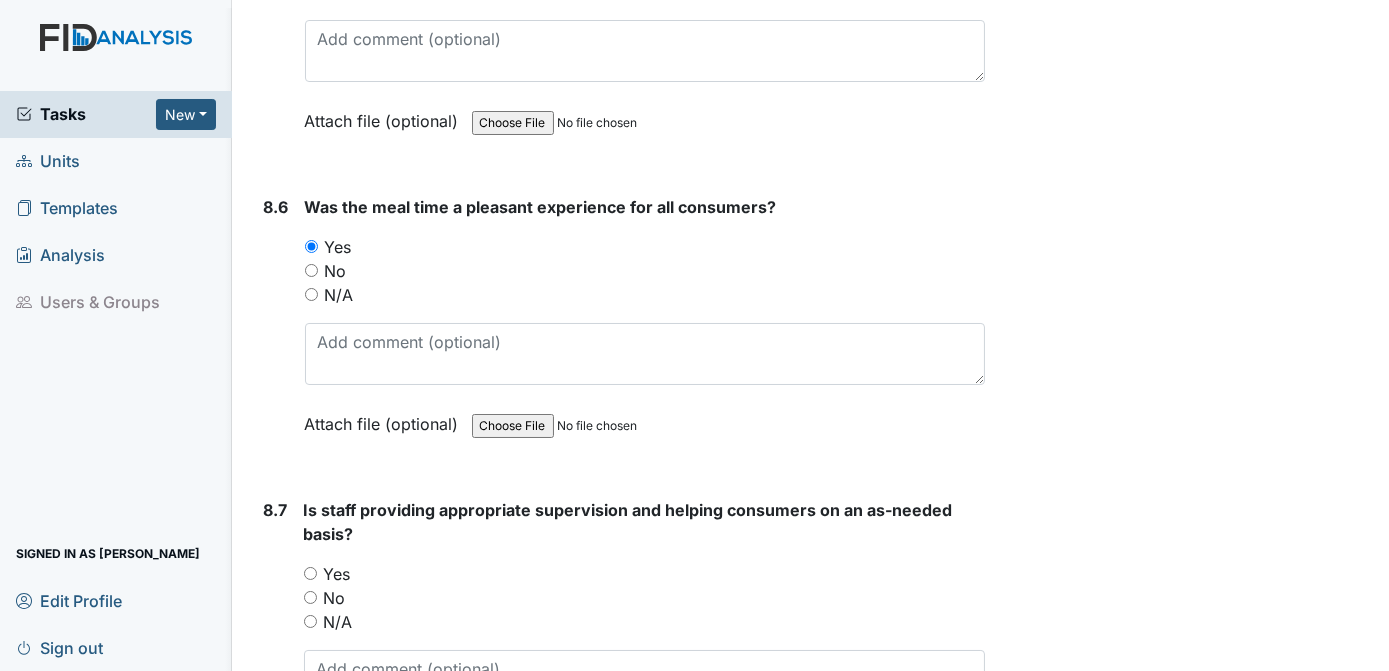 scroll, scrollTop: 16669, scrollLeft: 0, axis: vertical 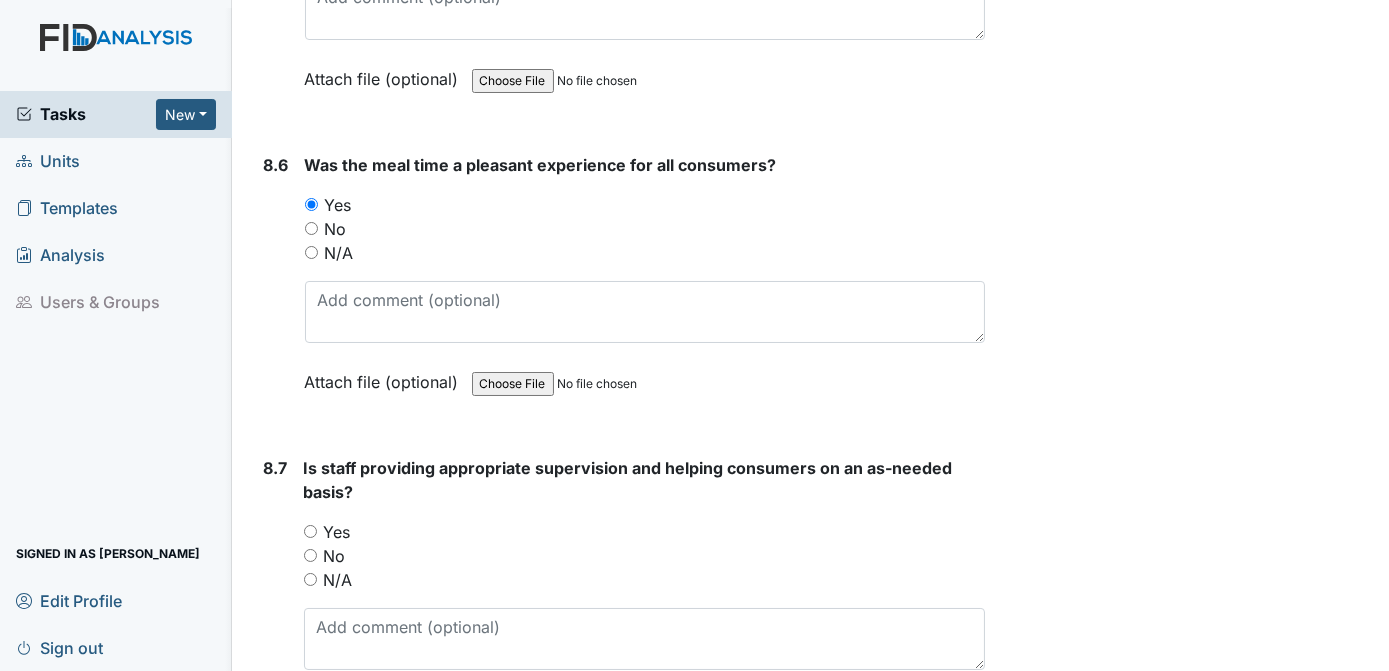 click on "Yes" at bounding box center (310, 531) 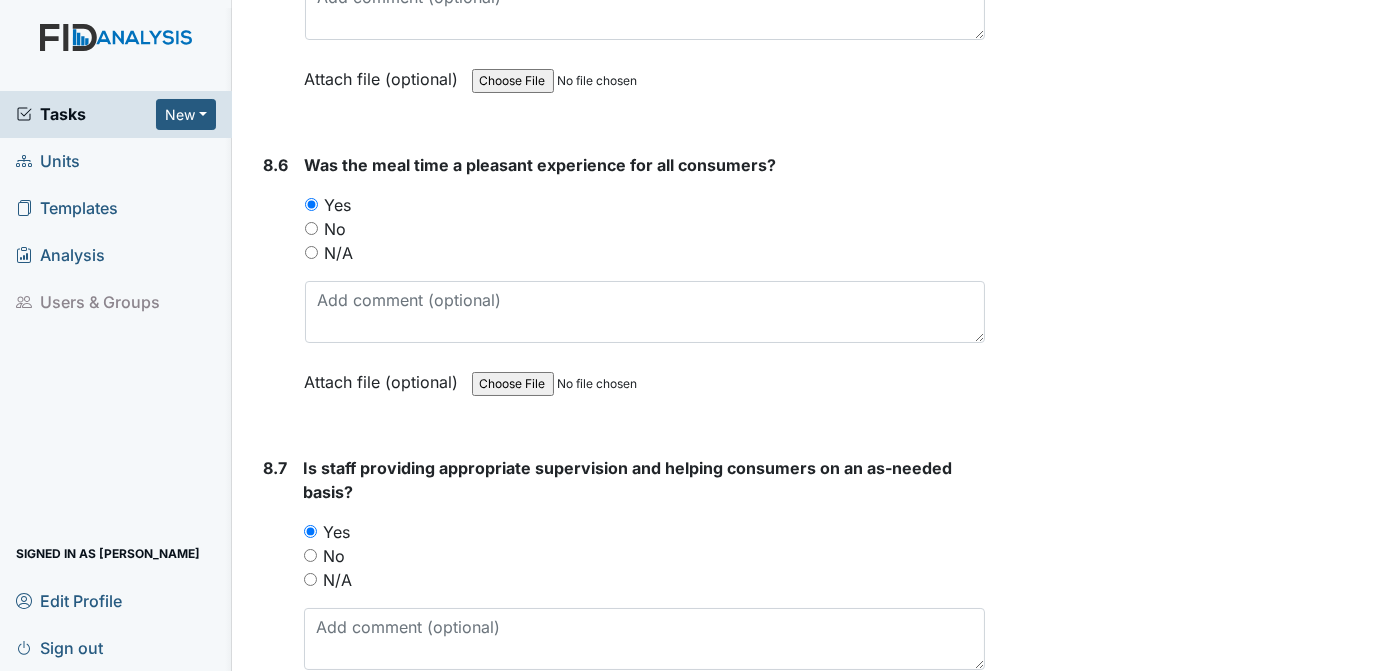 click on "Archive Task
×
Are you sure you want to archive this task? It will appear as incomplete on reports.
Archive
Delete Task
×
Are you sure you want to delete this task?
[GEOGRAPHIC_DATA]
Save
[PERSON_NAME] assigned on [DATE]." at bounding box center (1190, 1533) 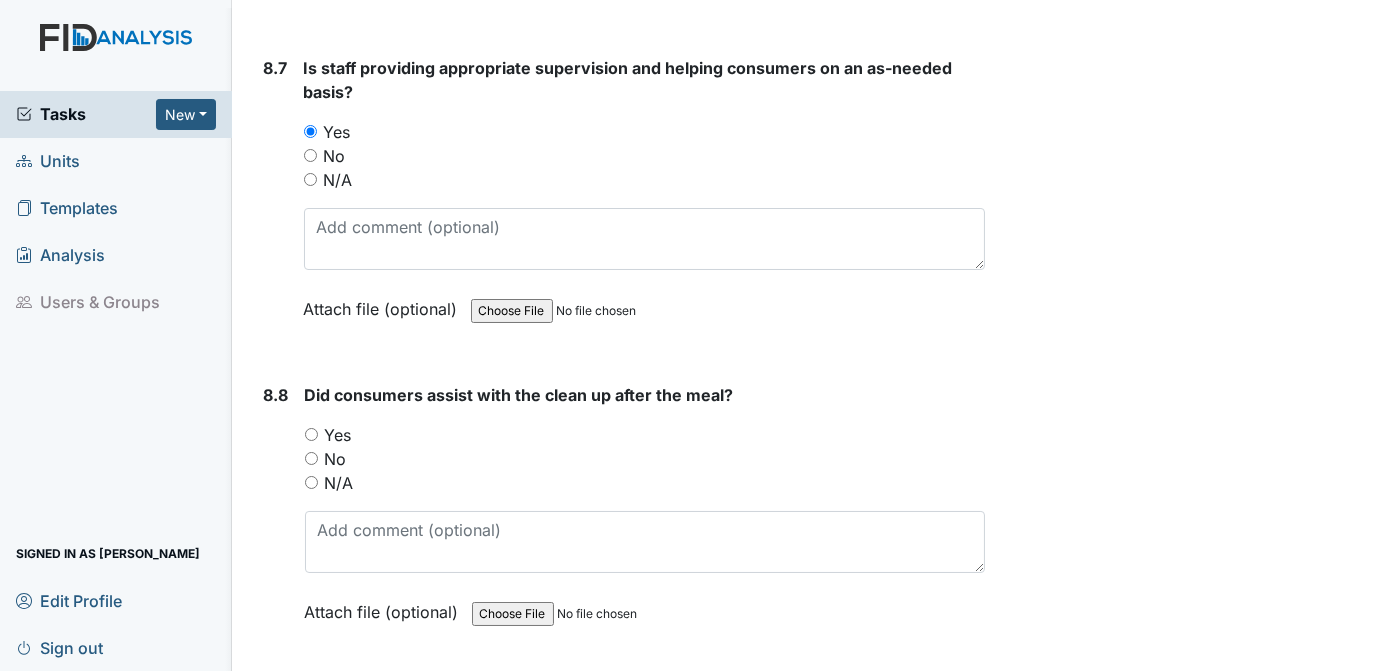 scroll, scrollTop: 17153, scrollLeft: 0, axis: vertical 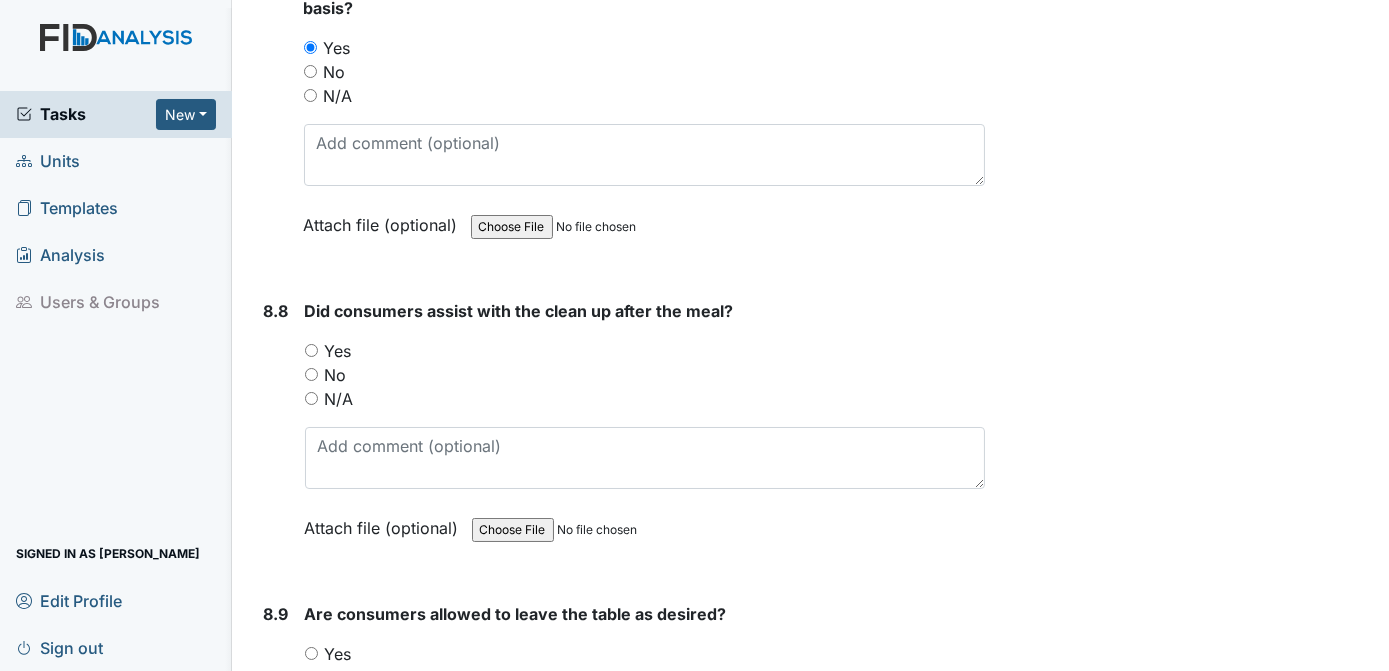 click on "Yes" at bounding box center [311, 350] 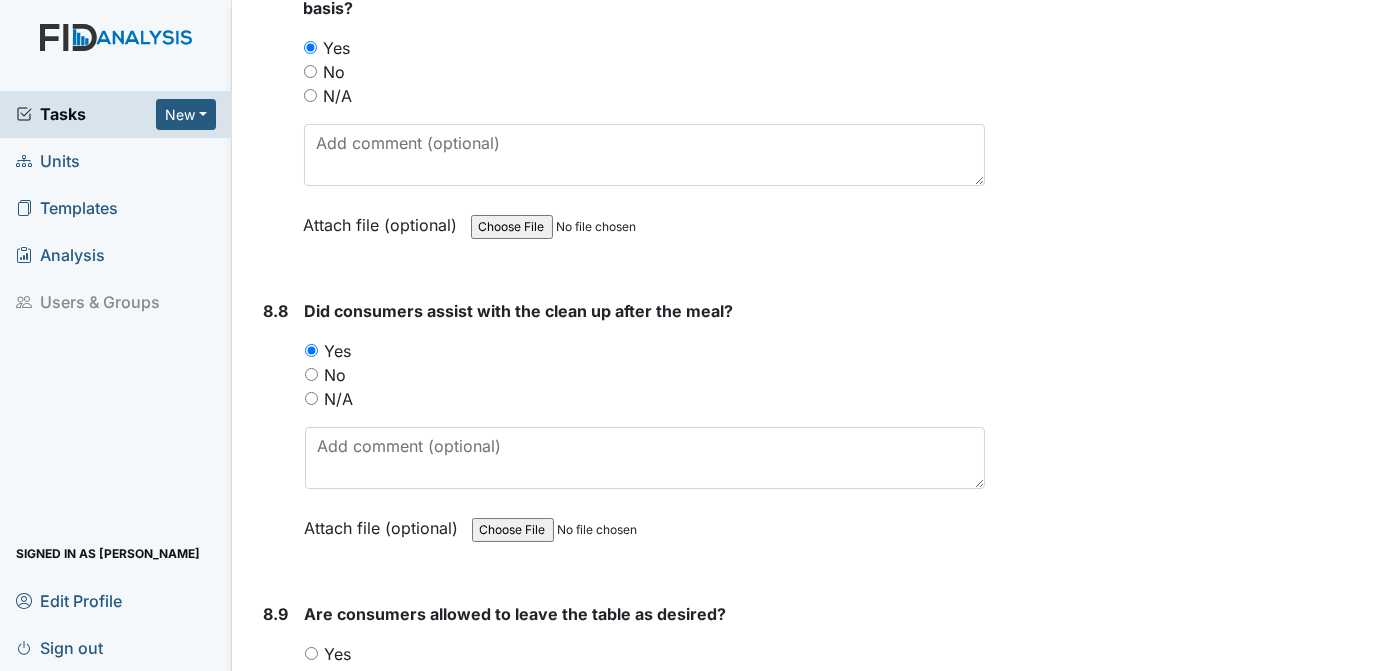 click on "Yes" at bounding box center (311, 653) 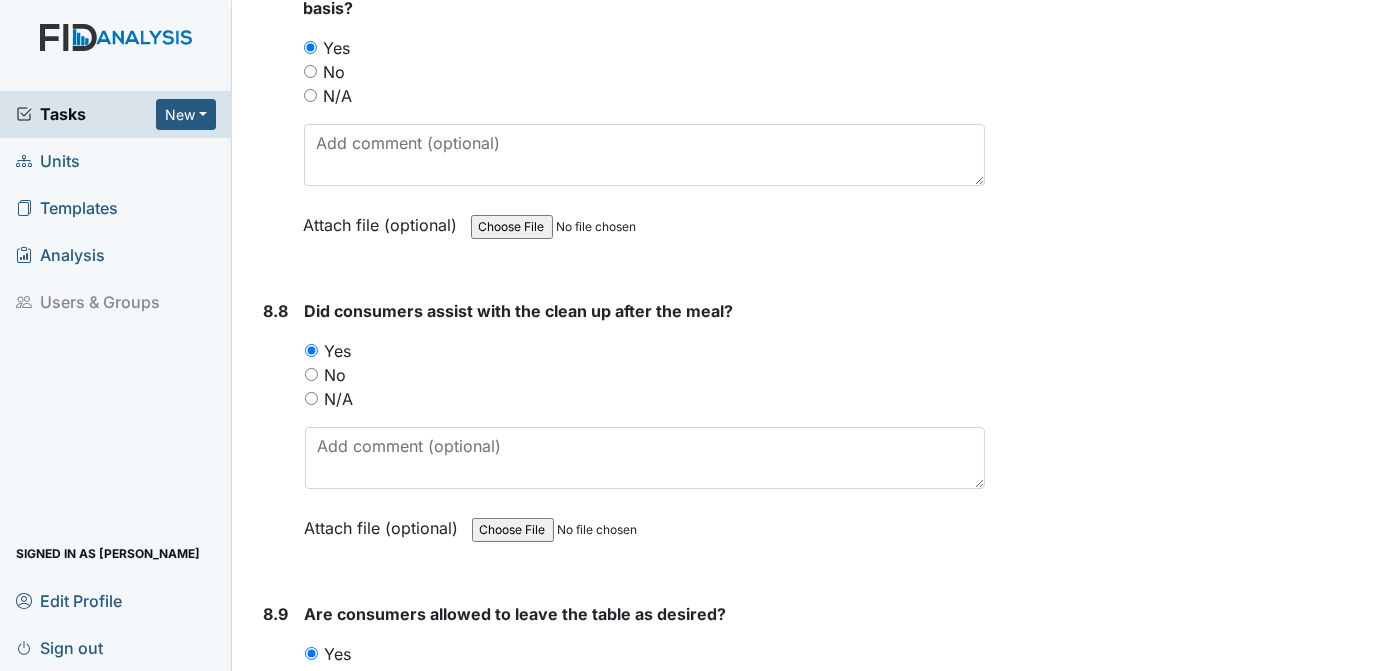 click on "Archive Task
×
Are you sure you want to archive this task? It will appear as incomplete on reports.
Archive
Delete Task
×
Are you sure you want to delete this task?
[GEOGRAPHIC_DATA]
Save
[PERSON_NAME] assigned on [DATE]." at bounding box center [1190, 1049] 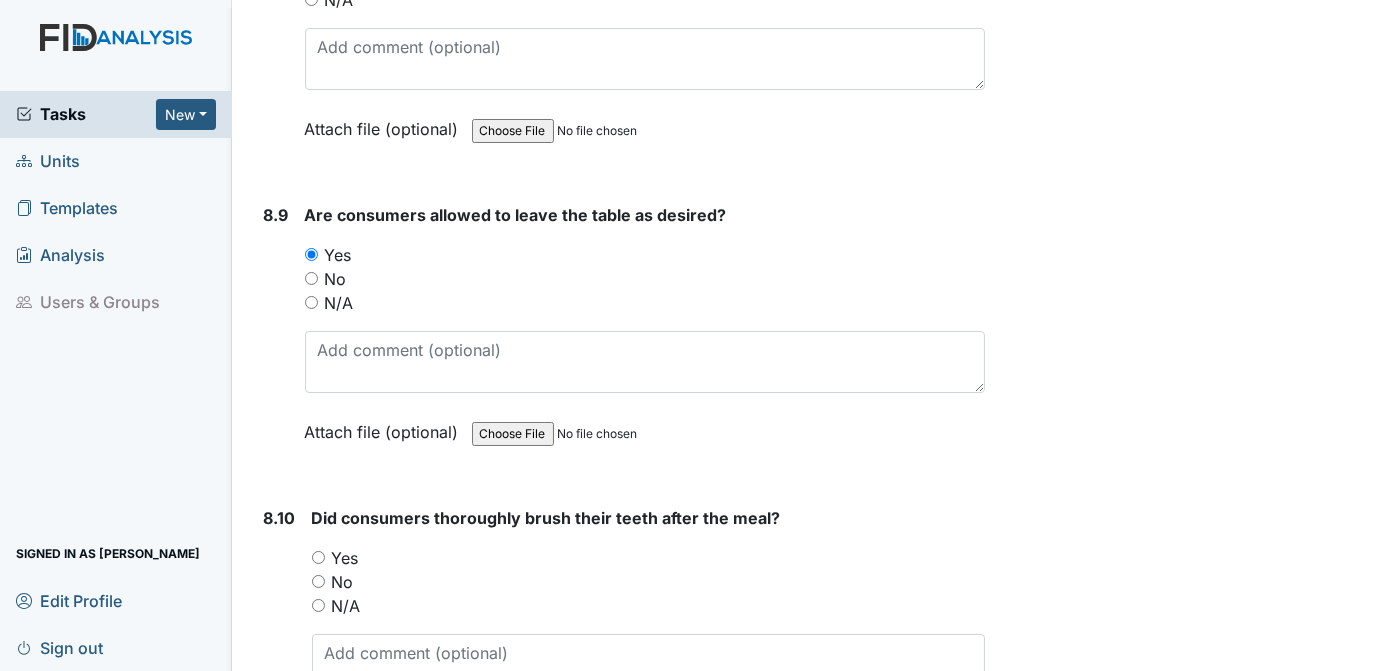 scroll, scrollTop: 17594, scrollLeft: 0, axis: vertical 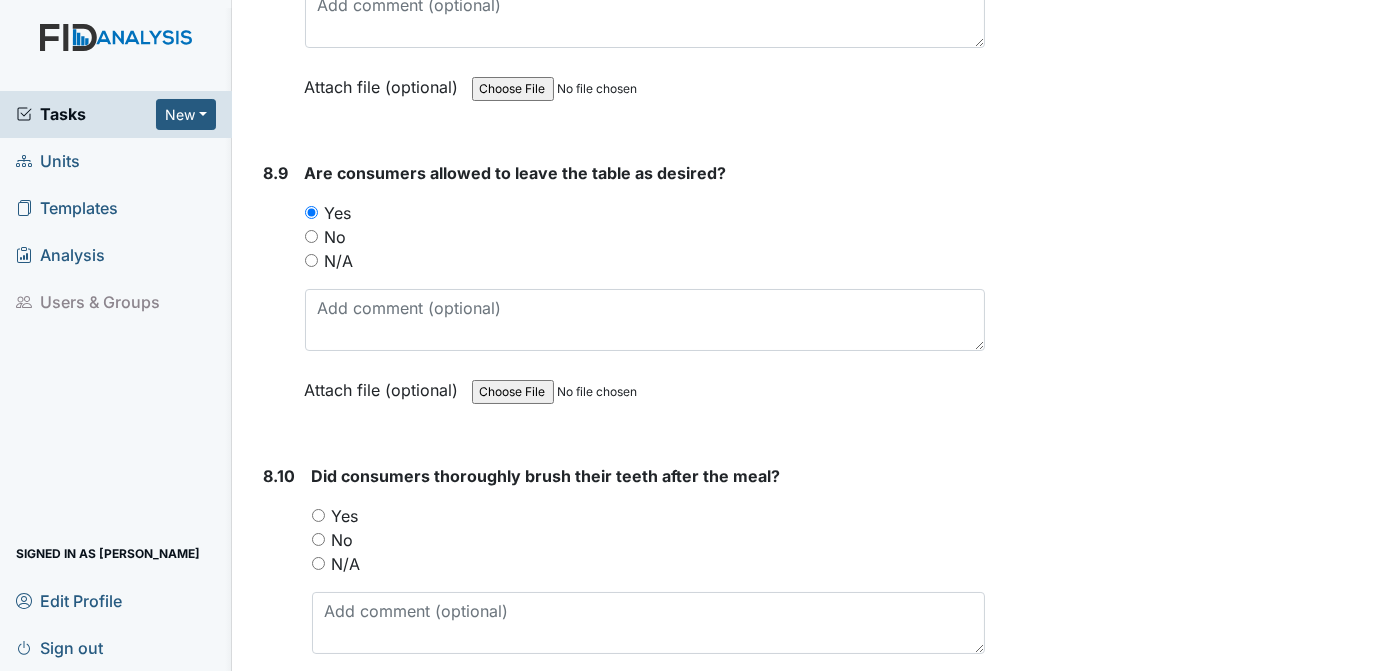 click on "No" at bounding box center (318, 539) 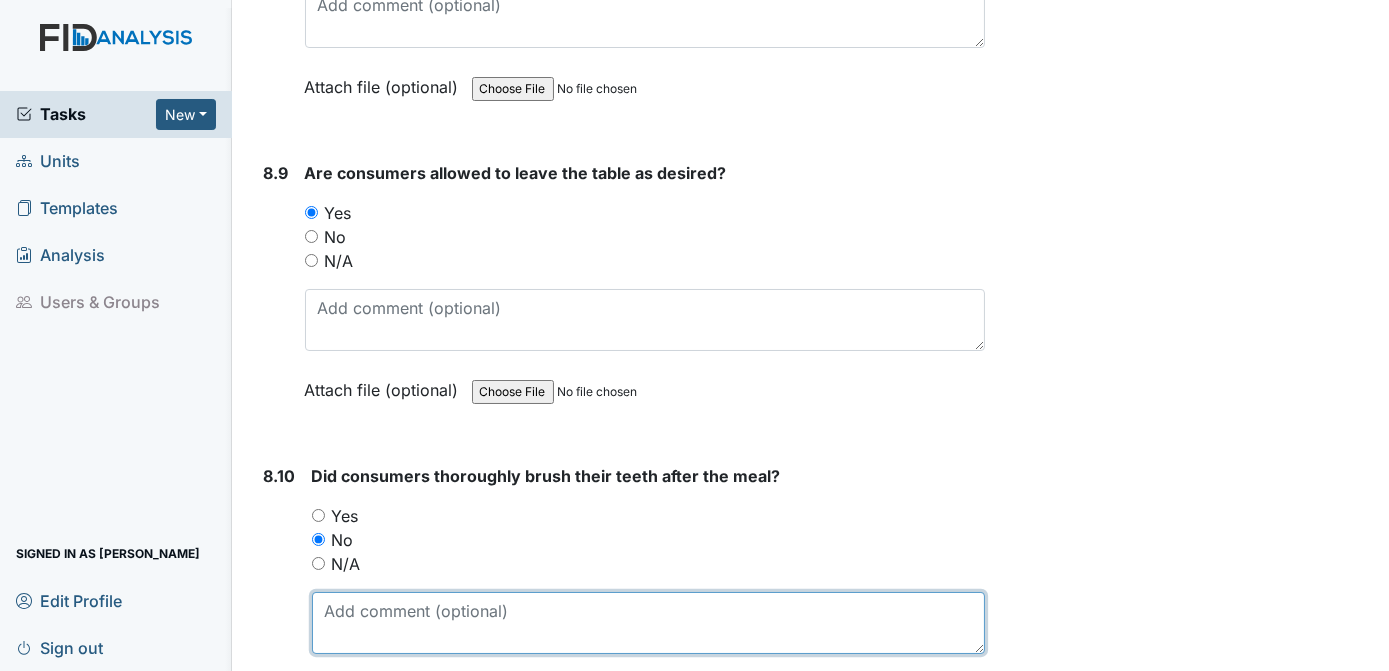 click at bounding box center [649, 623] 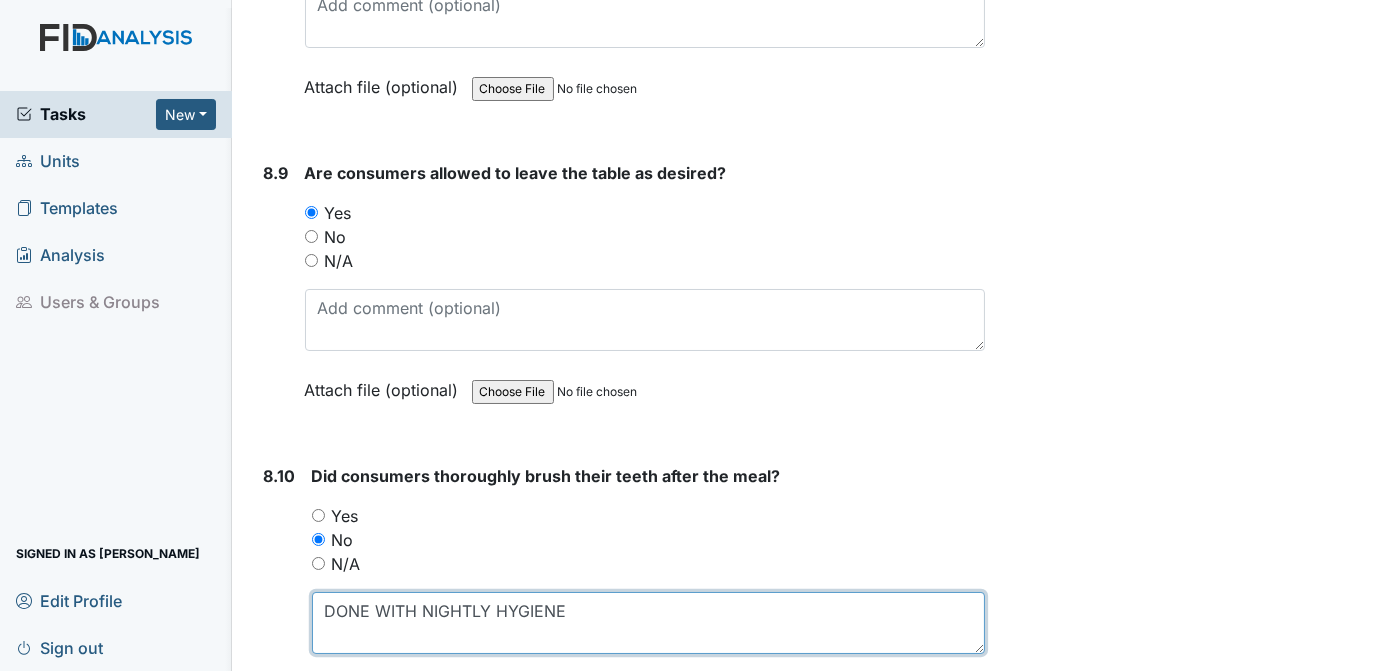 type on "DONE WITH NIGHTLY HYGIENE" 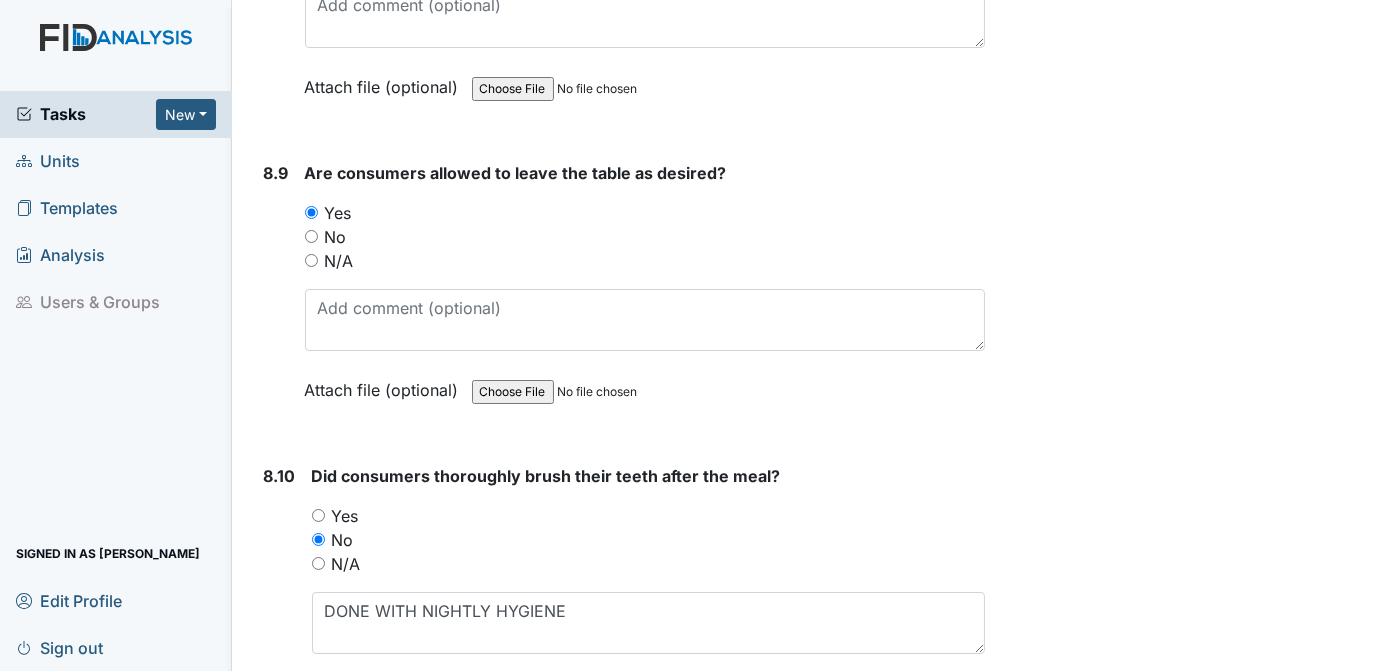 click on "Archive Task
×
Are you sure you want to archive this task? It will appear as incomplete on reports.
Archive
Delete Task
×
Are you sure you want to delete this task?
[GEOGRAPHIC_DATA]
Save
[PERSON_NAME] assigned on [DATE]." at bounding box center [1190, 608] 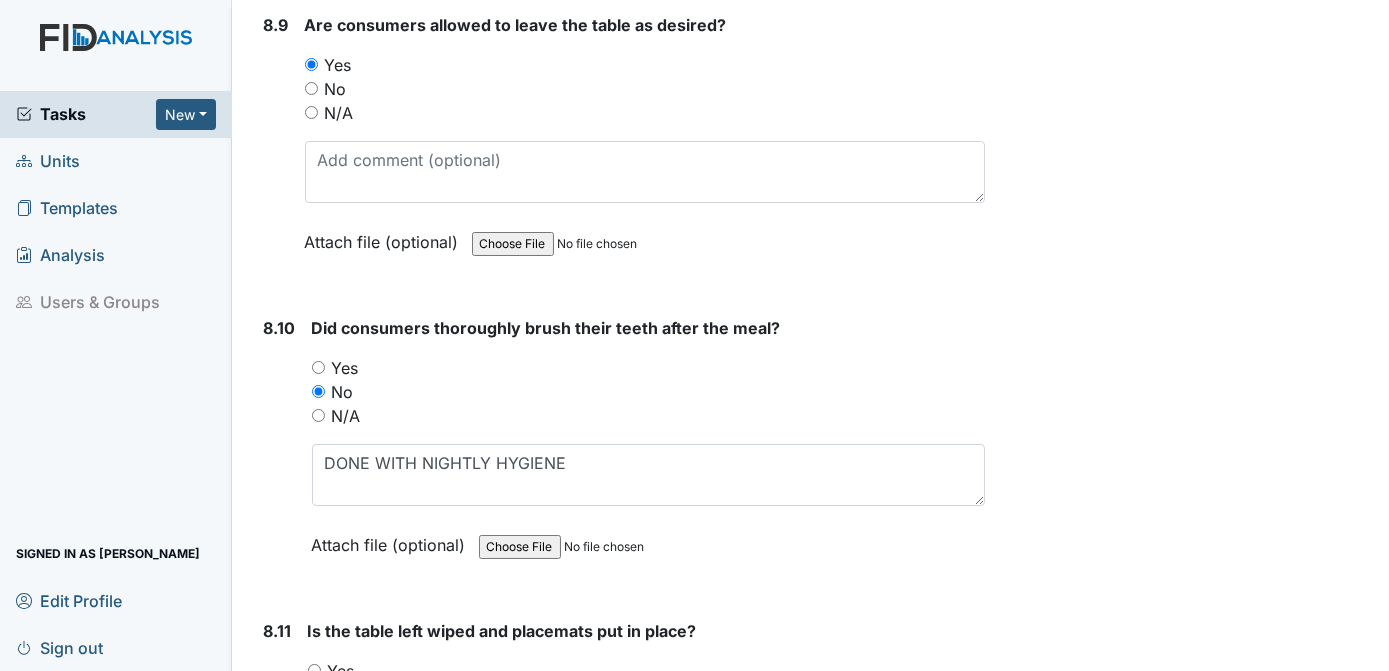scroll, scrollTop: 17826, scrollLeft: 0, axis: vertical 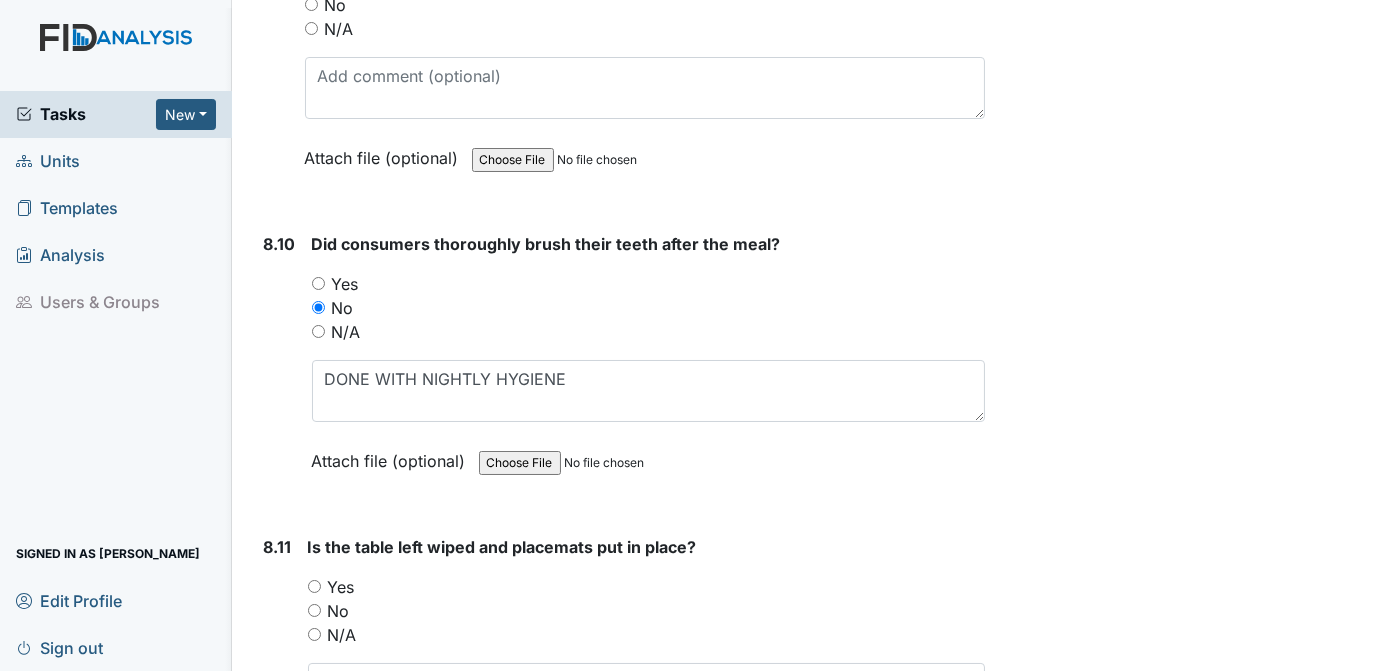 click on "Yes" at bounding box center (314, 586) 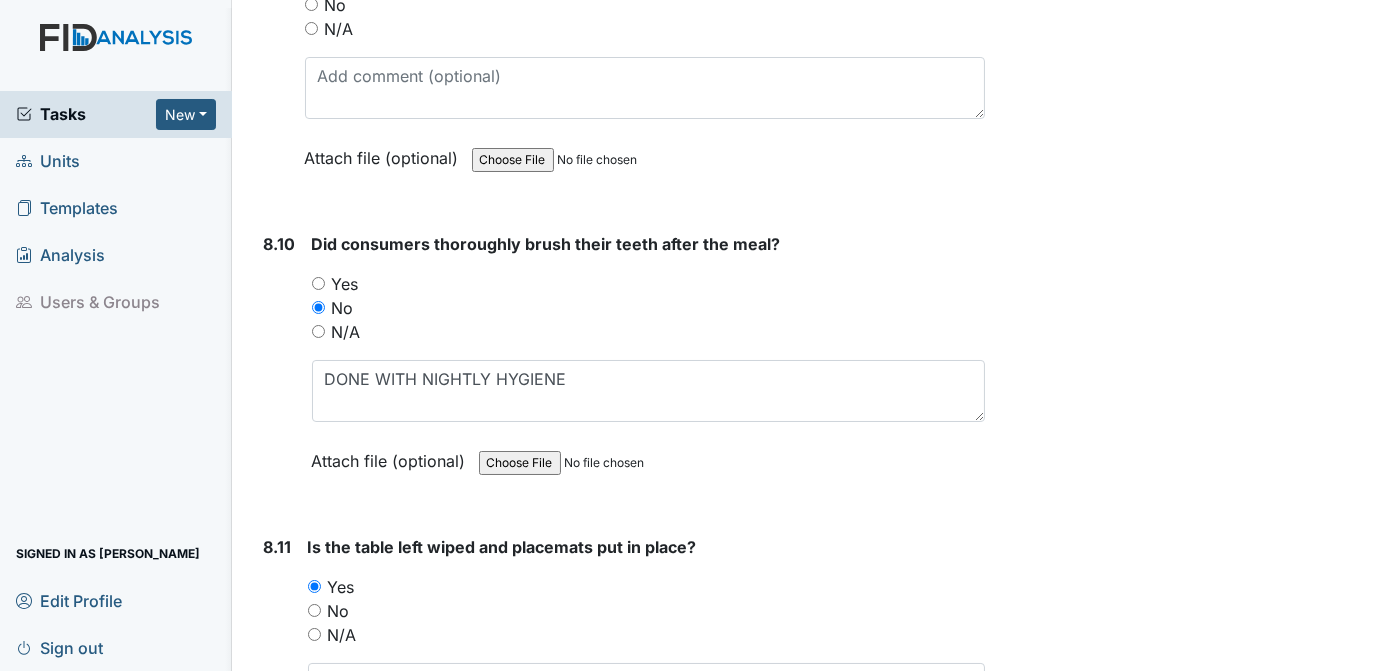 click on "Archive Task
×
Are you sure you want to archive this task? It will appear as incomplete on reports.
Archive
Delete Task
×
Are you sure you want to delete this task?
[GEOGRAPHIC_DATA]
Save
[PERSON_NAME] assigned on [DATE]." at bounding box center [1190, 376] 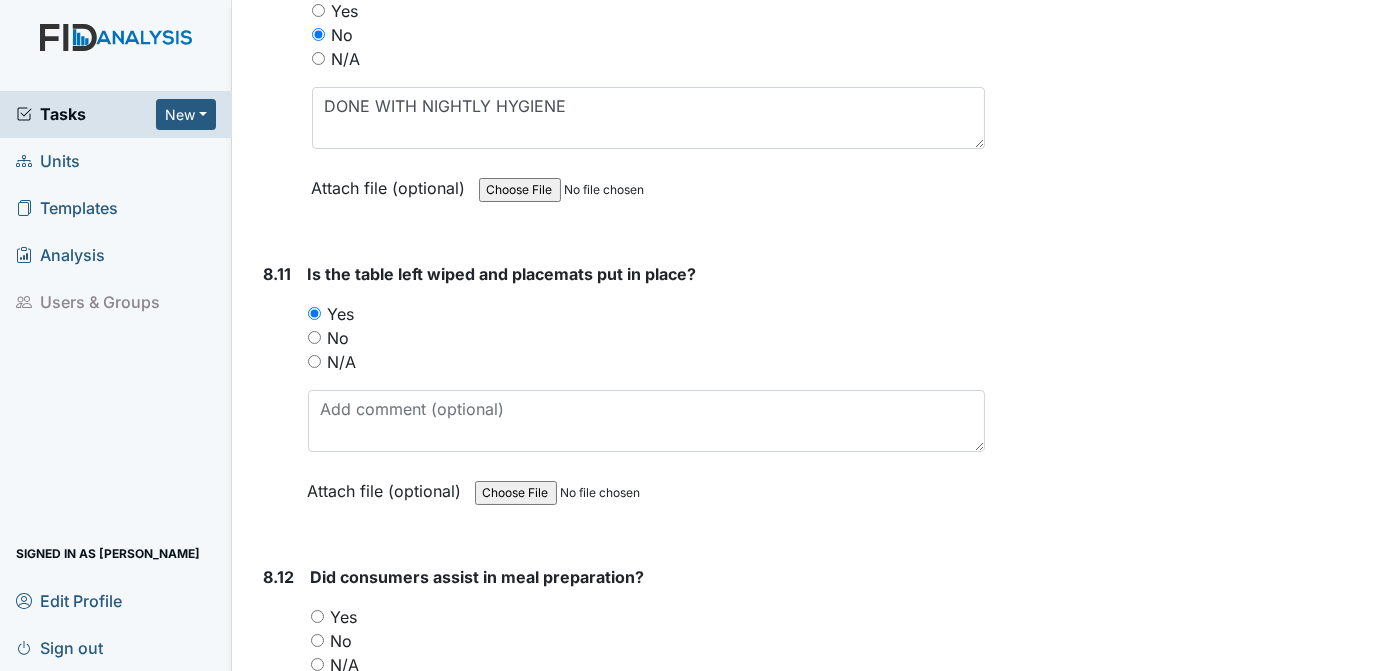 scroll, scrollTop: 18184, scrollLeft: 0, axis: vertical 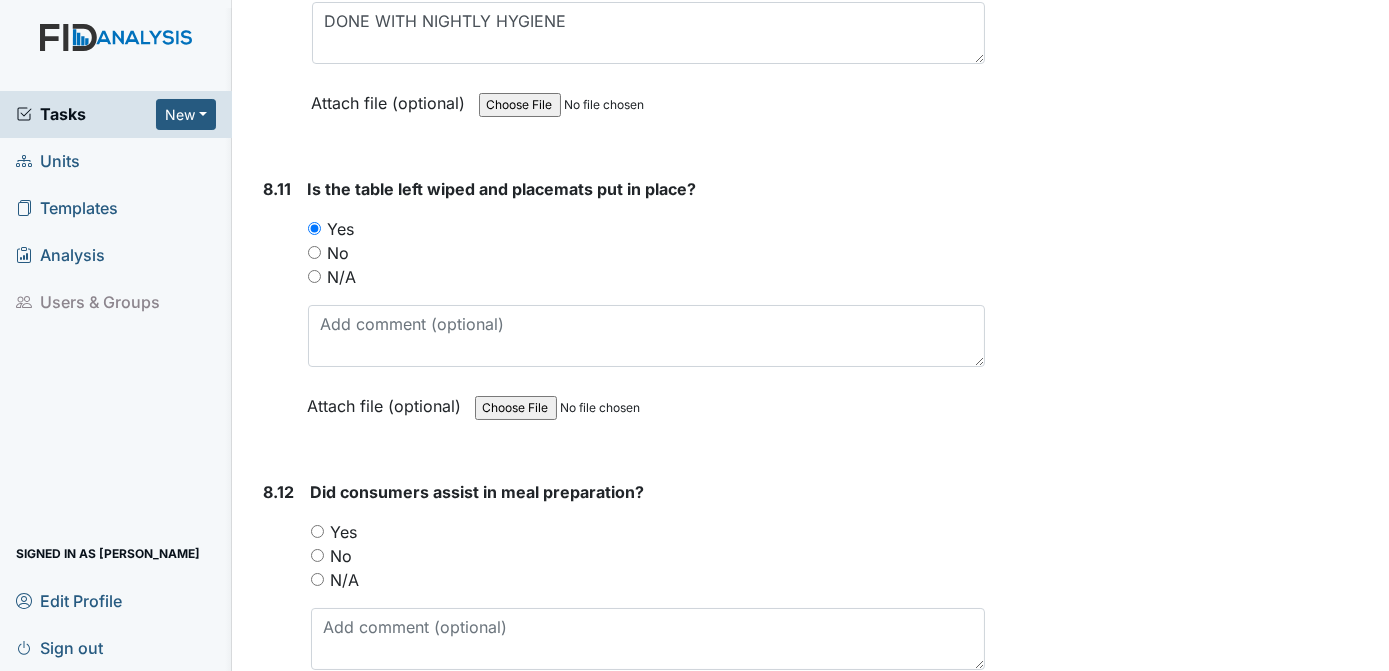 click on "Yes" at bounding box center (317, 531) 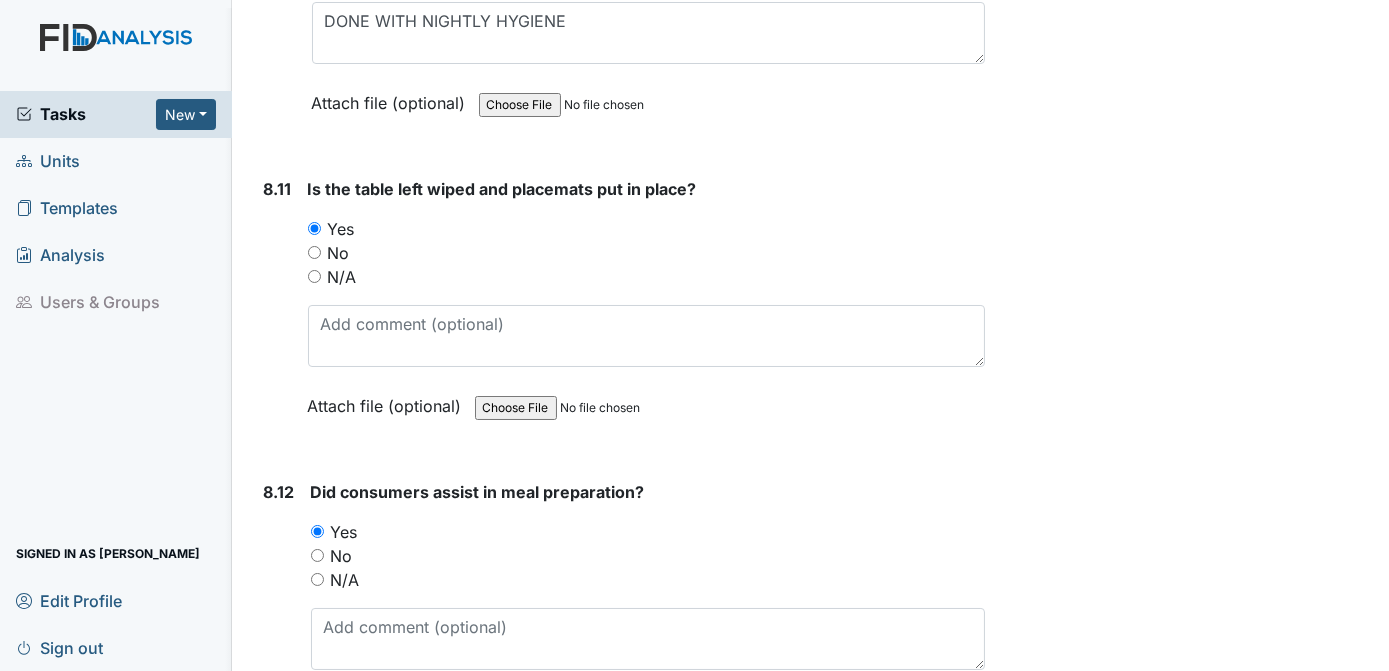 drag, startPoint x: 982, startPoint y: 352, endPoint x: 960, endPoint y: 361, distance: 23.769728 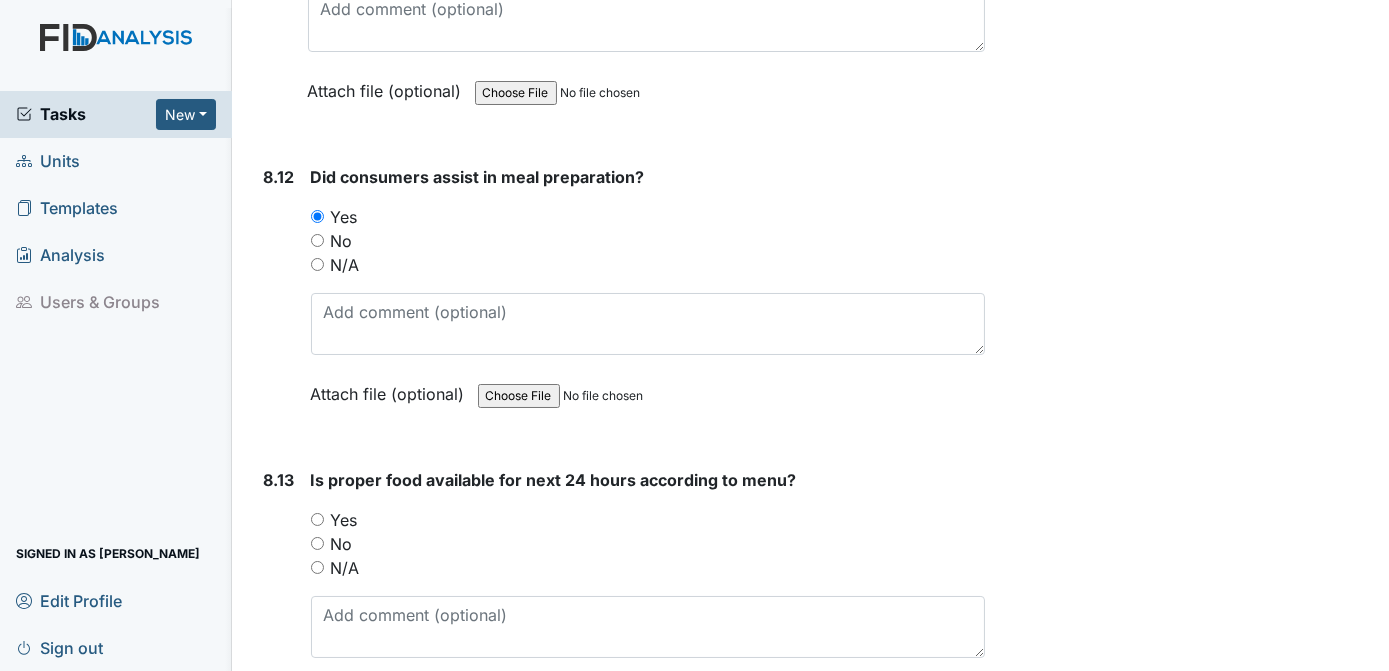 scroll, scrollTop: 18541, scrollLeft: 0, axis: vertical 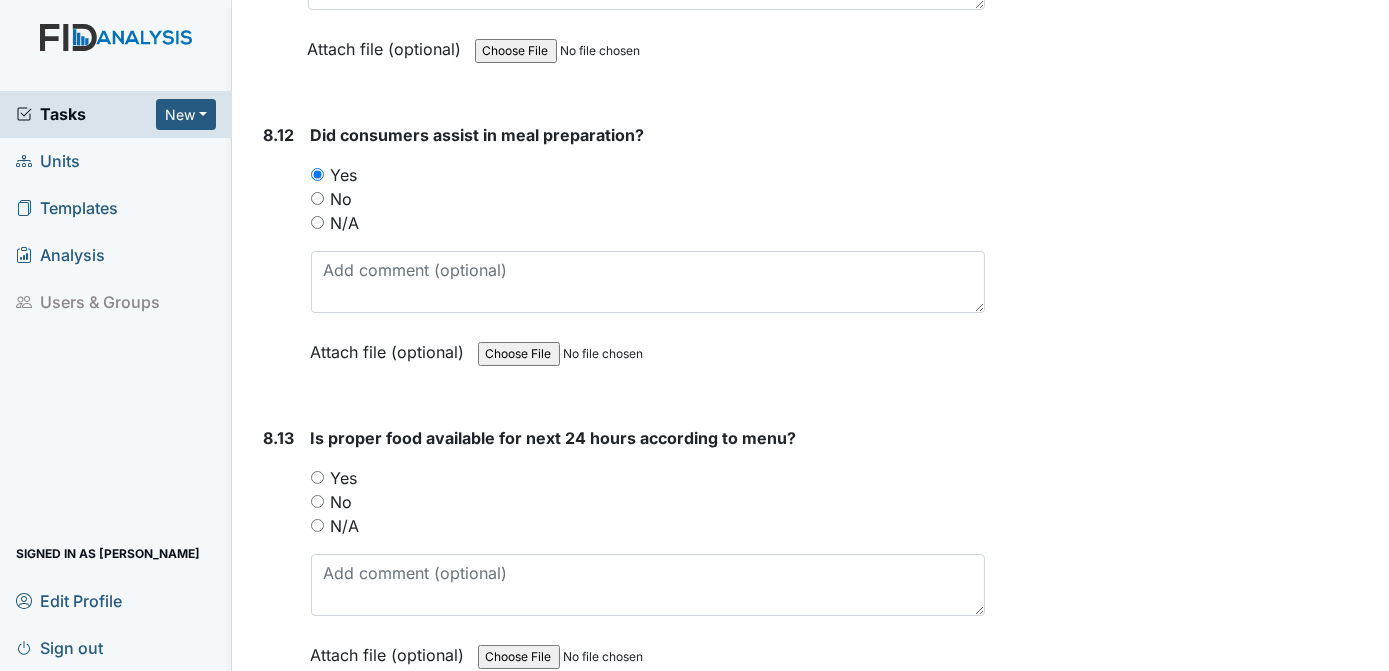 click on "Yes" at bounding box center [317, 477] 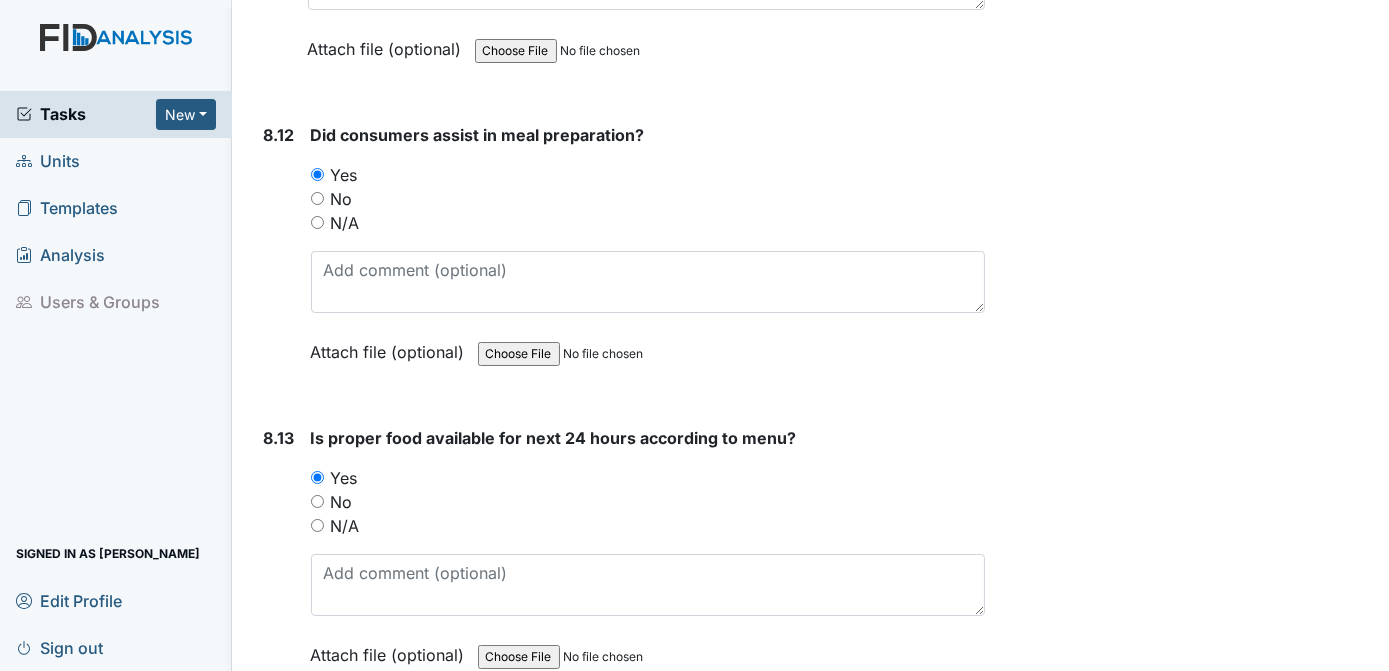 click on "Yes" at bounding box center [648, 478] 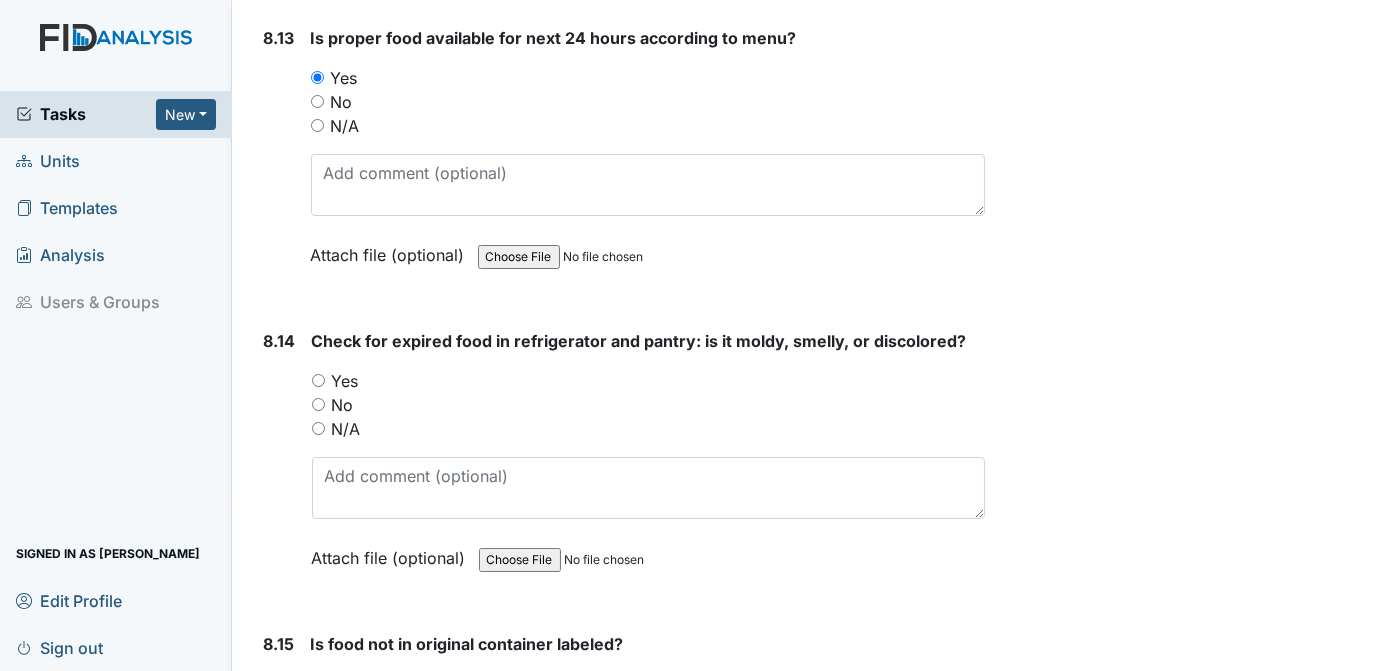 scroll, scrollTop: 18983, scrollLeft: 0, axis: vertical 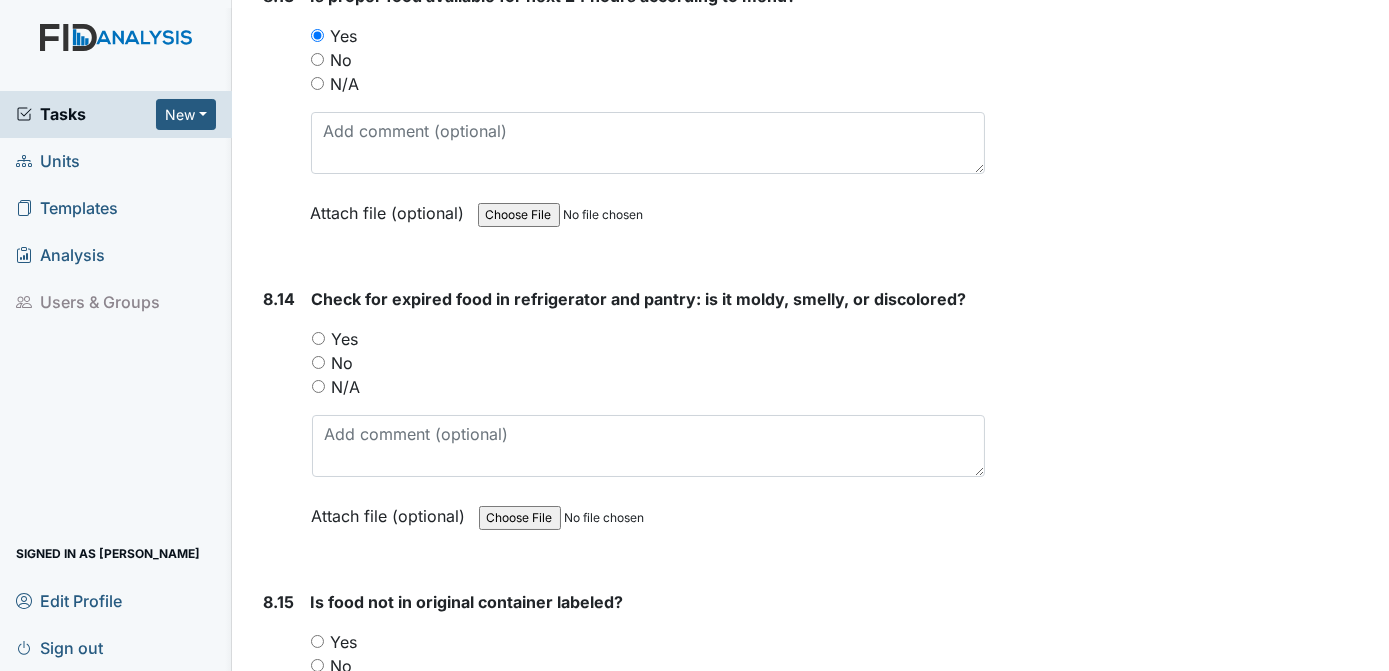 click on "Yes" at bounding box center [318, 338] 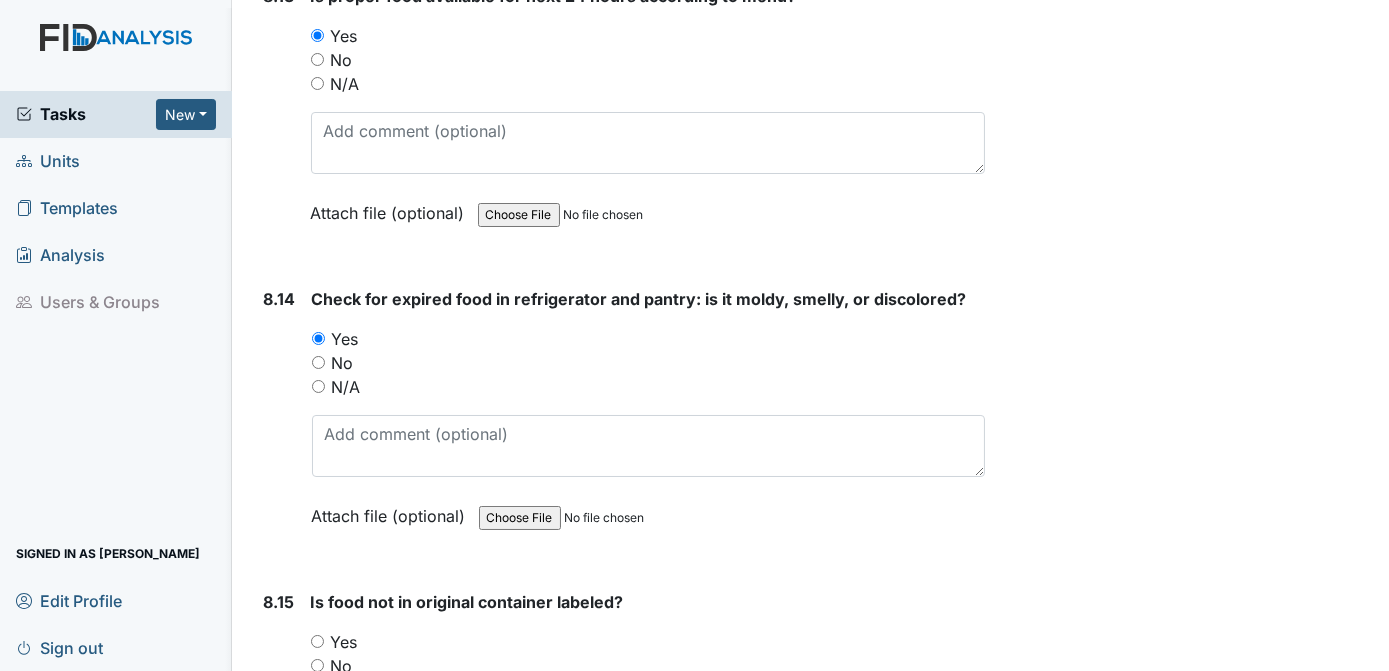 click on "1. Staff Information
1.1
Upon arrival, were still actively involved in job duties?
You must select one of the below options.
Yes
No
N/A
Attach file (optional)
You can upload .pdf, .txt, .jpg, .jpeg, .png, .csv, .xls, or .doc files under 100MB.
1.2
Did staff communicate with coworkers appropriately?
You must select one of the below options.
Yes
No
N/A
1 STAFF
Attach file (optional)
You can upload .pdf, .txt, .jpg, .jpeg, .png, .csv, .xls, or .doc files under 100MB.
1.3
Did staff communicate in a positive demeanor with consumers?
You must select one of the below options.
Yes
No
N/A
Attach file (optional)
You can upload .pdf, .txt, .jpg, .jpeg, .png, .csv, .xls, or .doc files under 100MB.
1.4
You must select one of the below options.
Yes" at bounding box center [621, -654] 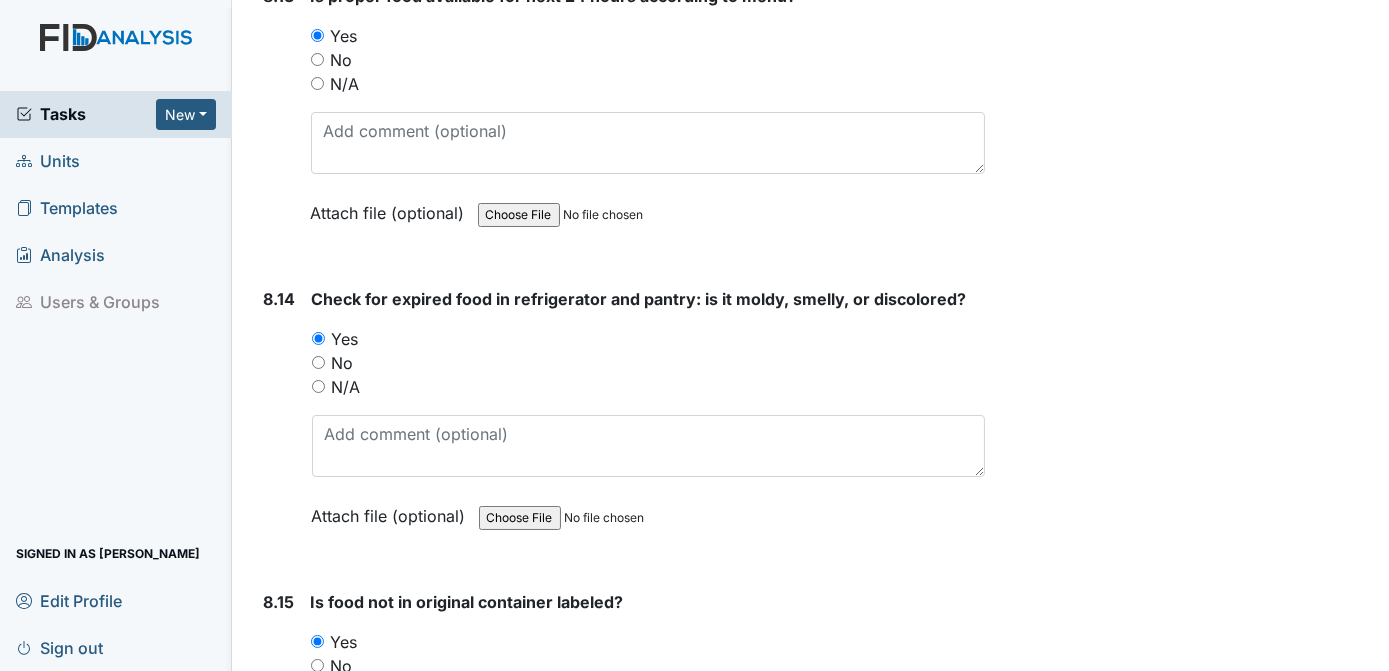 click on "Archive Task
×
Are you sure you want to archive this task? It will appear as incomplete on reports.
Archive
Delete Task
×
Are you sure you want to delete this task?
[GEOGRAPHIC_DATA]
Save
[PERSON_NAME] assigned on [DATE]." at bounding box center (1190, -781) 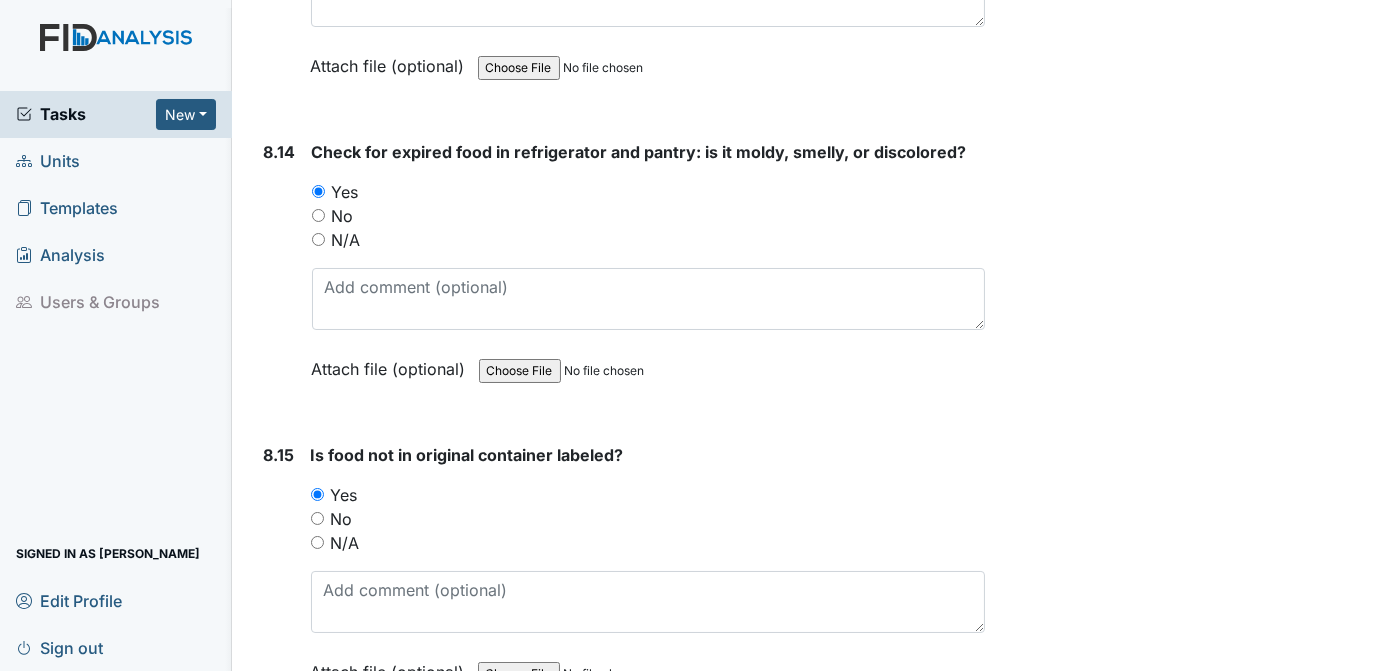 scroll, scrollTop: 19256, scrollLeft: 0, axis: vertical 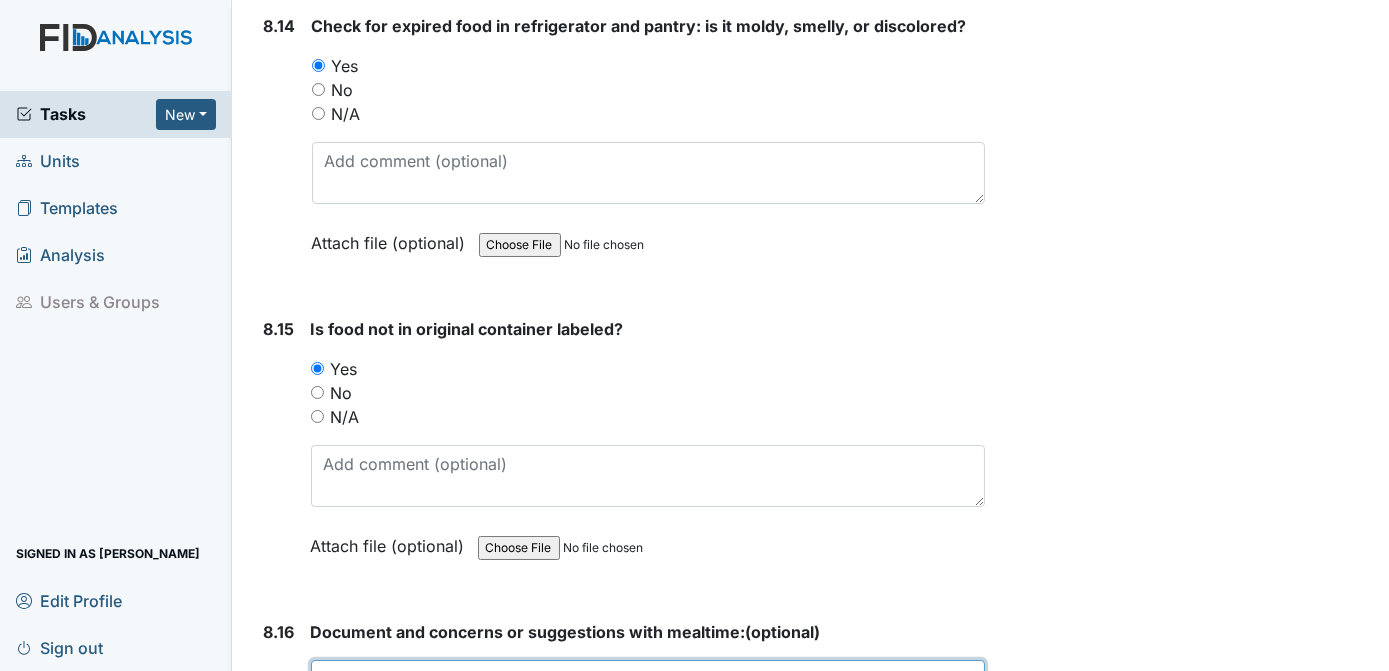 click at bounding box center (648, 691) 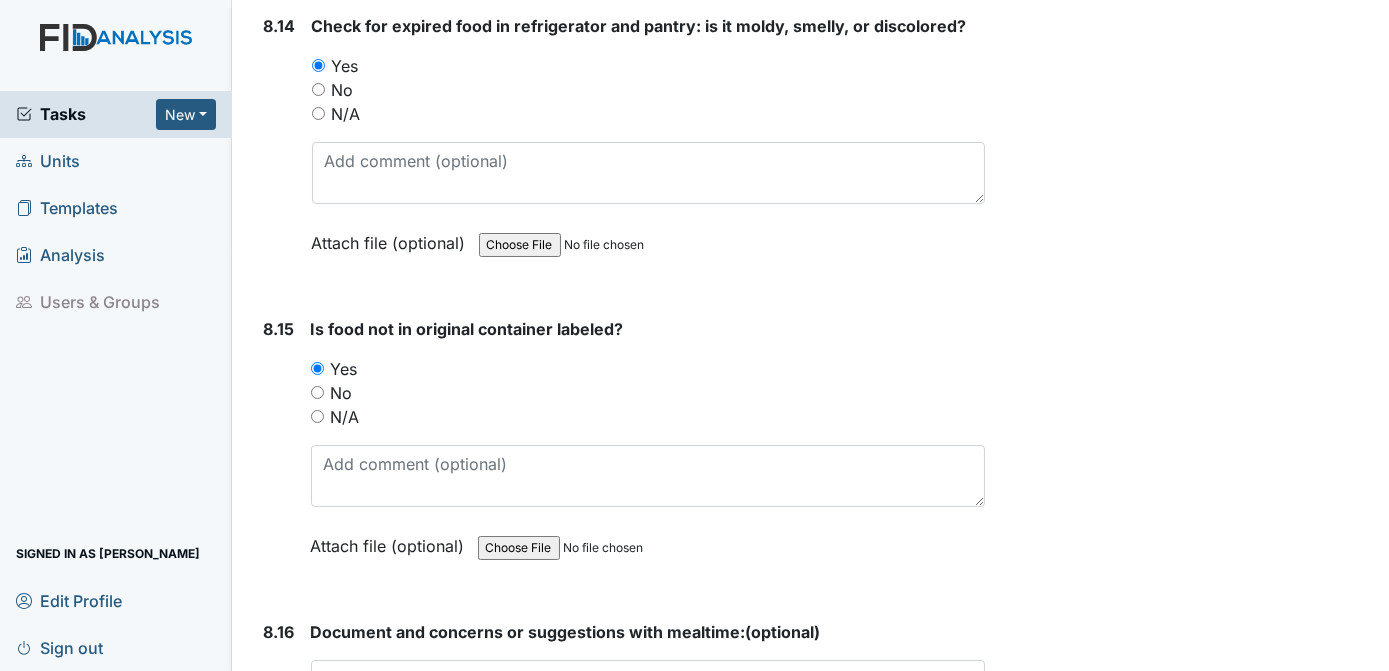 click on "Archive Task
×
Are you sure you want to archive this task? It will appear as incomplete on reports.
Archive
Delete Task
×
Are you sure you want to delete this task?
[GEOGRAPHIC_DATA]
Save
[PERSON_NAME] assigned on [DATE]." at bounding box center [1190, -1054] 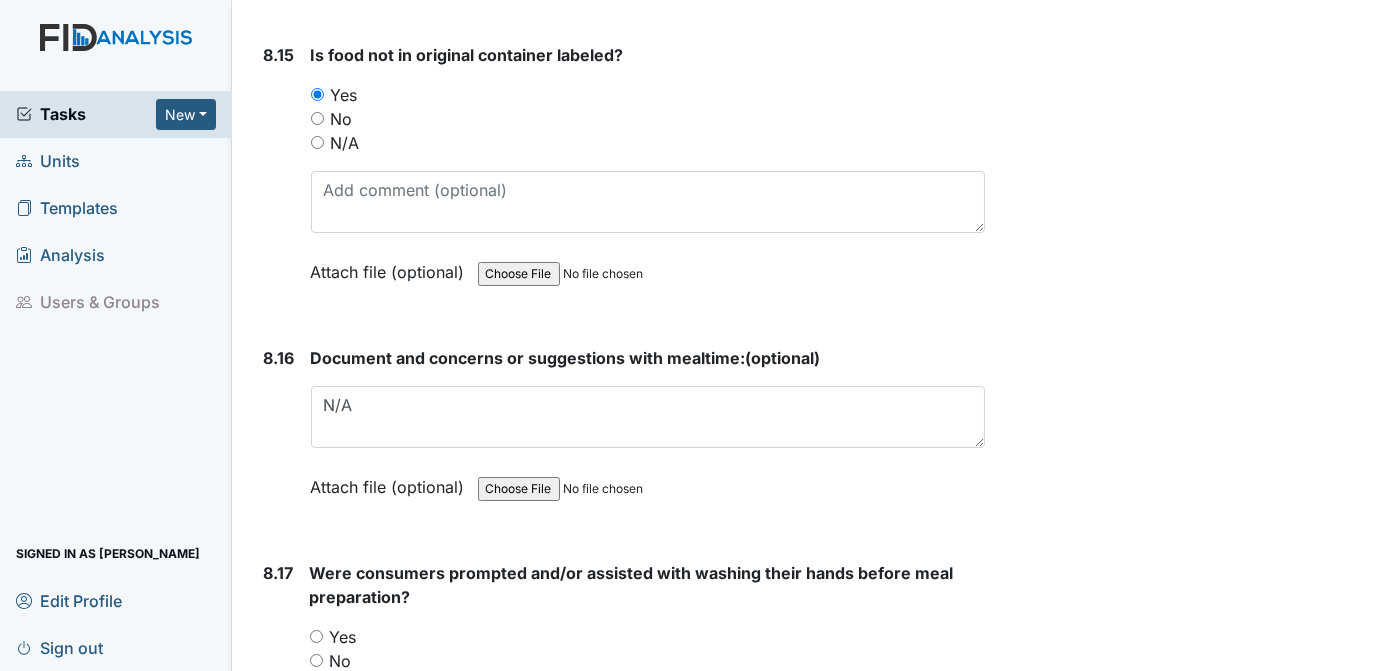 scroll, scrollTop: 19572, scrollLeft: 0, axis: vertical 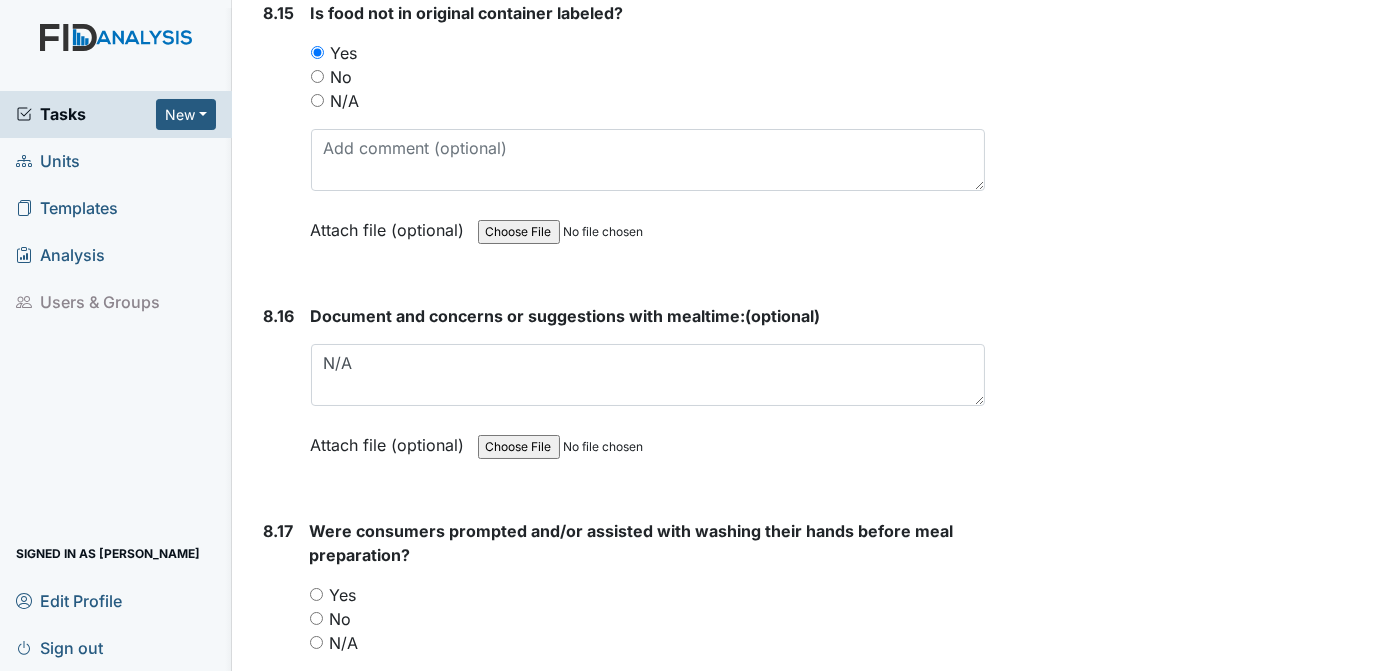 click on "Yes" at bounding box center [316, 594] 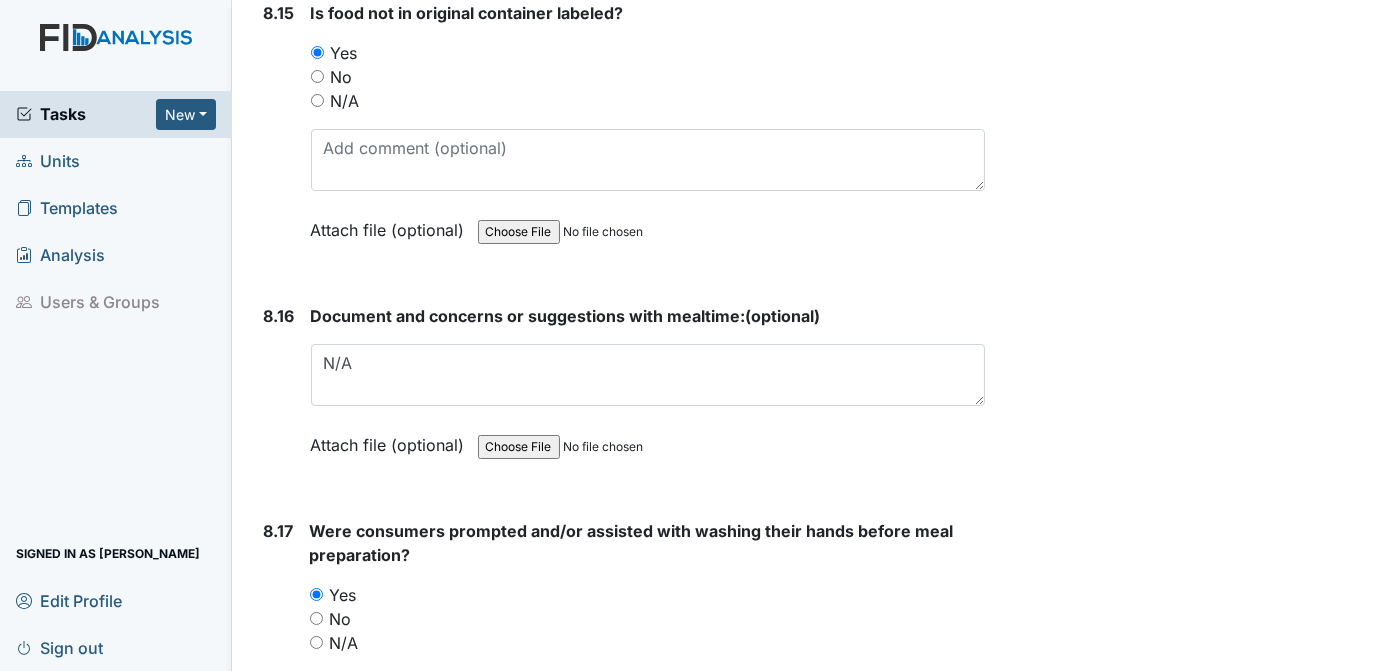click on "Archive Task
×
Are you sure you want to archive this task? It will appear as incomplete on reports.
Archive
Delete Task
×
Are you sure you want to delete this task?
[GEOGRAPHIC_DATA]
Save
[PERSON_NAME] assigned on [DATE]." at bounding box center (1190, -1370) 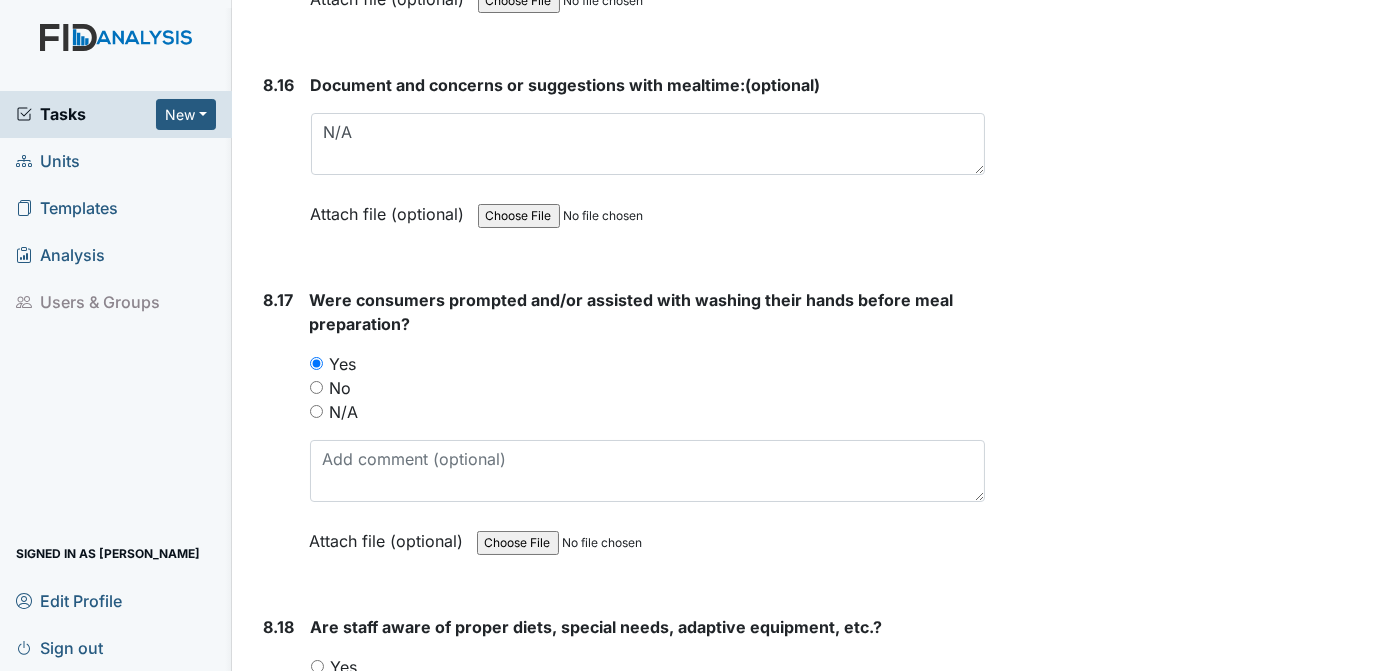 scroll, scrollTop: 19971, scrollLeft: 0, axis: vertical 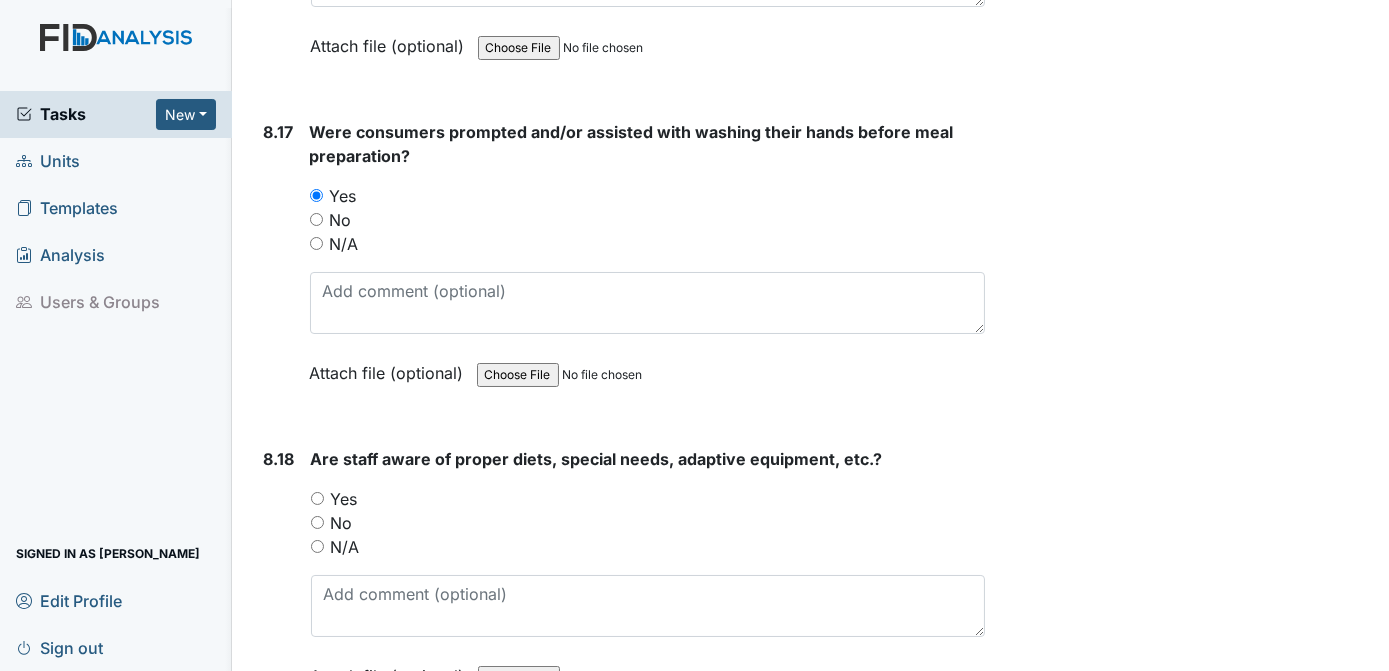 click on "Yes" at bounding box center [317, 498] 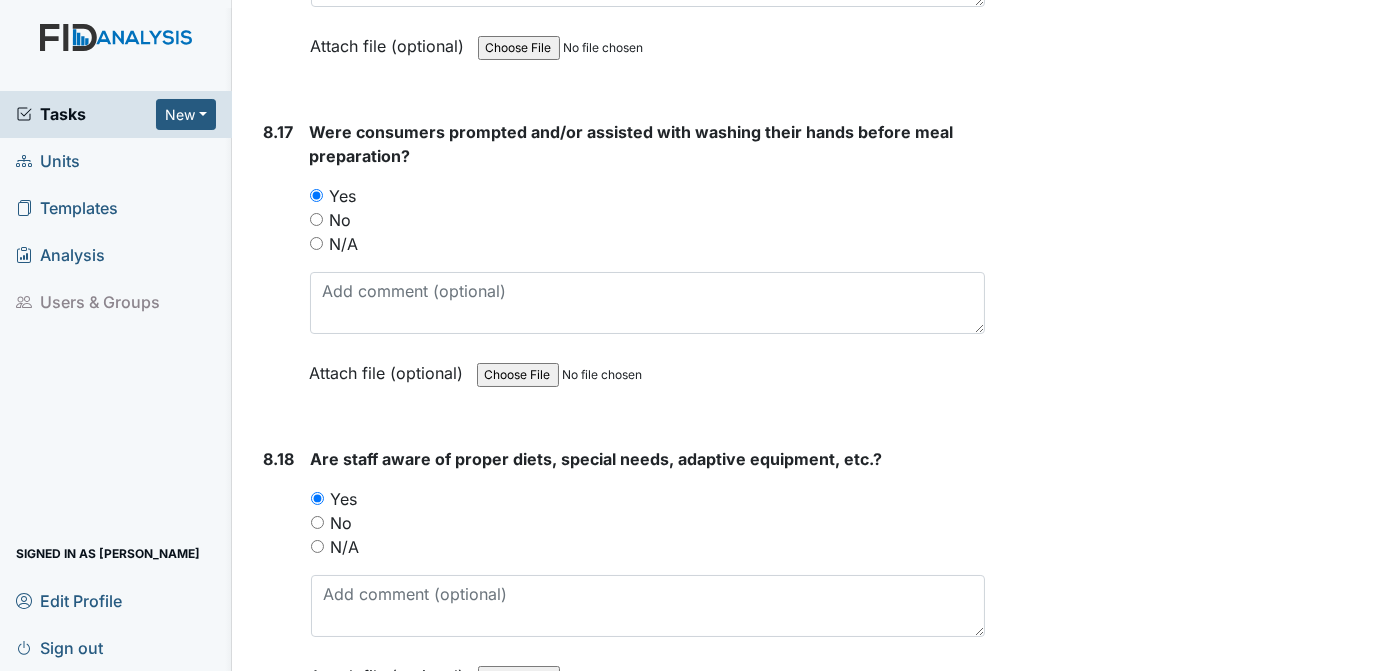 click on "Are staff aware of proper diets, special needs, adaptive equipment, etc.?
You must select one of the below options.
Yes
No
N/A
Attach file (optional)
You can upload .pdf, .txt, .jpg, .jpeg, .png, .csv, .xls, or .doc files under 100MB." at bounding box center [648, 574] 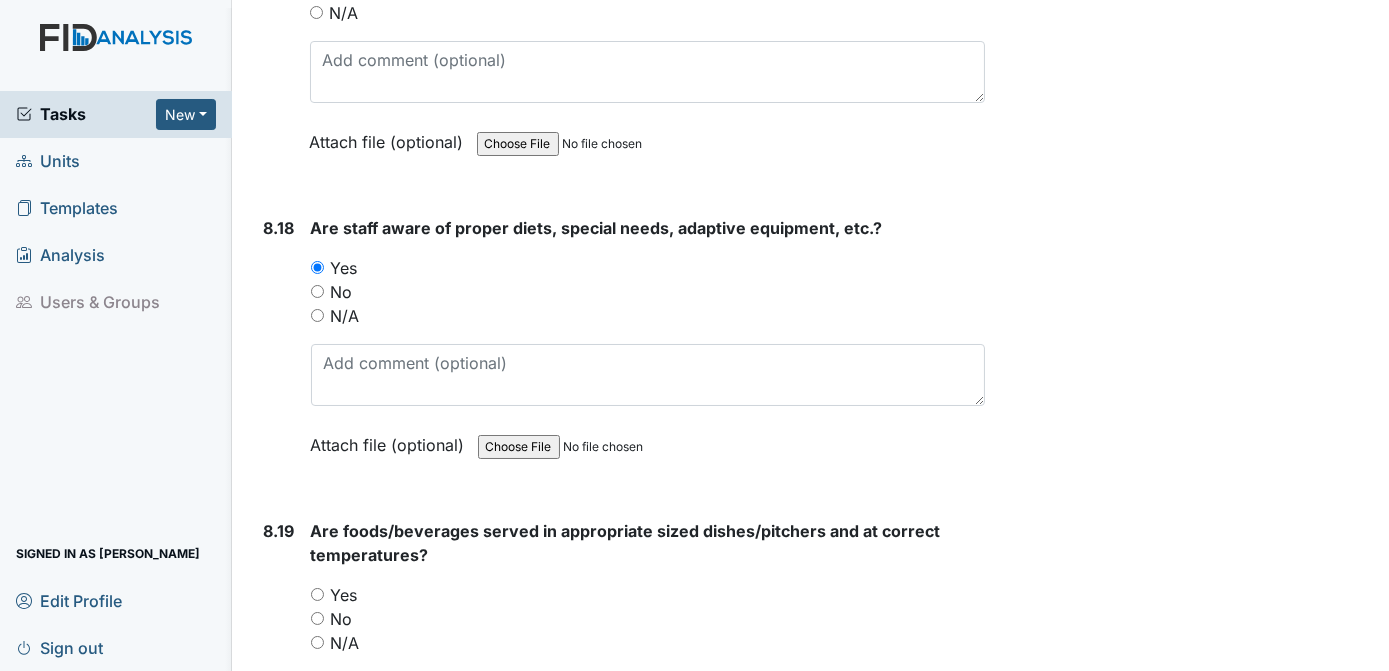 scroll, scrollTop: 20287, scrollLeft: 0, axis: vertical 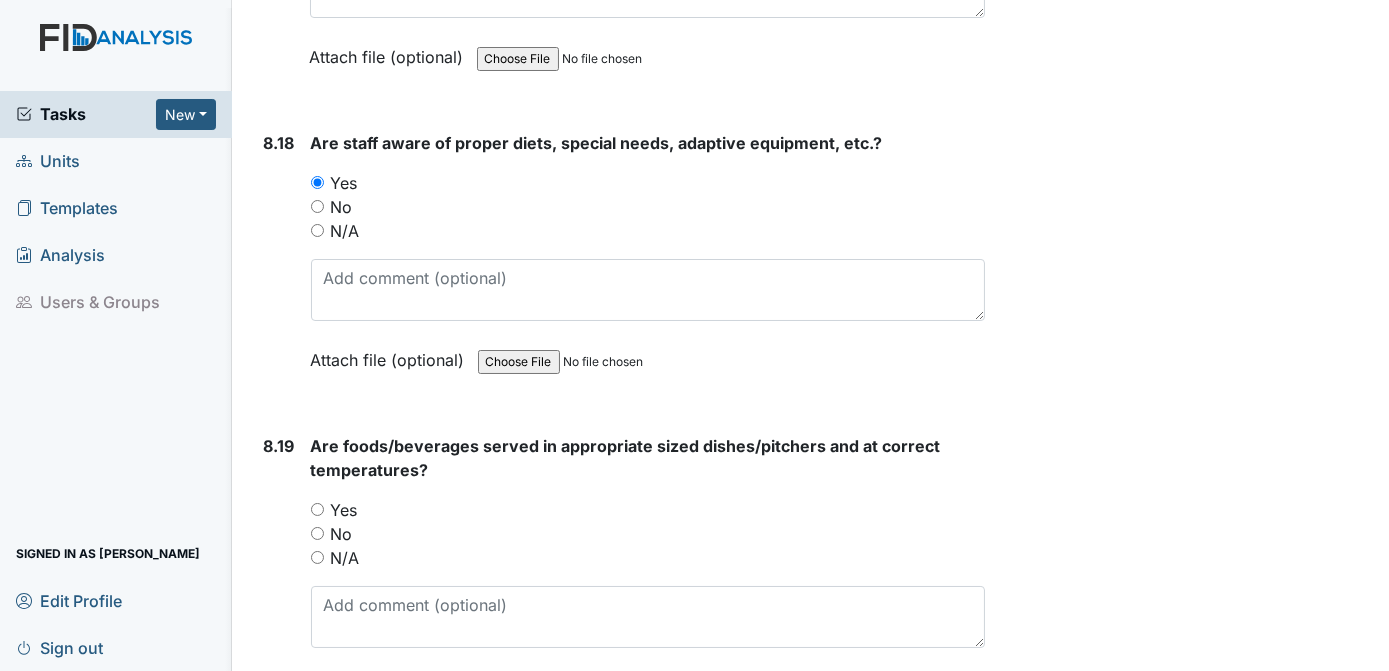 click on "Yes" at bounding box center [317, 509] 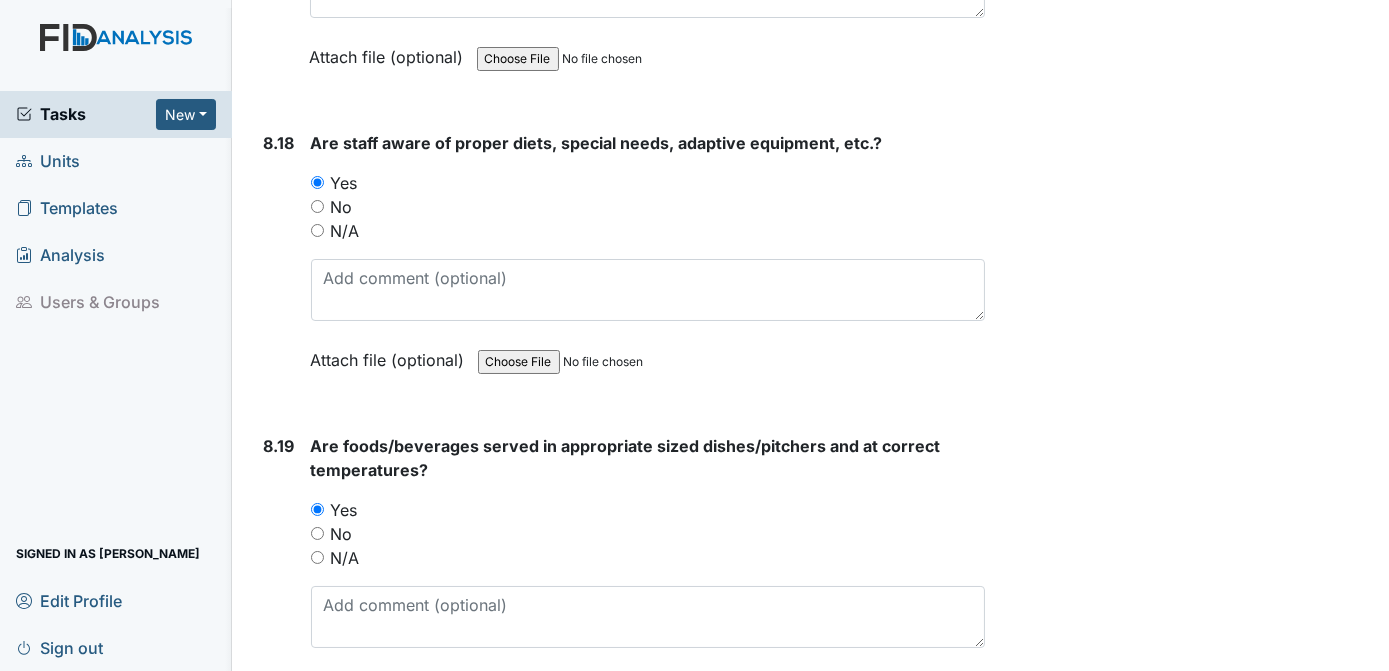 click on "No" at bounding box center (648, 534) 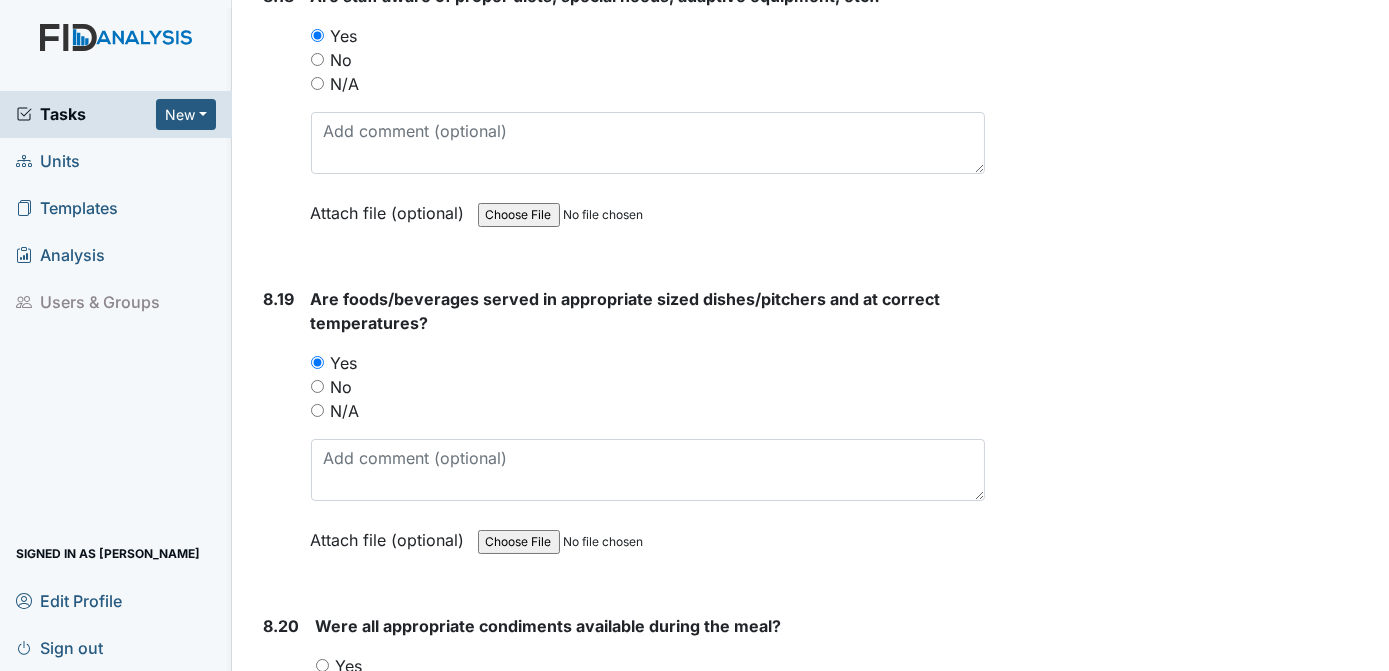 scroll, scrollTop: 20644, scrollLeft: 0, axis: vertical 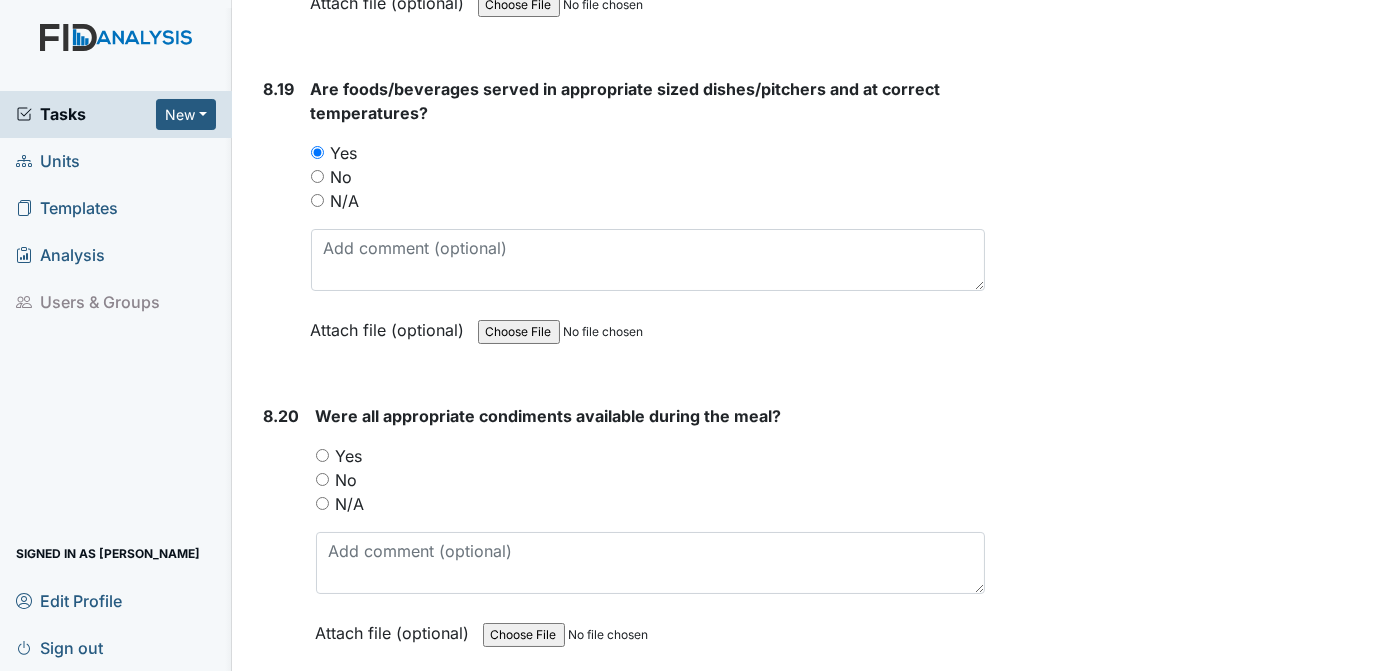 click on "Yes" at bounding box center (322, 455) 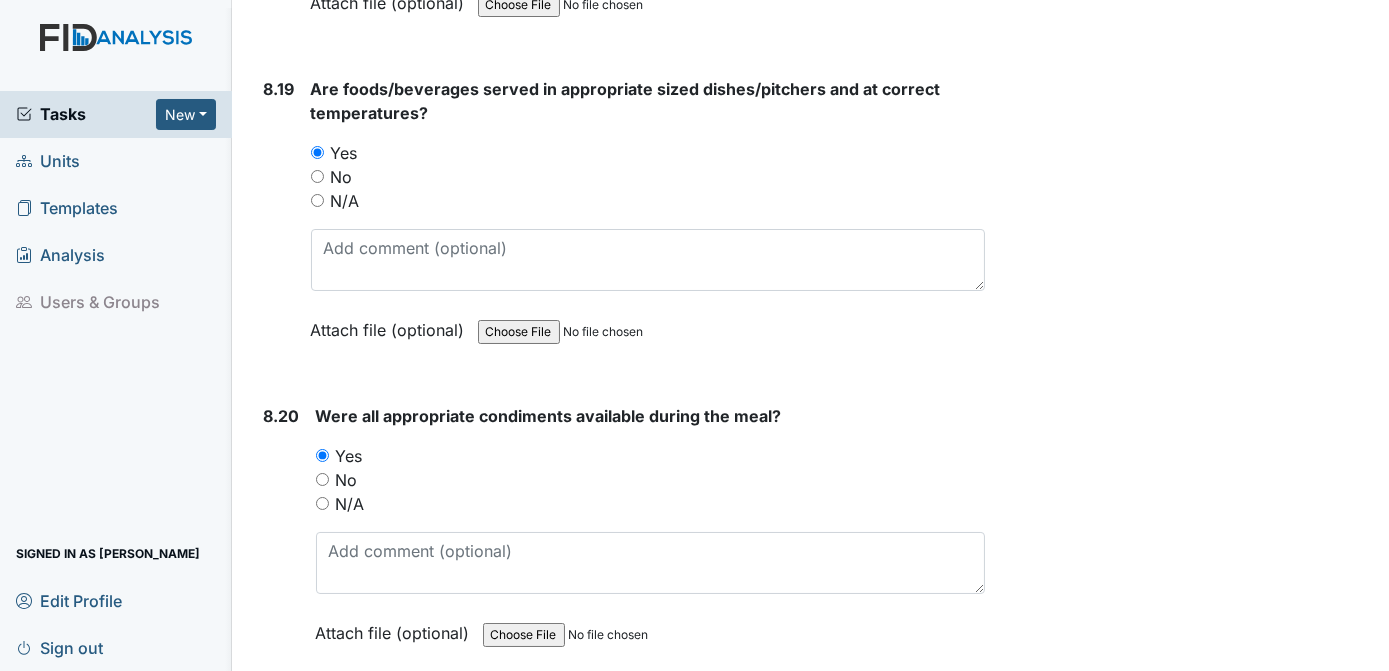 click on "Yes" at bounding box center (318, 758) 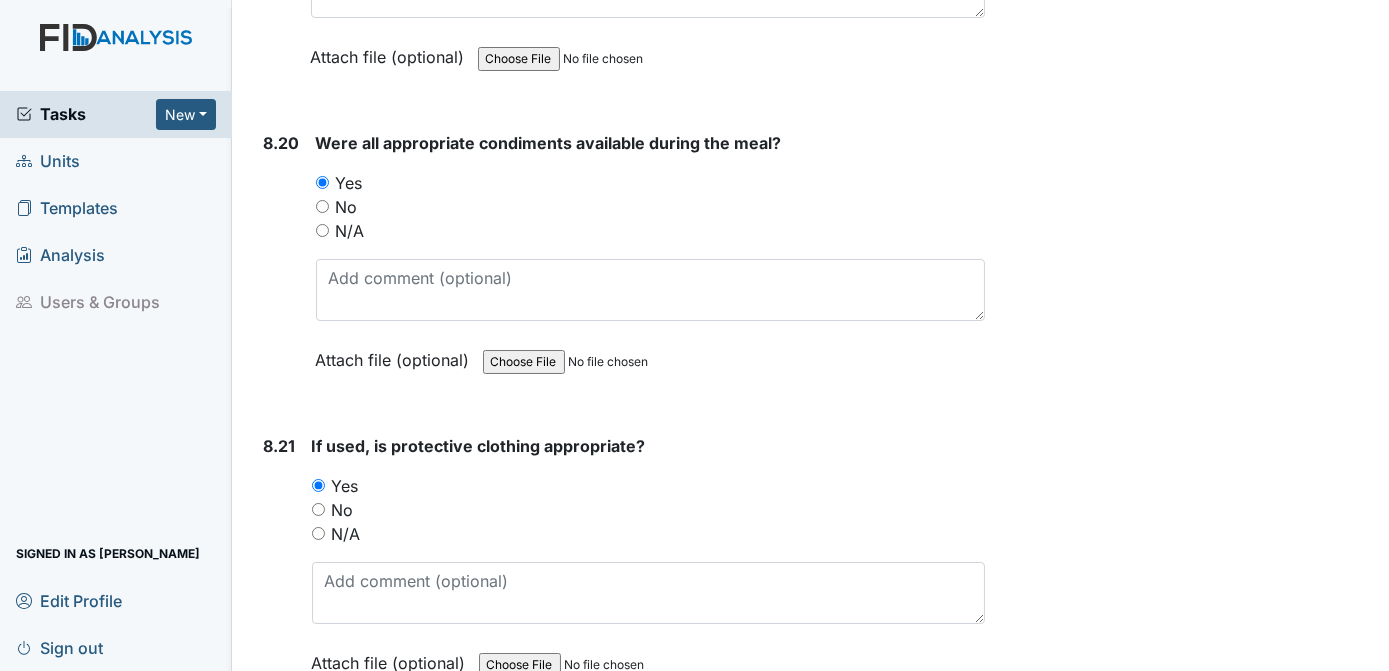scroll, scrollTop: 21044, scrollLeft: 0, axis: vertical 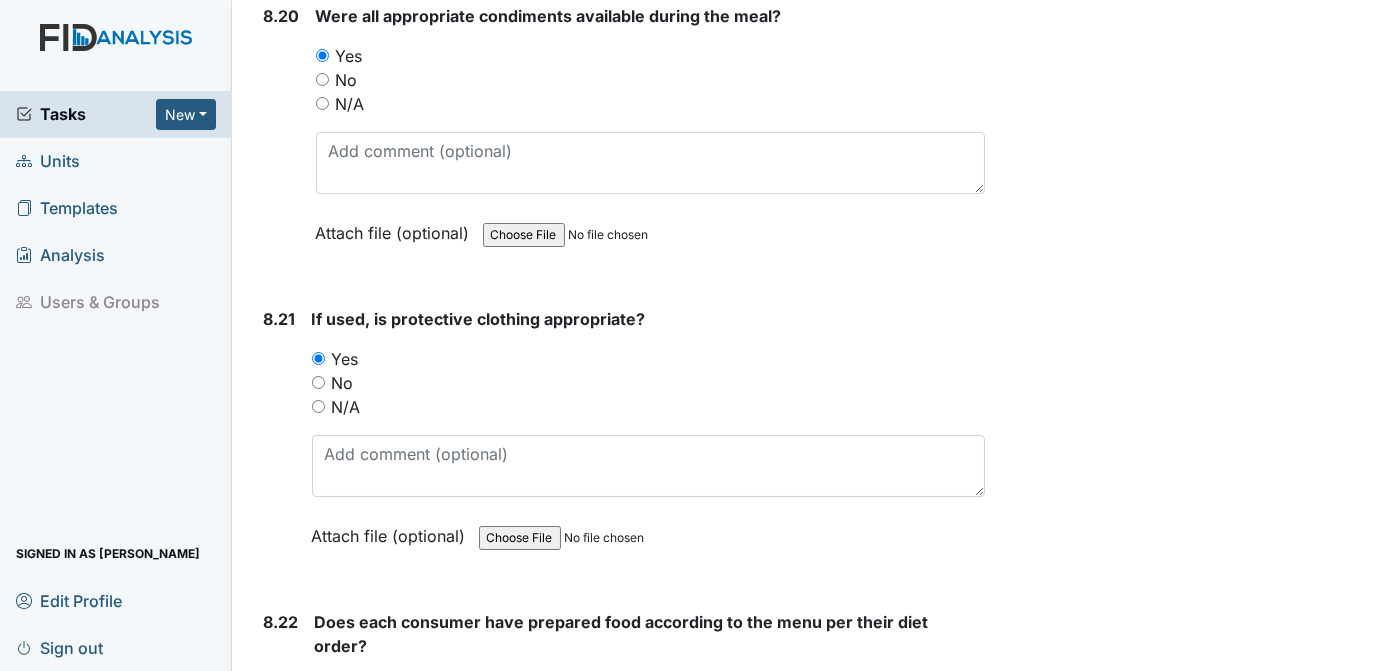 click on "Yes" at bounding box center (321, 685) 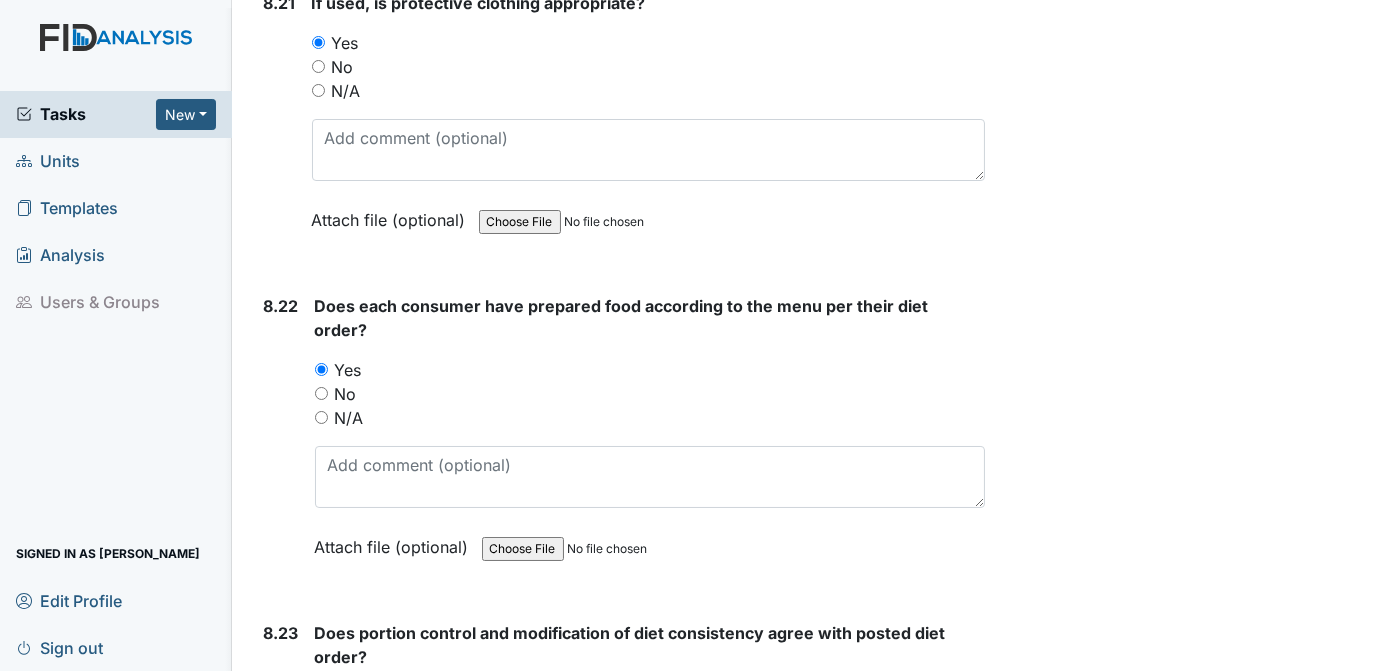 scroll, scrollTop: 21401, scrollLeft: 0, axis: vertical 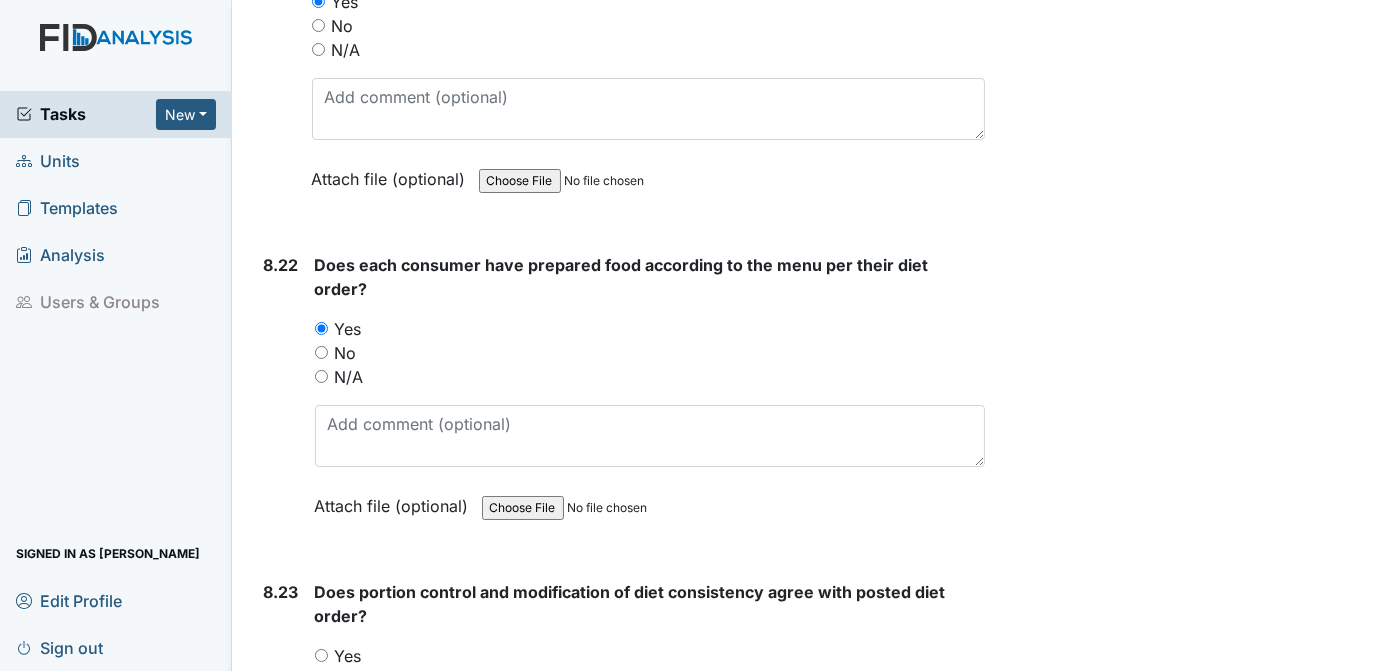 click on "Yes" at bounding box center [321, 655] 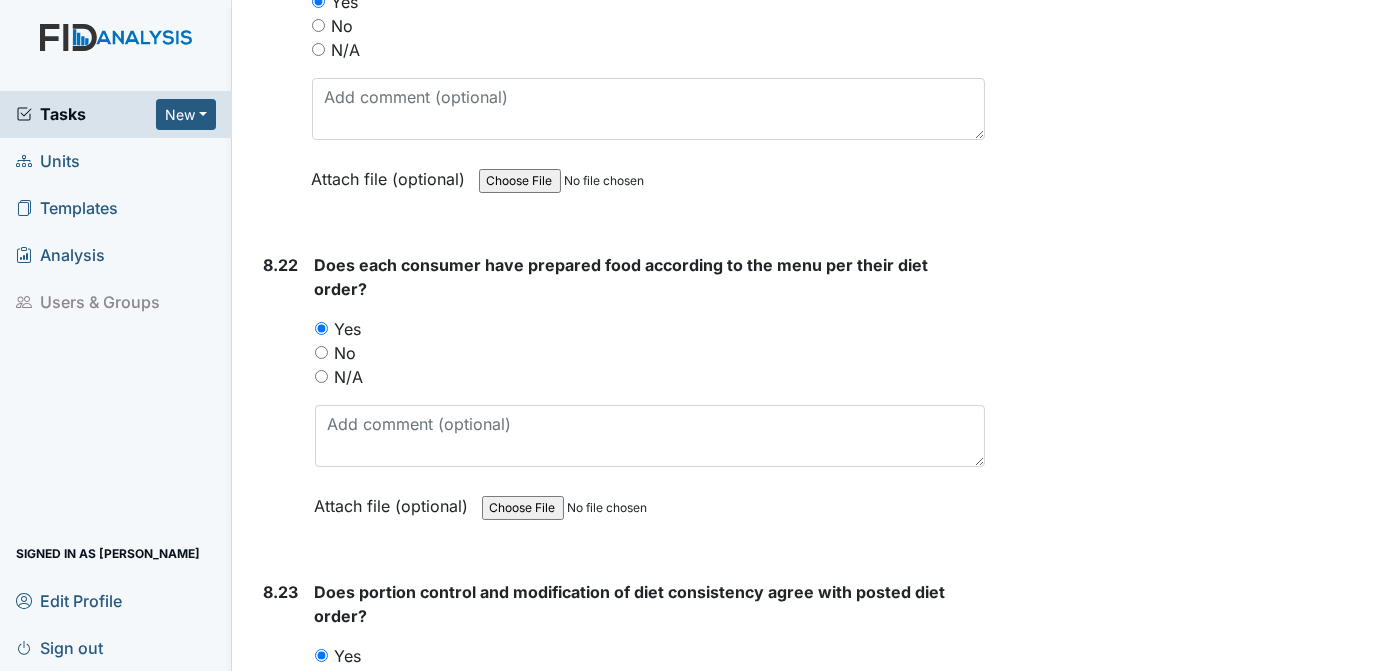 click on "Archive Task
×
Are you sure you want to archive this task? It will appear as incomplete on reports.
Archive
Delete Task
×
Are you sure you want to delete this task?
[GEOGRAPHIC_DATA]
Save
[PERSON_NAME] assigned on [DATE]." at bounding box center [1190, -3199] 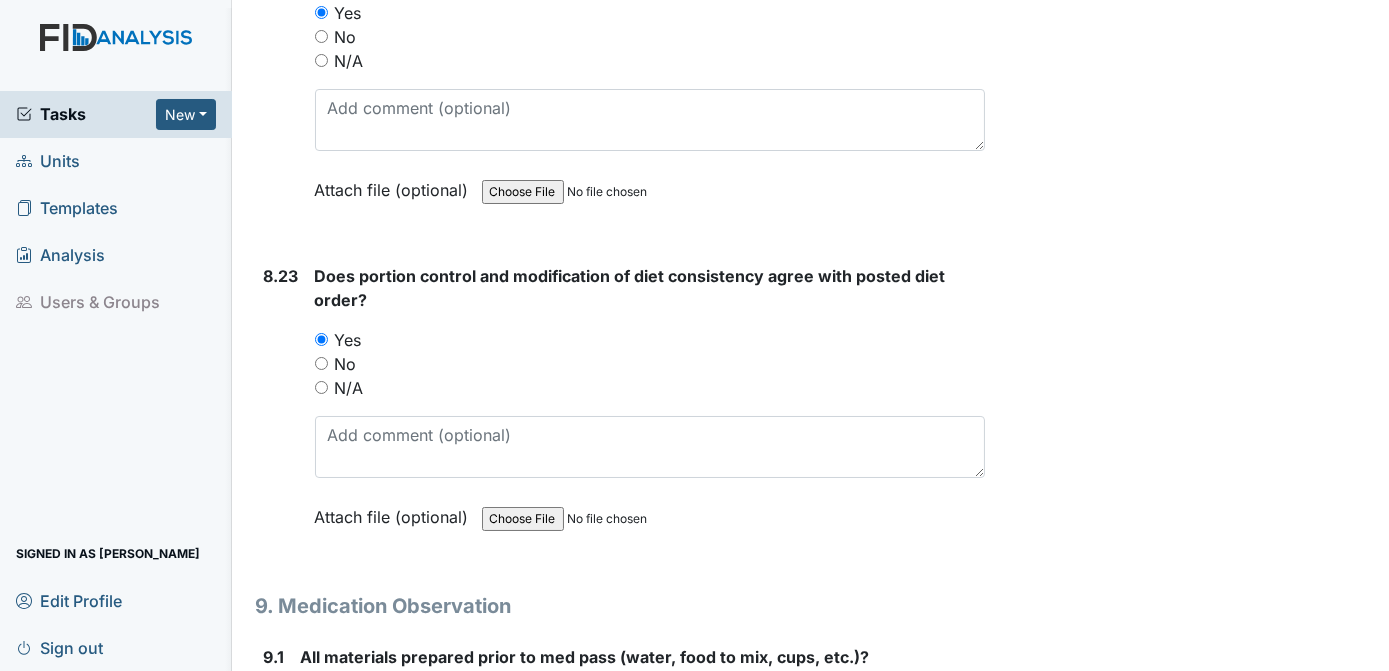 scroll, scrollTop: 21759, scrollLeft: 0, axis: vertical 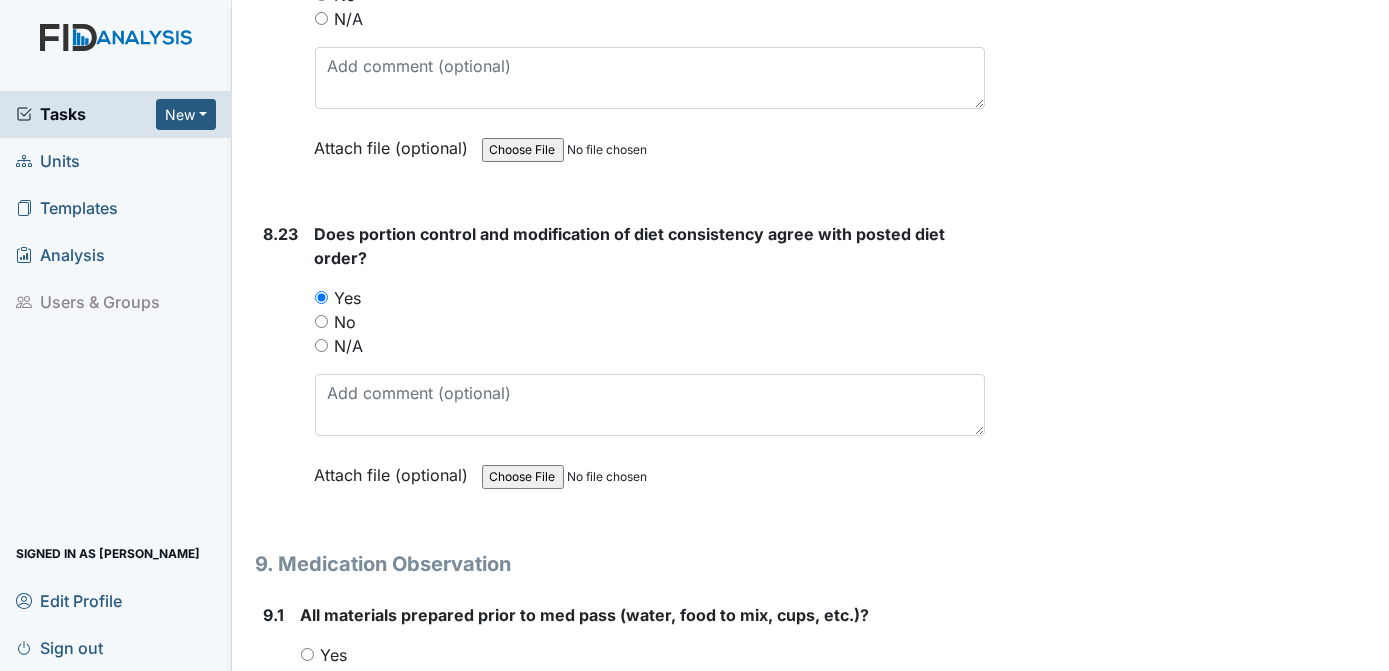 click on "Yes" at bounding box center [307, 654] 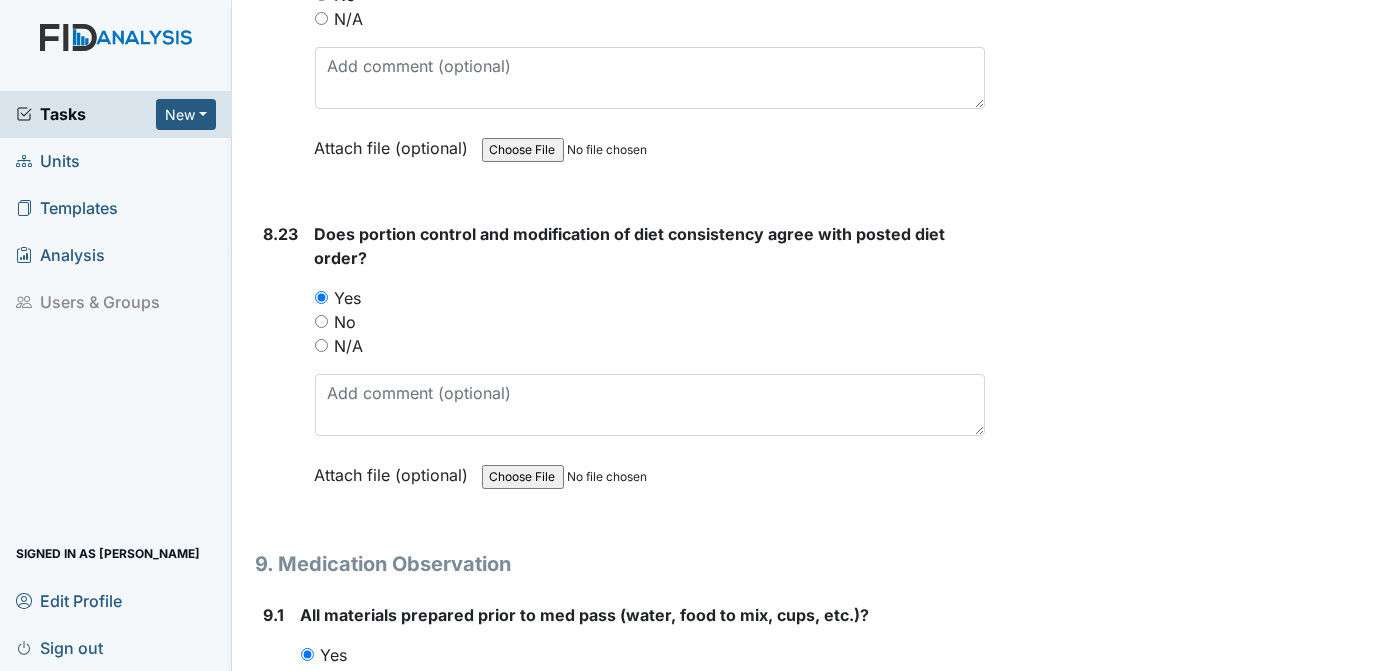 click on "Archive Task
×
Are you sure you want to archive this task? It will appear as incomplete on reports.
Archive
Delete Task
×
Are you sure you want to delete this task?
[GEOGRAPHIC_DATA]
Save
[PERSON_NAME] assigned on [DATE]." at bounding box center (1190, -3557) 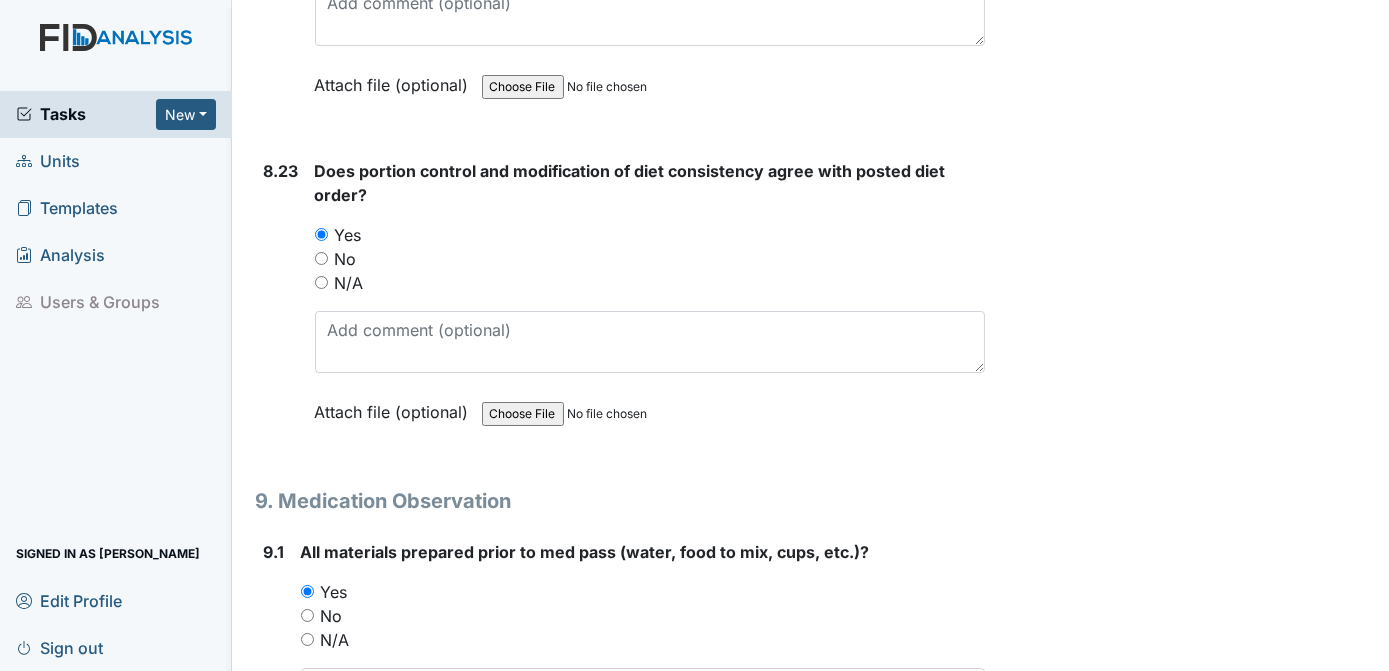 scroll, scrollTop: 21864, scrollLeft: 0, axis: vertical 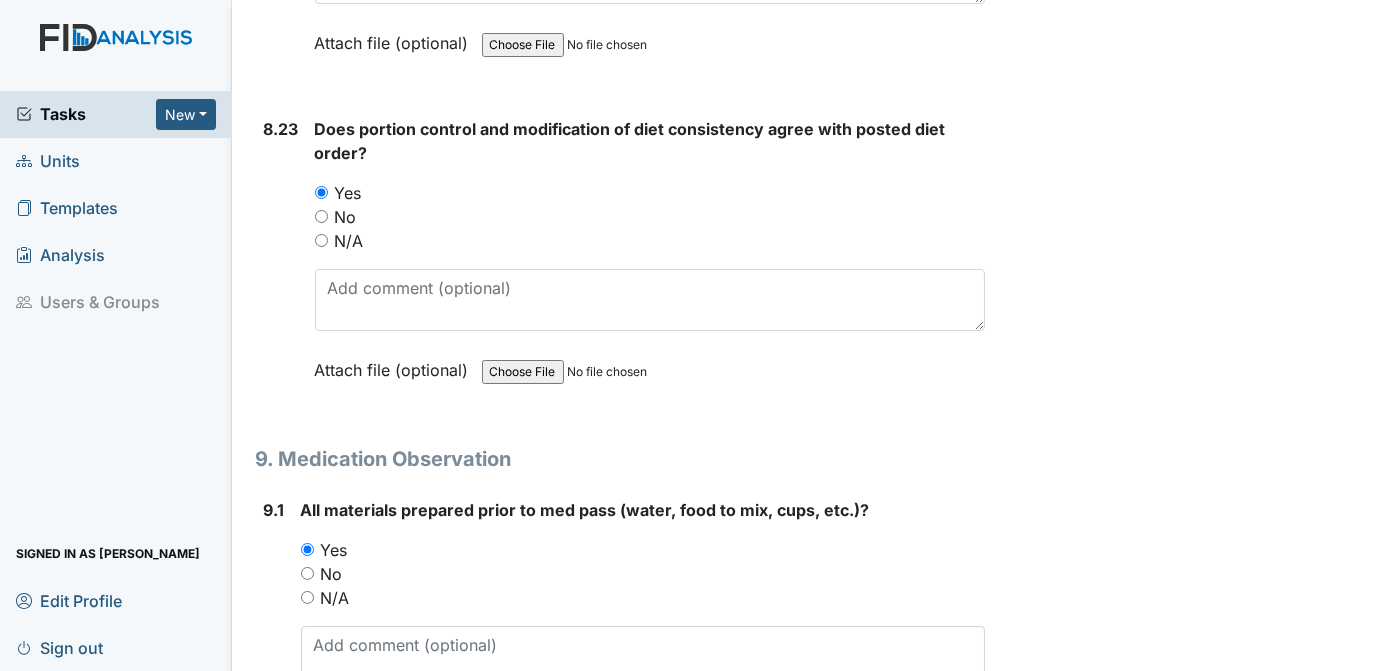 click on "Archive Task
×
Are you sure you want to archive this task? It will appear as incomplete on reports.
Archive
Delete Task
×
Are you sure you want to delete this task?
[GEOGRAPHIC_DATA]
Save
[PERSON_NAME] assigned on [DATE]." at bounding box center [1190, -3662] 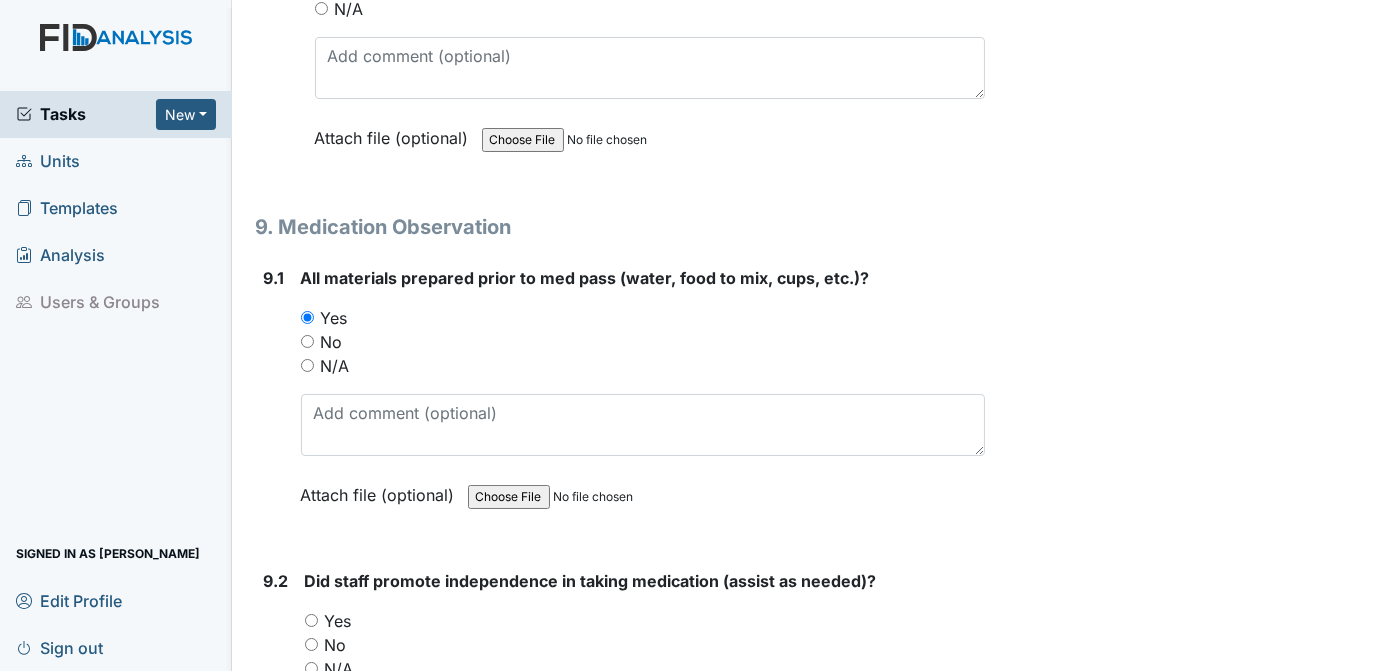 scroll, scrollTop: 22221, scrollLeft: 0, axis: vertical 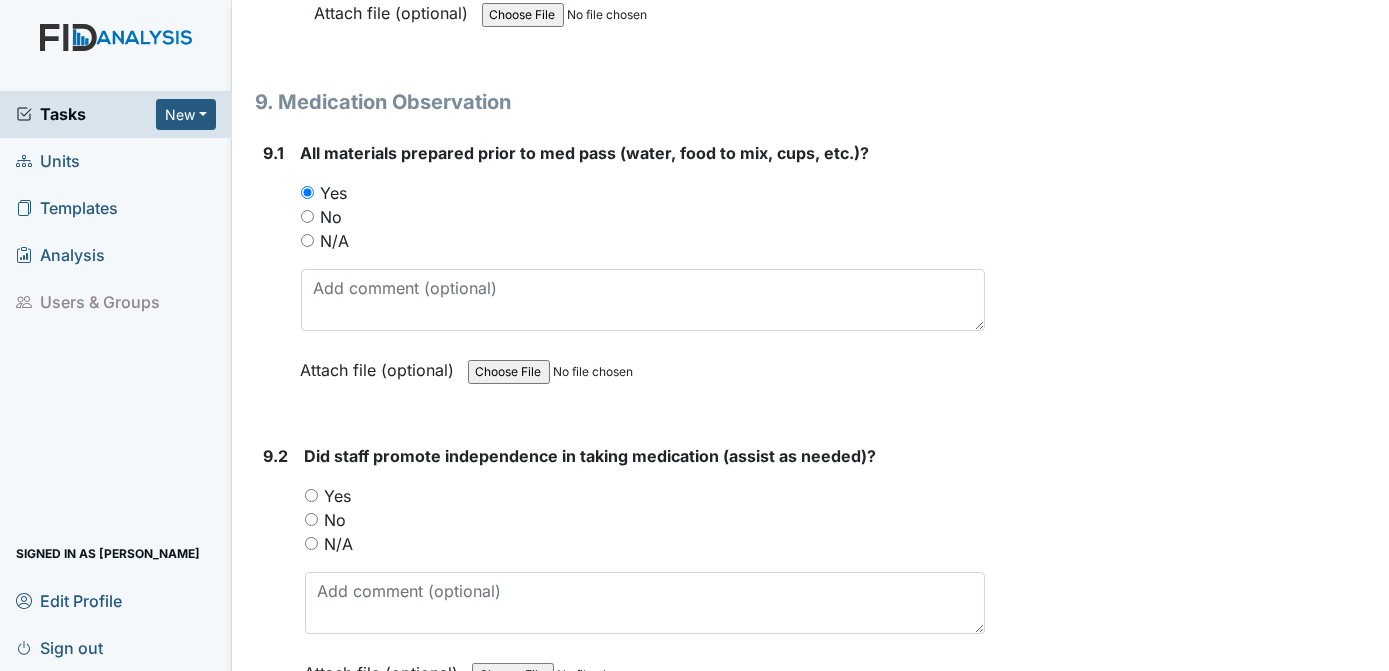 click on "Yes" at bounding box center (311, 495) 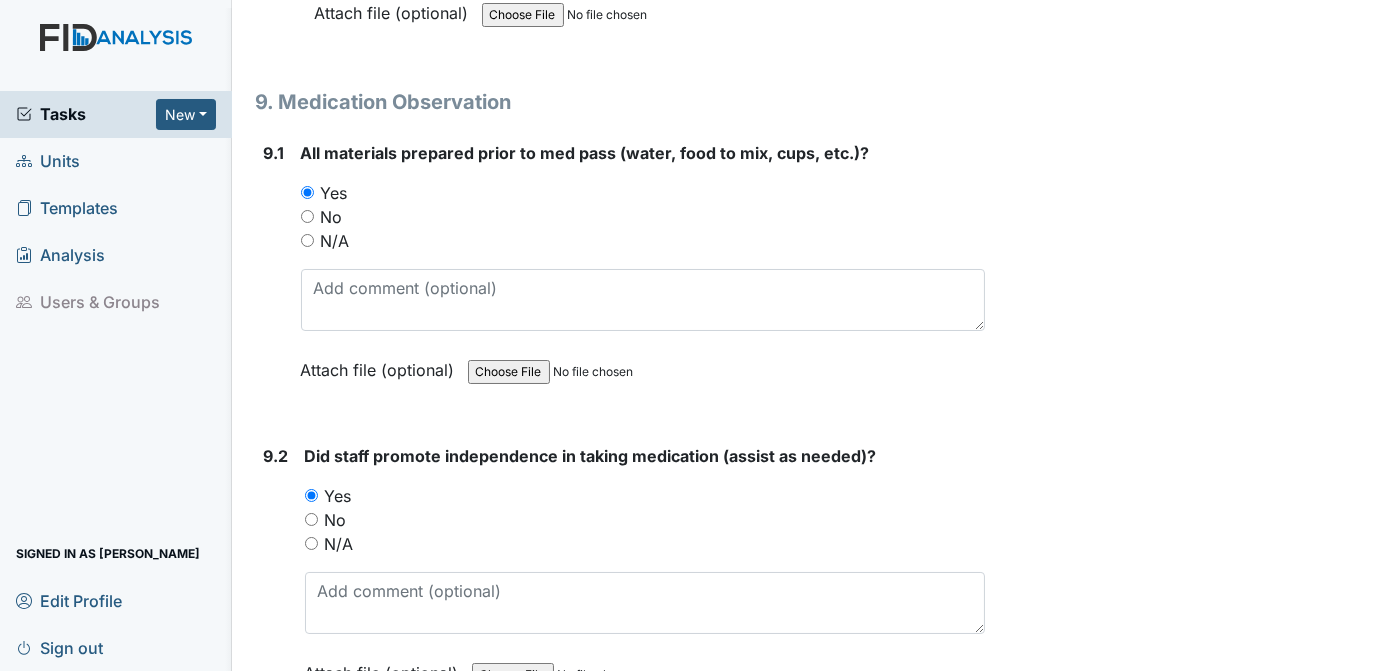 click on "Archive Task
×
Are you sure you want to archive this task? It will appear as incomplete on reports.
Archive
Delete Task
×
Are you sure you want to delete this task?
[GEOGRAPHIC_DATA]
Save
[PERSON_NAME] assigned on [DATE]." at bounding box center (1190, -4019) 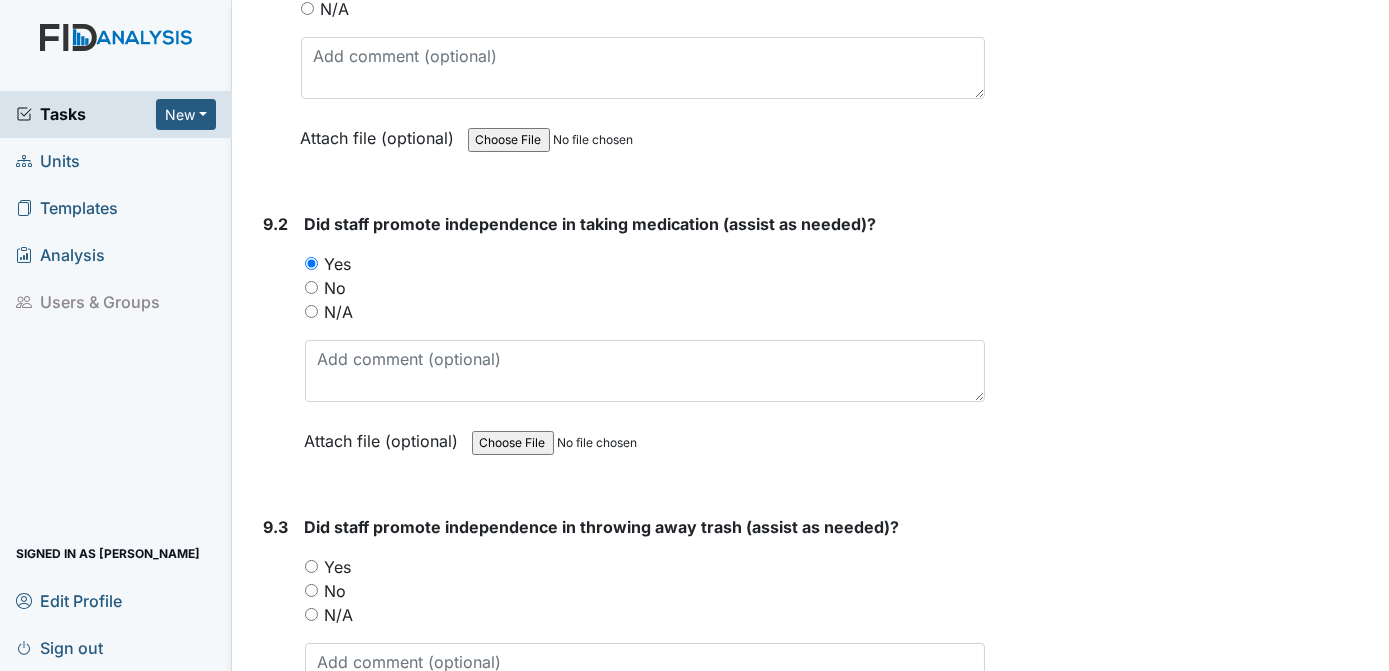 scroll, scrollTop: 22495, scrollLeft: 0, axis: vertical 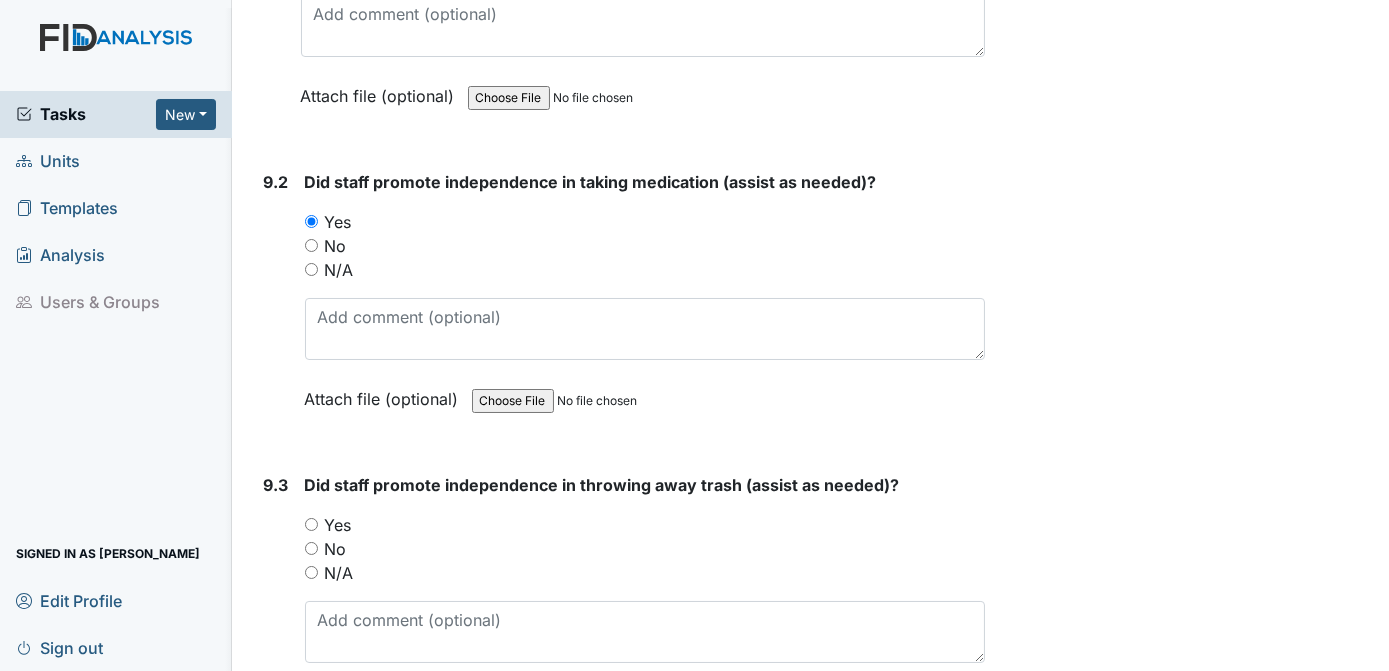 click on "Yes" at bounding box center (311, 524) 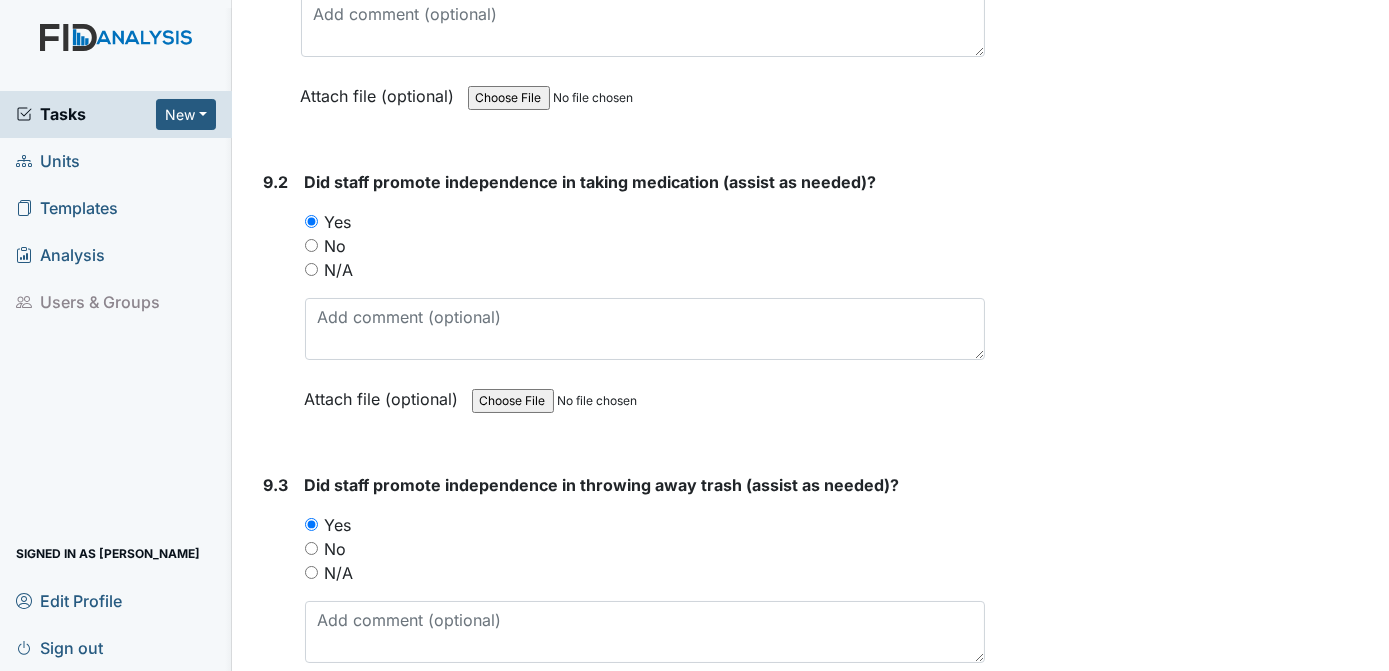 click on "Did staff promote independence in throwing away trash (assist as needed)?
You must select one of the below options.
Yes
No
N/A
Attach file (optional)
You can upload .pdf, .txt, .jpg, .jpeg, .png, .csv, .xls, or .doc files under 100MB." at bounding box center (645, 600) 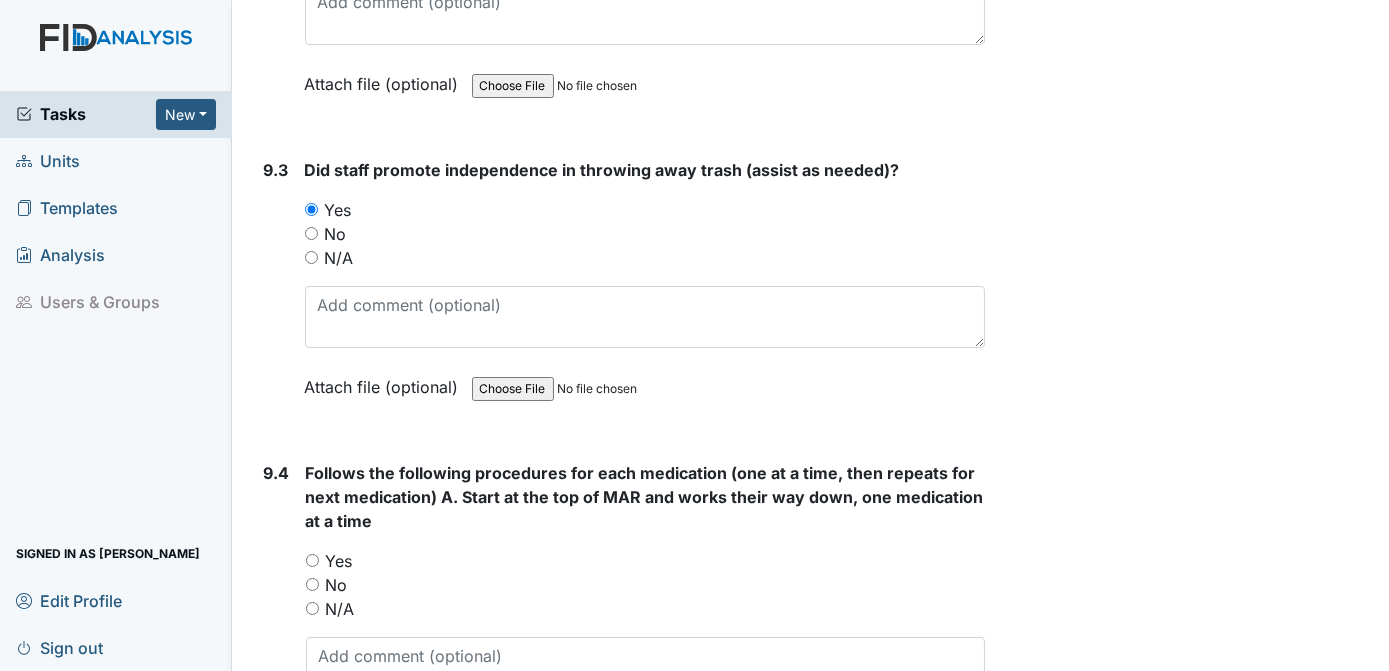 scroll, scrollTop: 22853, scrollLeft: 0, axis: vertical 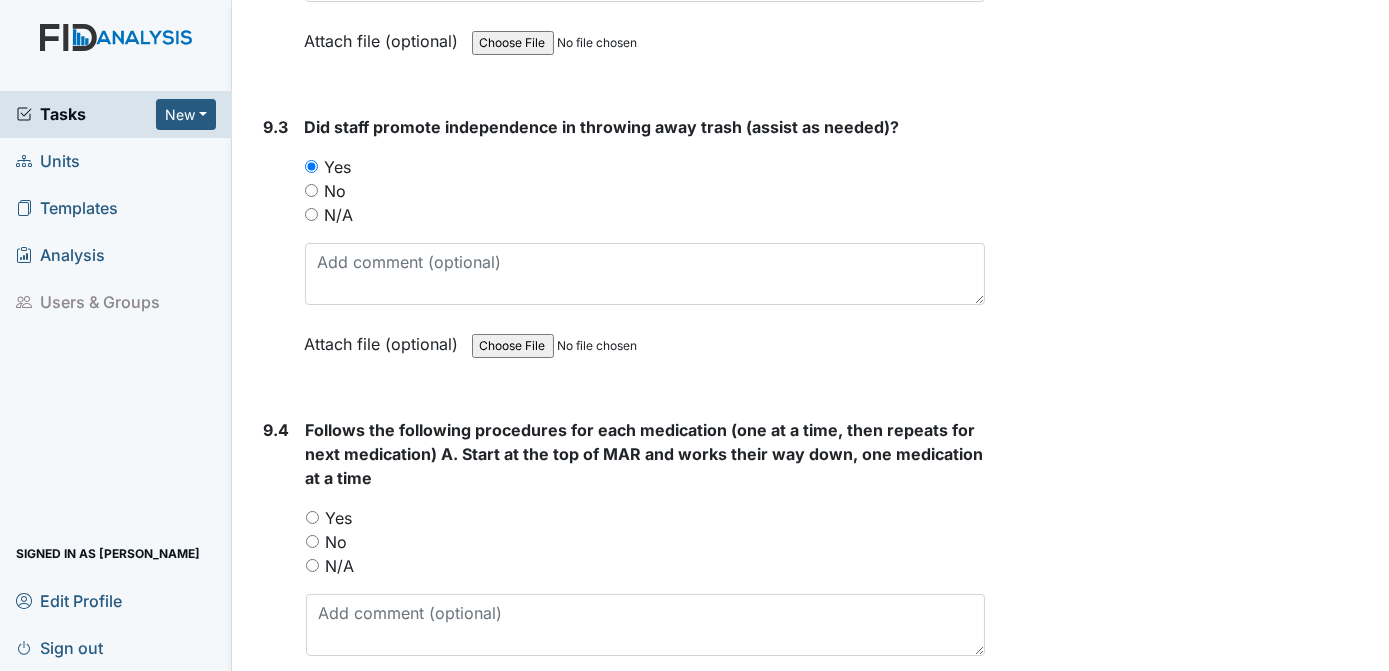 click on "Yes" at bounding box center (312, 517) 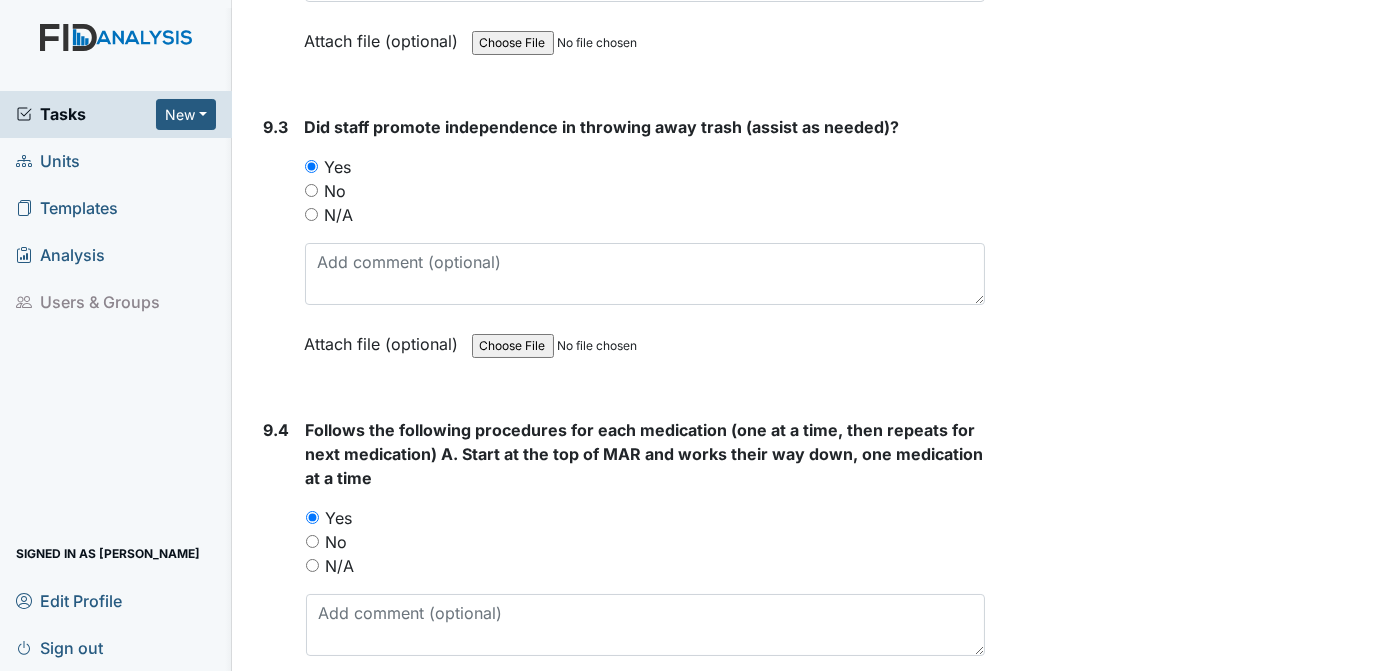 click on "Archive Task
×
Are you sure you want to archive this task? It will appear as incomplete on reports.
Archive
Delete Task
×
Are you sure you want to delete this task?
[GEOGRAPHIC_DATA]
Save
[PERSON_NAME] assigned on [DATE]." at bounding box center (1190, -4651) 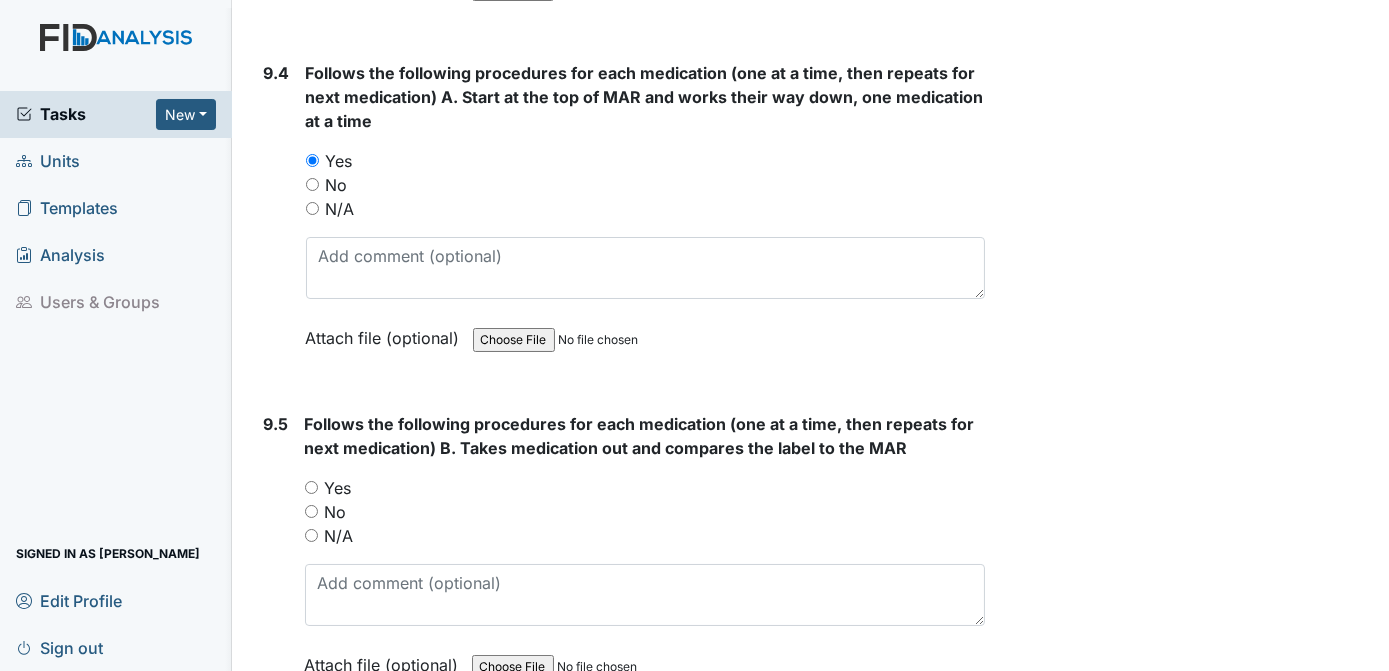 scroll, scrollTop: 23252, scrollLeft: 0, axis: vertical 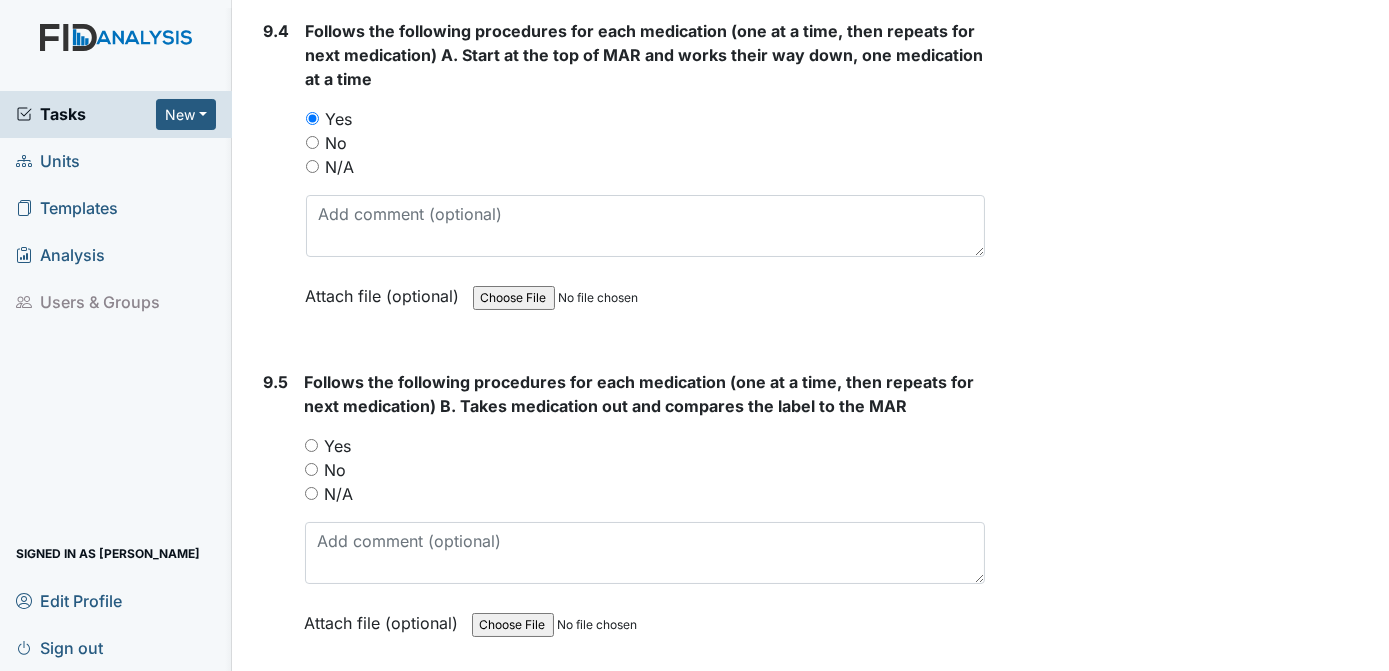 click on "Yes" at bounding box center (311, 445) 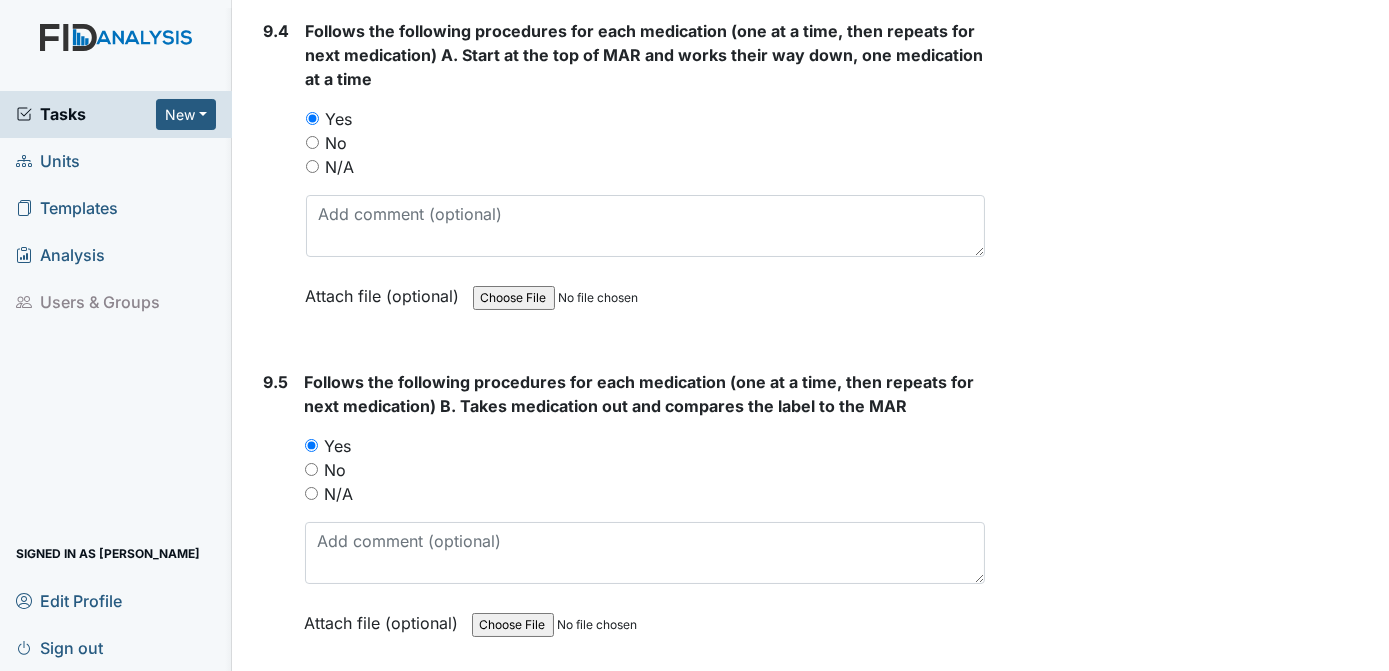 click on "Yes" at bounding box center [311, 772] 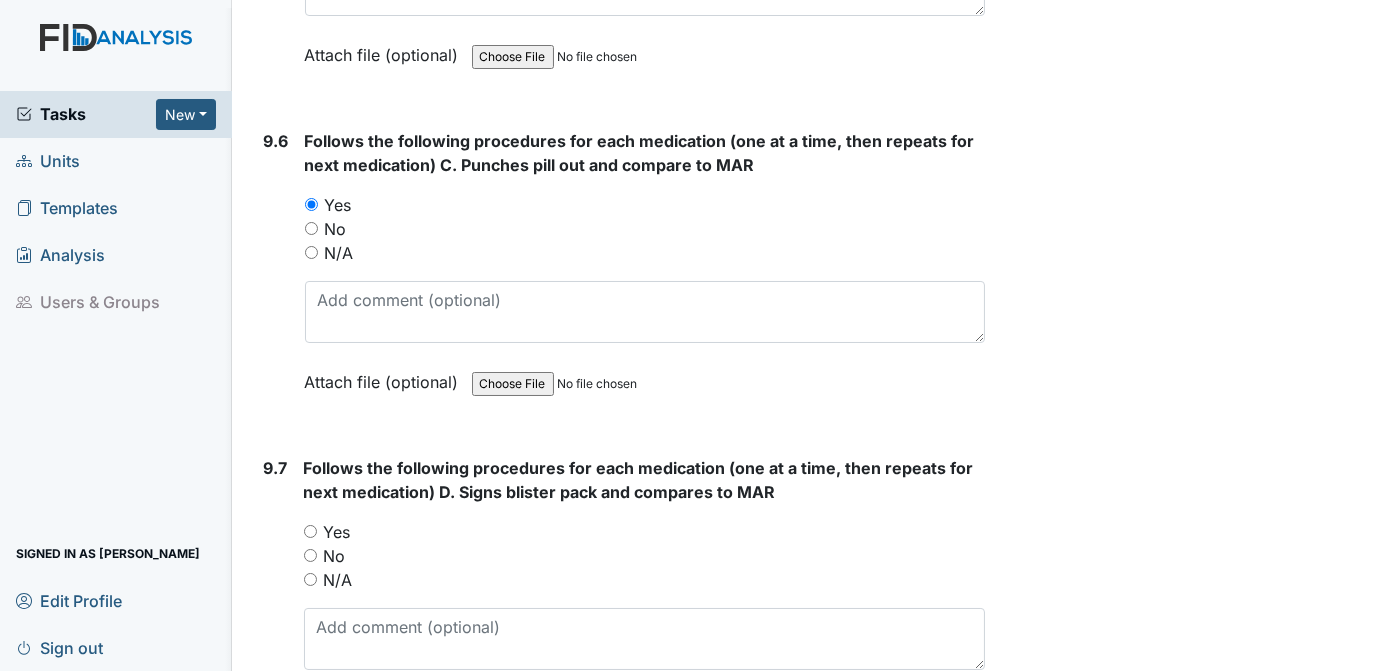 scroll, scrollTop: 23862, scrollLeft: 0, axis: vertical 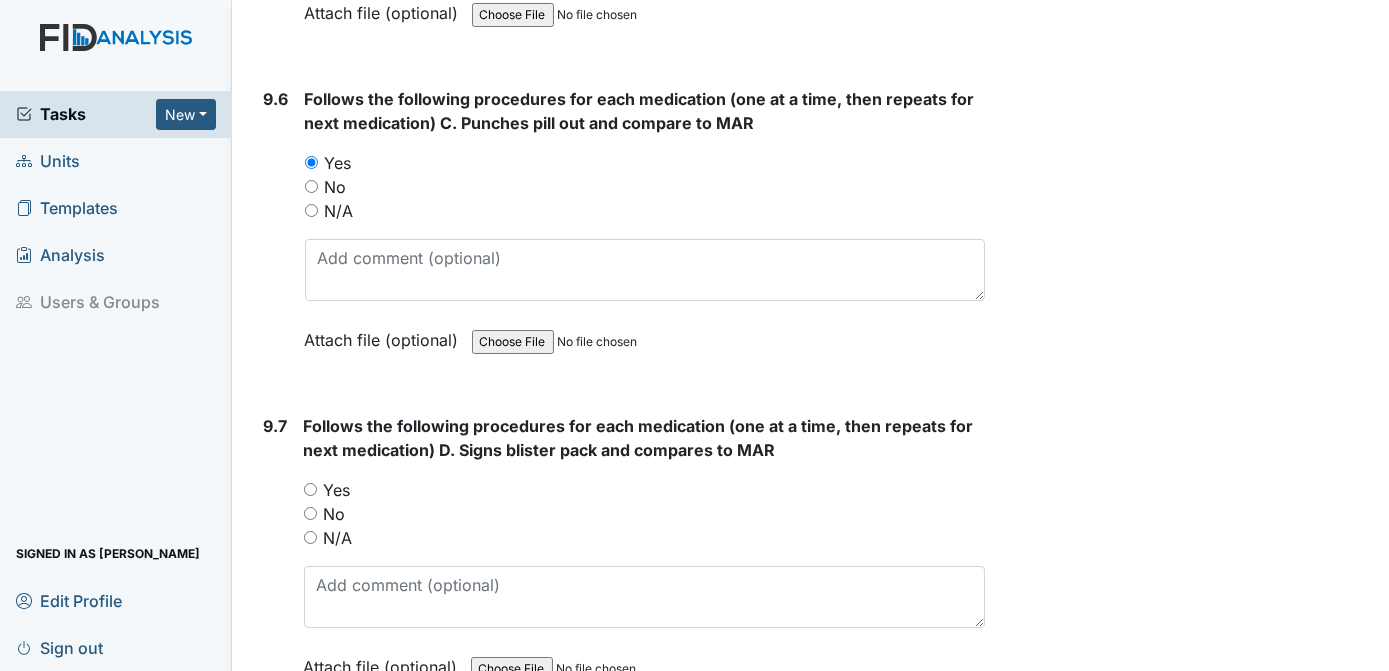 click on "Yes" at bounding box center [310, 489] 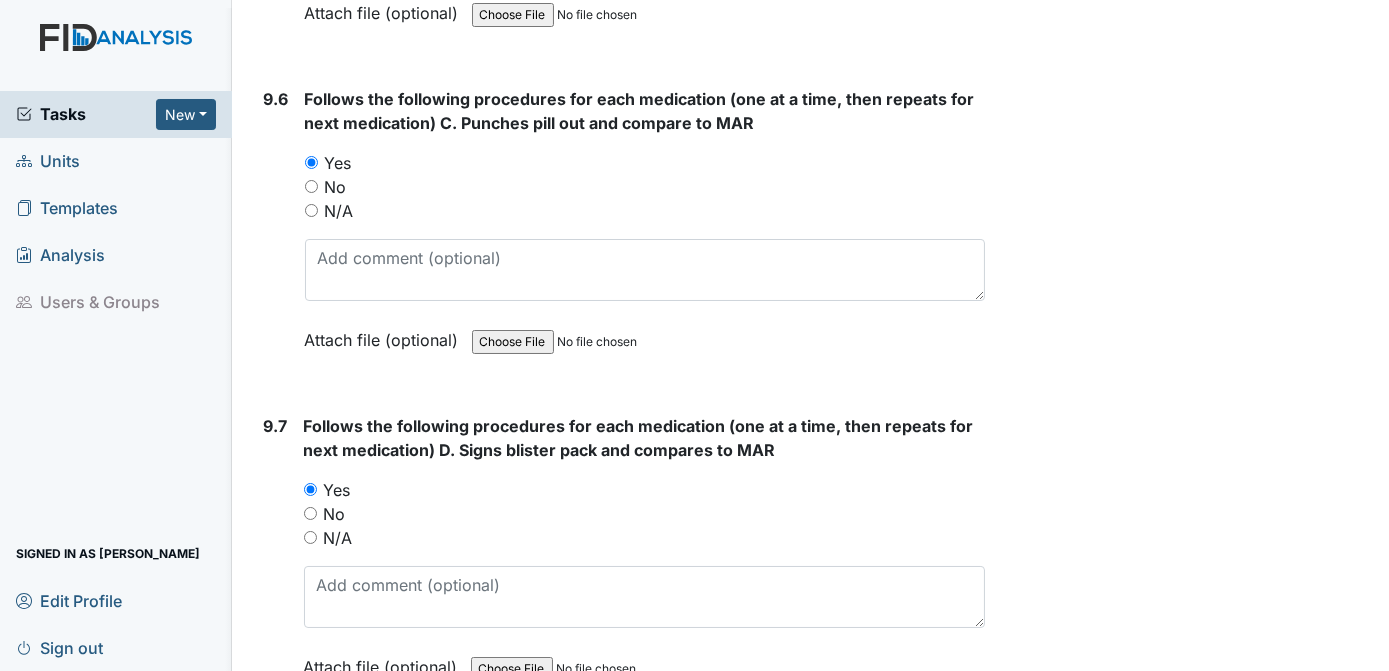 click on "Yes" at bounding box center [311, 816] 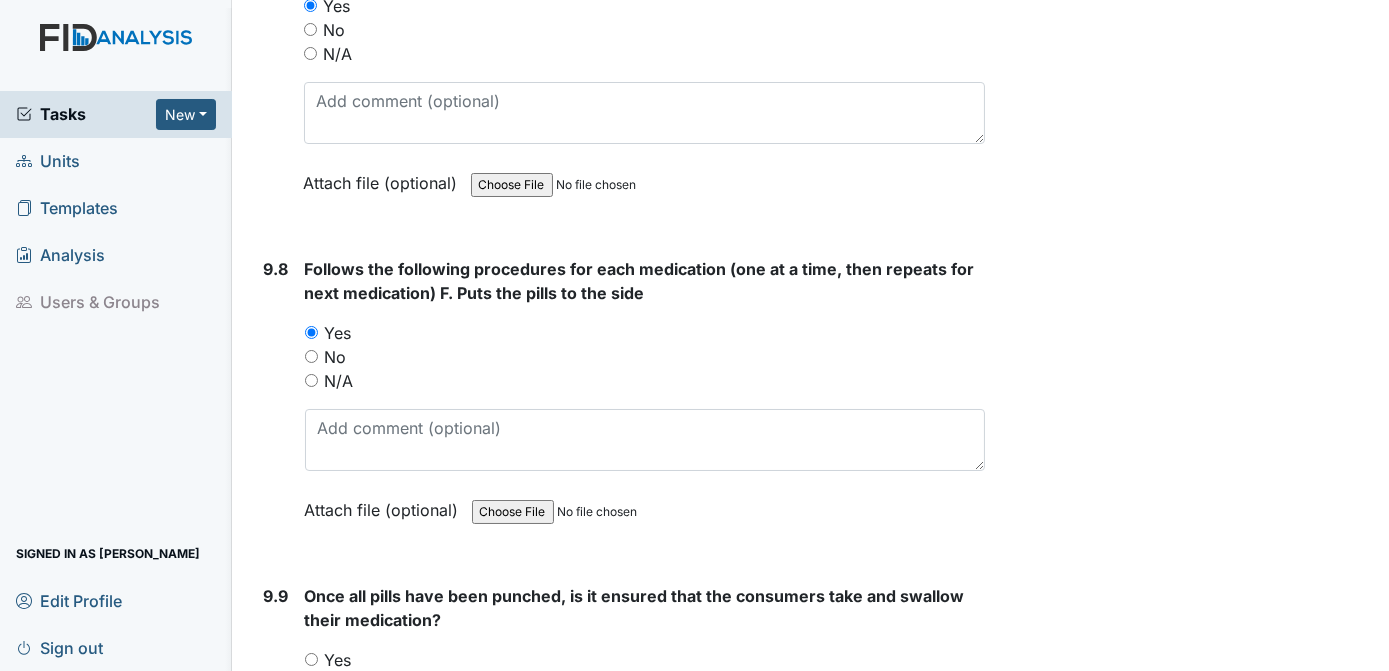 scroll, scrollTop: 24430, scrollLeft: 0, axis: vertical 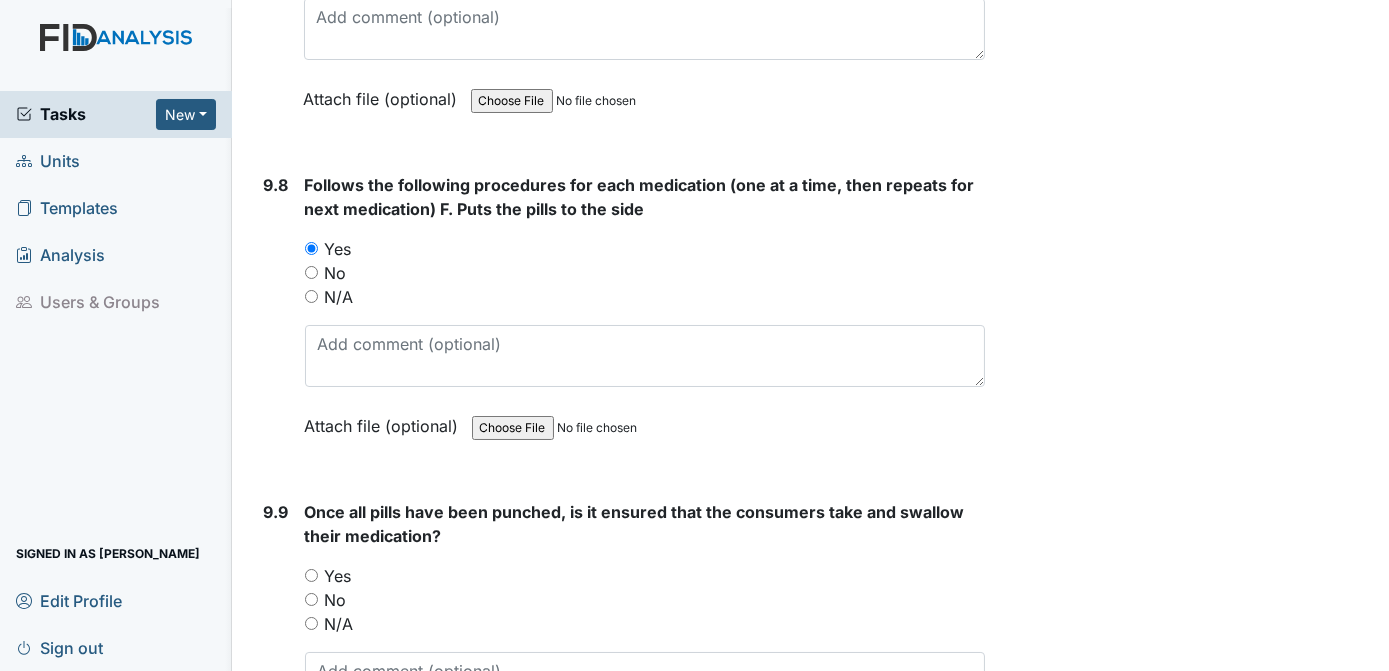 click on "Yes" at bounding box center [311, 575] 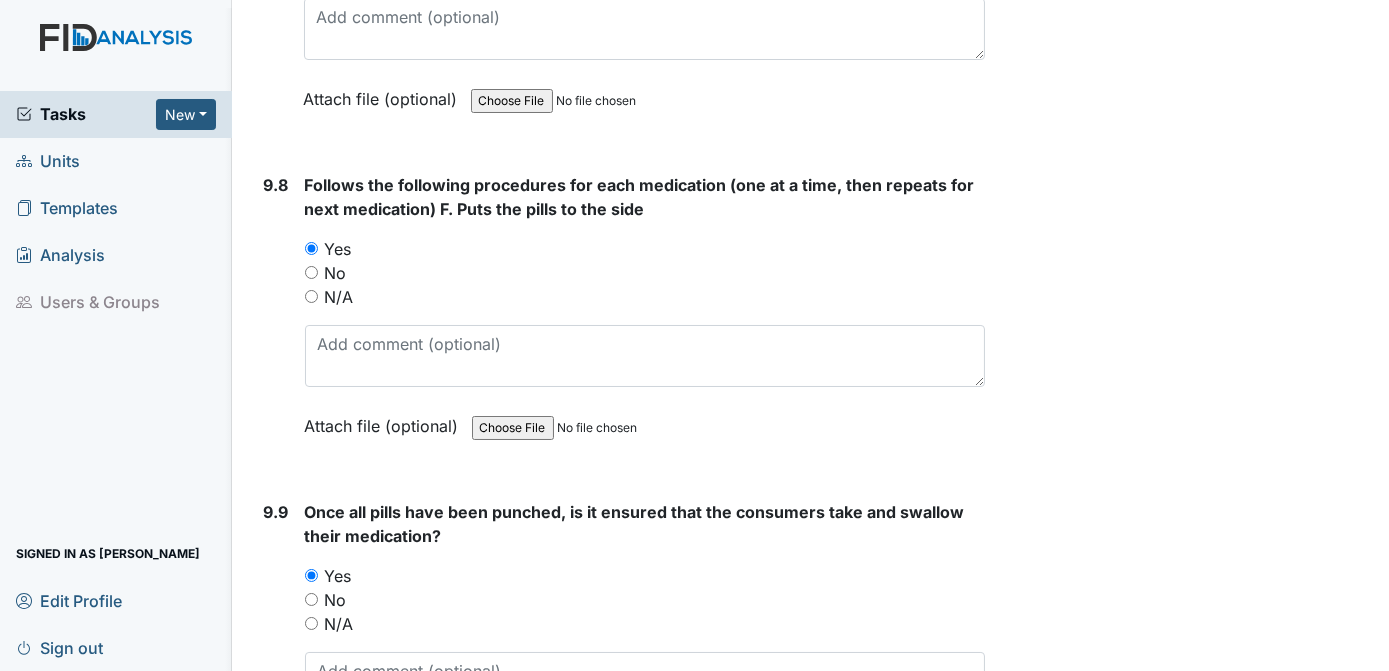 click on "Archive Task
×
Are you sure you want to archive this task? It will appear as incomplete on reports.
Archive
Delete Task
×
Are you sure you want to delete this task?
[GEOGRAPHIC_DATA]
Save
[PERSON_NAME] assigned on [DATE]." at bounding box center [1190, -6228] 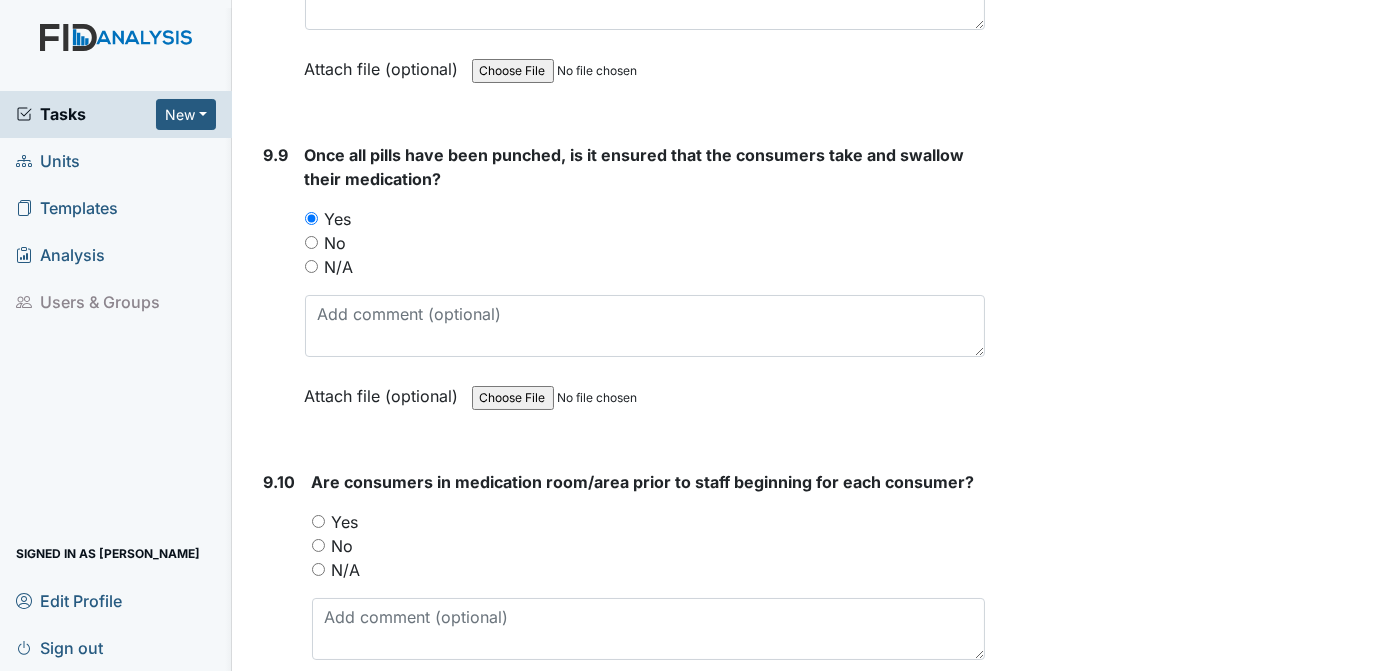 scroll, scrollTop: 24872, scrollLeft: 0, axis: vertical 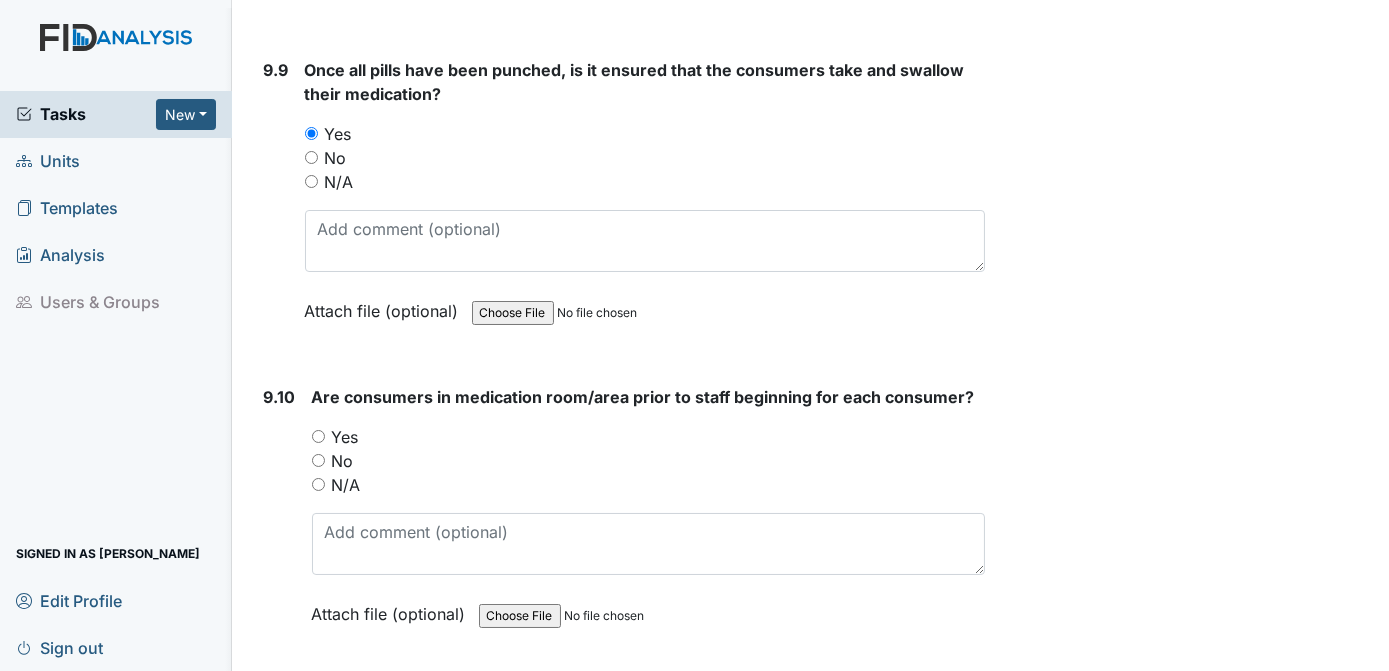 click on "Yes" at bounding box center (318, 436) 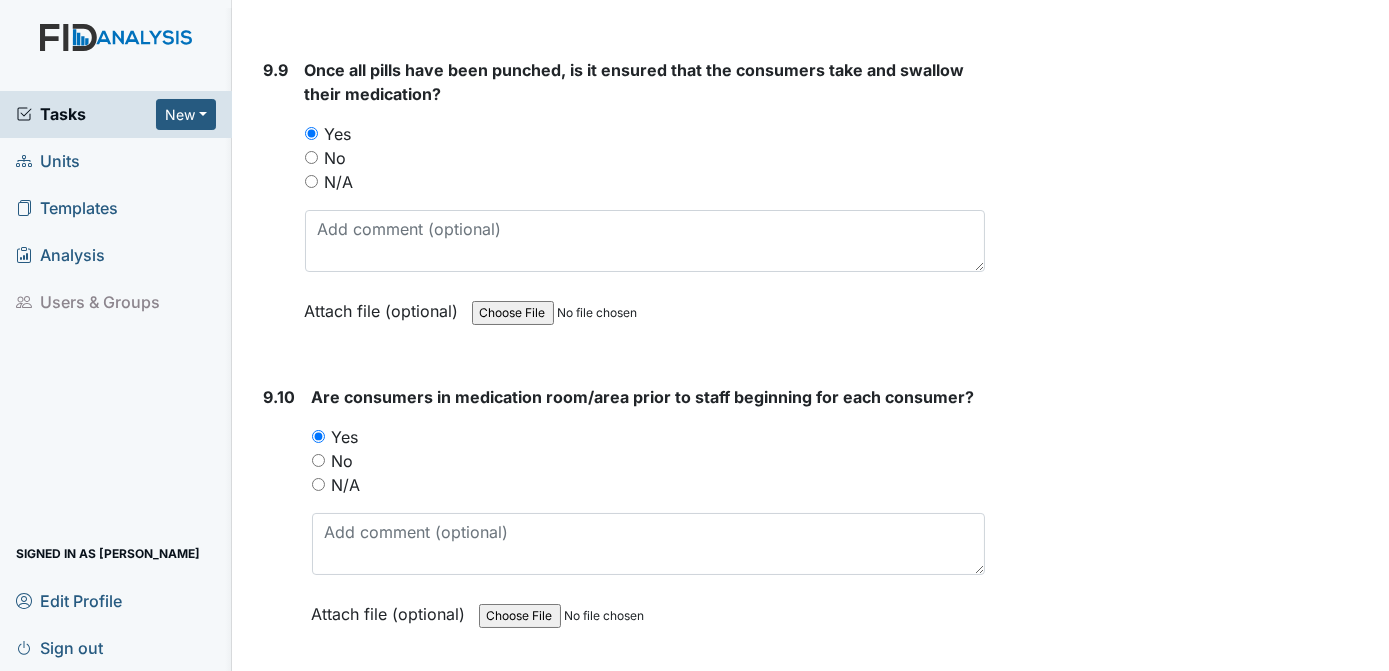 click on "Archive Task
×
Are you sure you want to archive this task? It will appear as incomplete on reports.
Archive
Delete Task
×
Are you sure you want to delete this task?
[GEOGRAPHIC_DATA]
Save
[PERSON_NAME] assigned on [DATE]." at bounding box center [1190, -6670] 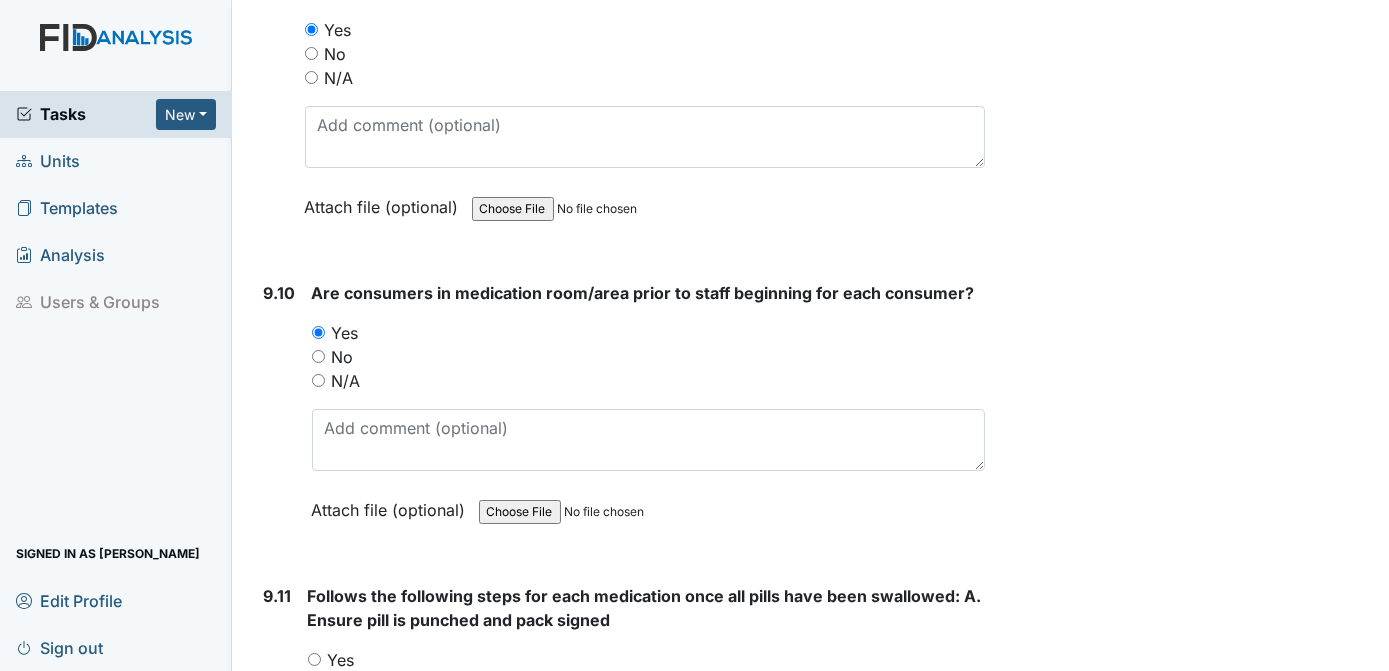 scroll, scrollTop: 25061, scrollLeft: 0, axis: vertical 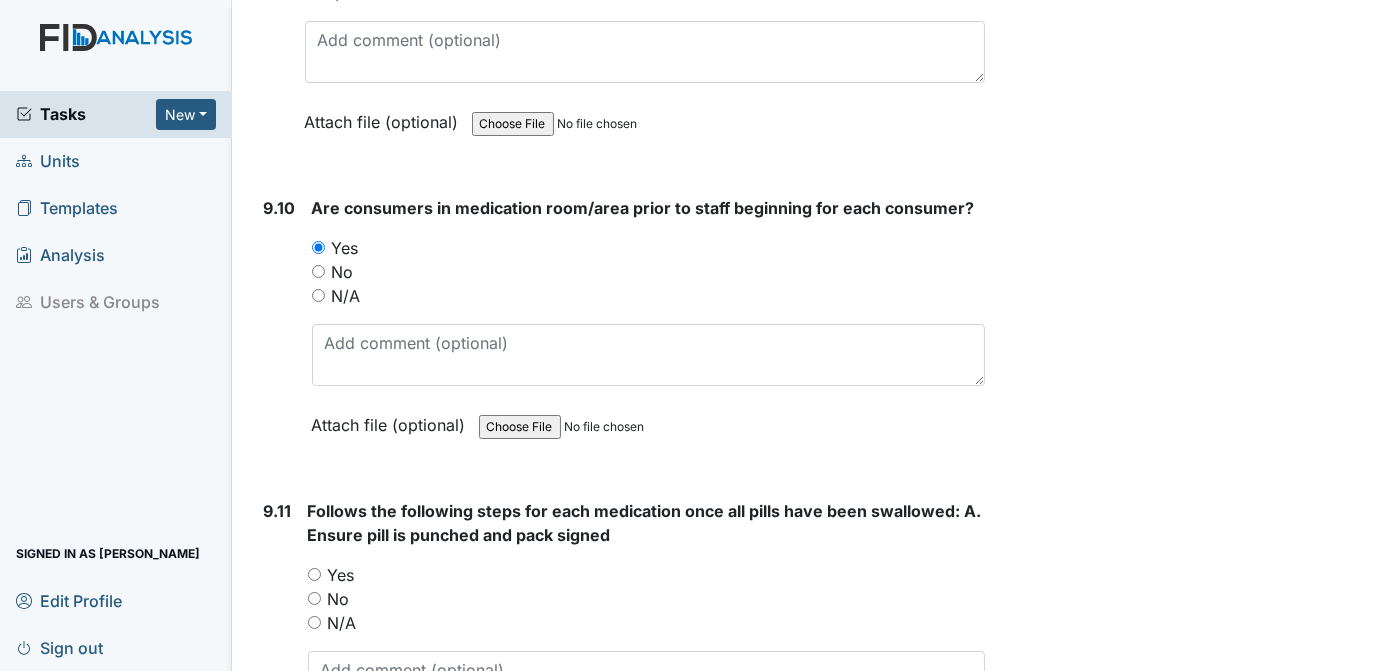 click on "Yes" at bounding box center (314, 574) 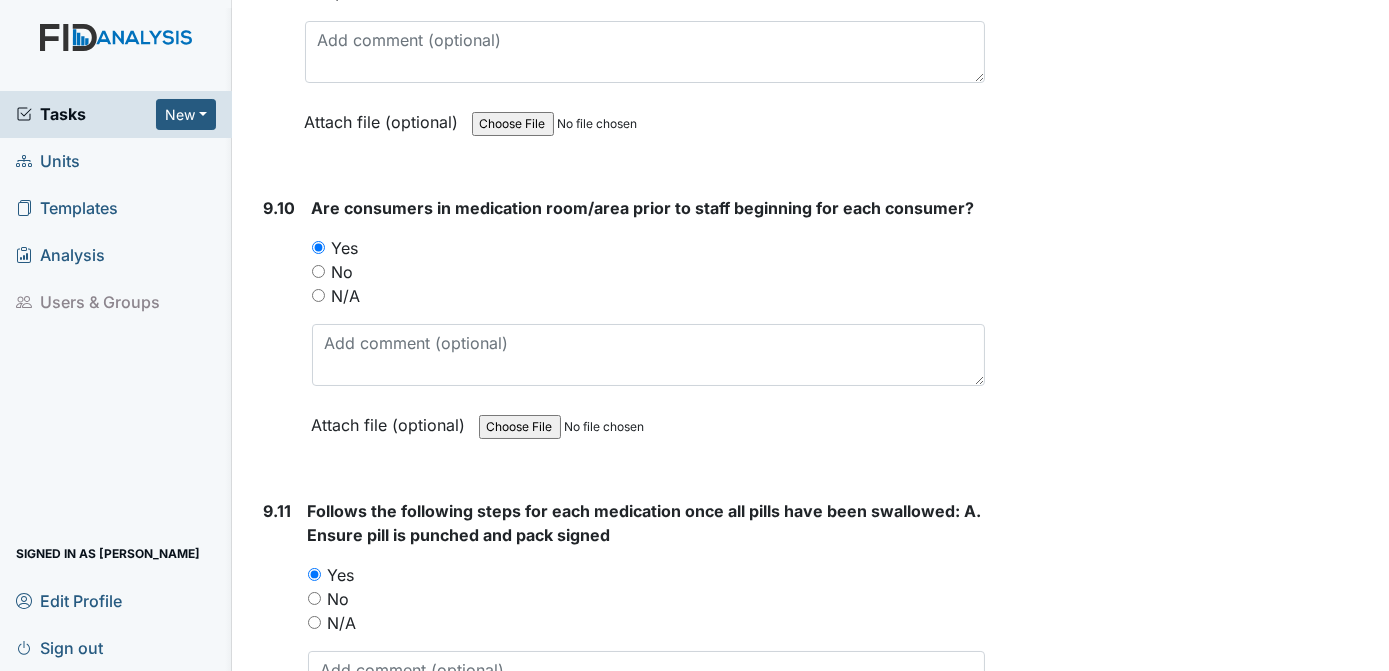 click on "Archive Task
×
Are you sure you want to archive this task? It will appear as incomplete on reports.
Archive
Delete Task
×
Are you sure you want to delete this task?
[GEOGRAPHIC_DATA]
Save
[PERSON_NAME] assigned on [DATE]." at bounding box center (1190, -6859) 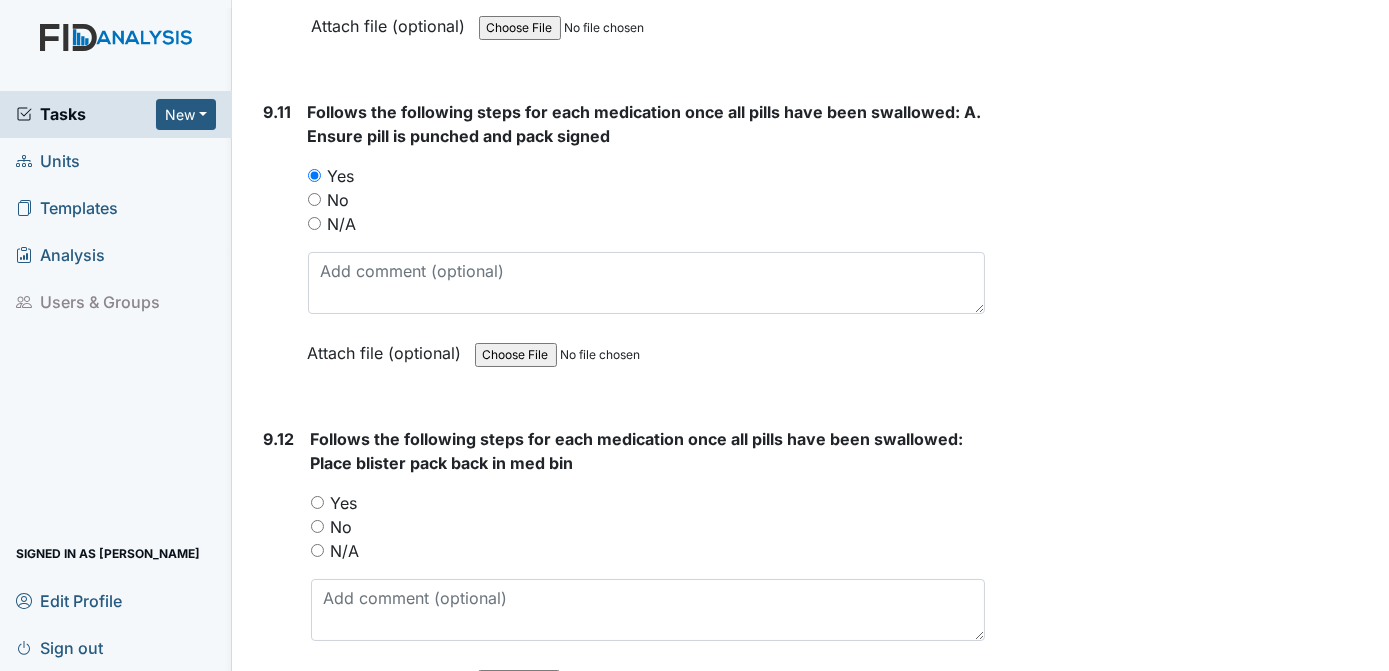 scroll, scrollTop: 25502, scrollLeft: 0, axis: vertical 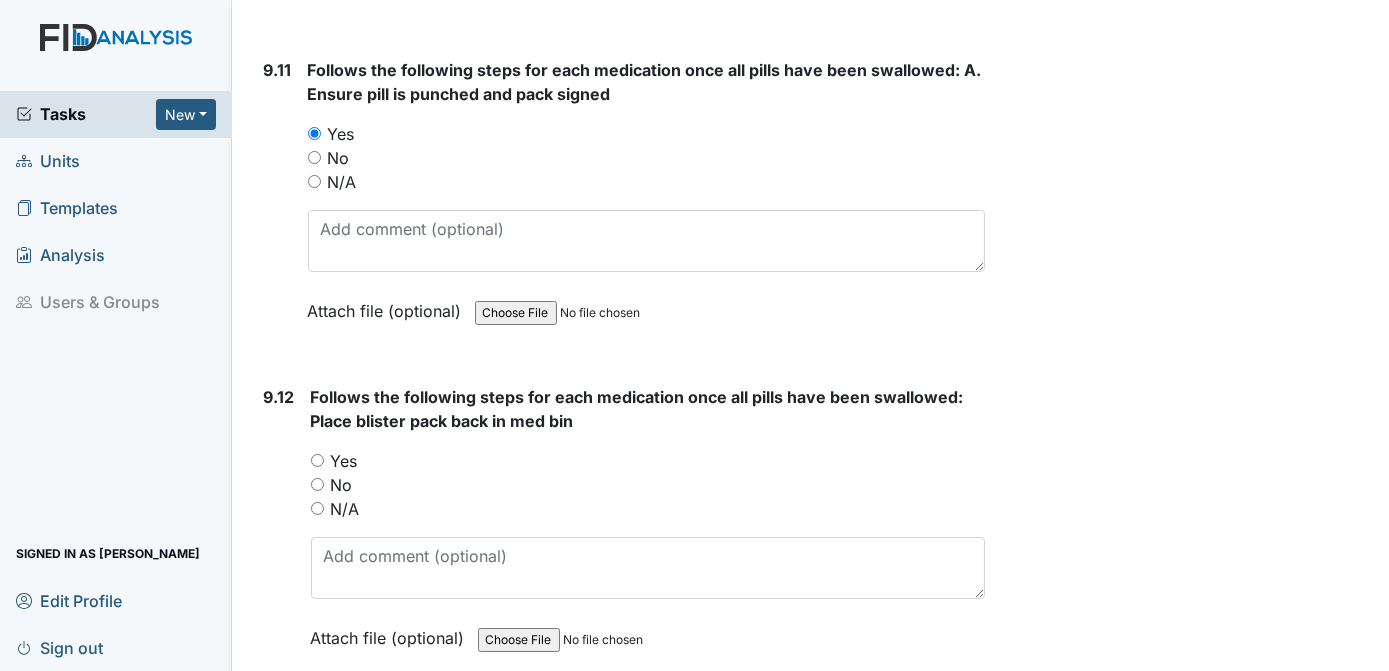 click on "Yes" at bounding box center [317, 460] 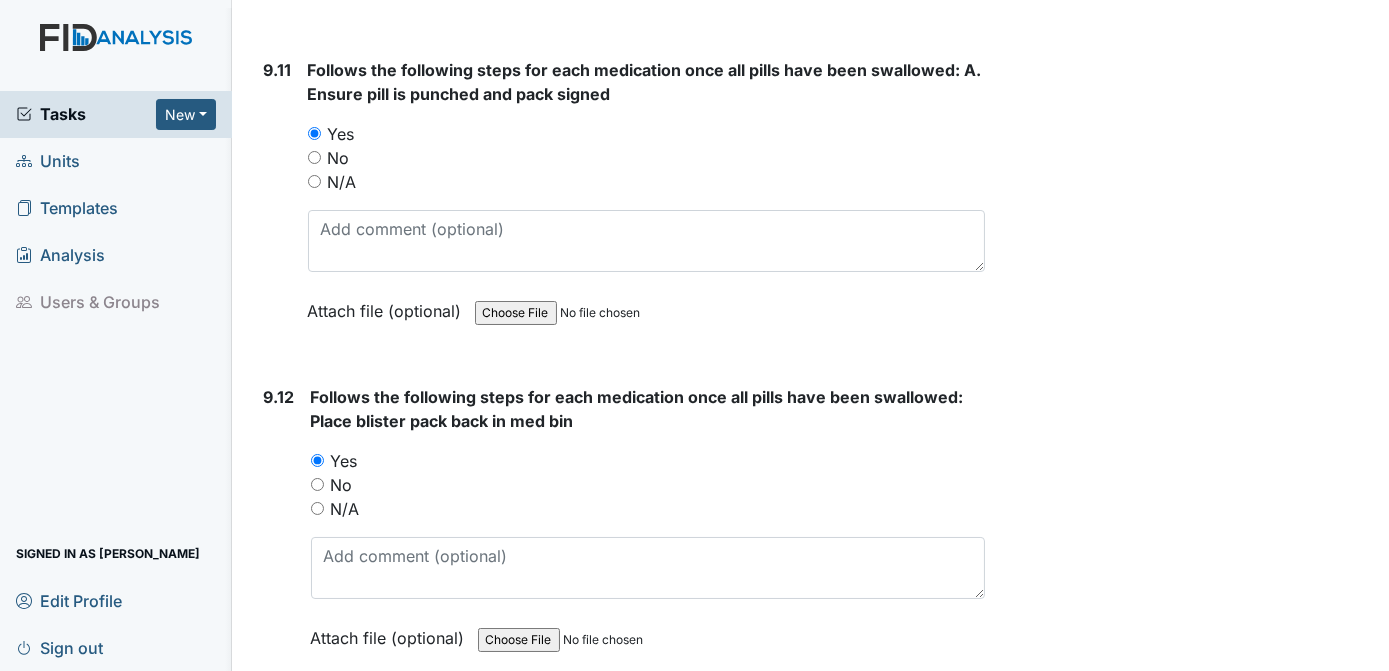click on "Archive Task
×
Are you sure you want to archive this task? It will appear as incomplete on reports.
Archive
Delete Task
×
Are you sure you want to delete this task?
[GEOGRAPHIC_DATA]
Save
[PERSON_NAME] assigned on [DATE]." at bounding box center (1190, -7300) 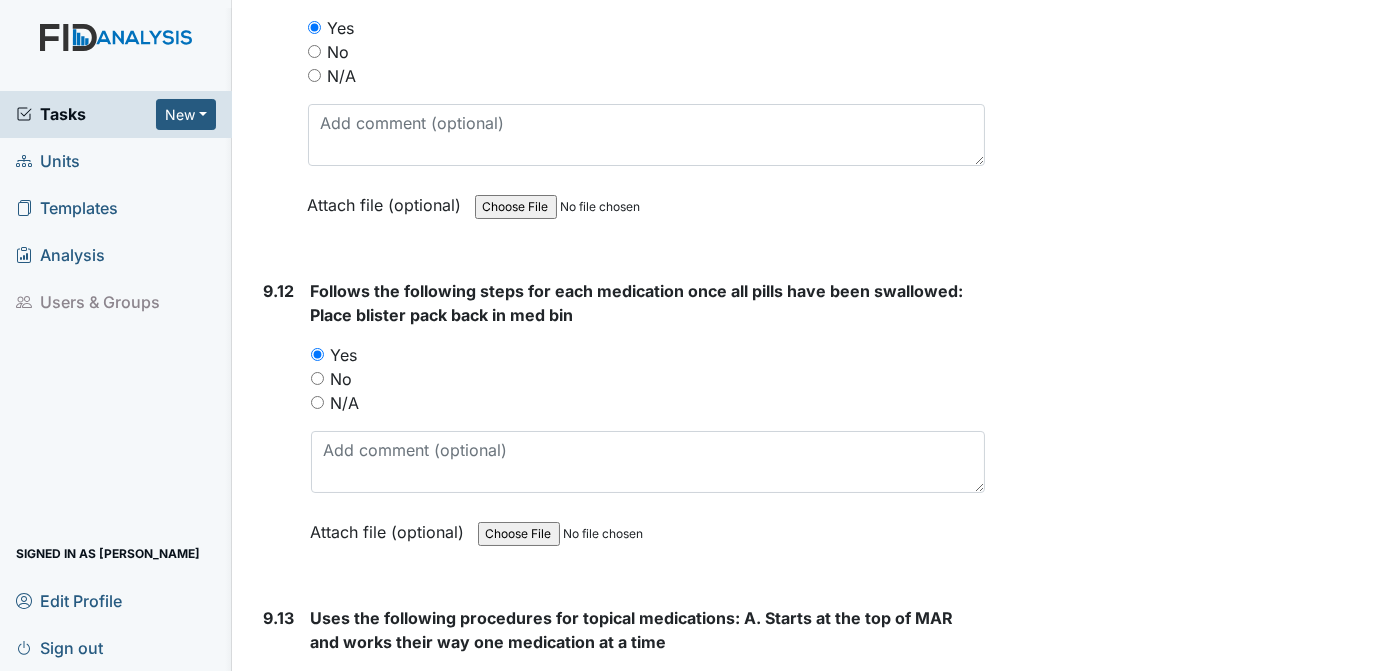 scroll, scrollTop: 25776, scrollLeft: 0, axis: vertical 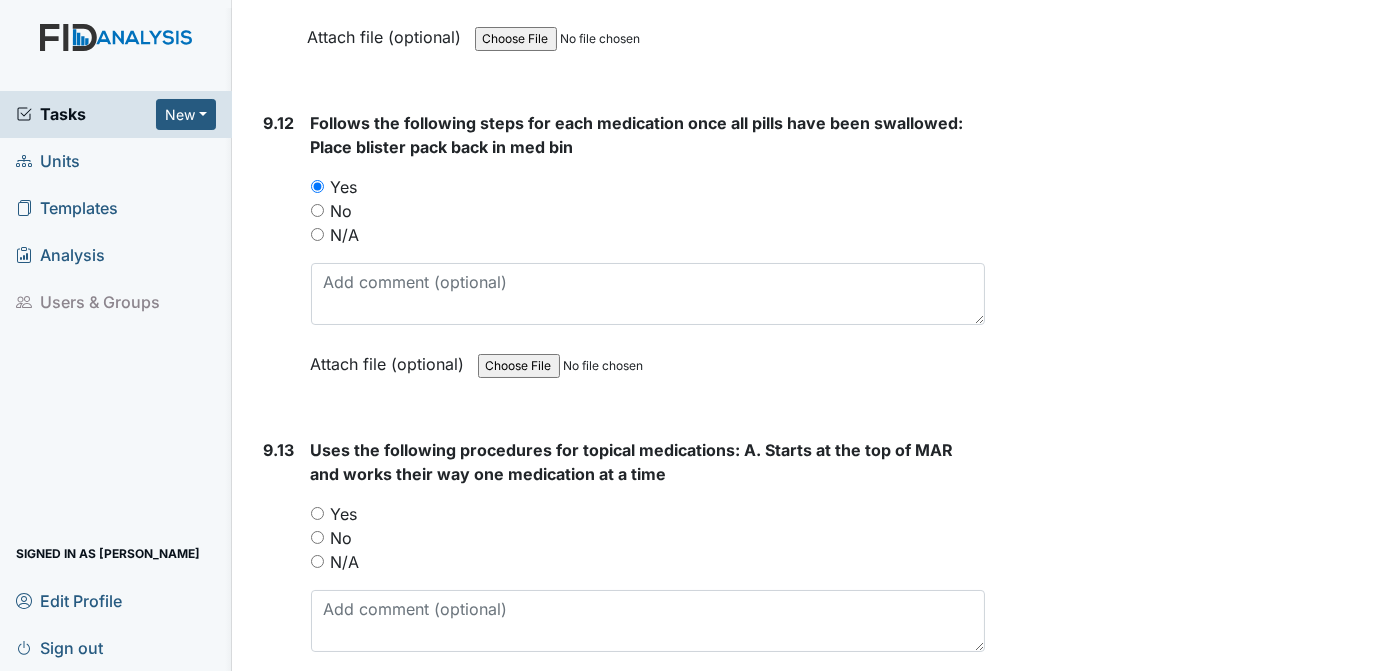 click on "Yes" at bounding box center (317, 513) 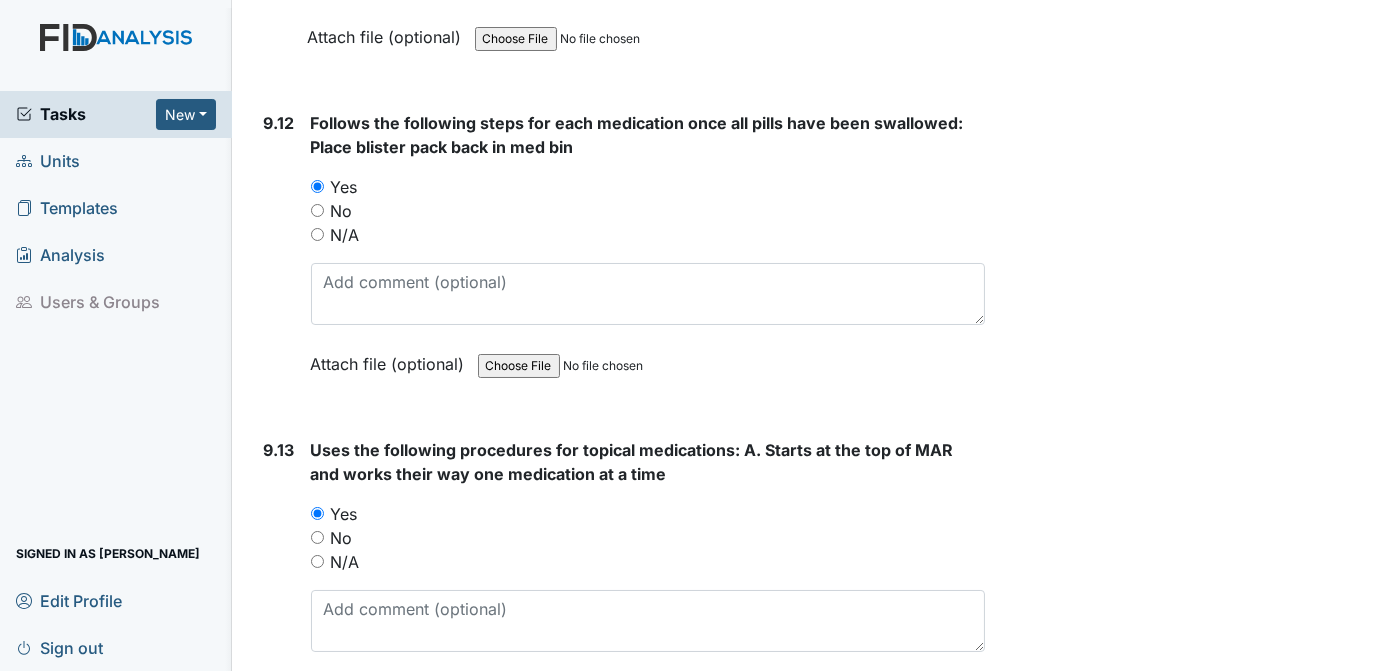 click on "Archive Task
×
Are you sure you want to archive this task? It will appear as incomplete on reports.
Archive
Delete Task
×
Are you sure you want to delete this task?
[GEOGRAPHIC_DATA]
Save
[PERSON_NAME] assigned on [DATE]." at bounding box center [1190, -7574] 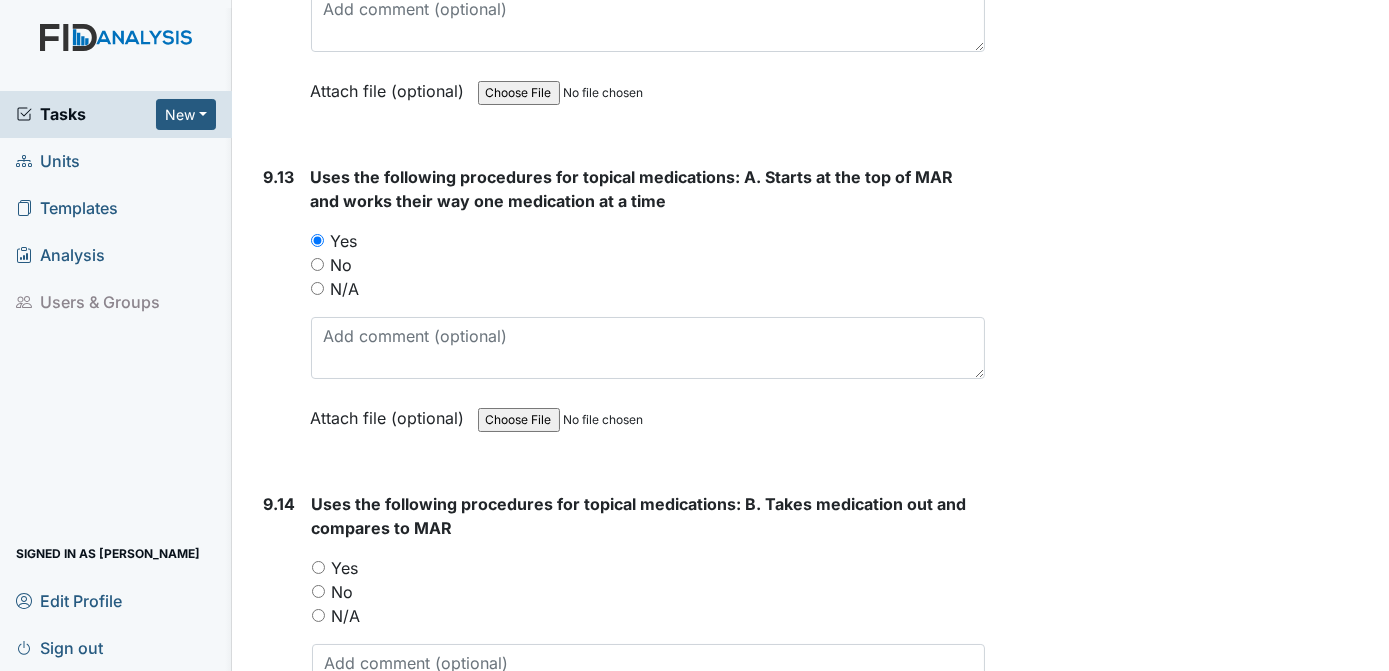 scroll, scrollTop: 26133, scrollLeft: 0, axis: vertical 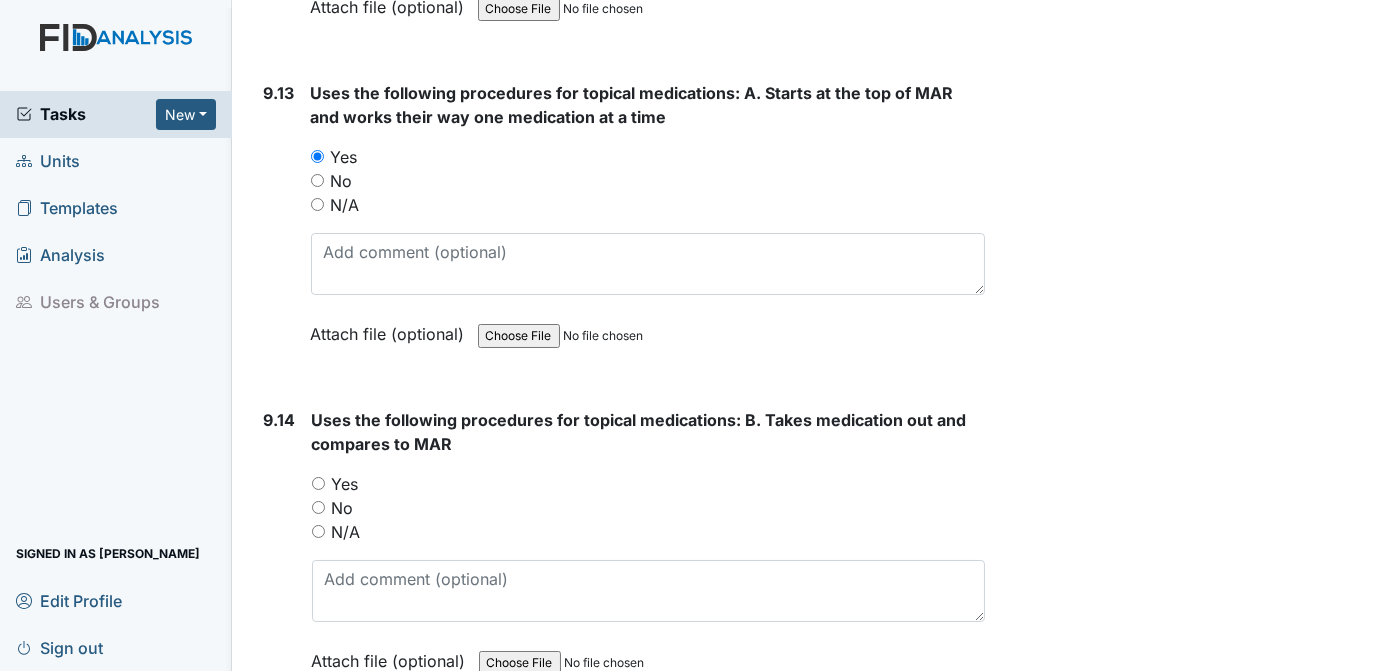 click on "Yes" at bounding box center [318, 483] 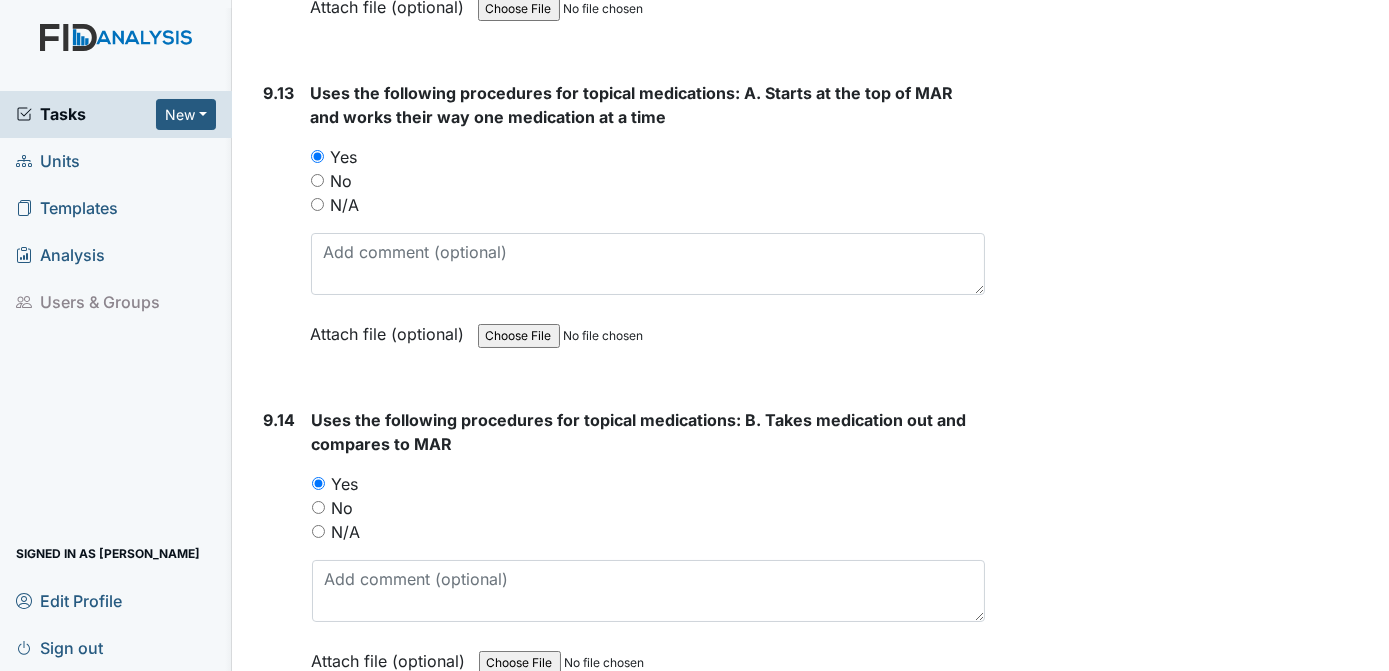 click on "Yes" at bounding box center (649, 484) 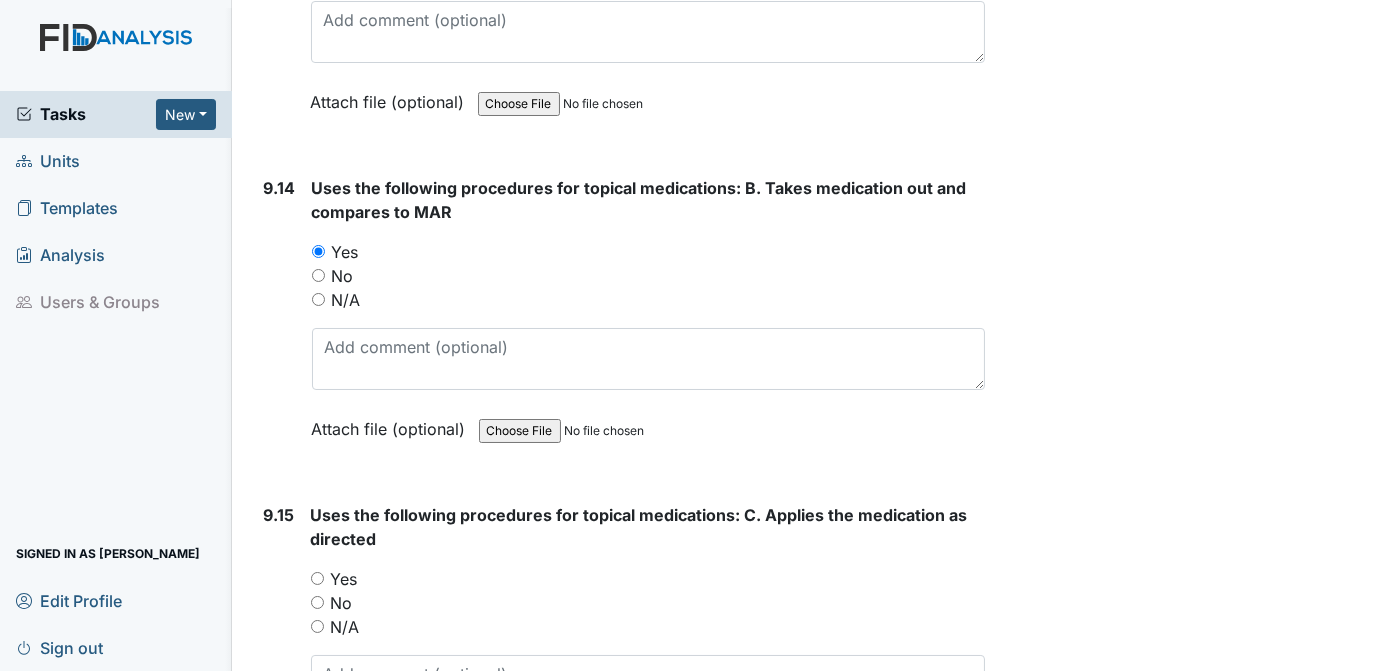 scroll, scrollTop: 26490, scrollLeft: 0, axis: vertical 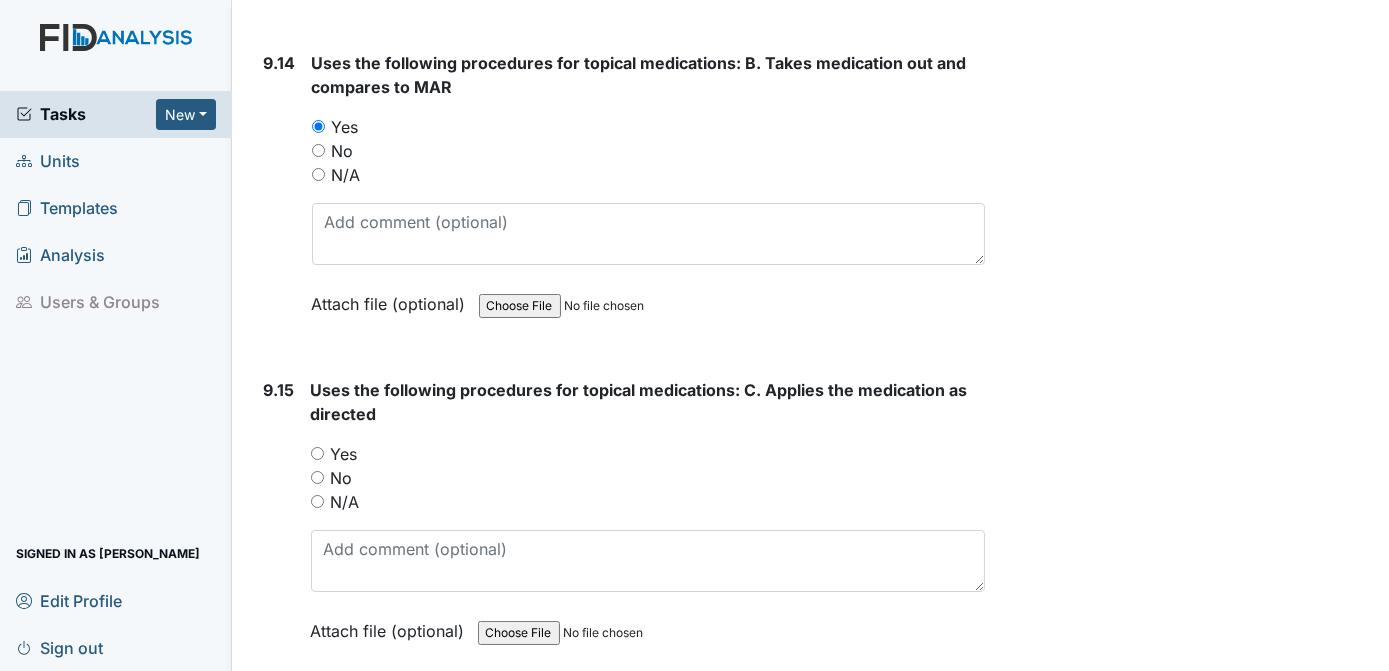 click on "Yes" at bounding box center [317, 453] 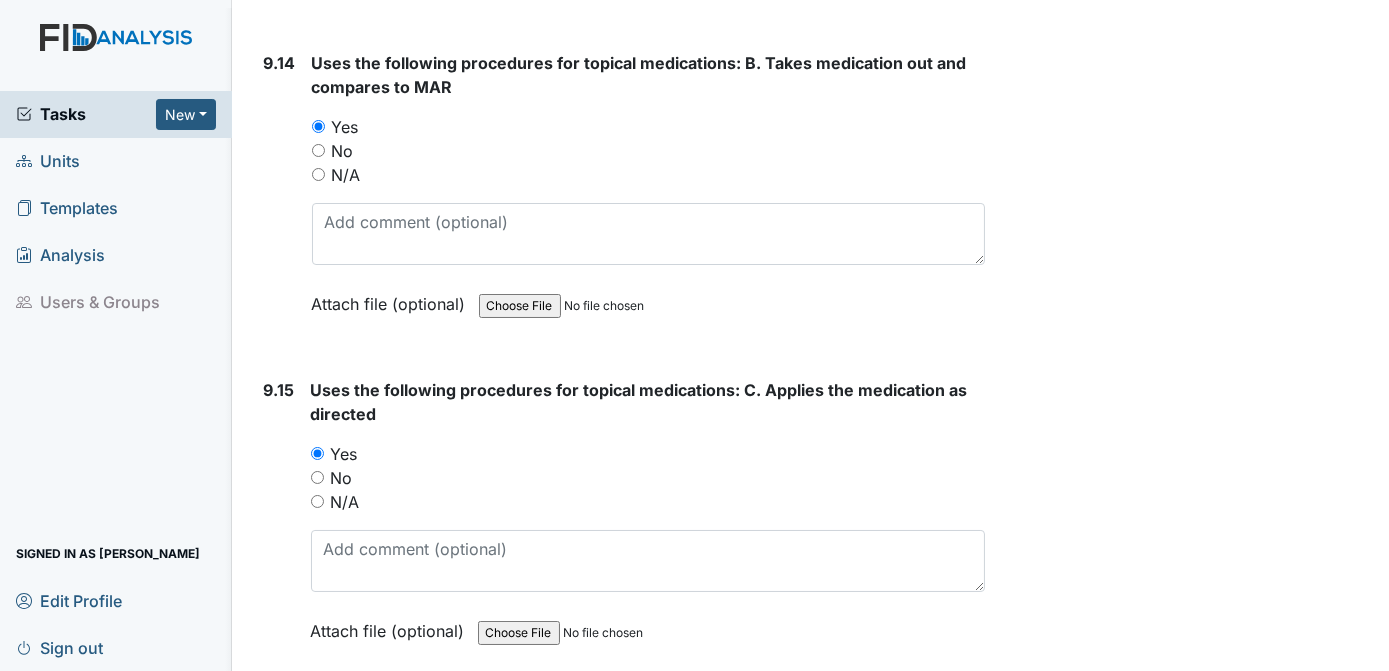 click on "Yes" at bounding box center [648, 454] 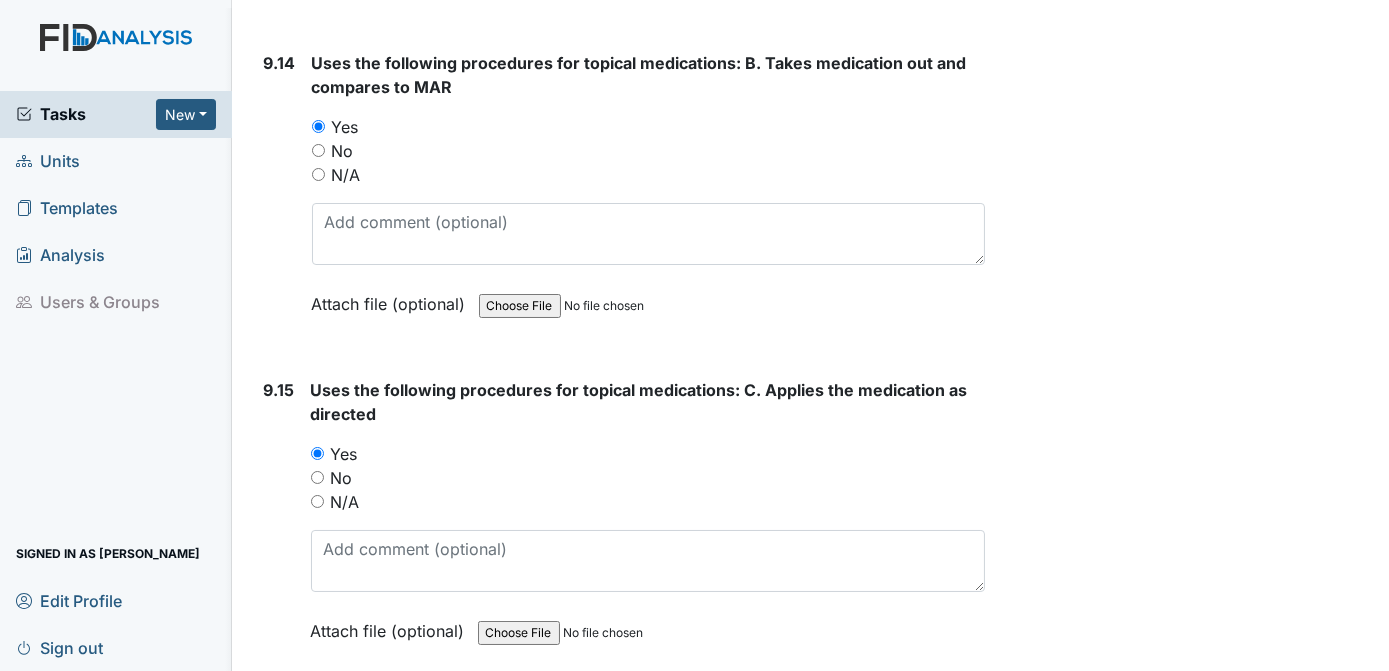 click on "Yes" at bounding box center [317, 780] 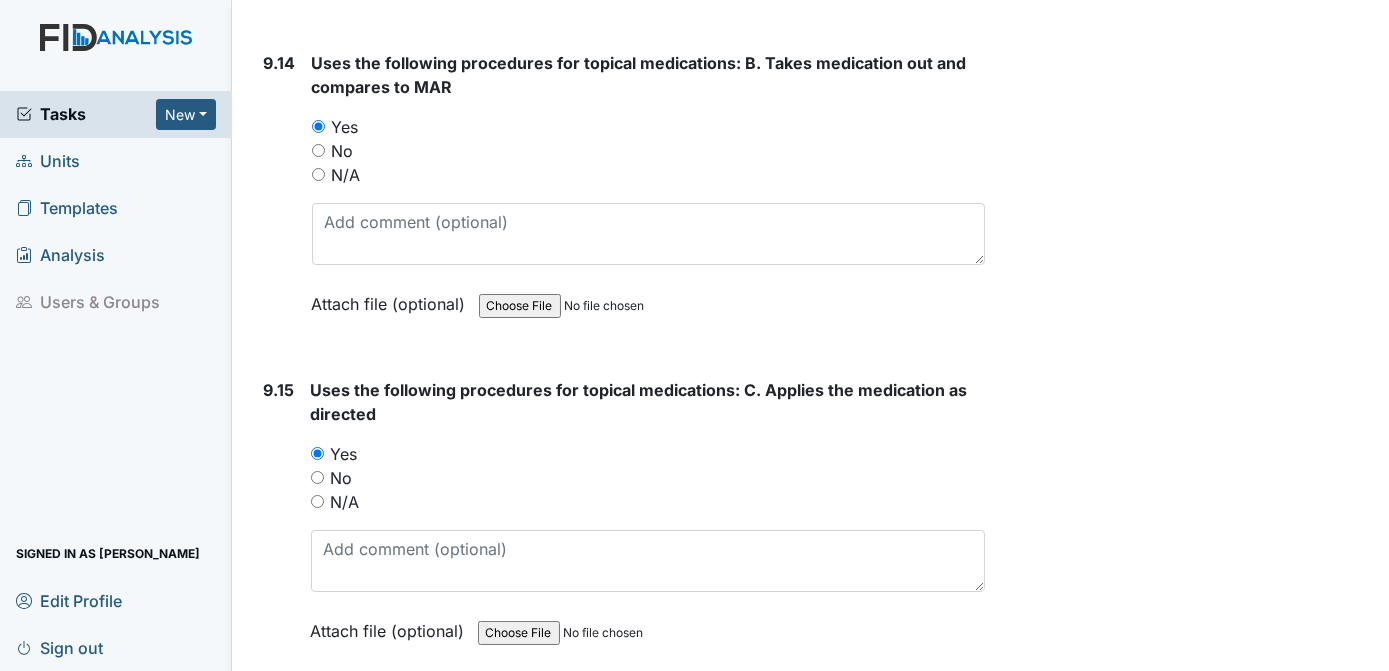 click on "Archive Task
×
Are you sure you want to archive this task? It will appear as incomplete on reports.
Archive
Delete Task
×
Are you sure you want to delete this task?
[GEOGRAPHIC_DATA]
Save
[PERSON_NAME] assigned on [DATE]." at bounding box center (1190, -8288) 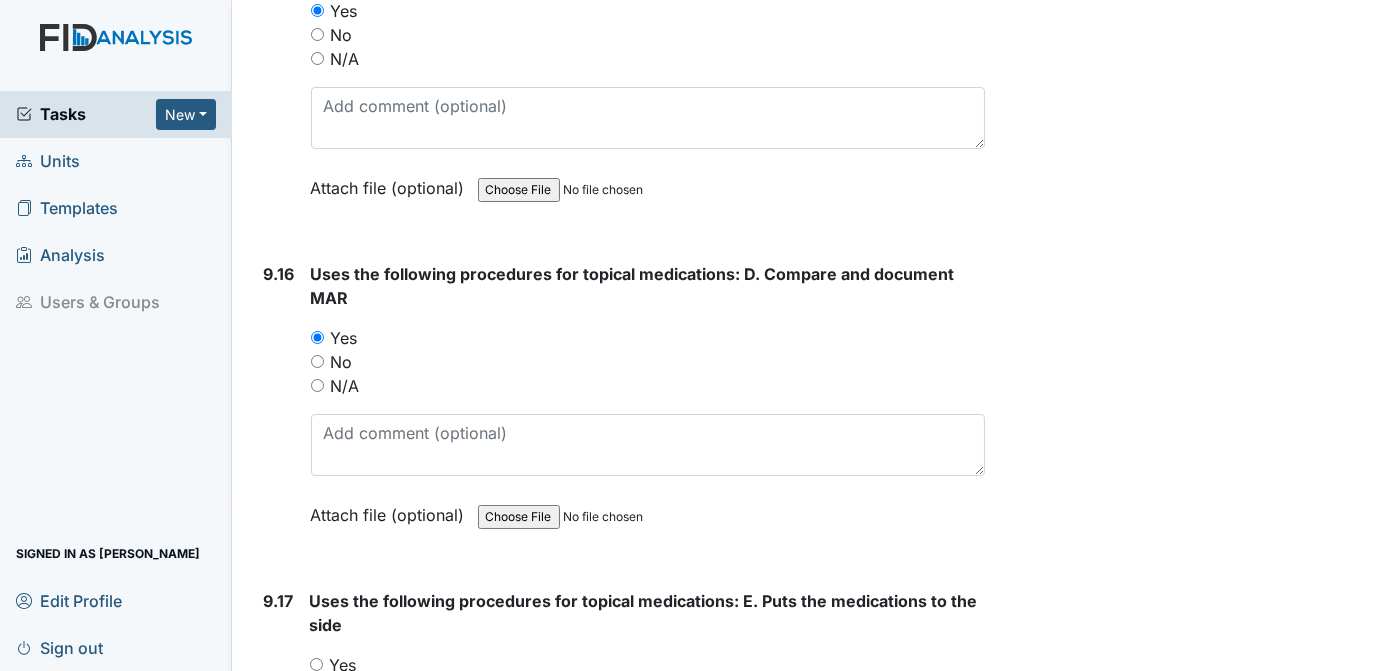 scroll, scrollTop: 26975, scrollLeft: 0, axis: vertical 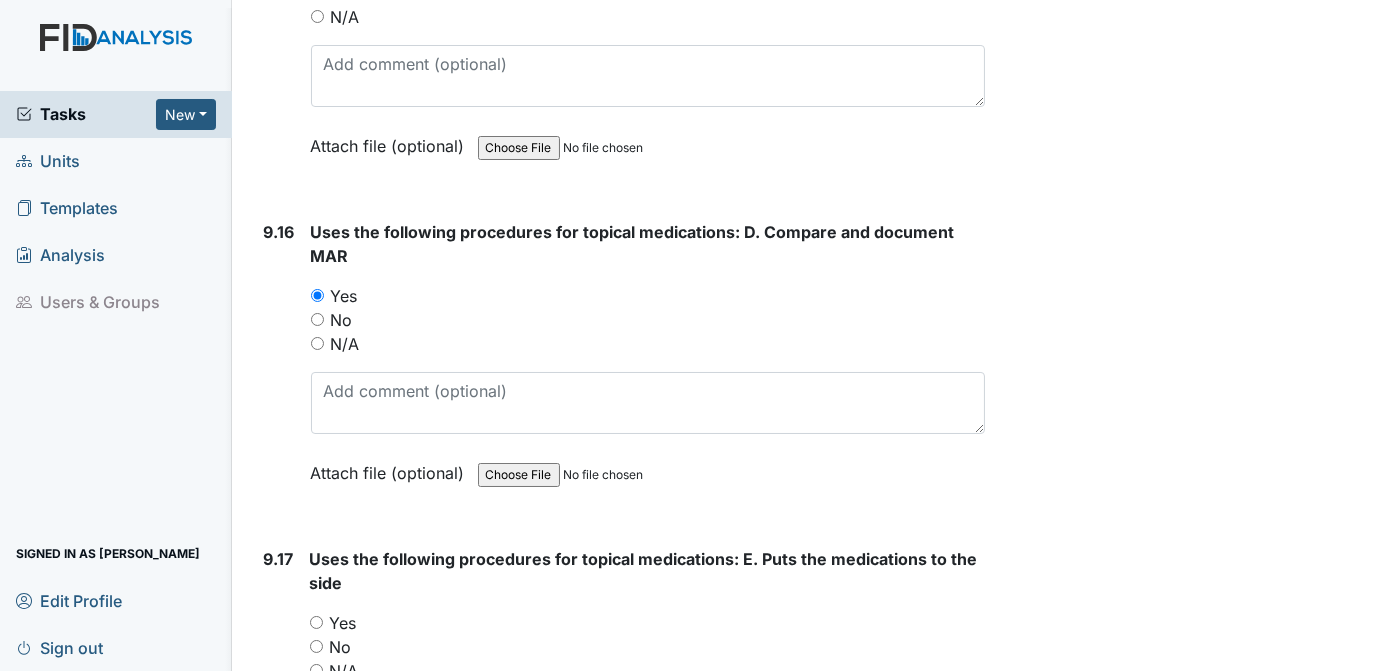 click on "Yes" at bounding box center (316, 622) 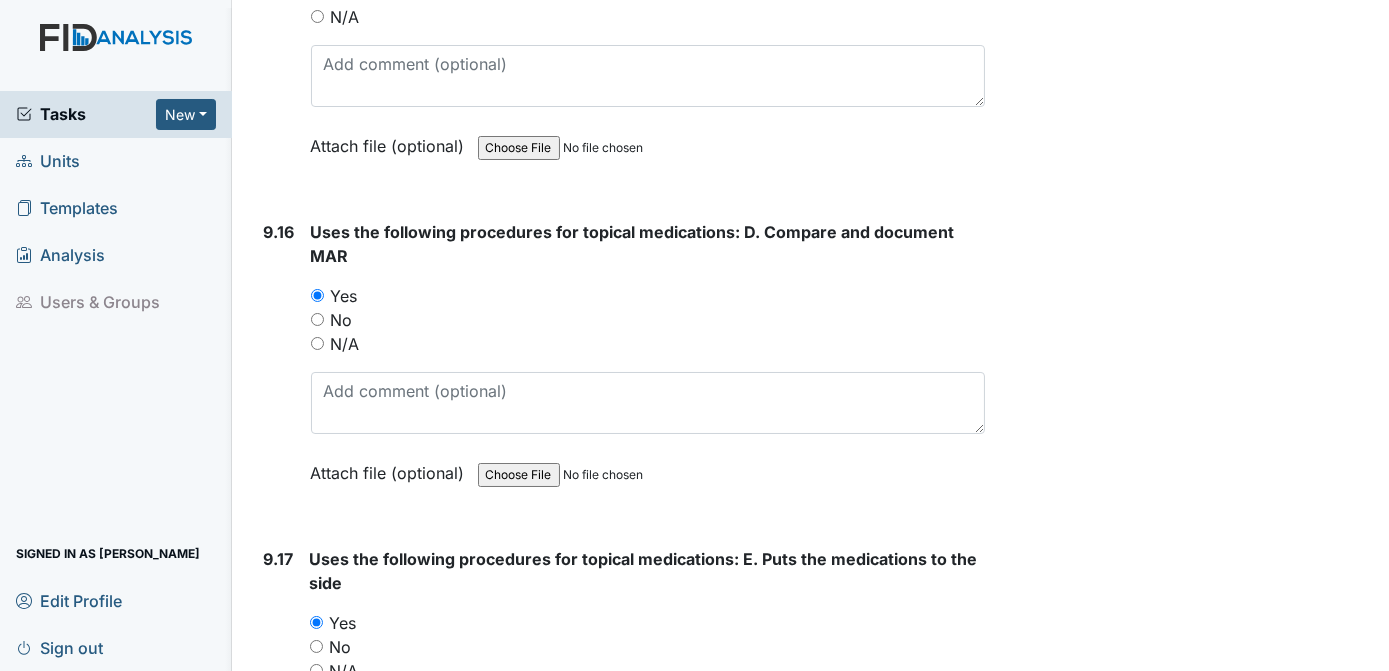 click on "Archive Task
×
Are you sure you want to archive this task? It will appear as incomplete on reports.
Archive
Delete Task
×
Are you sure you want to delete this task?
[GEOGRAPHIC_DATA]
Save
[PERSON_NAME] assigned on [DATE]." at bounding box center (1190, -8773) 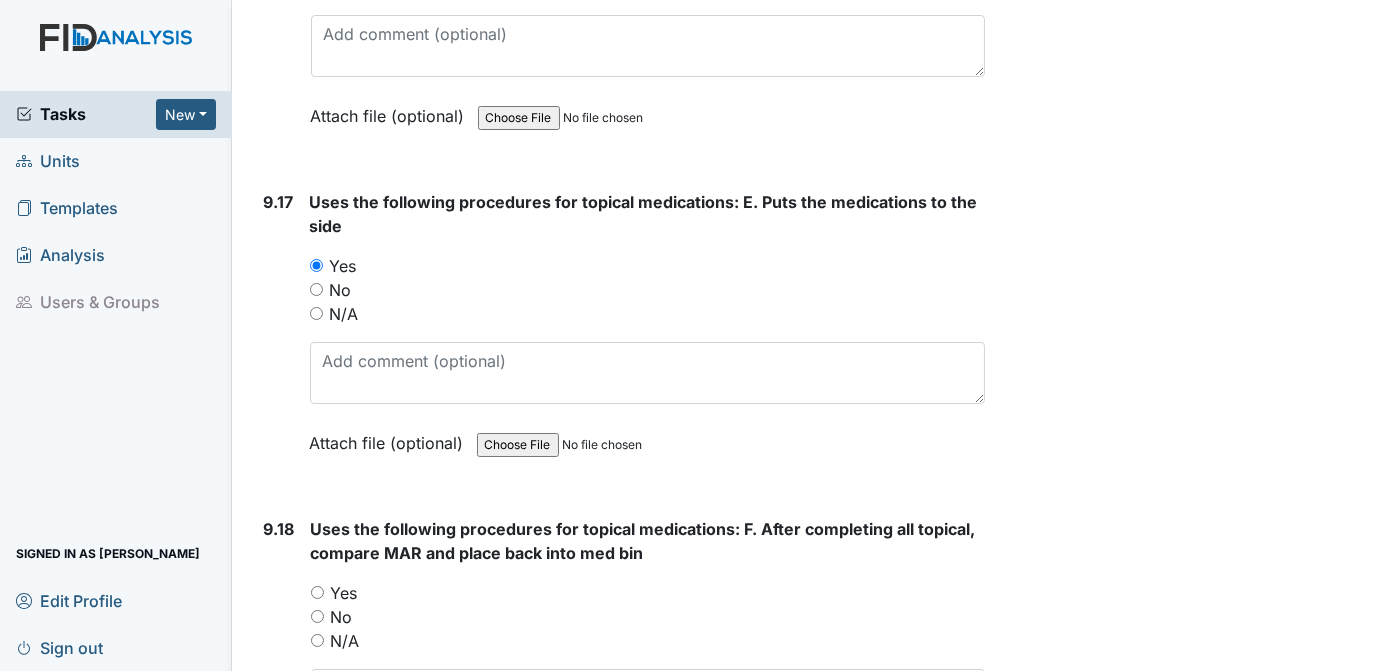 scroll, scrollTop: 27374, scrollLeft: 0, axis: vertical 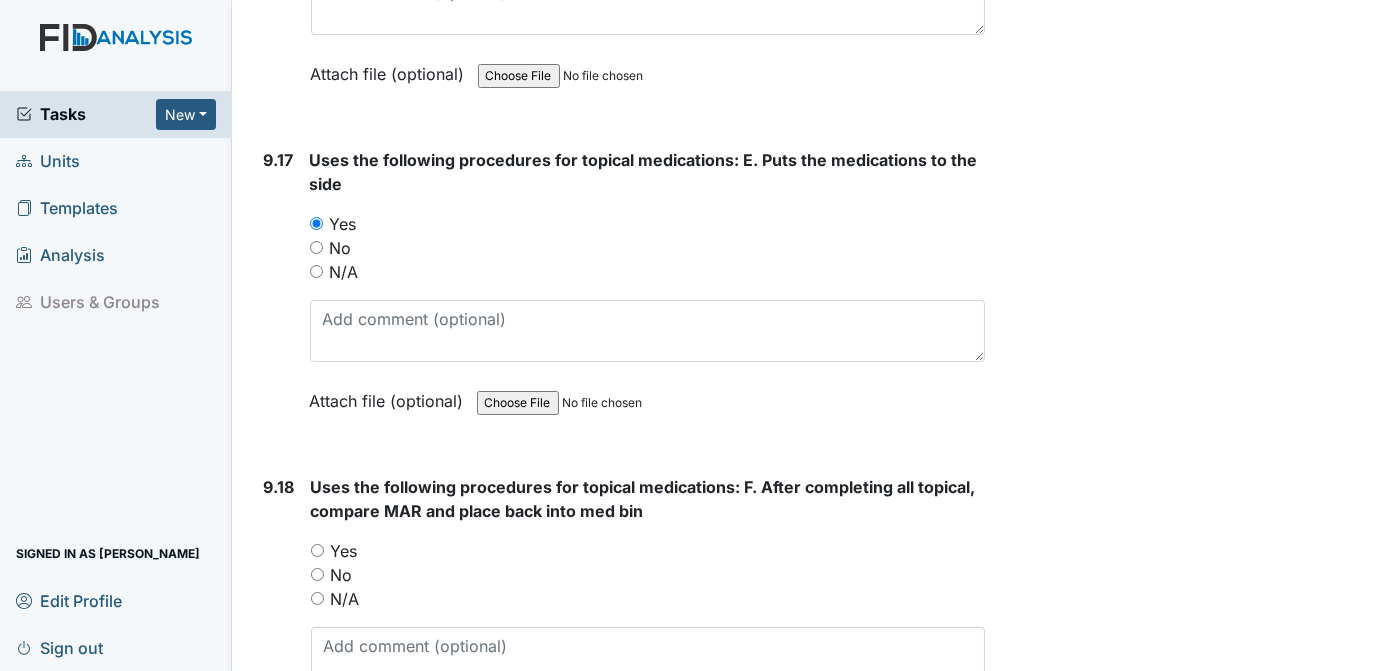 click on "Yes" at bounding box center [648, 551] 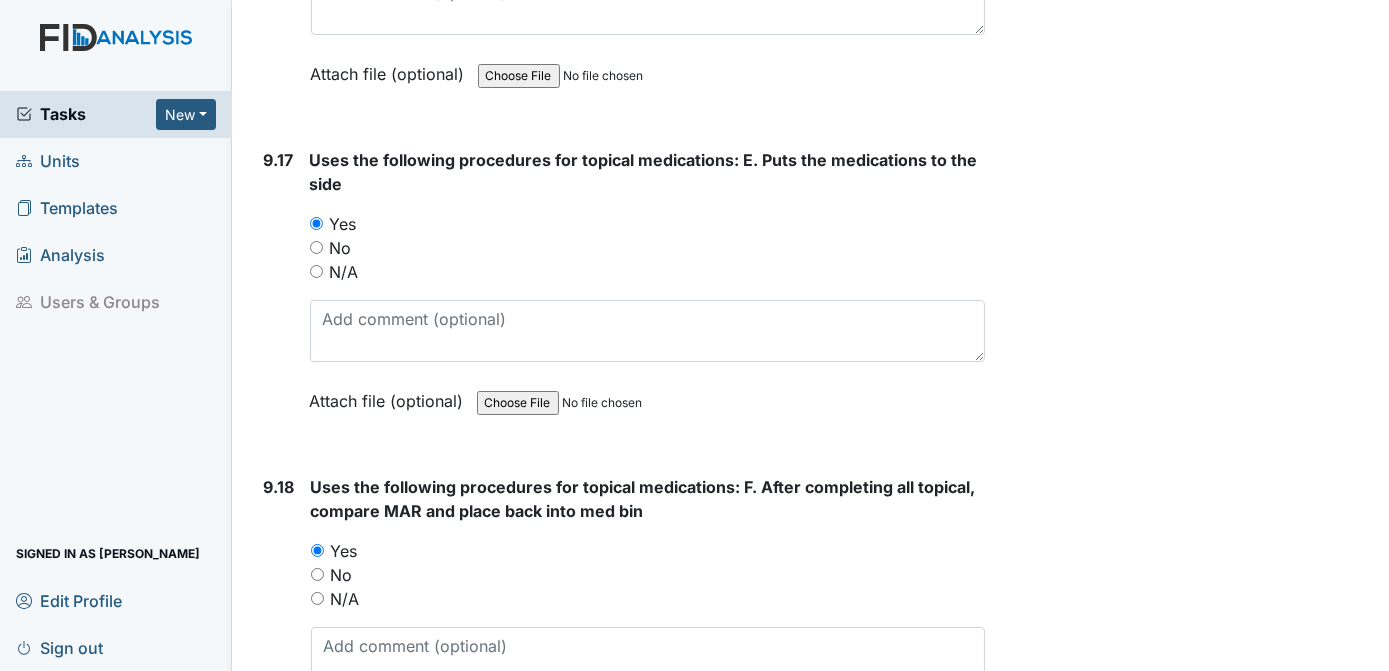 click on "Archive Task
×
Are you sure you want to archive this task? It will appear as incomplete on reports.
Archive
Delete Task
×
Are you sure you want to delete this task?
[GEOGRAPHIC_DATA]
Save
[PERSON_NAME] assigned on [DATE]." at bounding box center [1190, -9172] 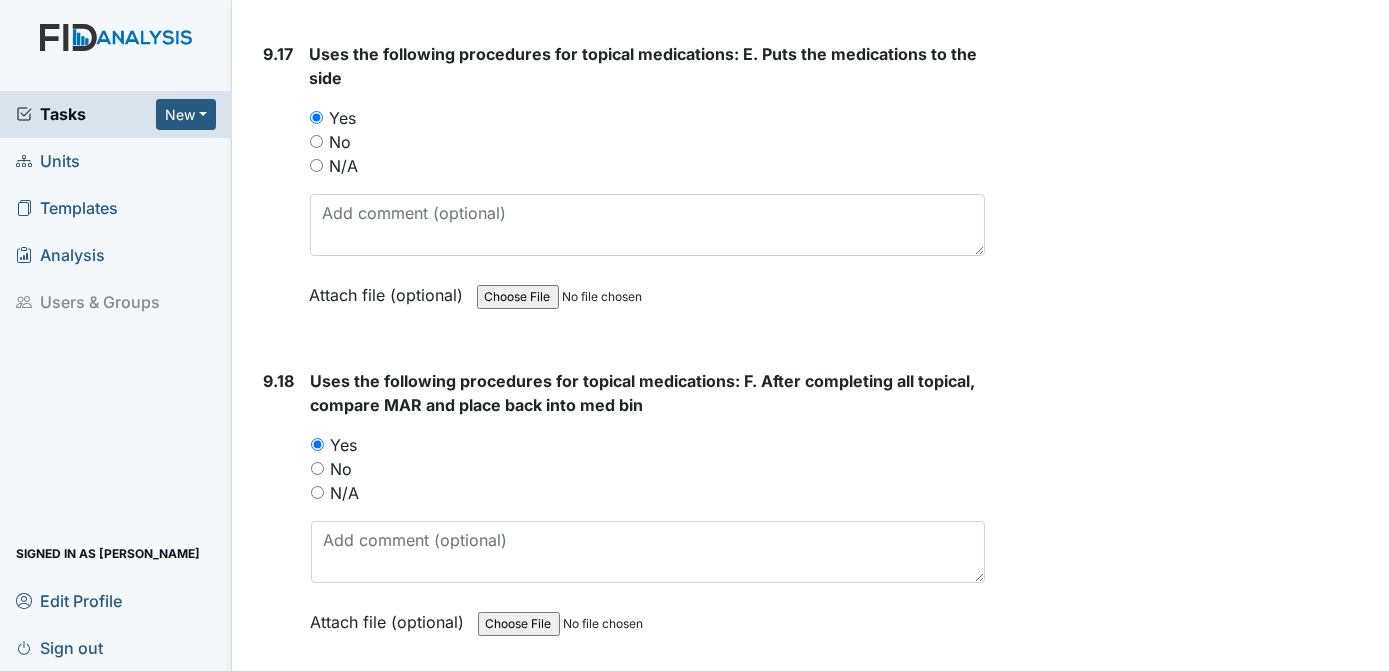 scroll, scrollTop: 27563, scrollLeft: 0, axis: vertical 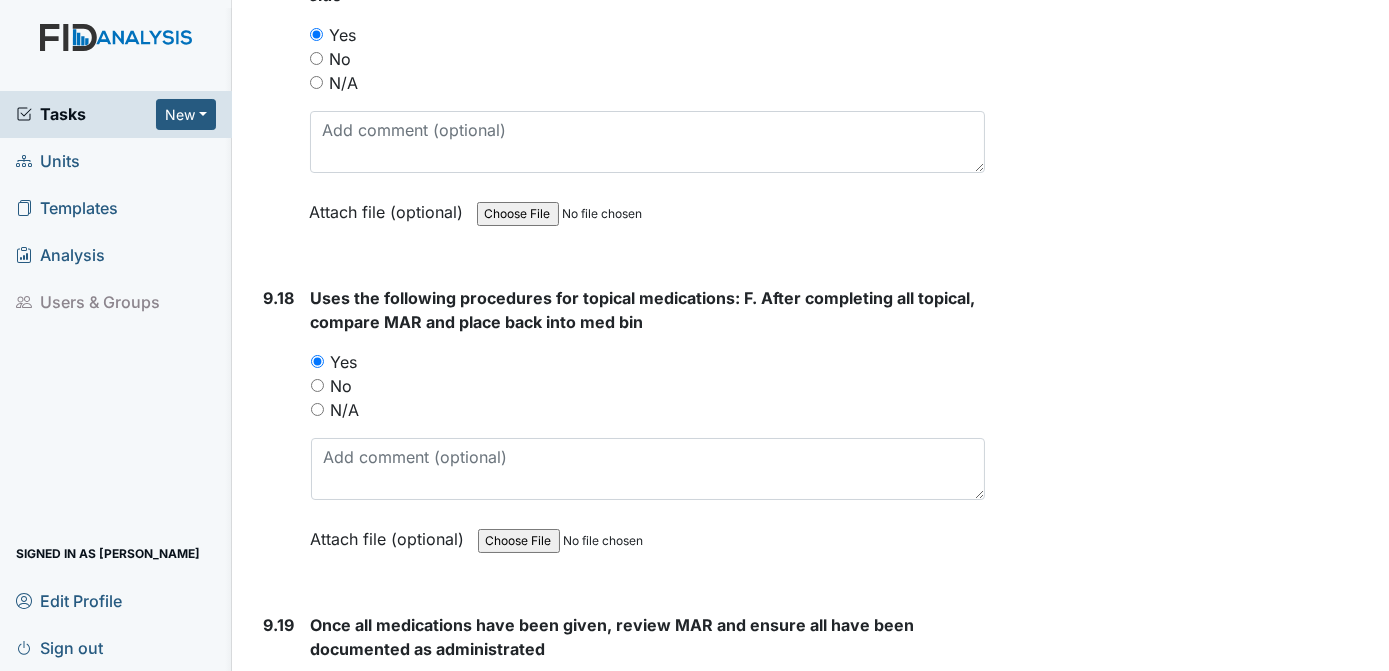 click on "Yes" at bounding box center [317, 688] 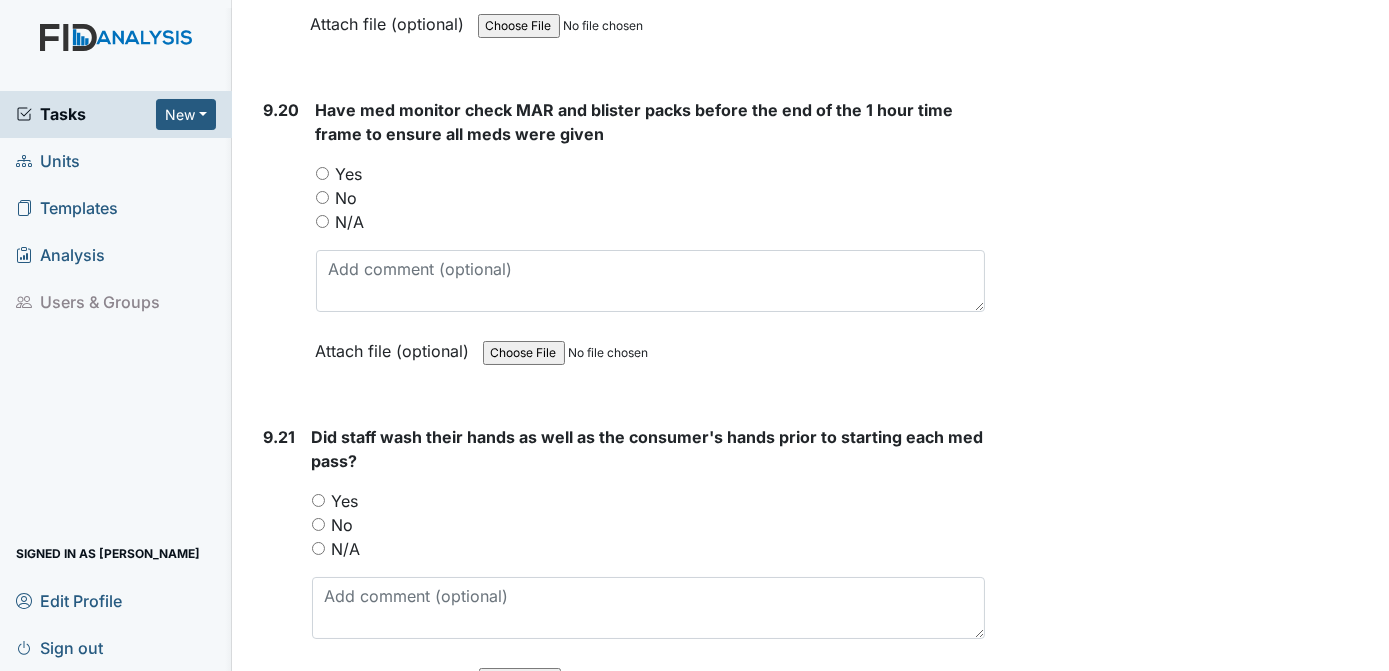 scroll, scrollTop: 28362, scrollLeft: 0, axis: vertical 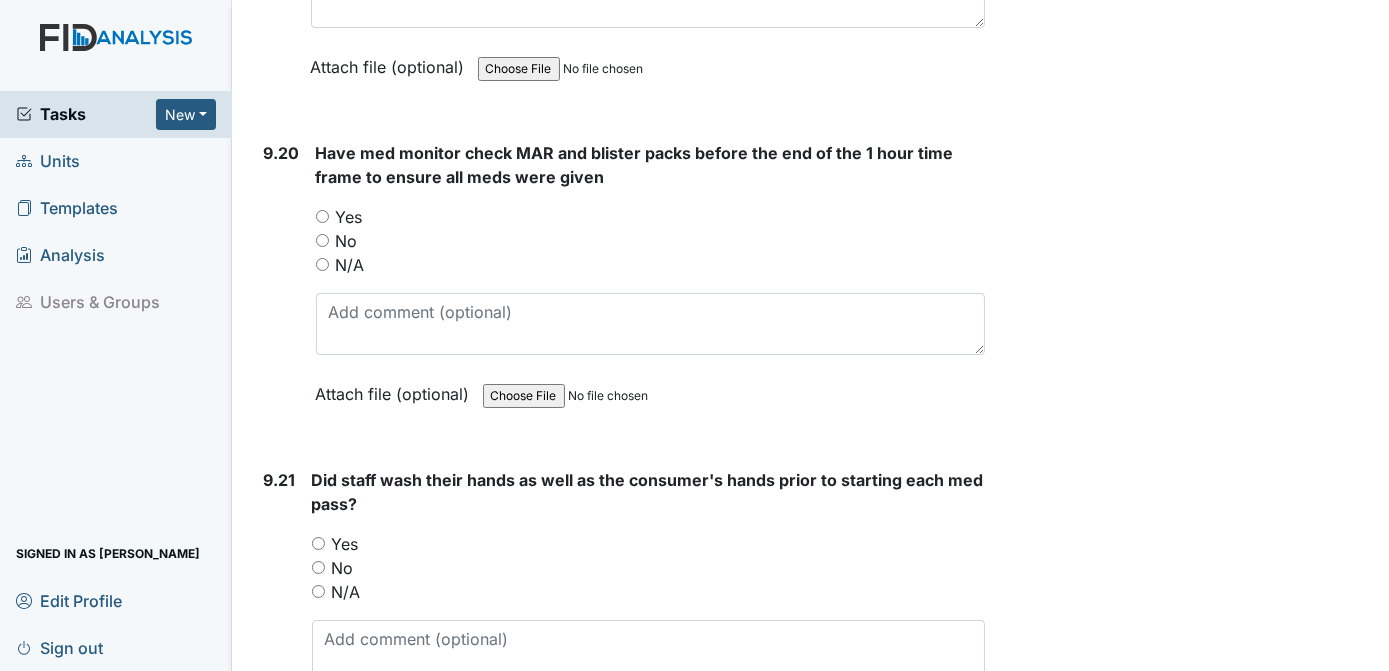 click on "Yes" at bounding box center (649, 544) 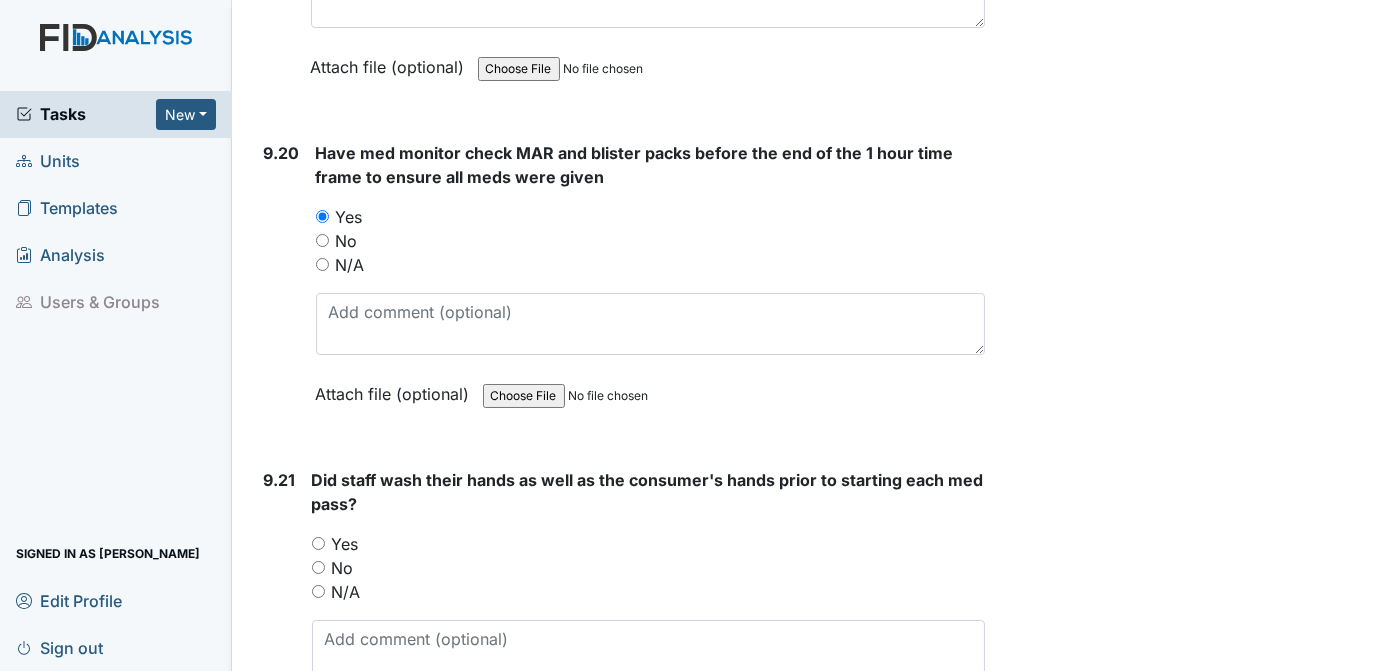 click on "Archive Task
×
Are you sure you want to archive this task? It will appear as incomplete on reports.
Archive
Delete Task
×
Are you sure you want to delete this task?
[GEOGRAPHIC_DATA]
Save
[PERSON_NAME] assigned on [DATE]." at bounding box center [1190, -10160] 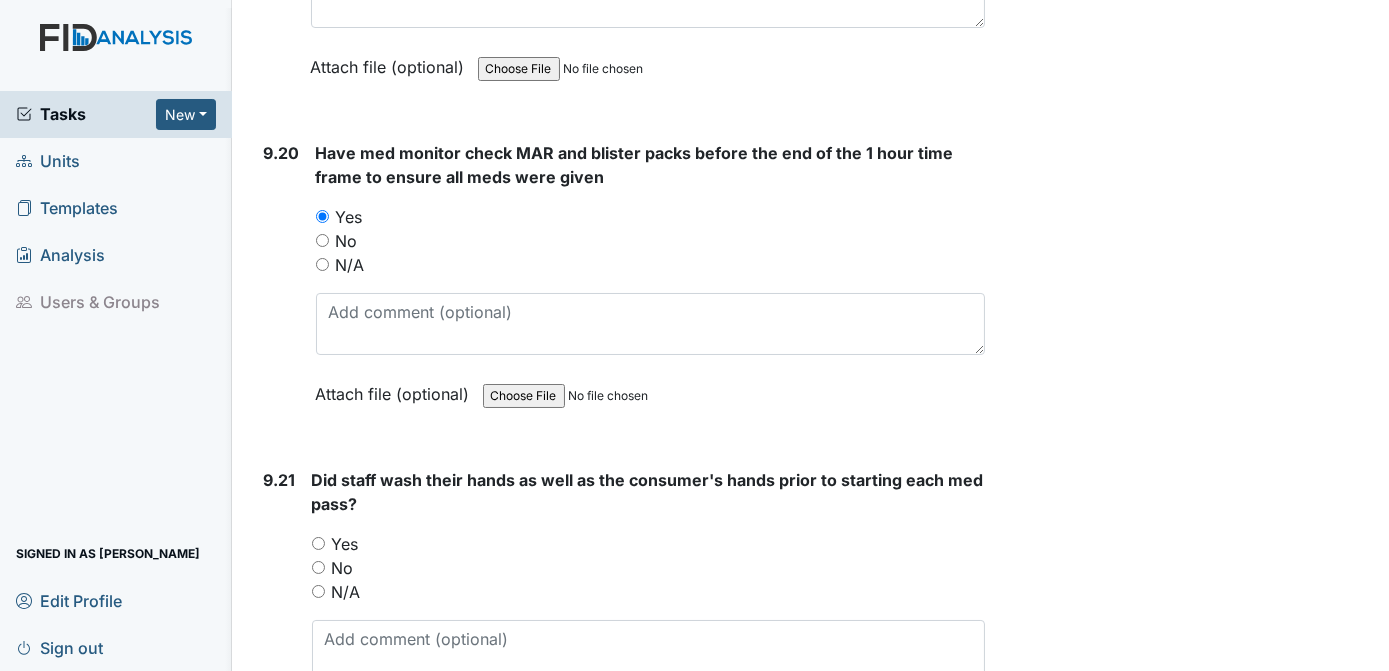 click on "Yes" at bounding box center [318, 543] 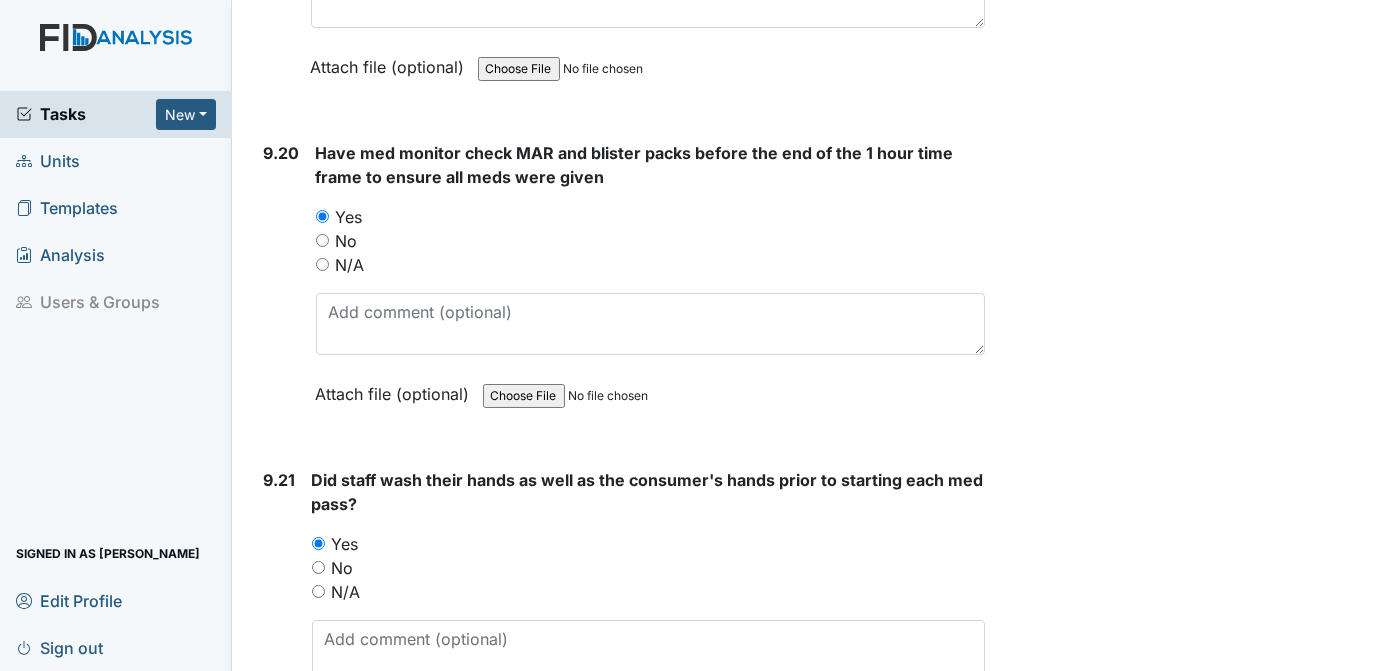 click on "N/A" at bounding box center (649, 592) 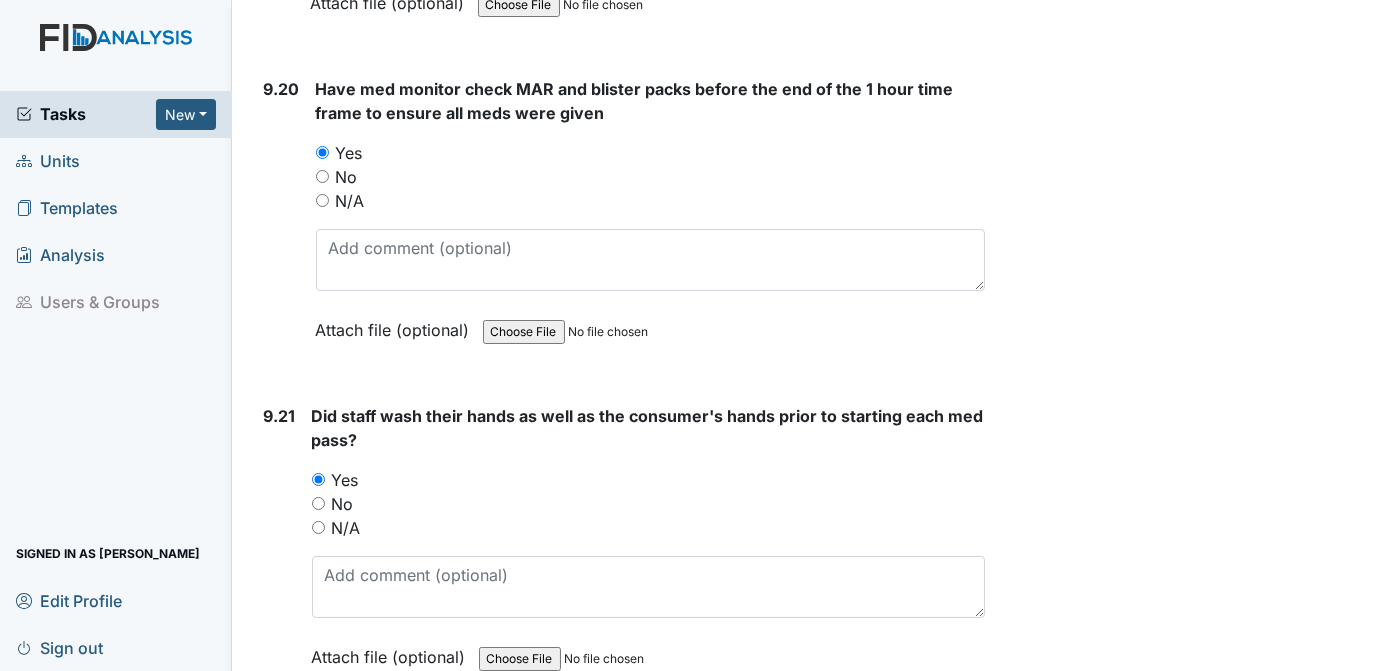 scroll, scrollTop: 28510, scrollLeft: 0, axis: vertical 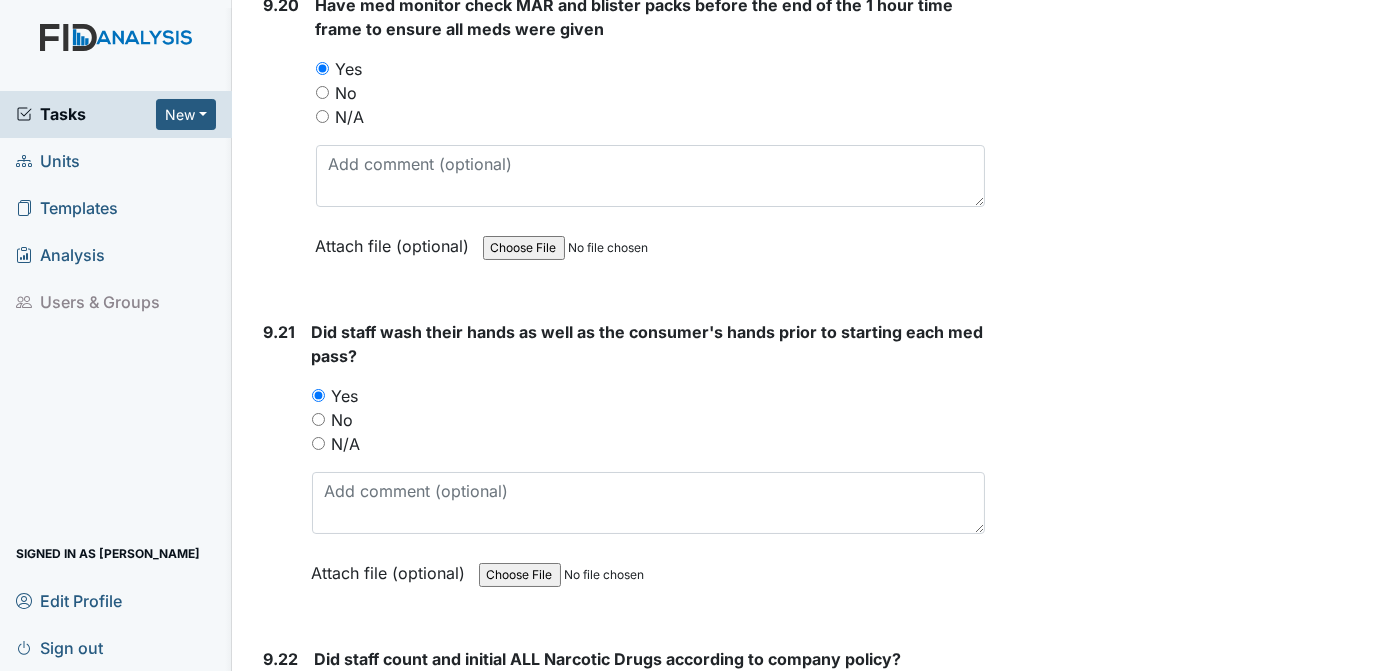click on "Yes" at bounding box center [321, 698] 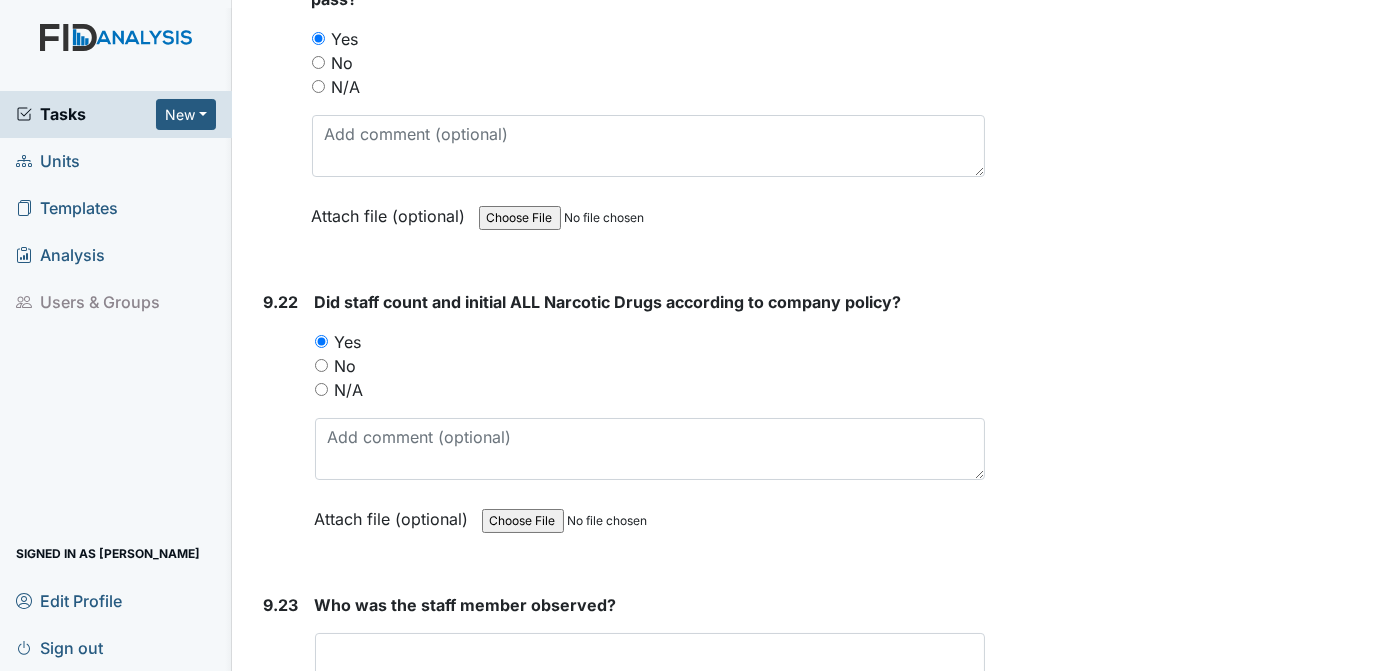 scroll, scrollTop: 28952, scrollLeft: 0, axis: vertical 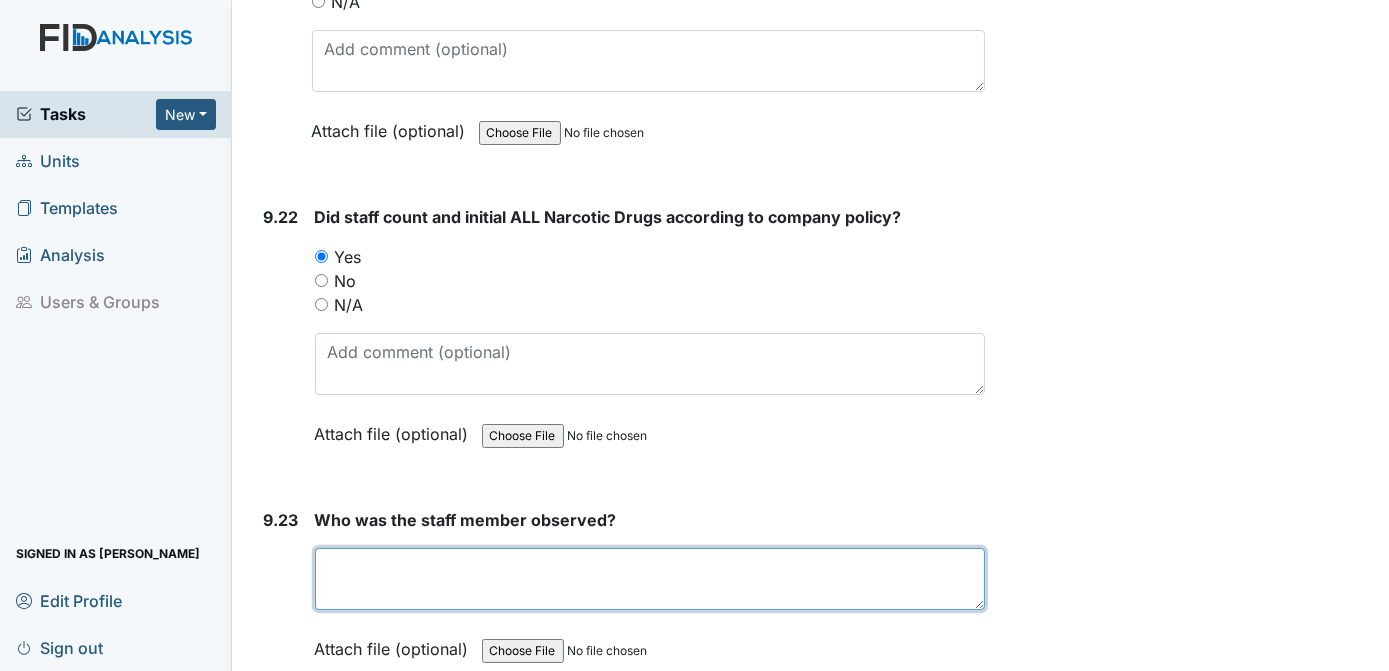 click at bounding box center (650, 579) 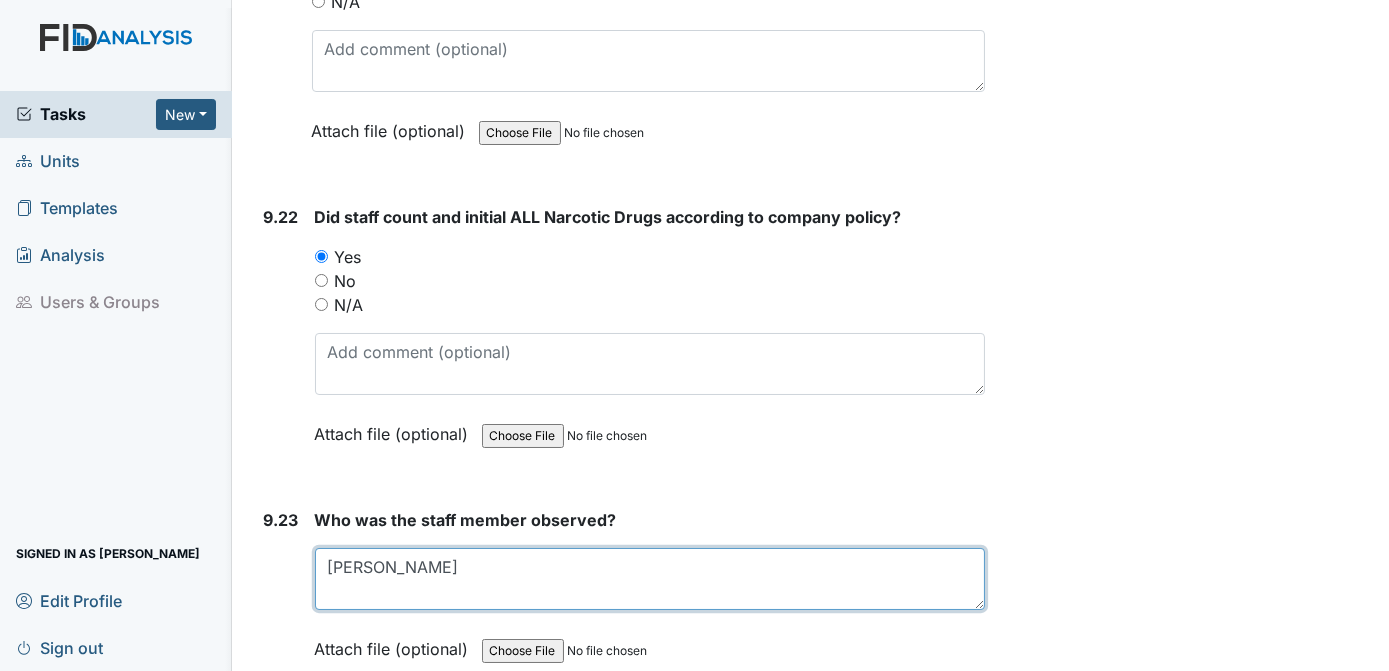 type on "[PERSON_NAME]" 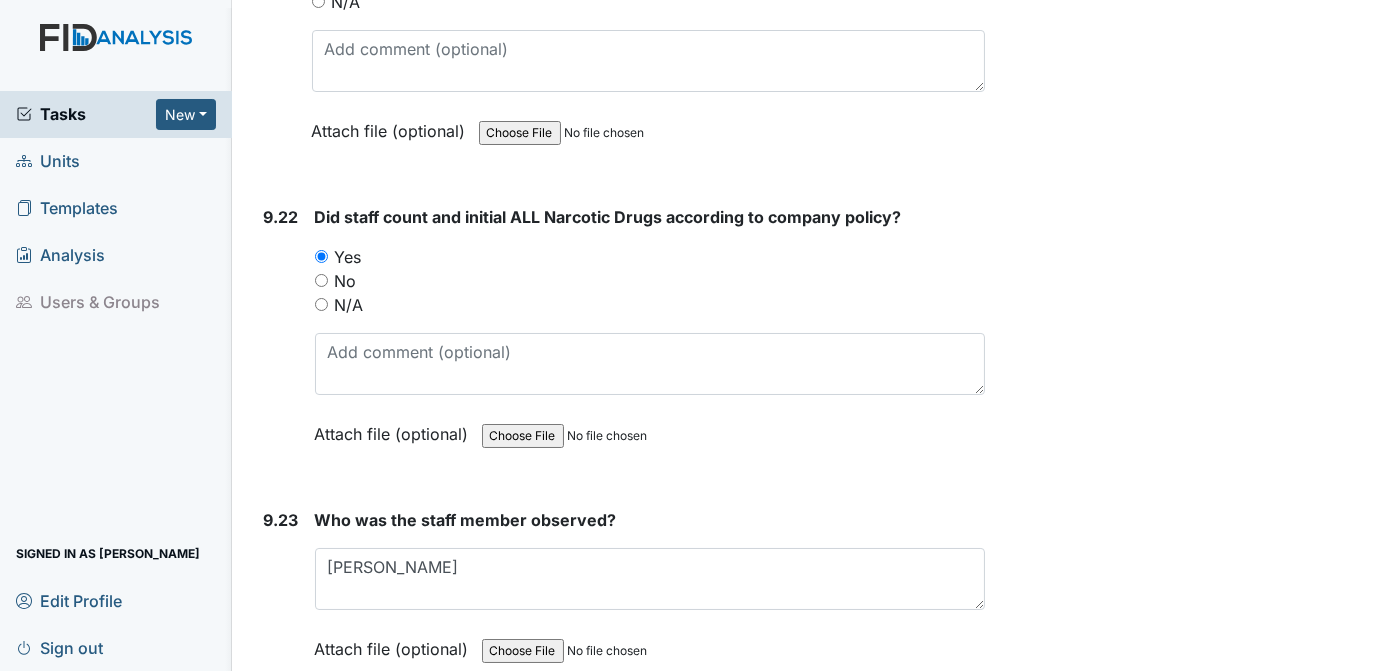 click on "Yes" at bounding box center (322, 774) 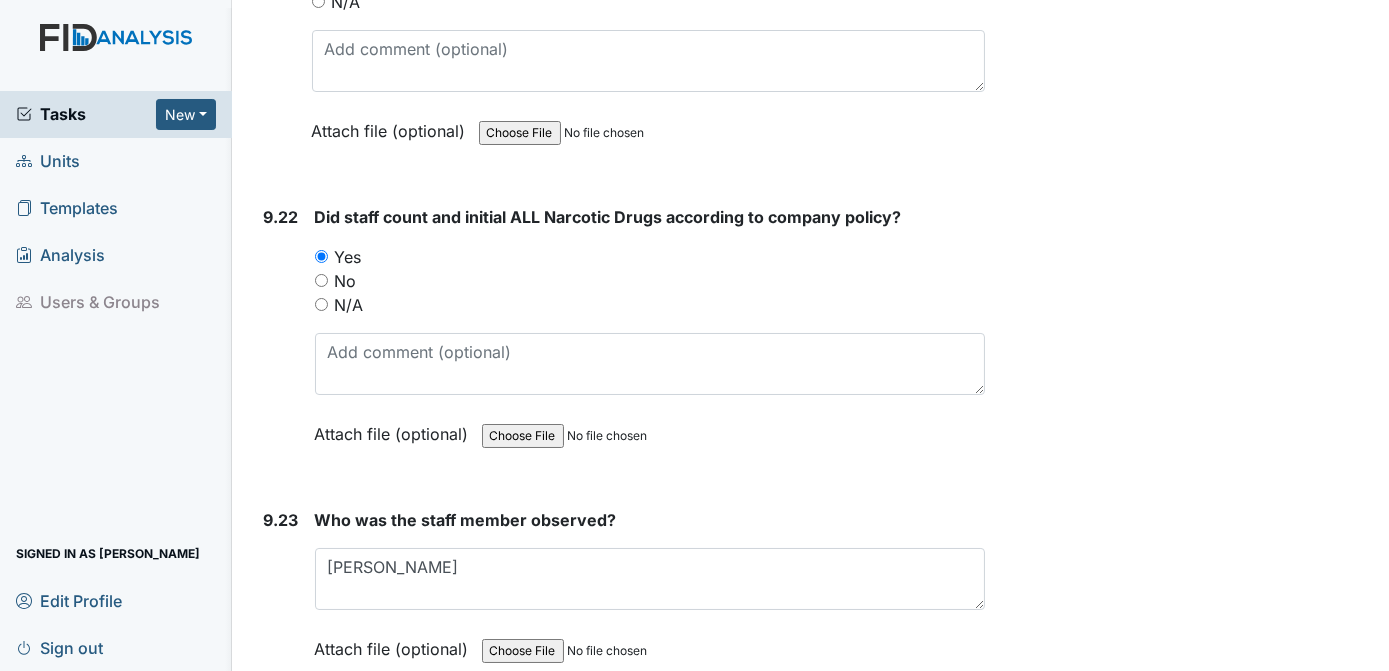 click on "Archive Task
×
Are you sure you want to archive this task? It will appear as incomplete on reports.
Archive
Delete Task
×
Are you sure you want to delete this task?
[GEOGRAPHIC_DATA]
Save
[PERSON_NAME] assigned on [DATE]." at bounding box center [1190, -10750] 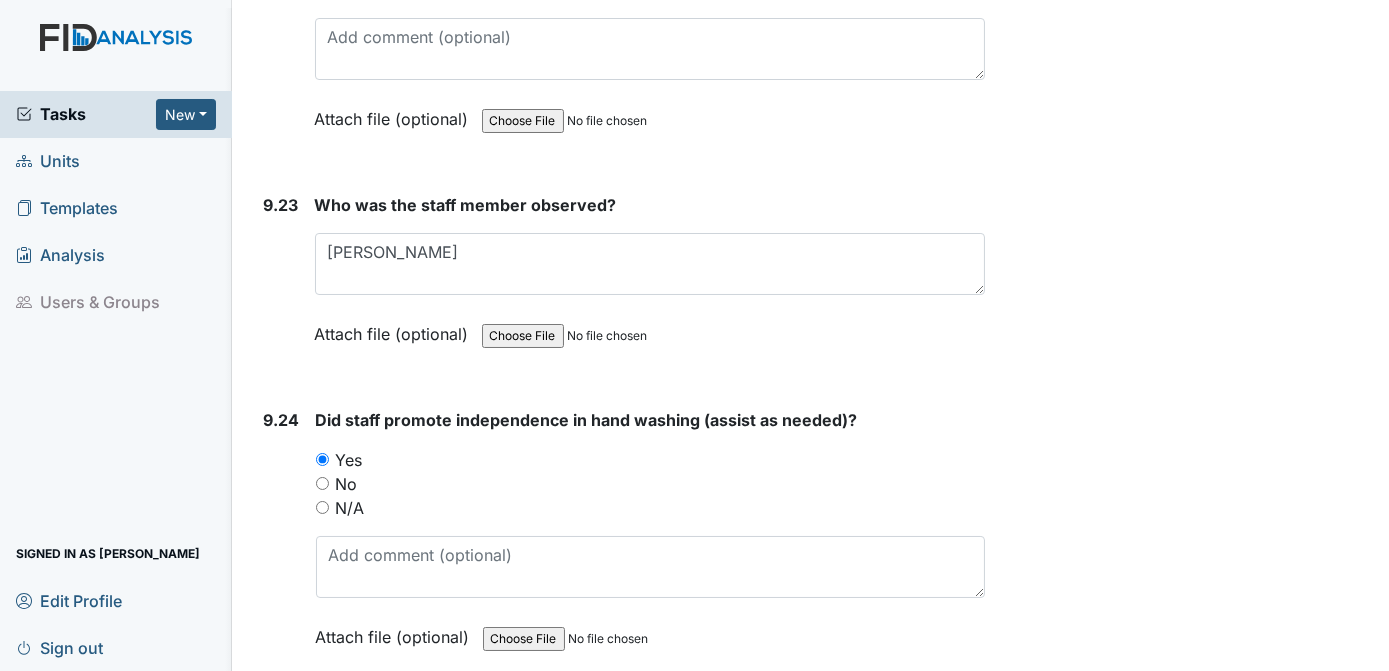 scroll, scrollTop: 29351, scrollLeft: 0, axis: vertical 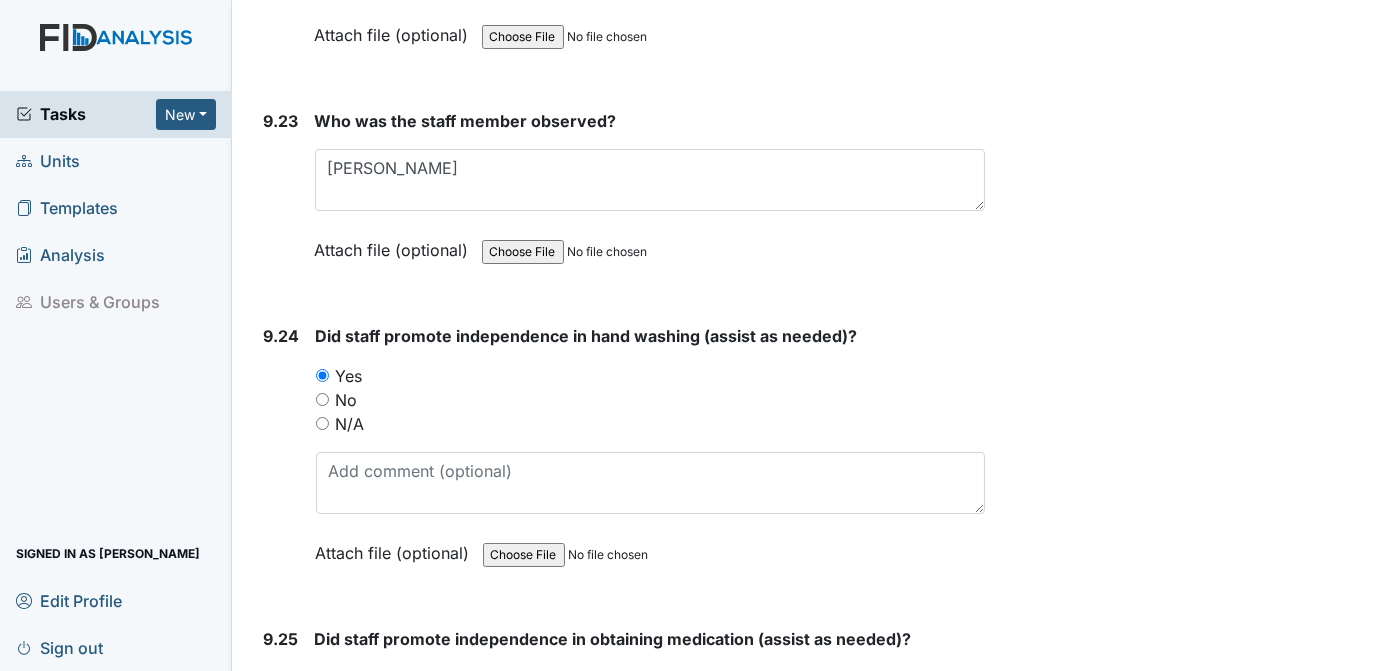 click on "Yes" at bounding box center (321, 678) 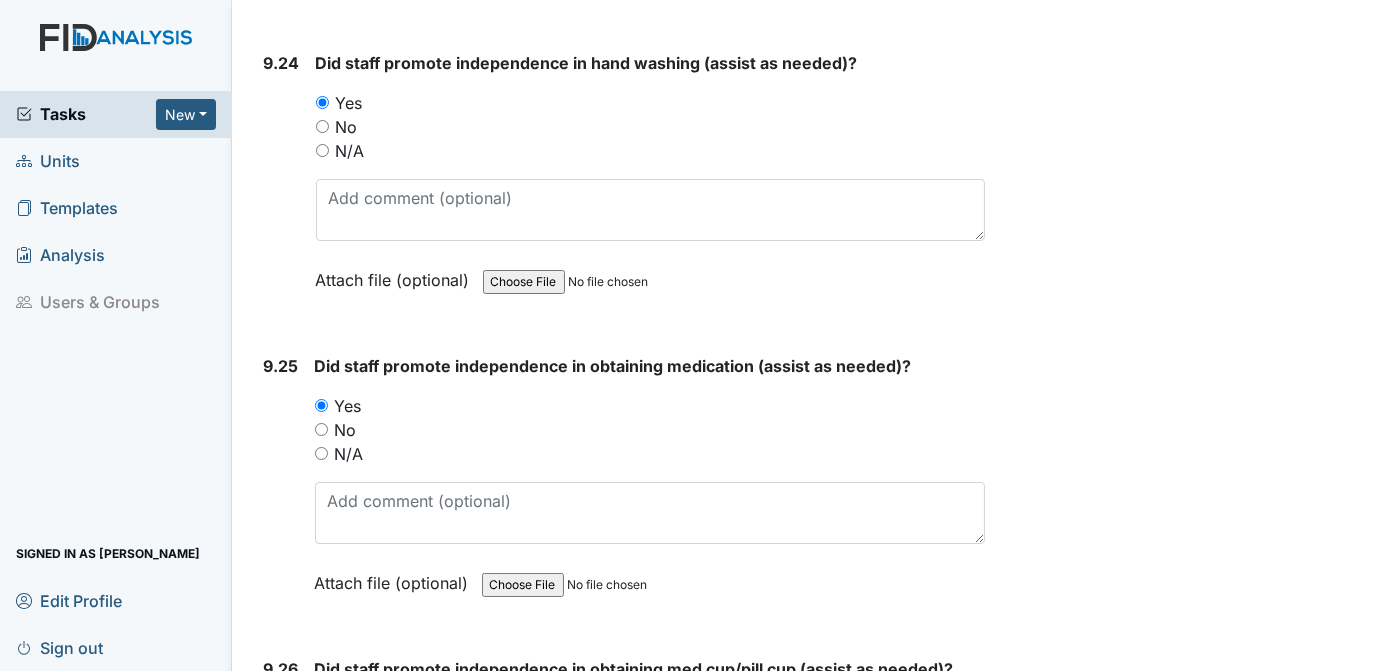 scroll, scrollTop: 29751, scrollLeft: 0, axis: vertical 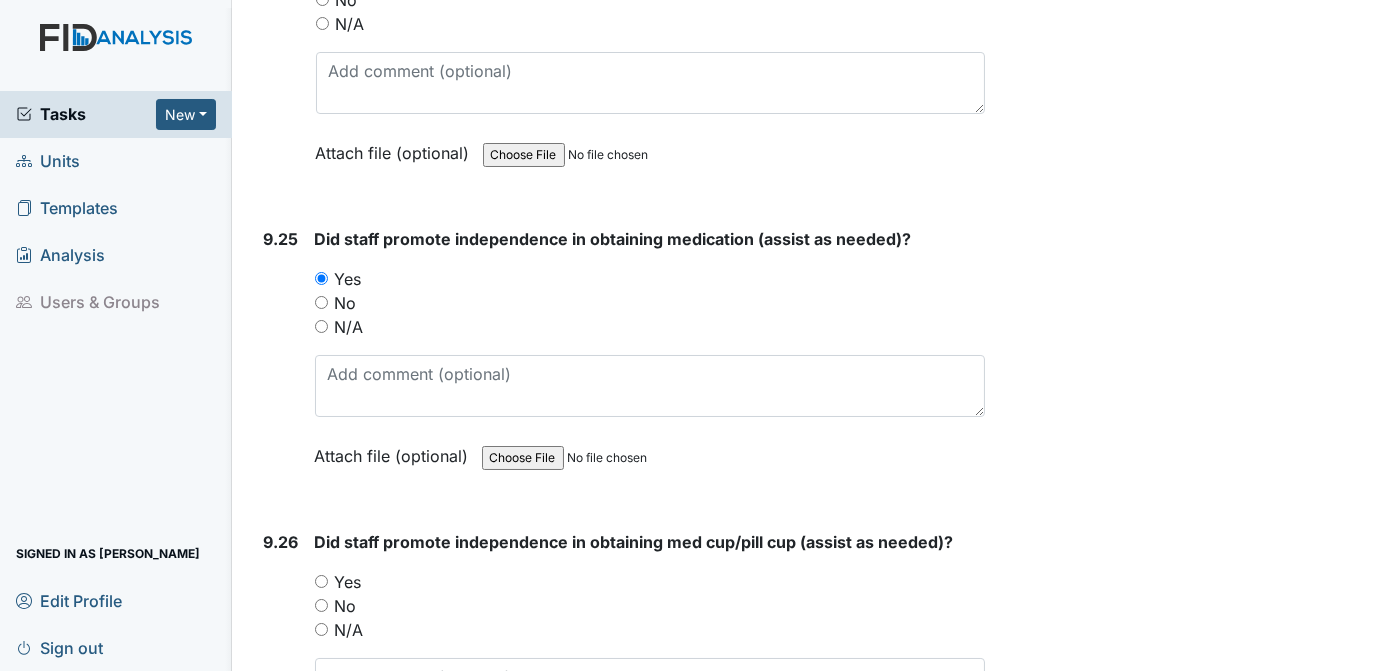 click on "Yes" at bounding box center [321, 581] 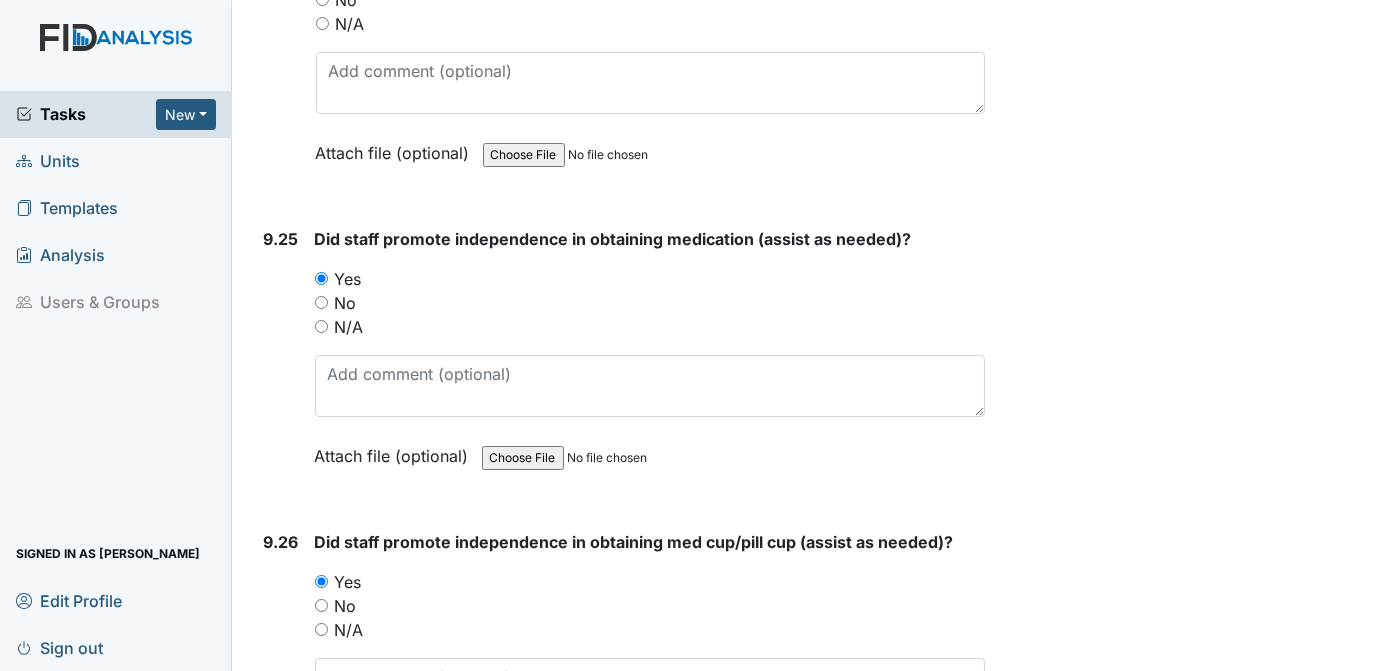 click on "Inspection:
Random Inspection for Afternoon
ID:
#00011232
Open
Autosaving...
Location:
[GEOGRAPHIC_DATA]
Assignee:
[PERSON_NAME]
Creator:
[PERSON_NAME]
Remediator:
Unit Managers
Approver:
Unit Managers
Created:
[DATE]
Due:
[DATE]
1. Staff Information
1.1
Upon arrival, were still actively involved in job duties?
You must select one of the below options.
Yes
No
N/A
Attach file (optional)
You can upload .pdf, .txt, .jpg, .jpeg, .png, .csv, .xls, or .doc files under 100MB.
1.2
Did staff communicate with coworkers appropriately?
You must select one of the below options.
Yes
No
N/A
1 STAFF
Attach file (optional)
You can upload .pdf, .txt, .jpg, .jpeg, .png, .csv, .xls, or .doc files under 100MB.
1.3" at bounding box center (621, -11549) 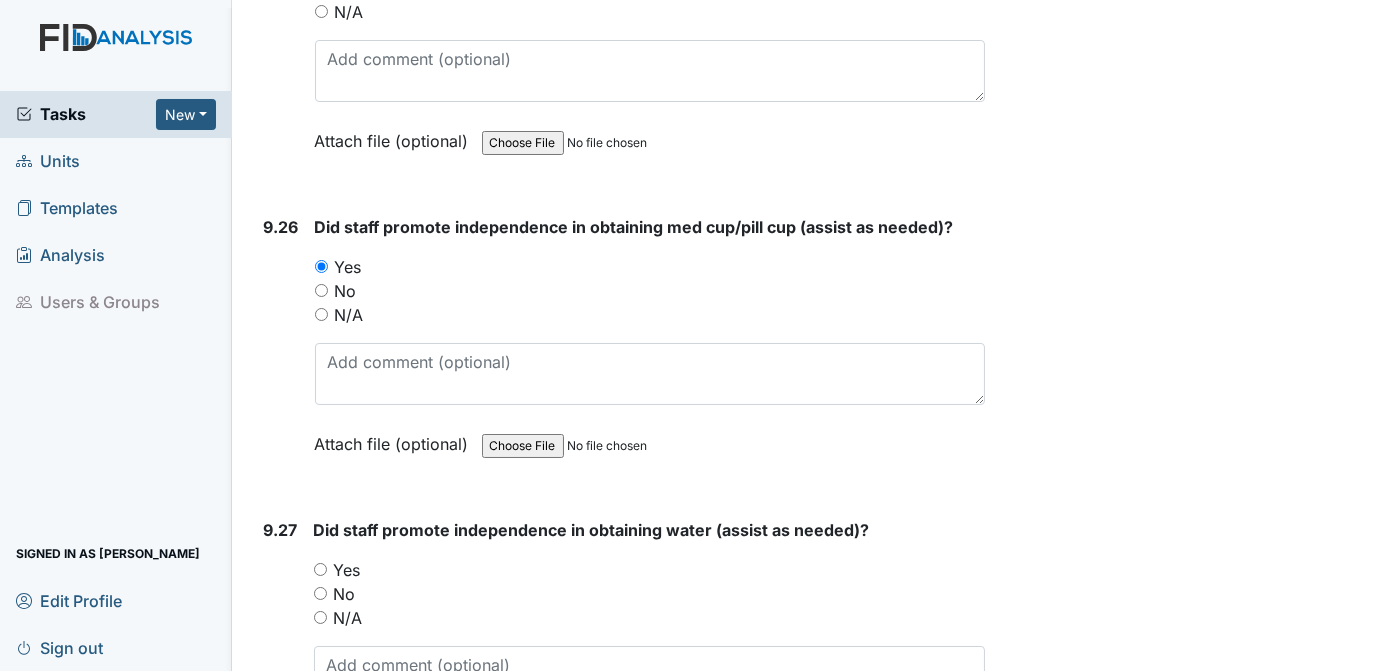 scroll, scrollTop: 30108, scrollLeft: 0, axis: vertical 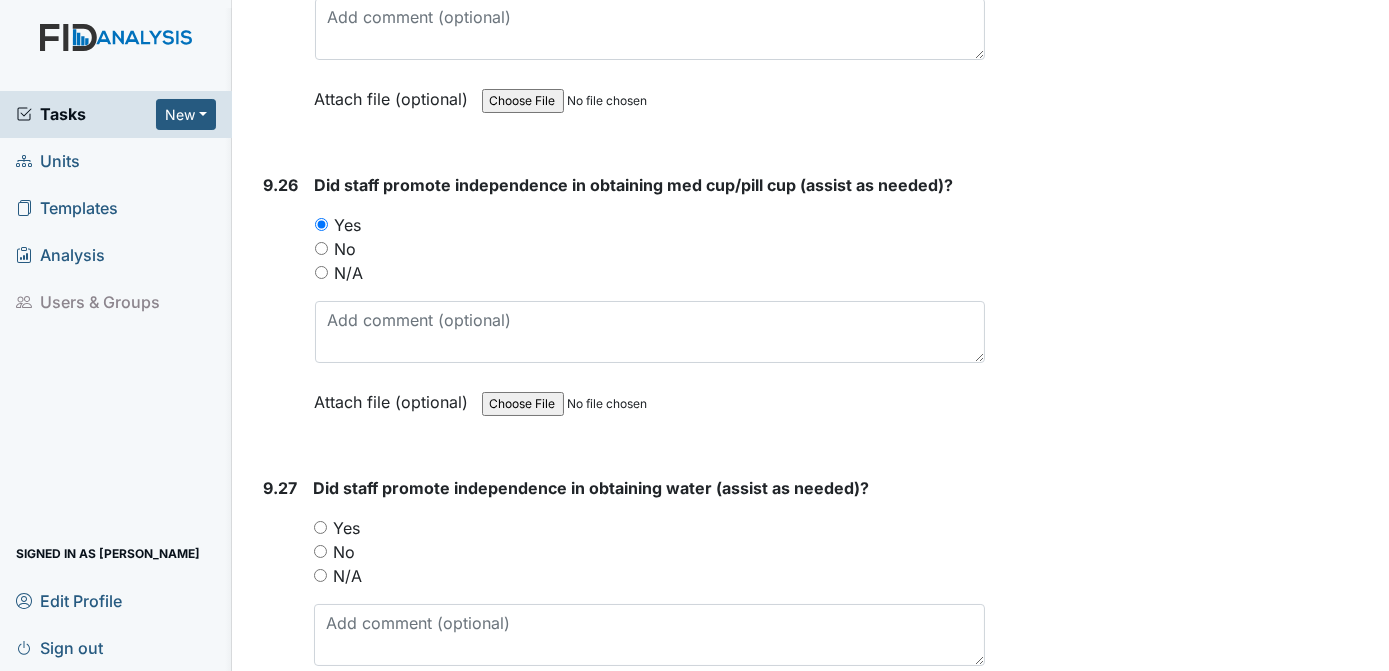 click on "Yes" at bounding box center (320, 527) 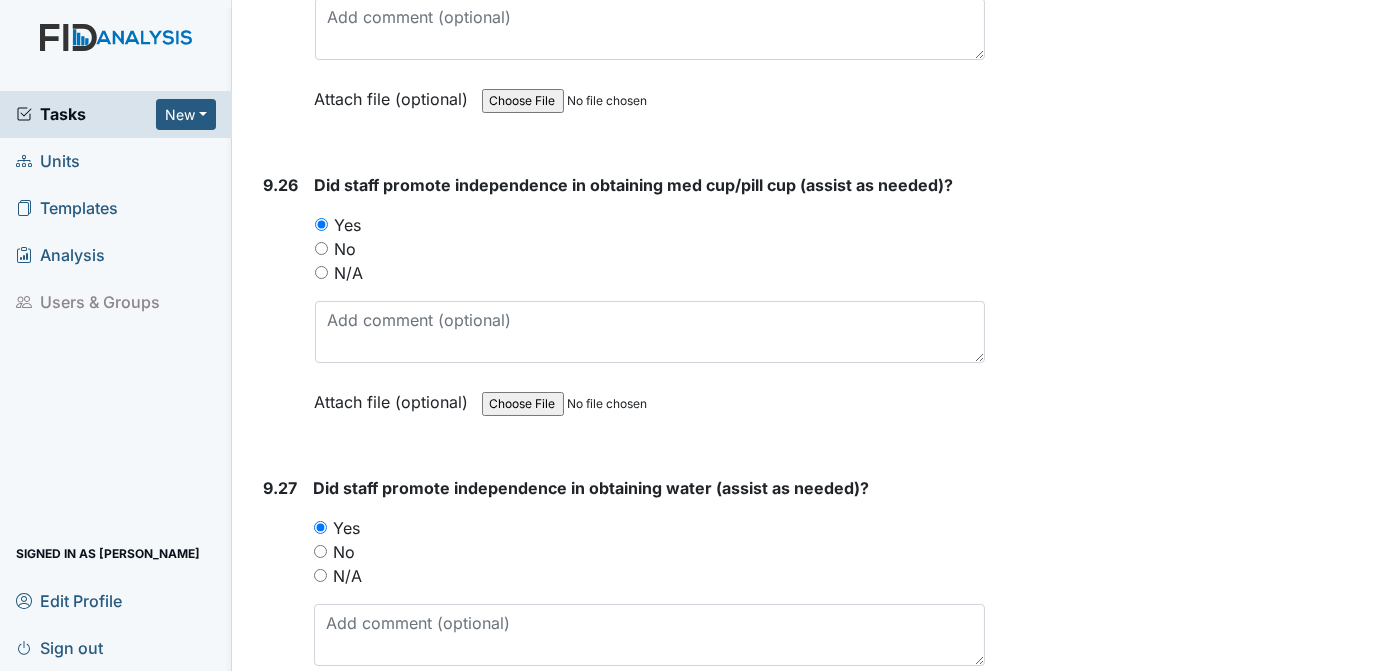 click on "Yes" at bounding box center [321, 854] 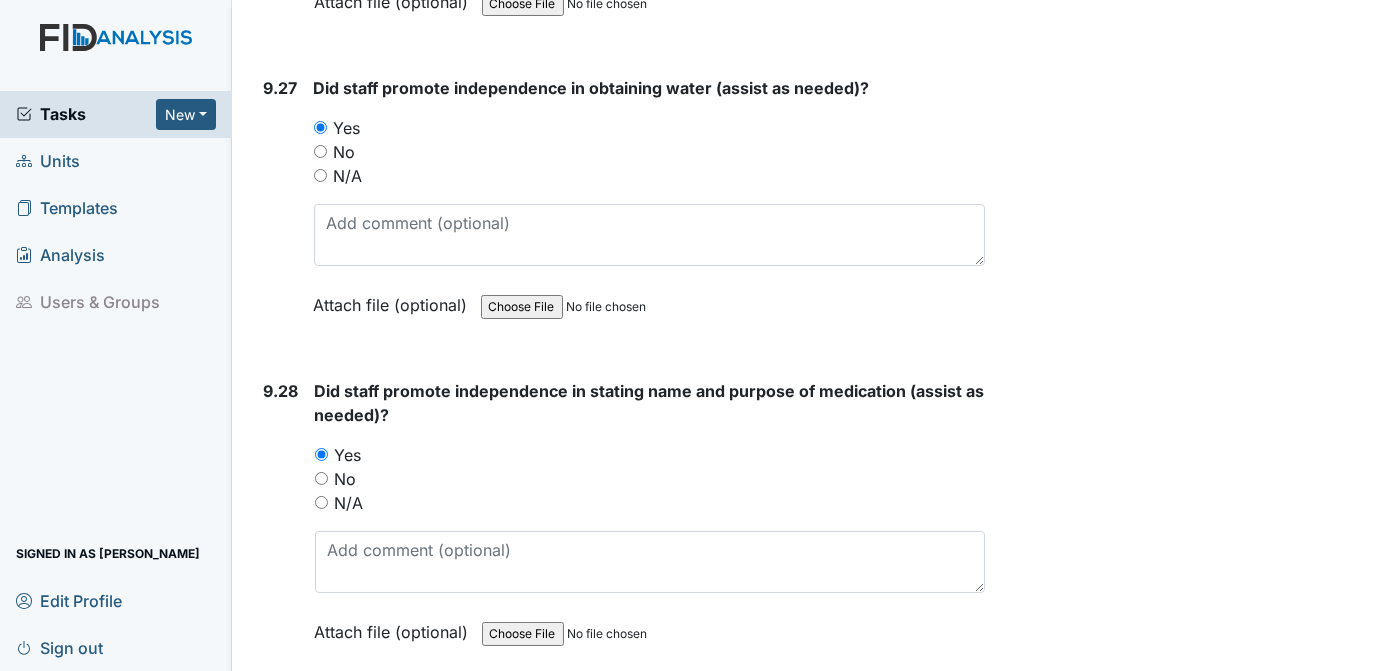 scroll, scrollTop: 30550, scrollLeft: 0, axis: vertical 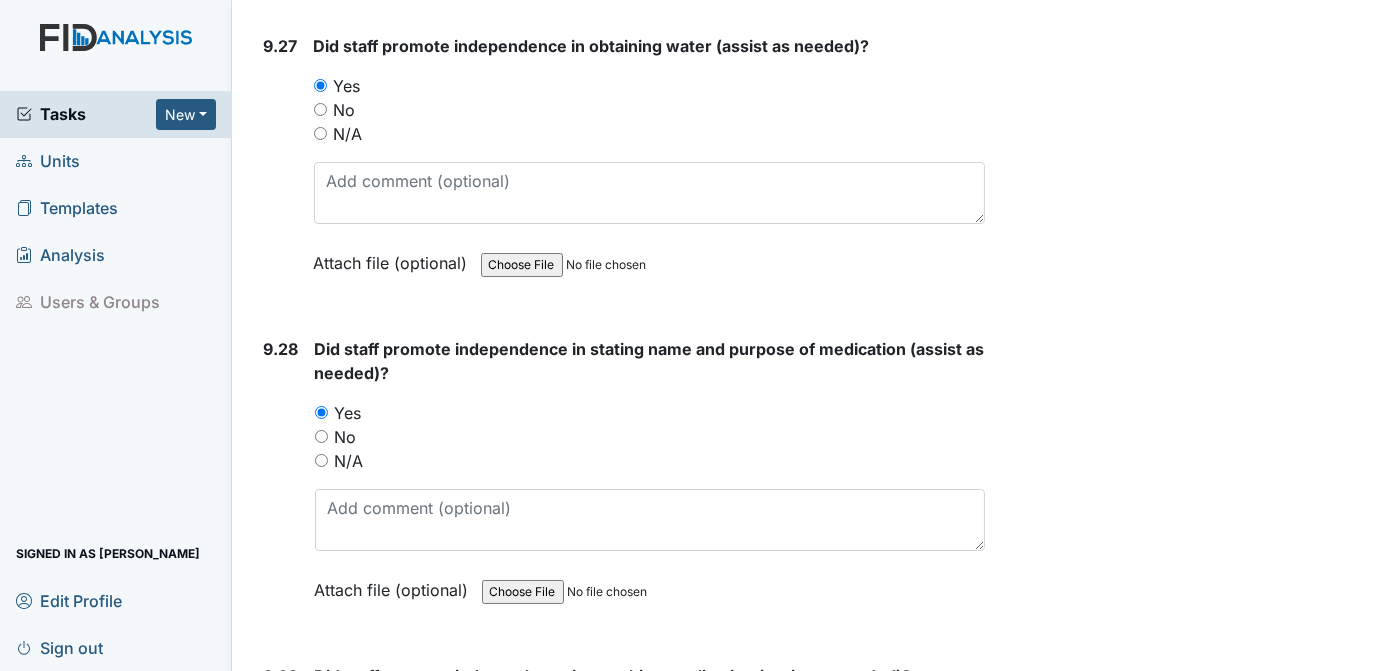 click on "Yes" at bounding box center (321, 715) 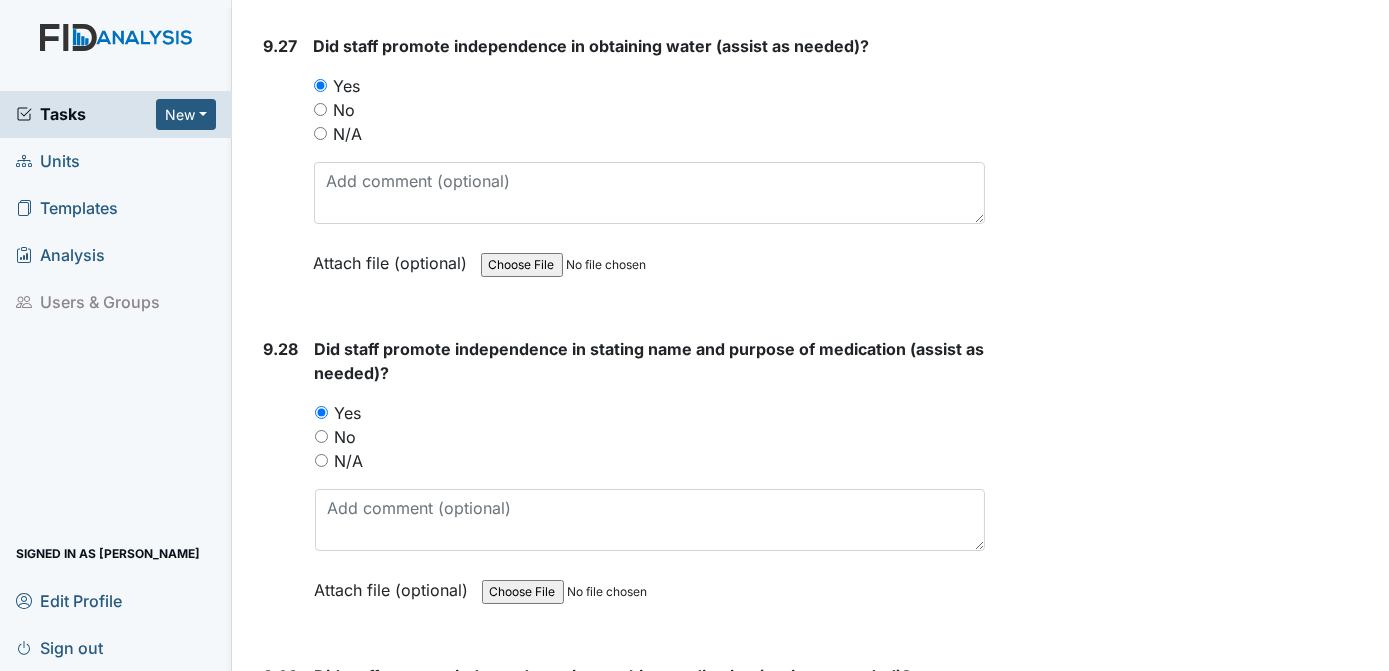 click on "Archive Task
×
Are you sure you want to archive this task? It will appear as incomplete on reports.
Archive
Delete Task
×
Are you sure you want to delete this task?
[GEOGRAPHIC_DATA]
Save
[PERSON_NAME] assigned on [DATE]." at bounding box center (1190, -12348) 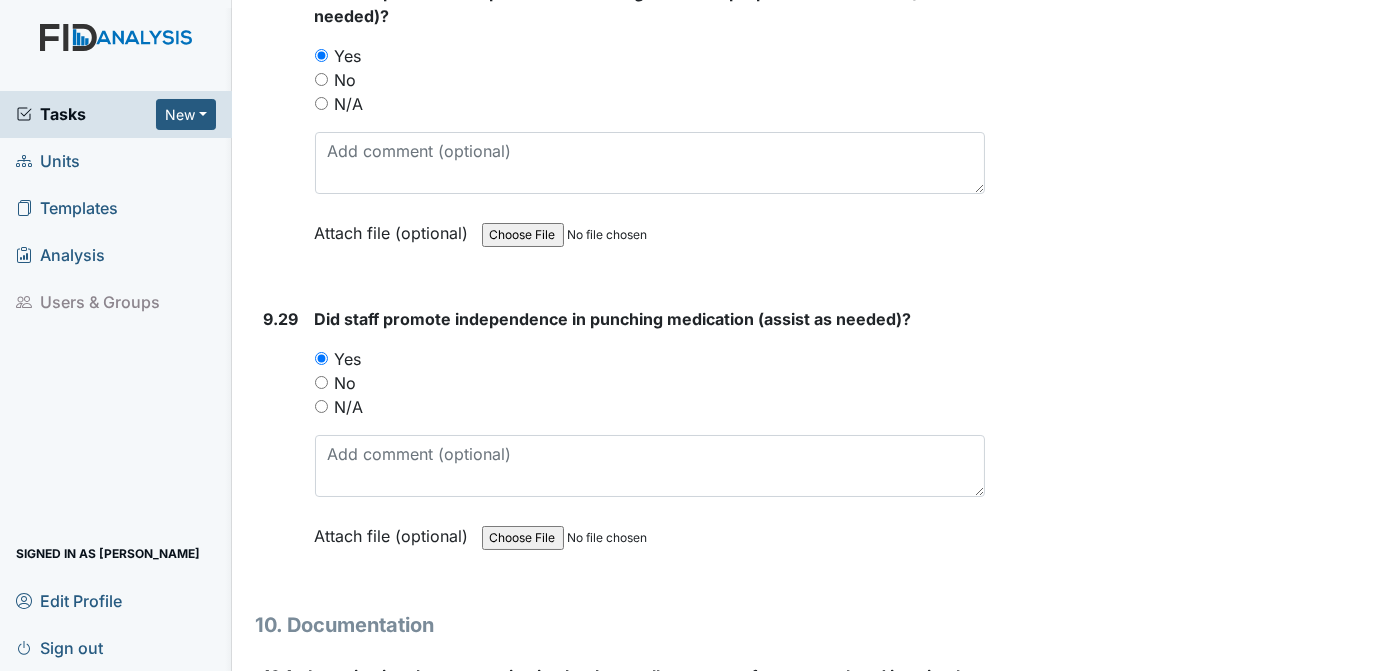 scroll, scrollTop: 30949, scrollLeft: 0, axis: vertical 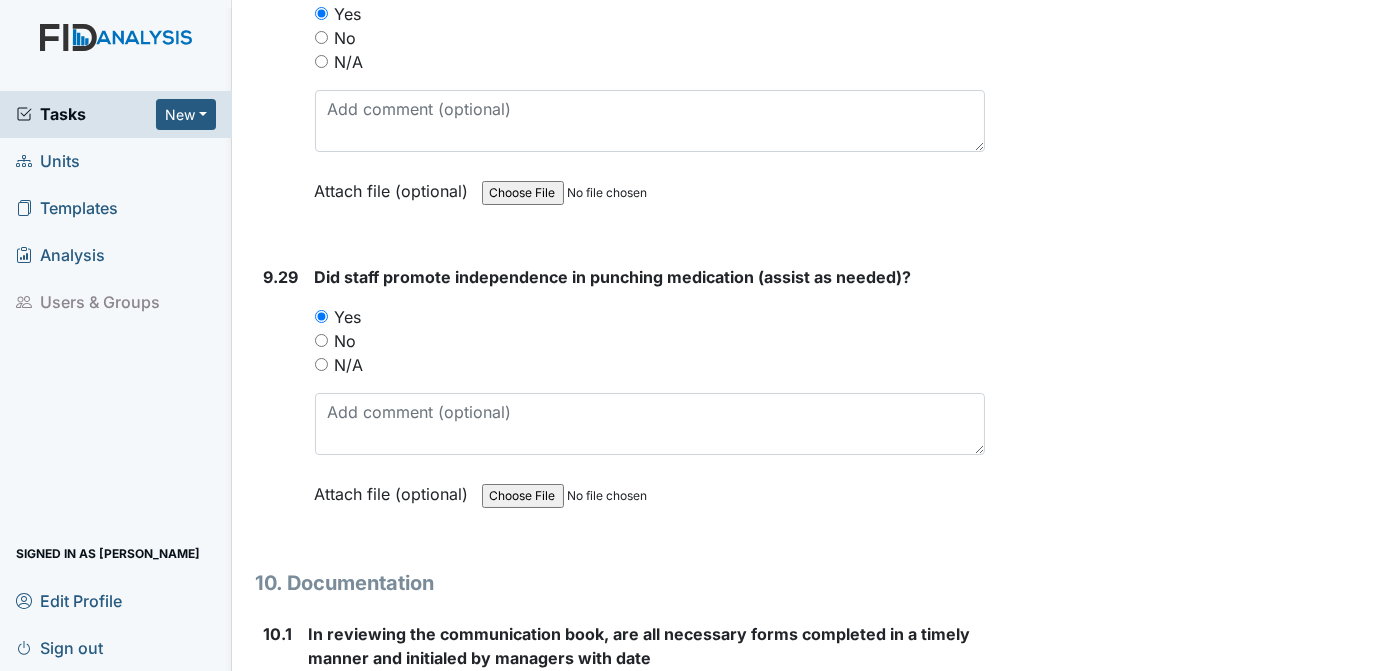 click on "Yes" at bounding box center (315, 697) 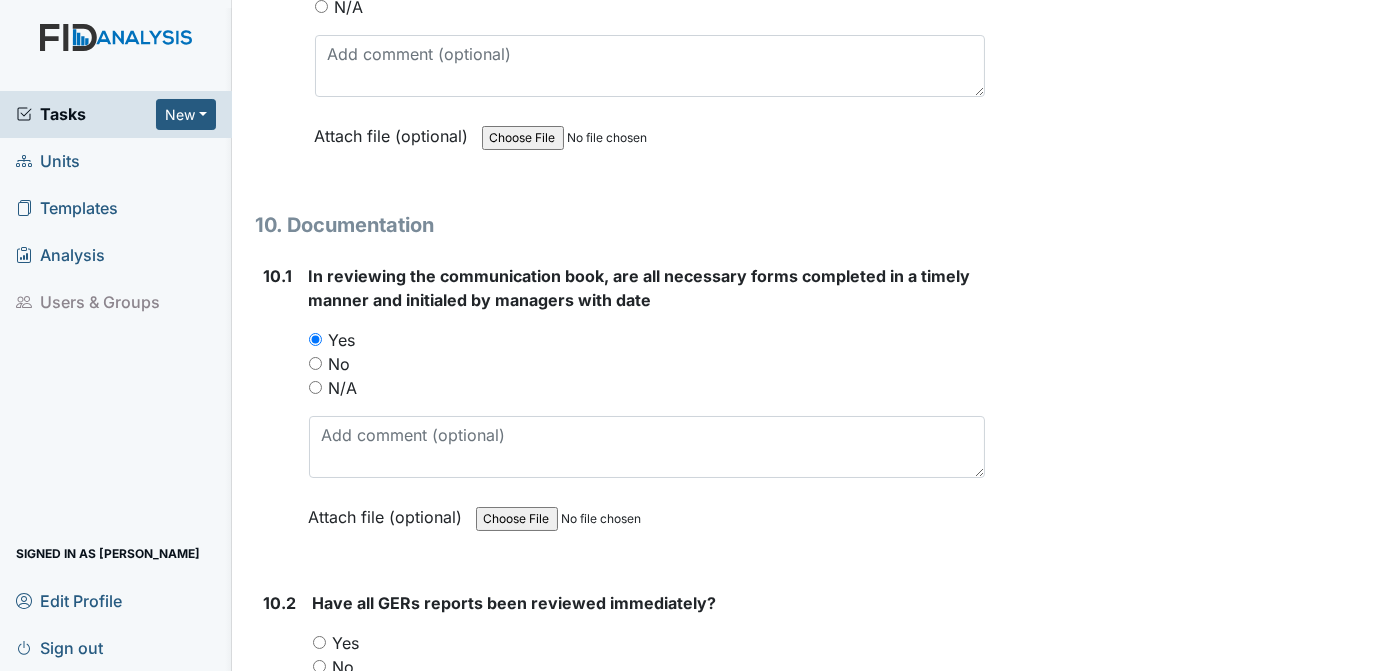 scroll, scrollTop: 31349, scrollLeft: 0, axis: vertical 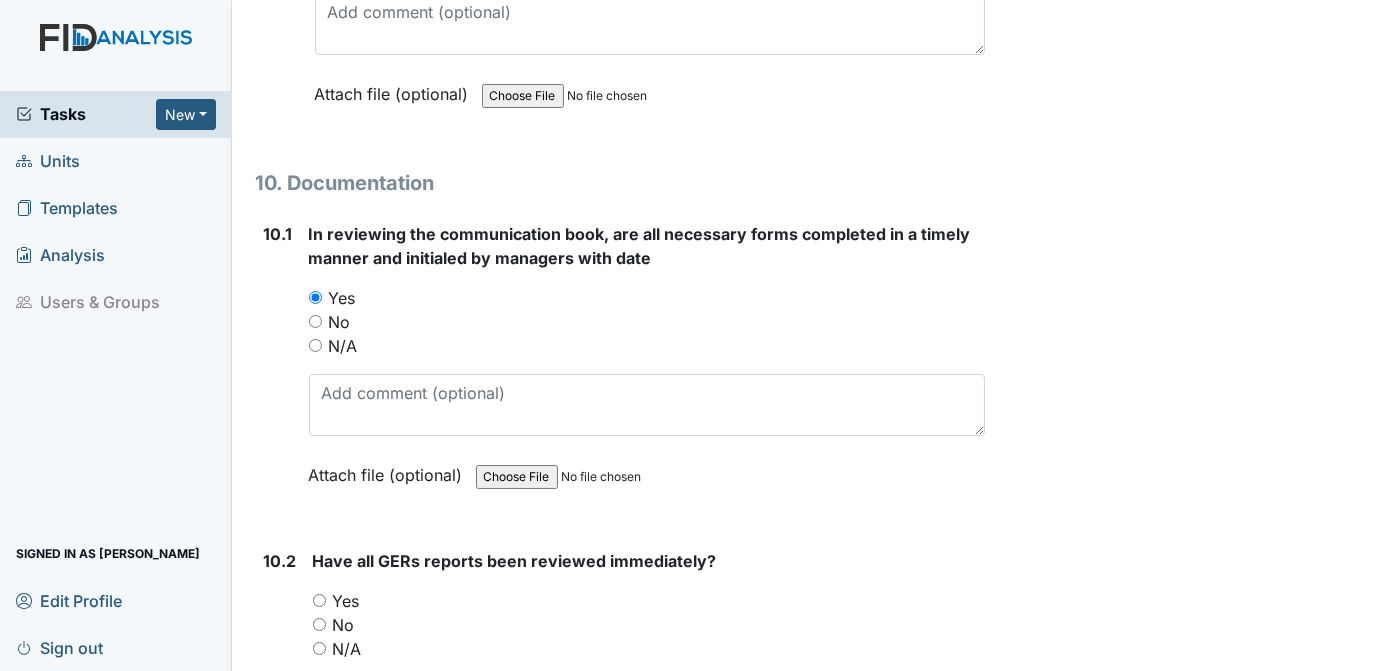 click on "Yes" at bounding box center [319, 600] 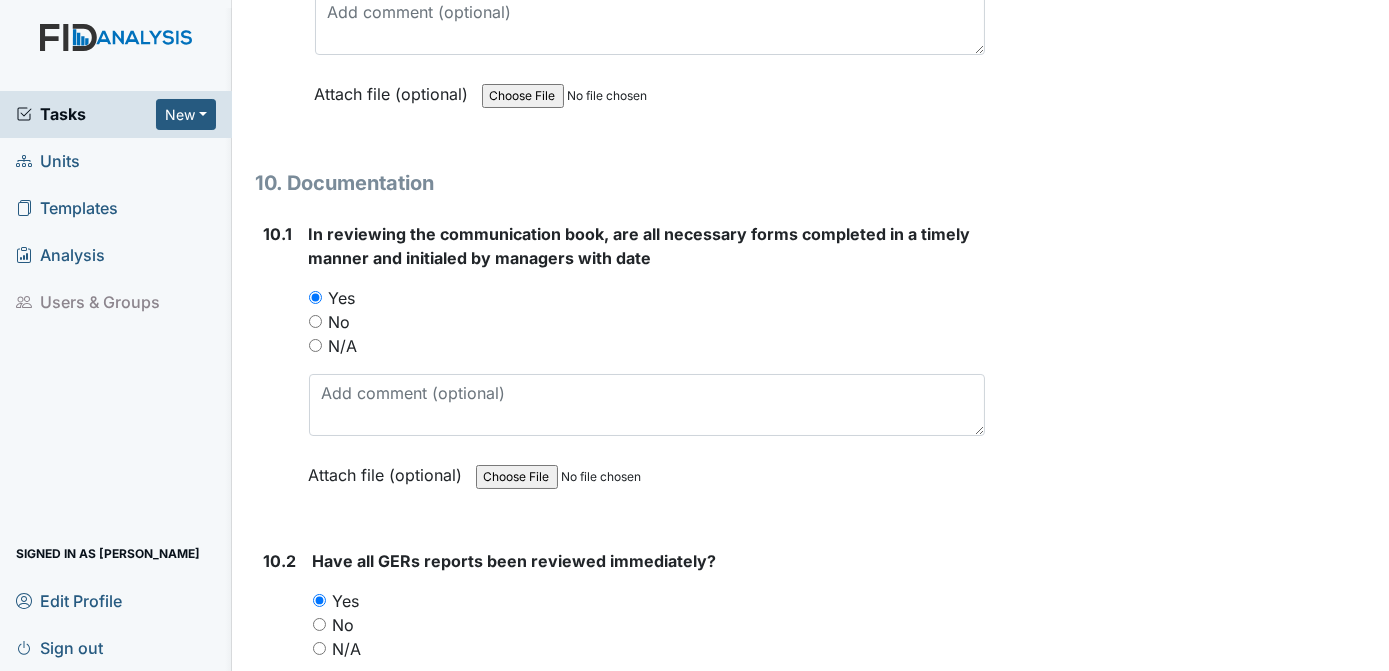 click on "Archive Task
×
Are you sure you want to archive this task? It will appear as incomplete on reports.
Archive
Delete Task
×
Are you sure you want to delete this task?
[GEOGRAPHIC_DATA]
Save
[PERSON_NAME] assigned on [DATE]." at bounding box center [1190, -13147] 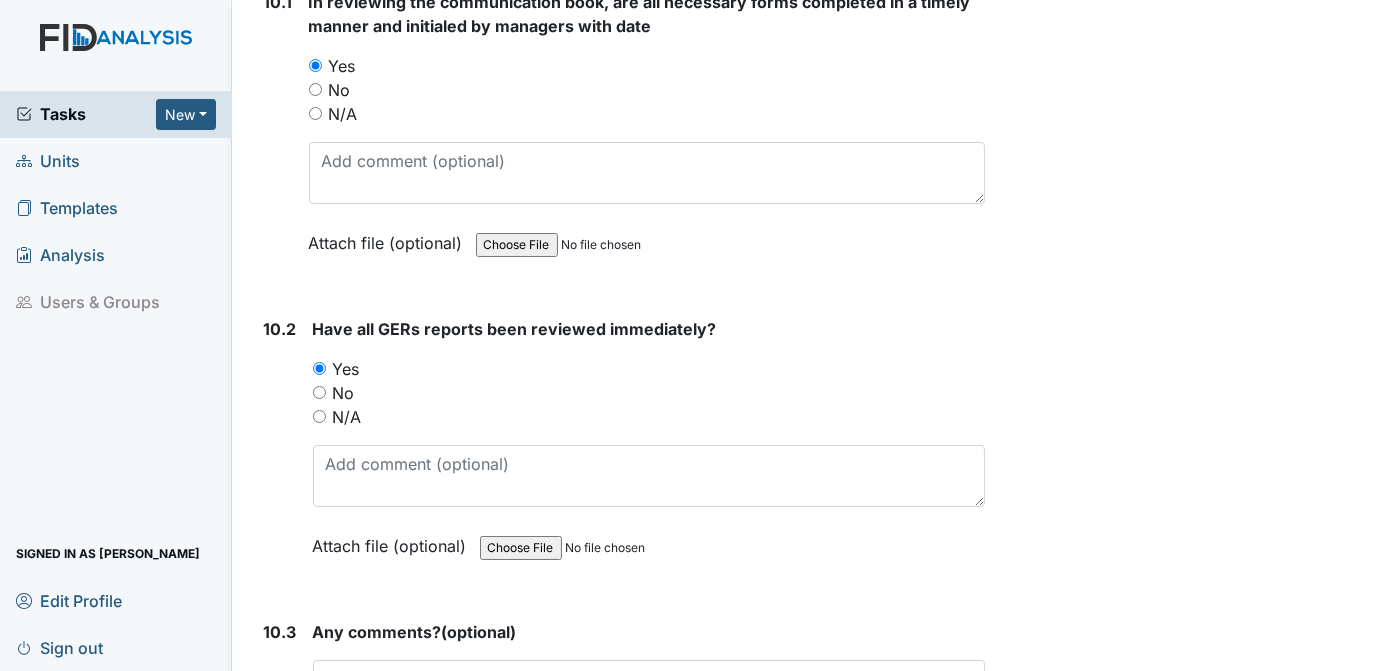 scroll, scrollTop: 31706, scrollLeft: 0, axis: vertical 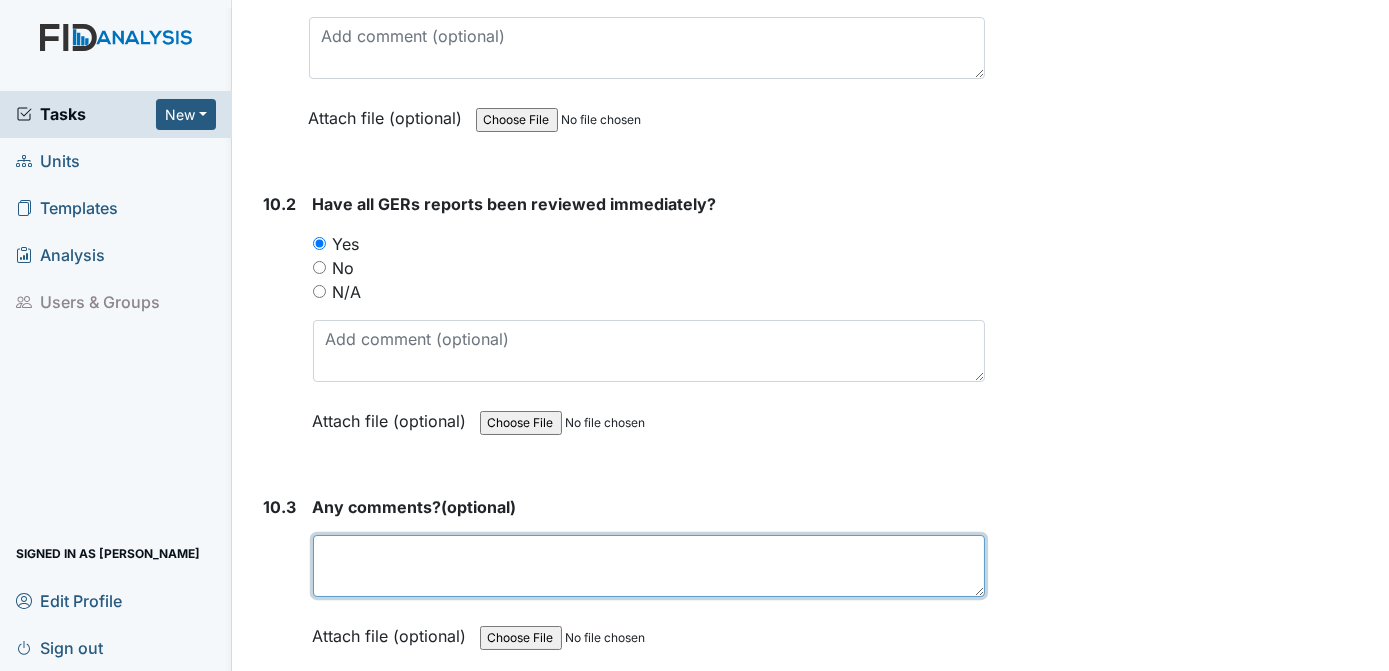 click at bounding box center (649, 566) 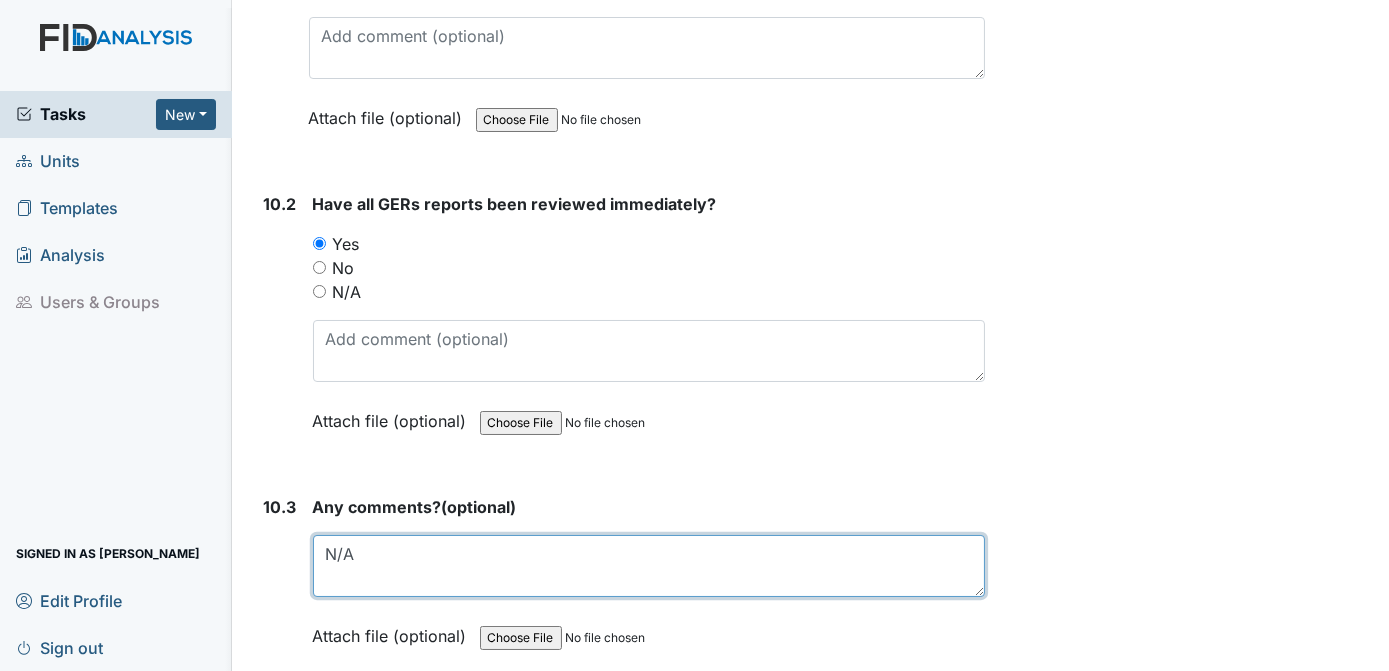 type on "N/A" 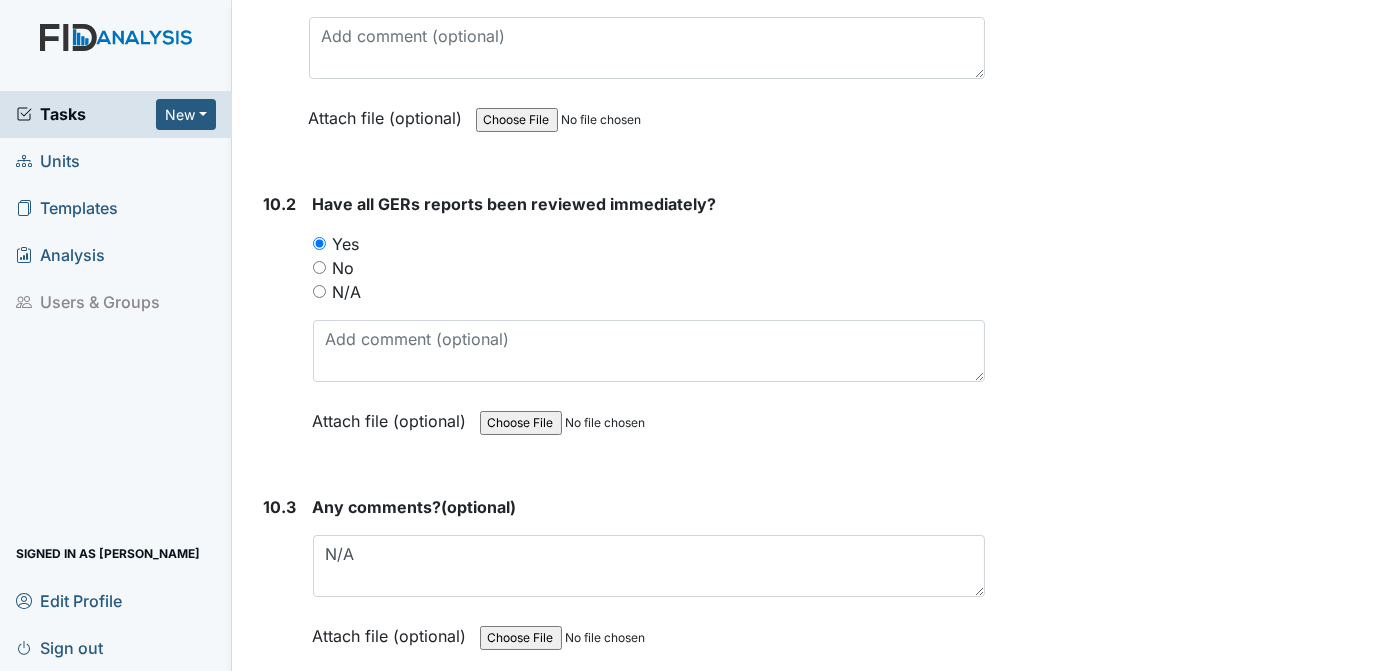 click on "Yes" at bounding box center (311, 815) 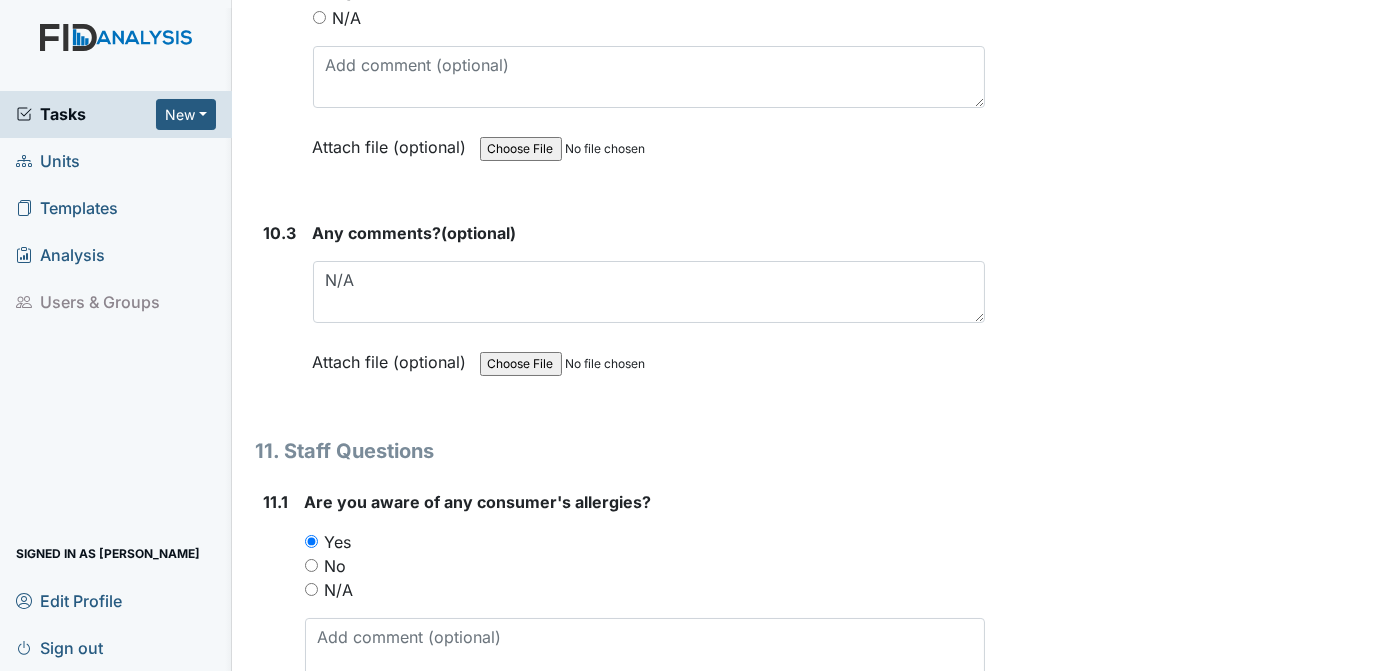 scroll, scrollTop: 32022, scrollLeft: 0, axis: vertical 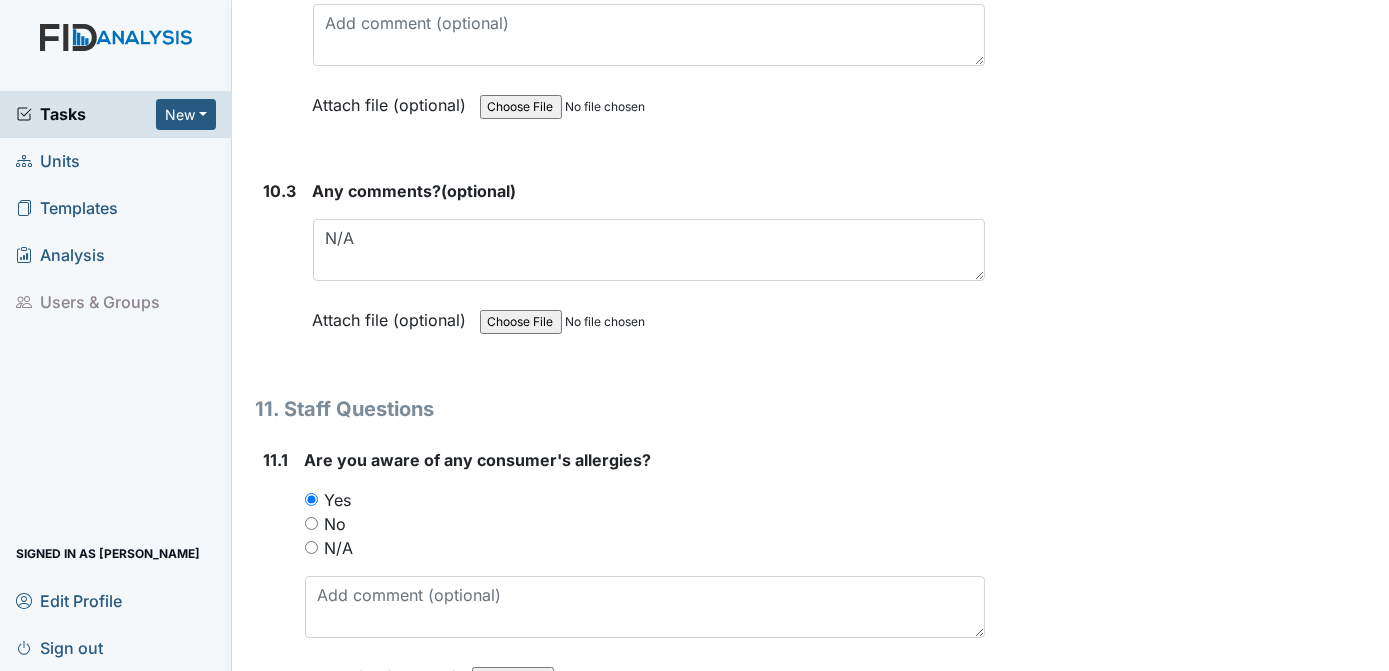 click at bounding box center [647, 822] 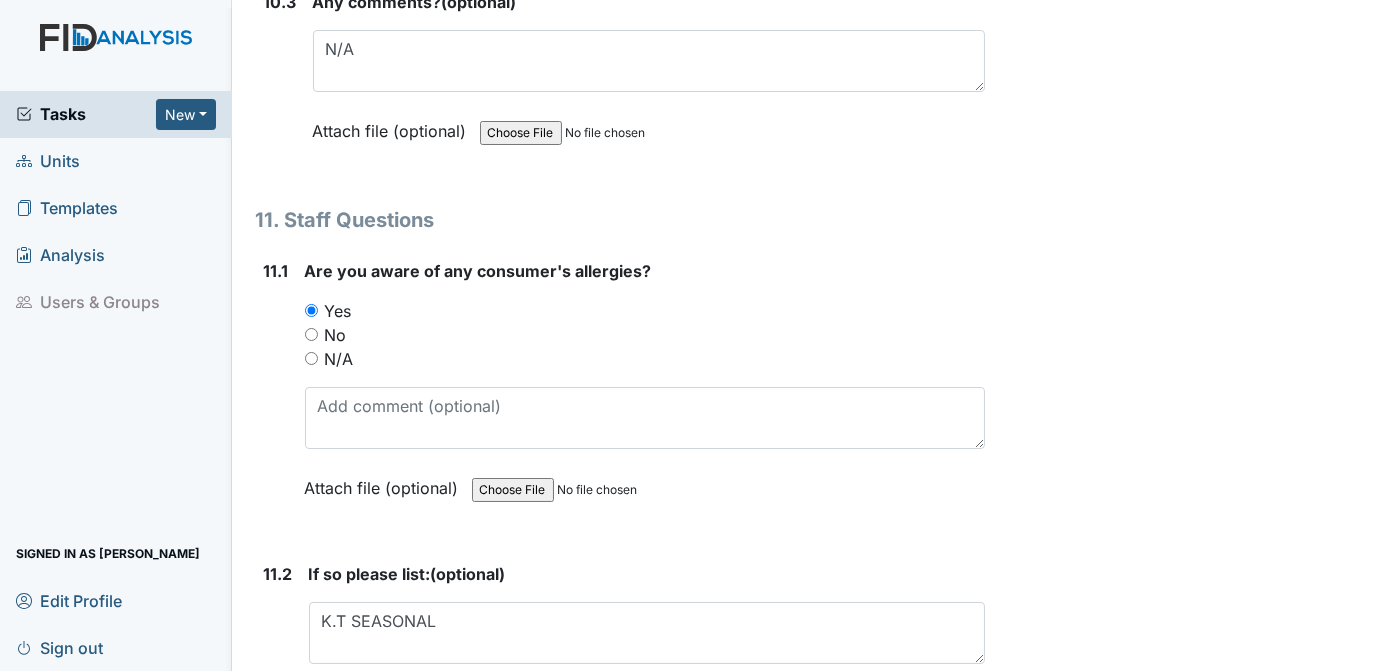 scroll, scrollTop: 32338, scrollLeft: 0, axis: vertical 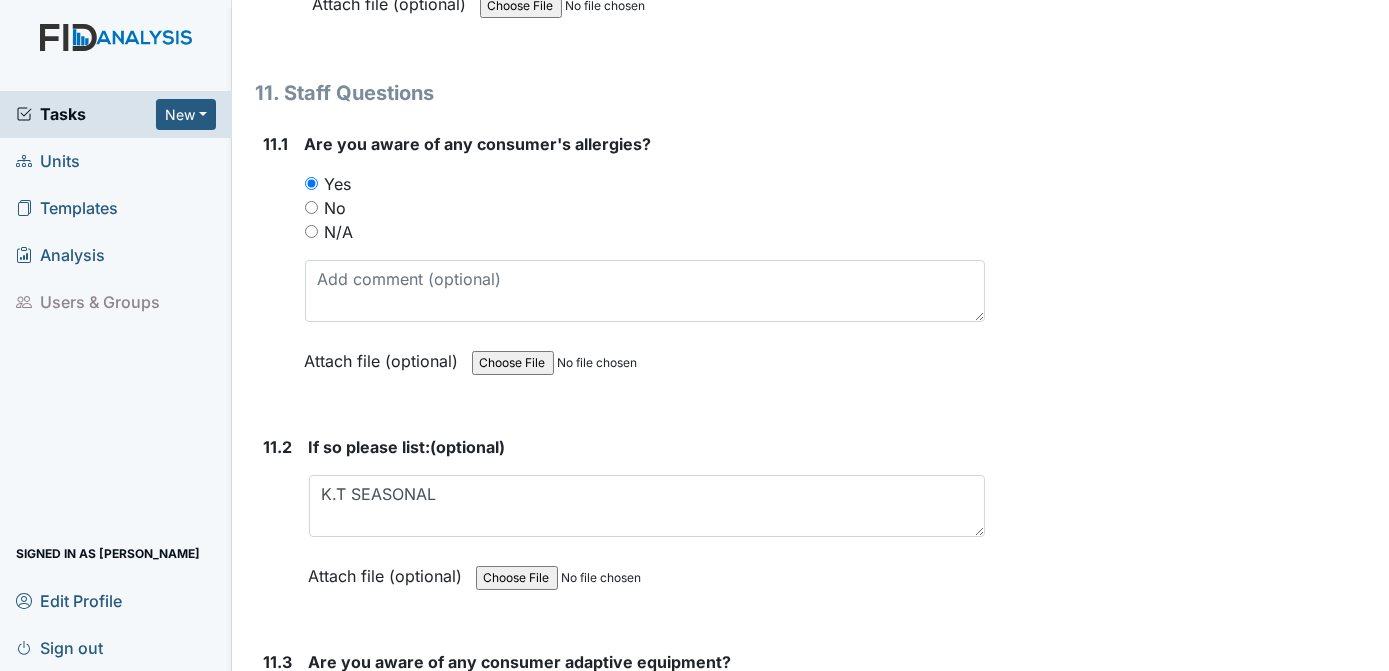 click on "Yes" at bounding box center [315, 701] 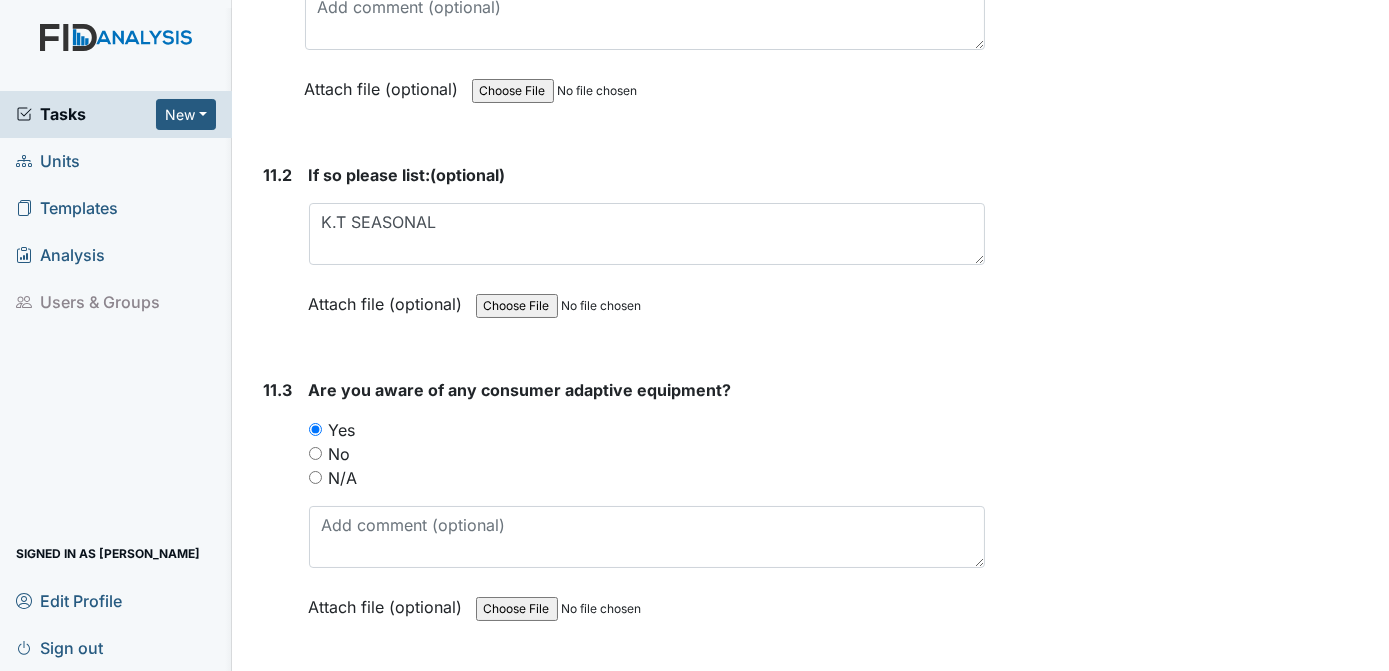 scroll, scrollTop: 32653, scrollLeft: 0, axis: vertical 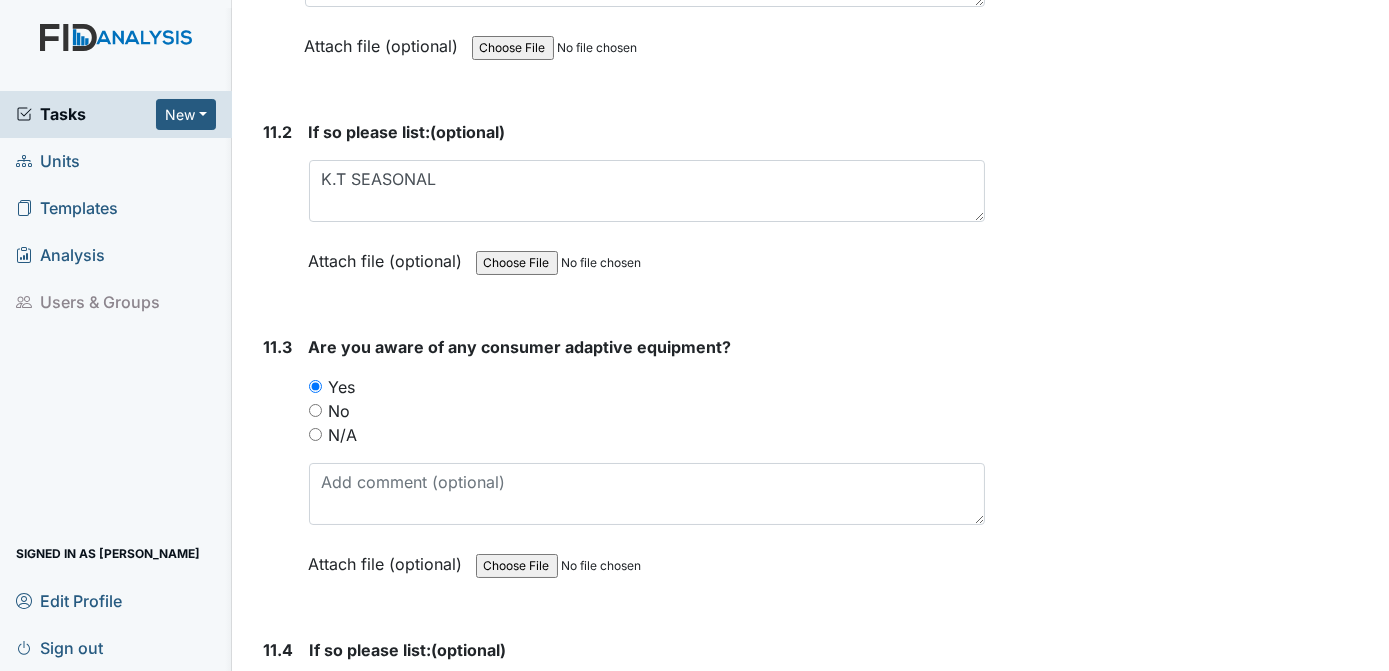 click at bounding box center [648, 709] 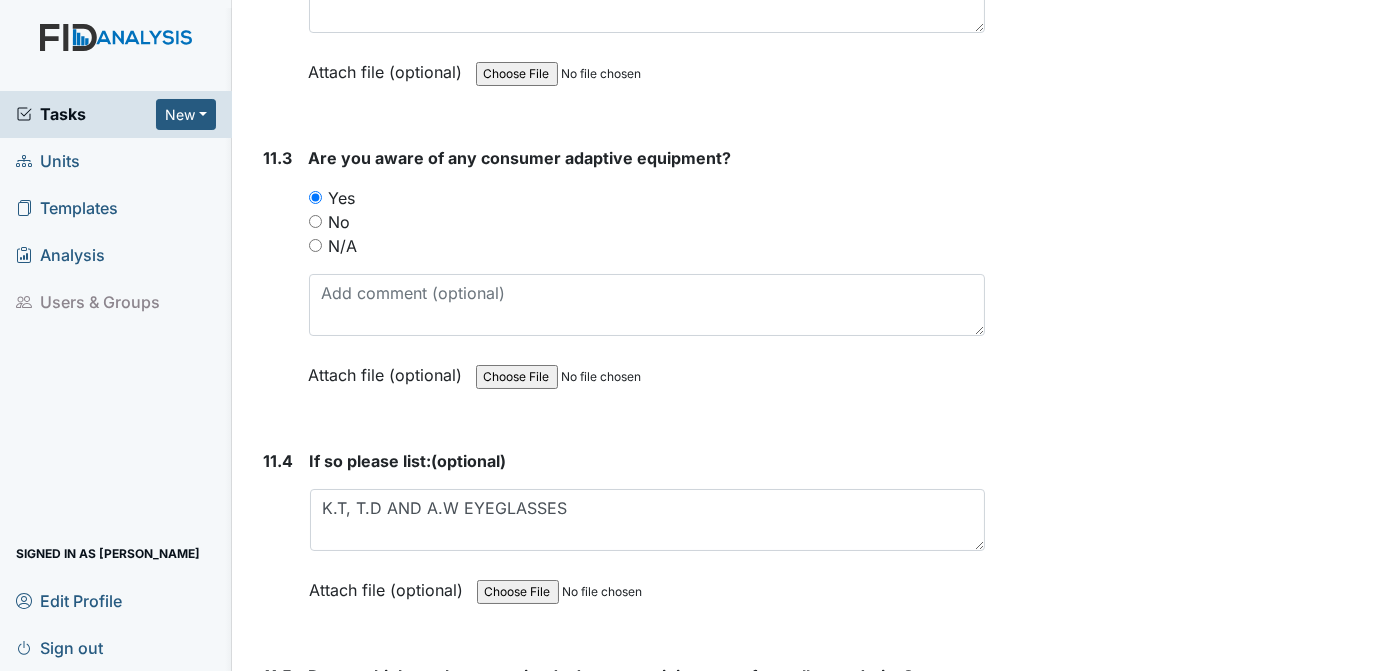 scroll, scrollTop: 32884, scrollLeft: 0, axis: vertical 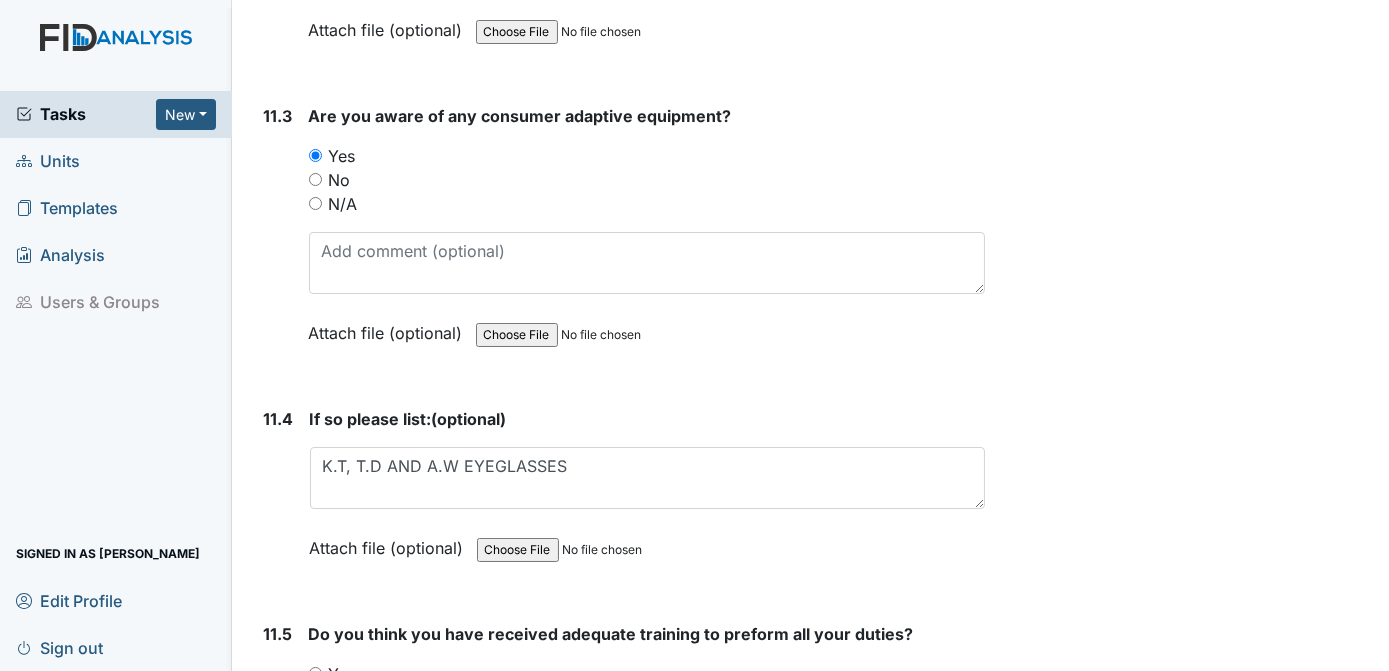 click on "Yes" at bounding box center (315, 673) 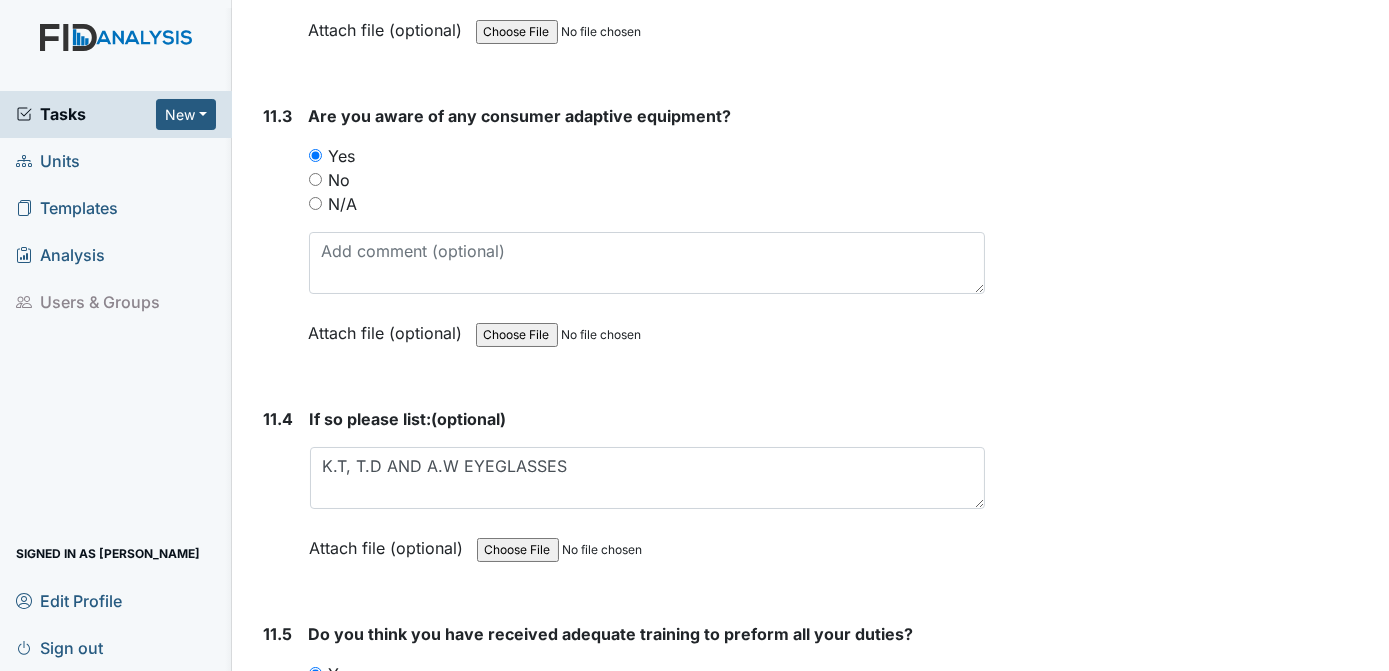 click on "Archive Task
×
Are you sure you want to archive this task? It will appear as incomplete on reports.
Archive
Delete Task
×
Are you sure you want to delete this task?
[GEOGRAPHIC_DATA]
Save
[PERSON_NAME] assigned on [DATE]." at bounding box center [1190, -14682] 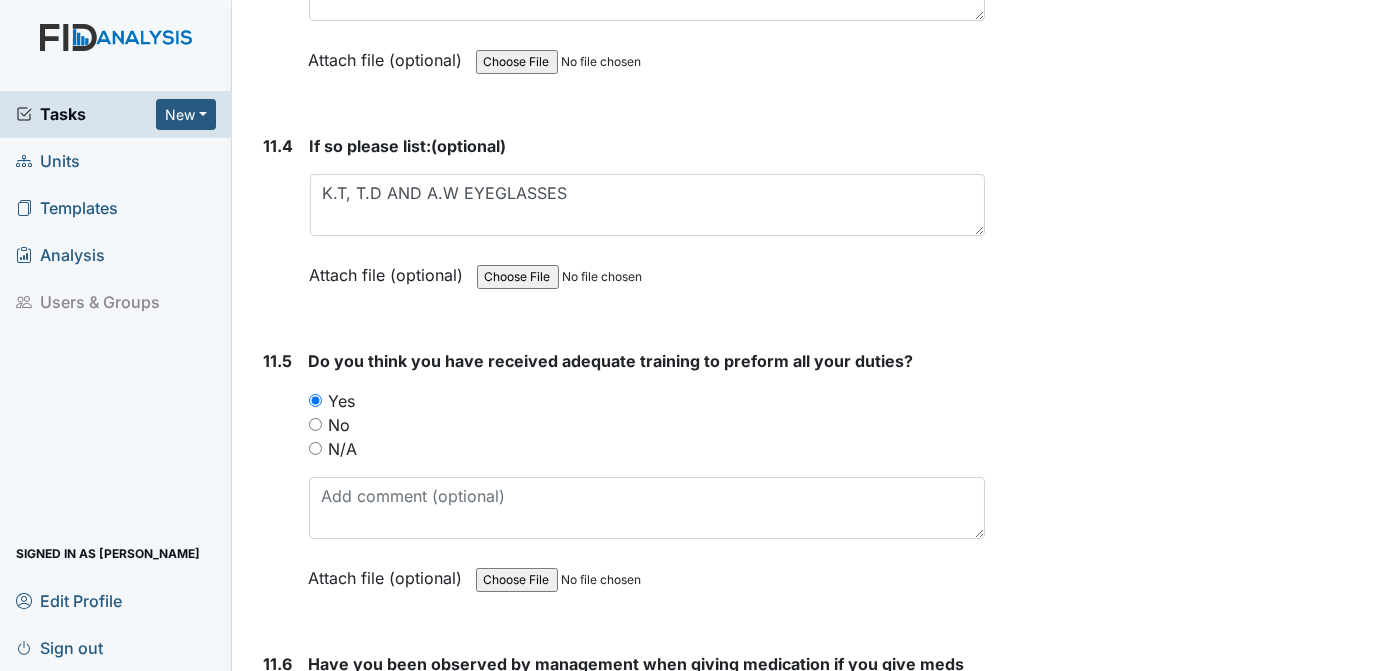 scroll, scrollTop: 33242, scrollLeft: 0, axis: vertical 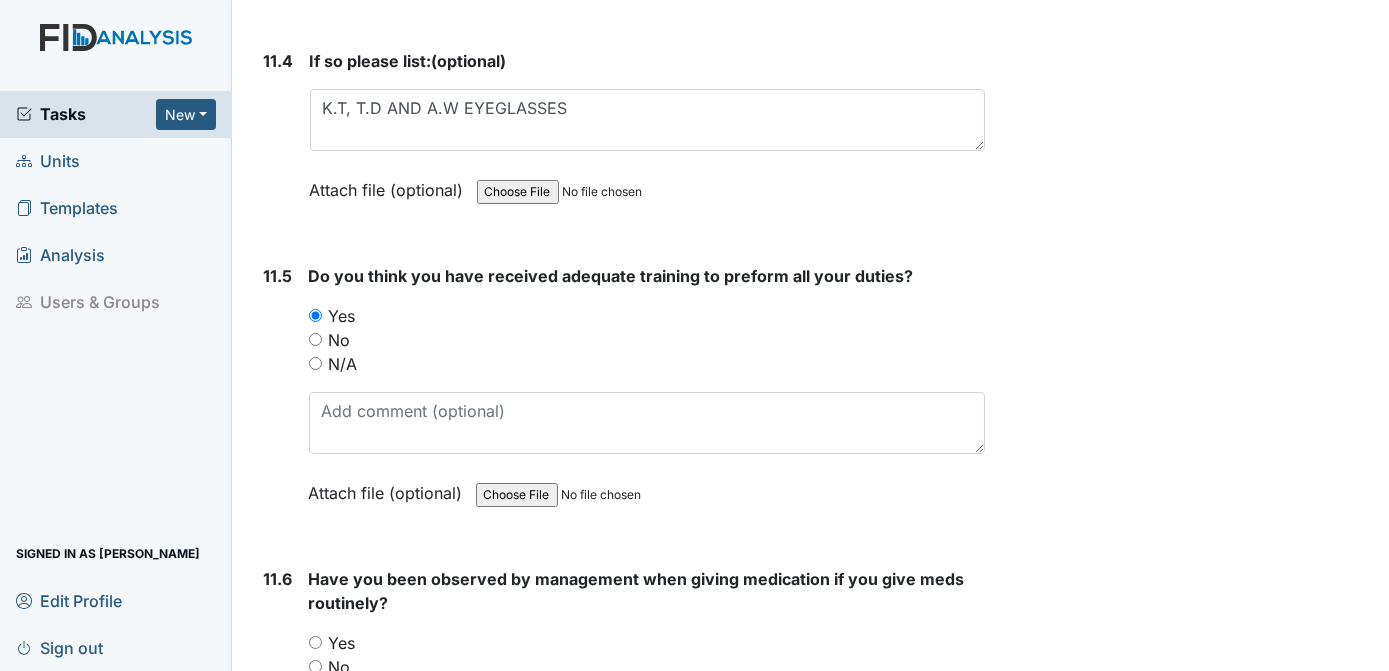 click on "Yes" at bounding box center (315, 642) 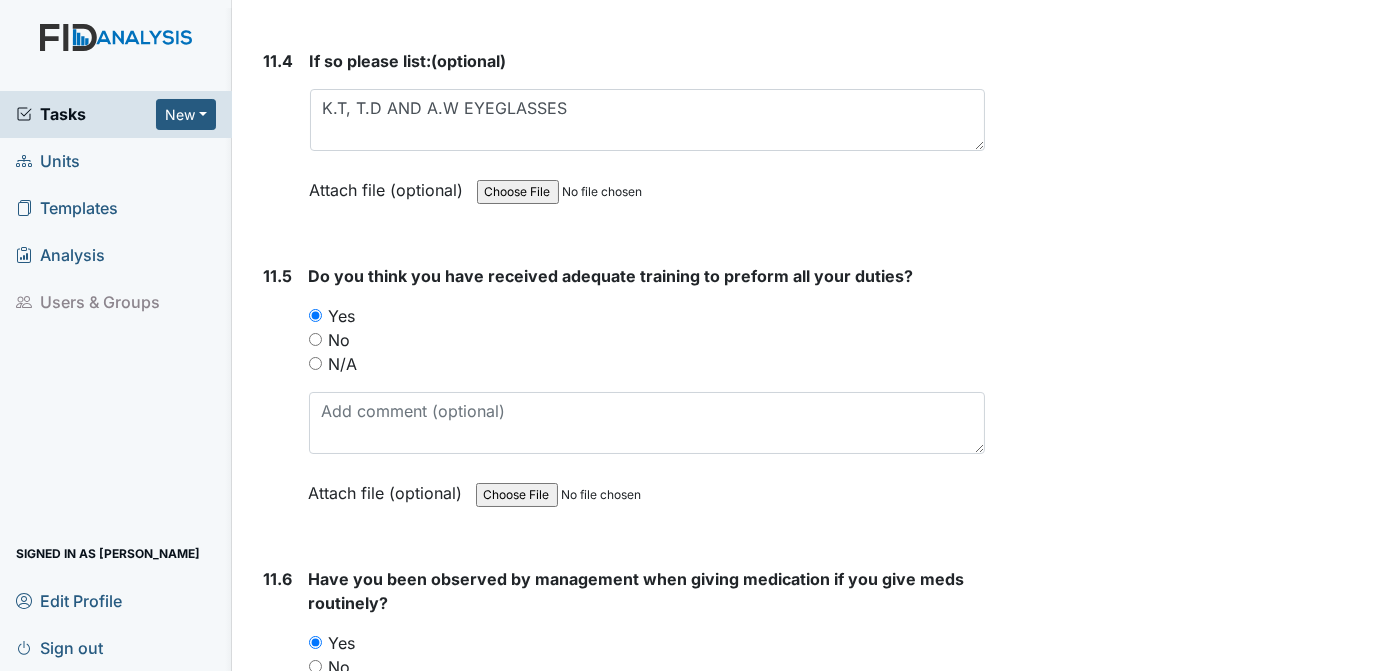 click on "Archive Task
×
Are you sure you want to archive this task? It will appear as incomplete on reports.
Archive
Delete Task
×
Are you sure you want to delete this task?
[GEOGRAPHIC_DATA]
Save
[PERSON_NAME] assigned on [DATE]." at bounding box center [1190, -15040] 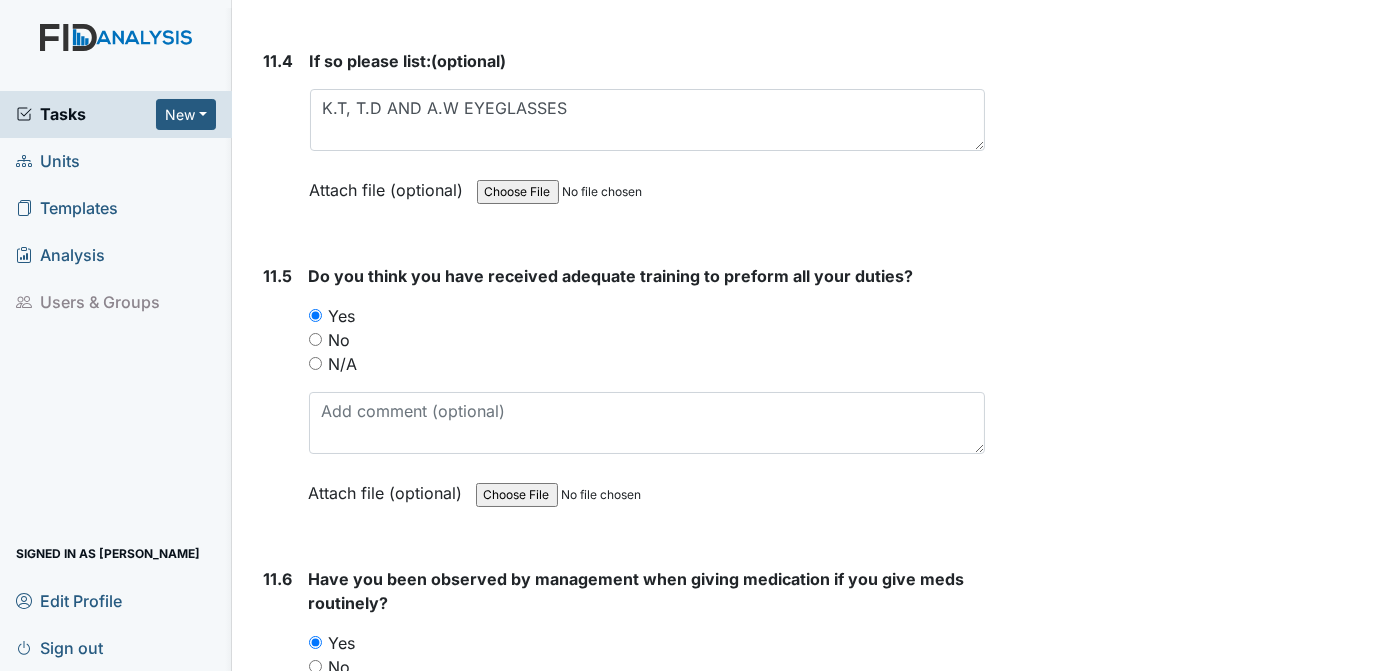 click on "Archive Task
×
Are you sure you want to archive this task? It will appear as incomplete on reports.
Archive
Delete Task
×
Are you sure you want to delete this task?
[GEOGRAPHIC_DATA]
Save
[PERSON_NAME] assigned on [DATE]." at bounding box center (1190, -15040) 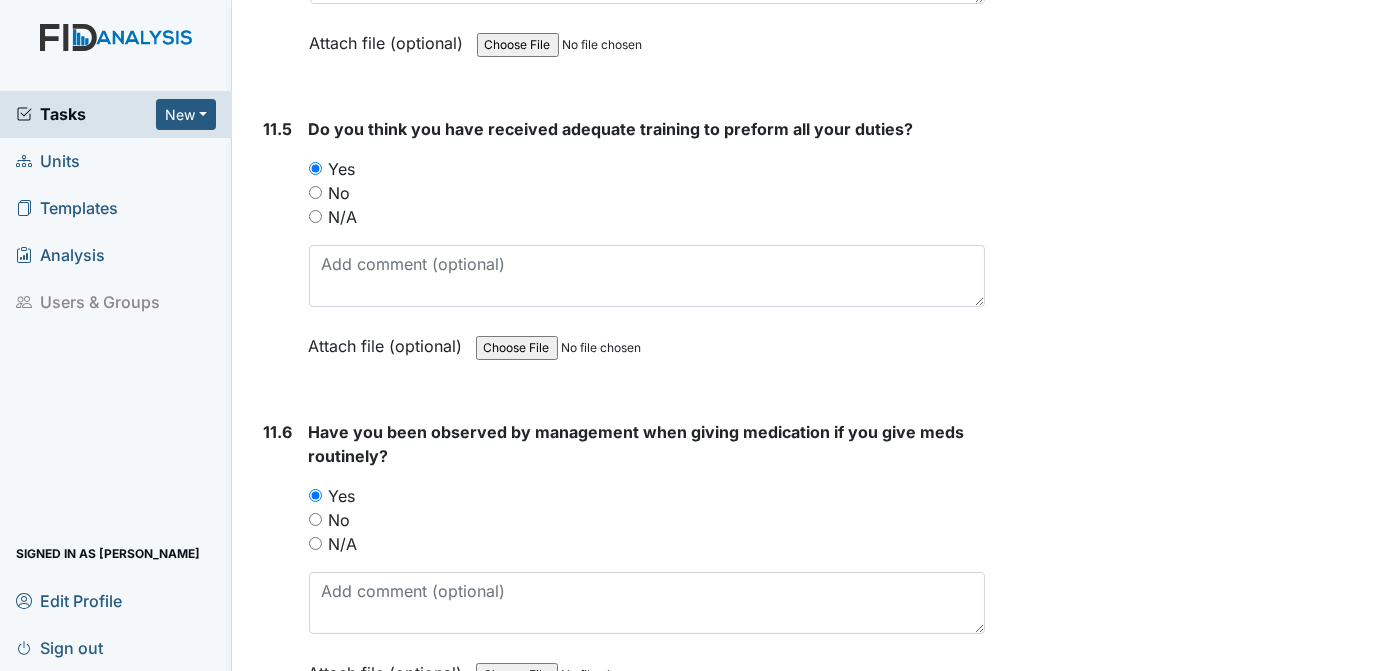 scroll, scrollTop: 33431, scrollLeft: 0, axis: vertical 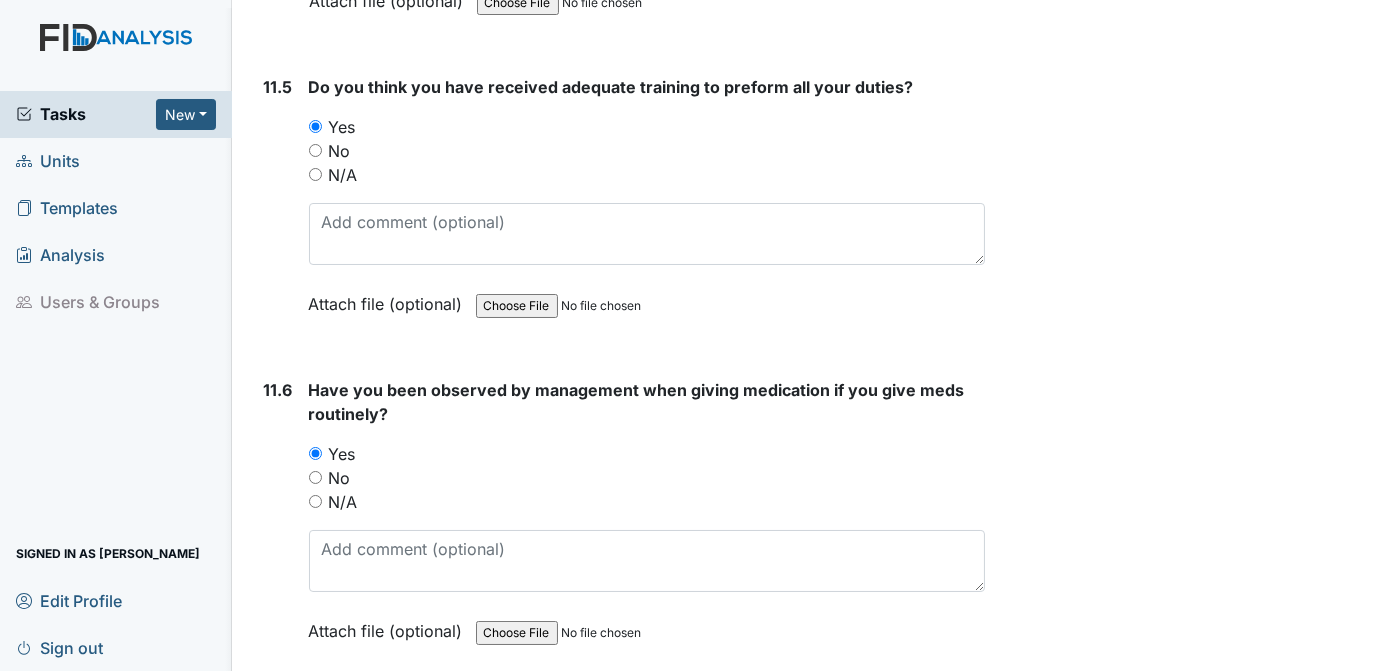 click at bounding box center (647, 776) 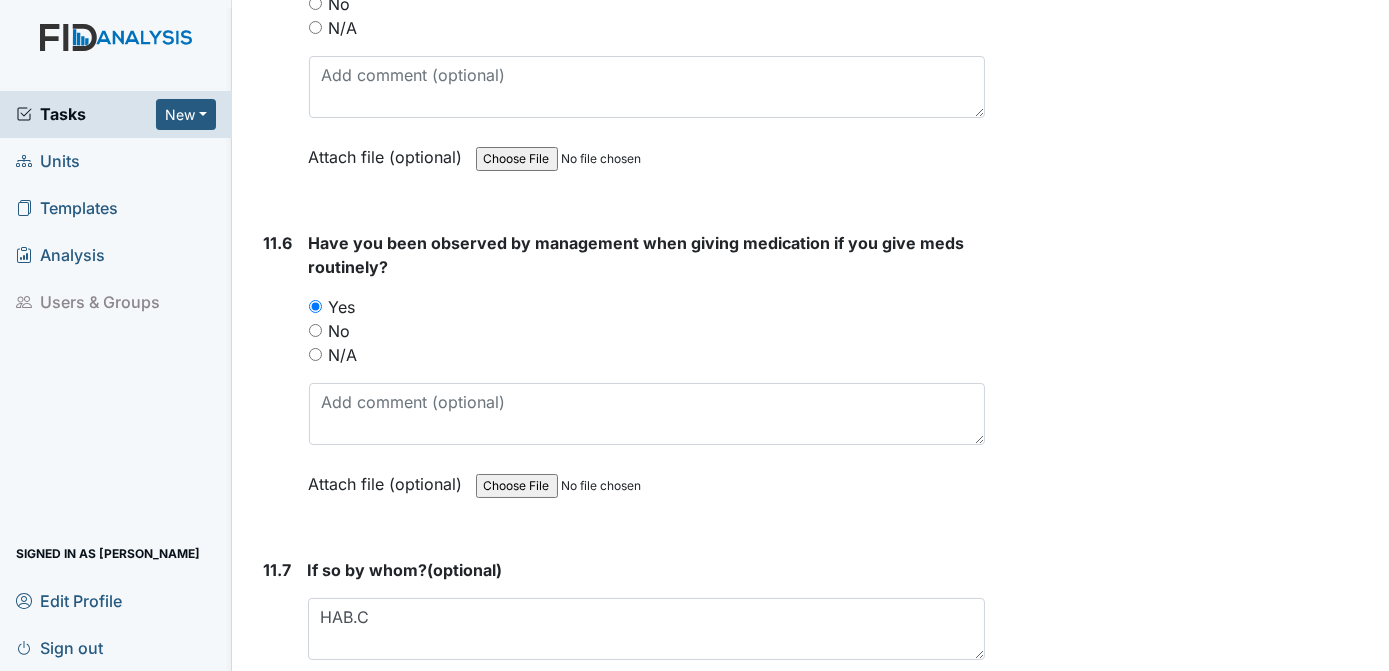 scroll, scrollTop: 33621, scrollLeft: 0, axis: vertical 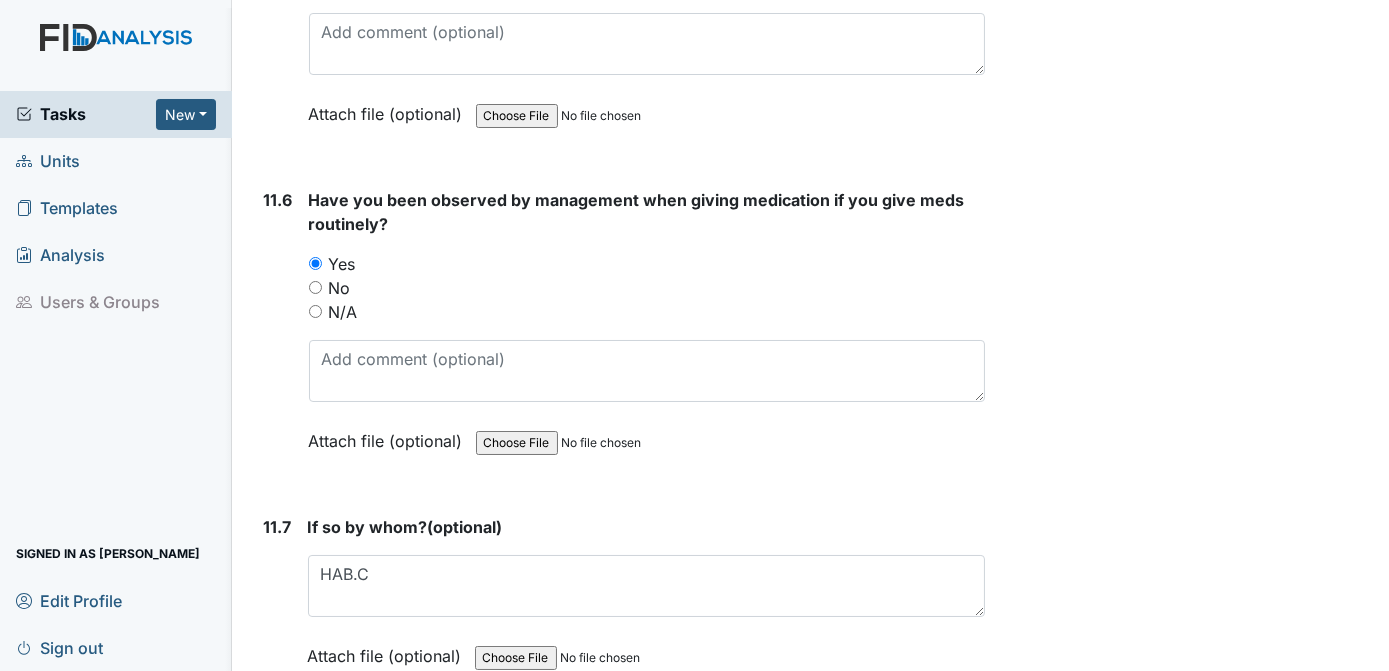 click at bounding box center [647, 801] 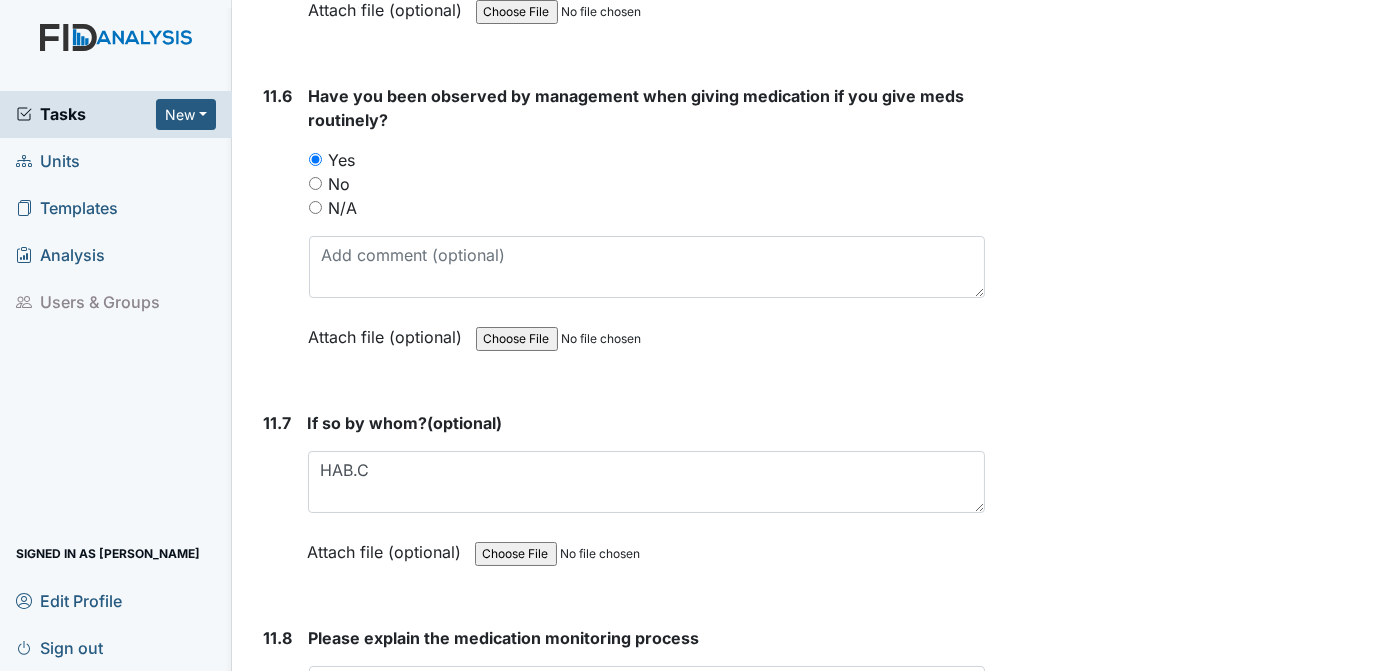 scroll, scrollTop: 33810, scrollLeft: 0, axis: vertical 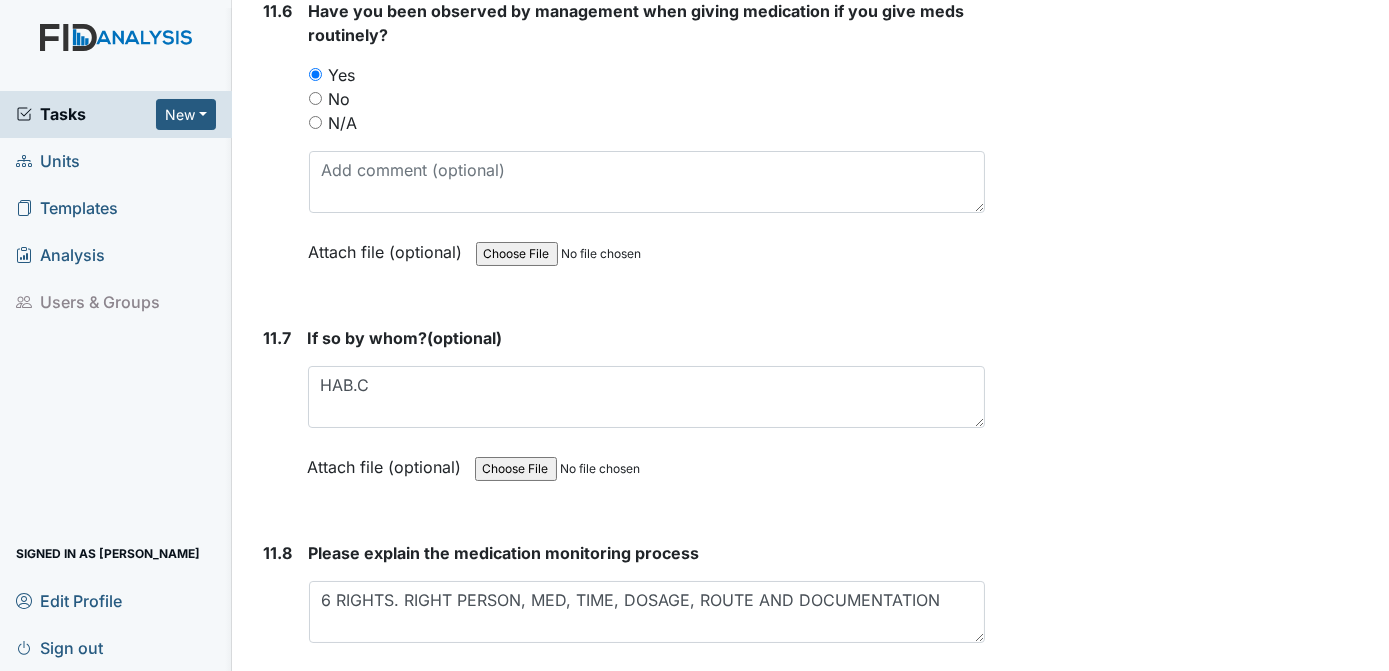 click at bounding box center (647, 827) 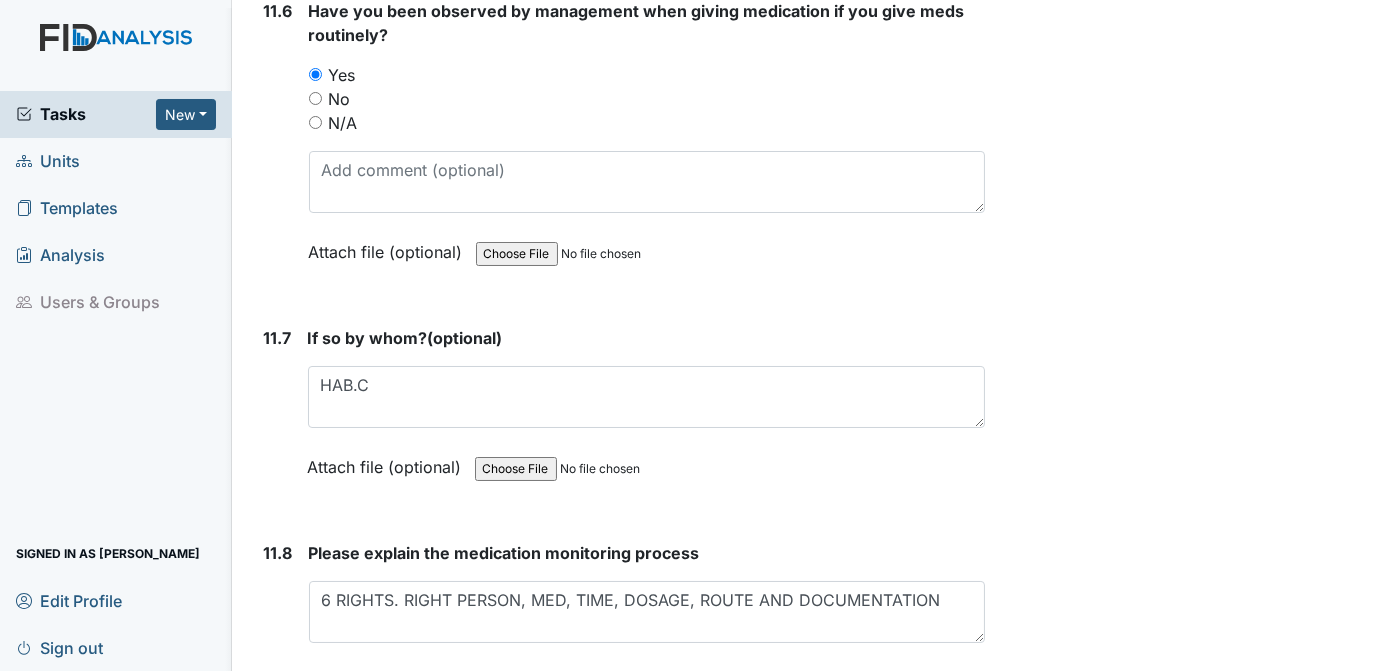 type on "[PERSON_NAME]" 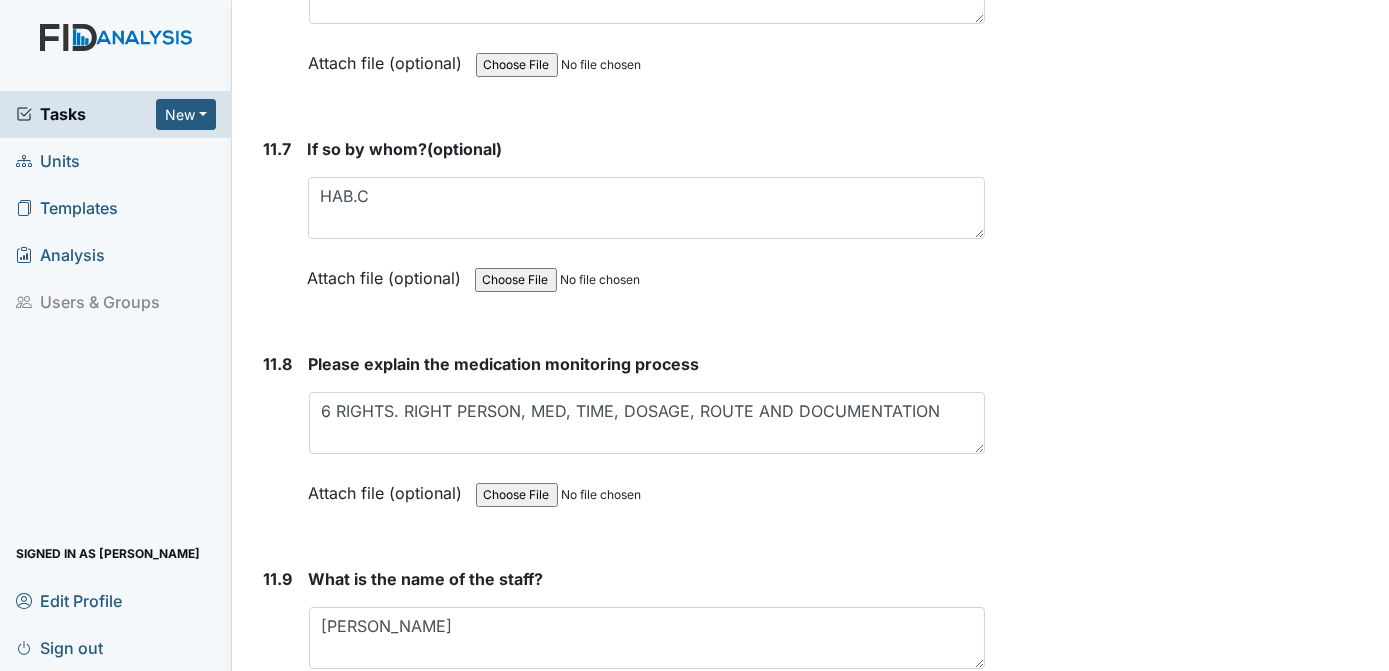 scroll, scrollTop: 34083, scrollLeft: 0, axis: vertical 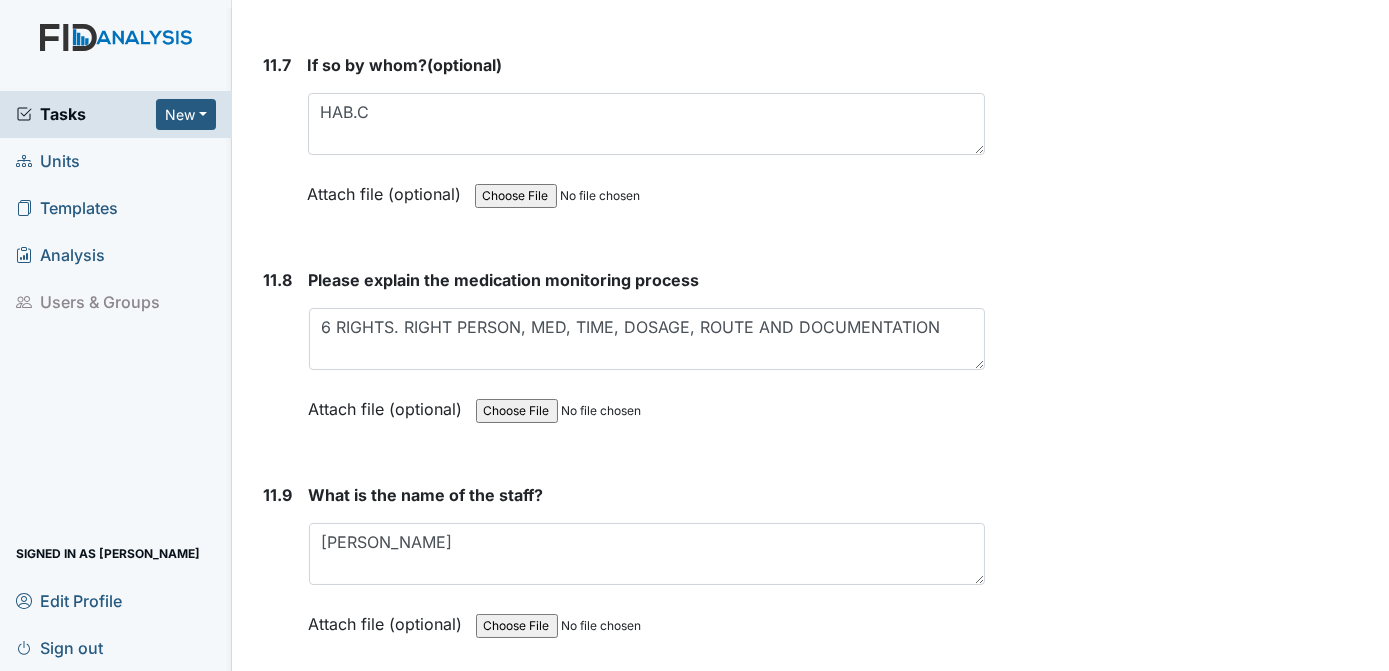 click on "No" at bounding box center [314, 827] 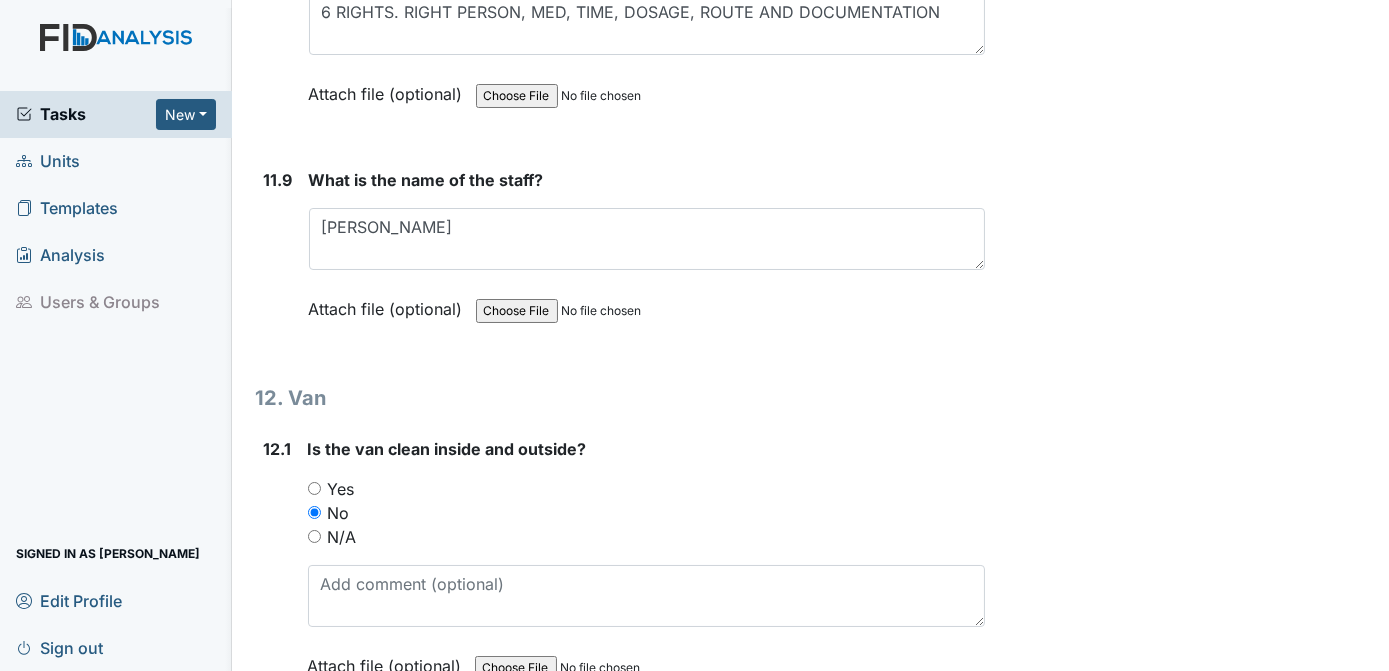 scroll, scrollTop: 34440, scrollLeft: 0, axis: vertical 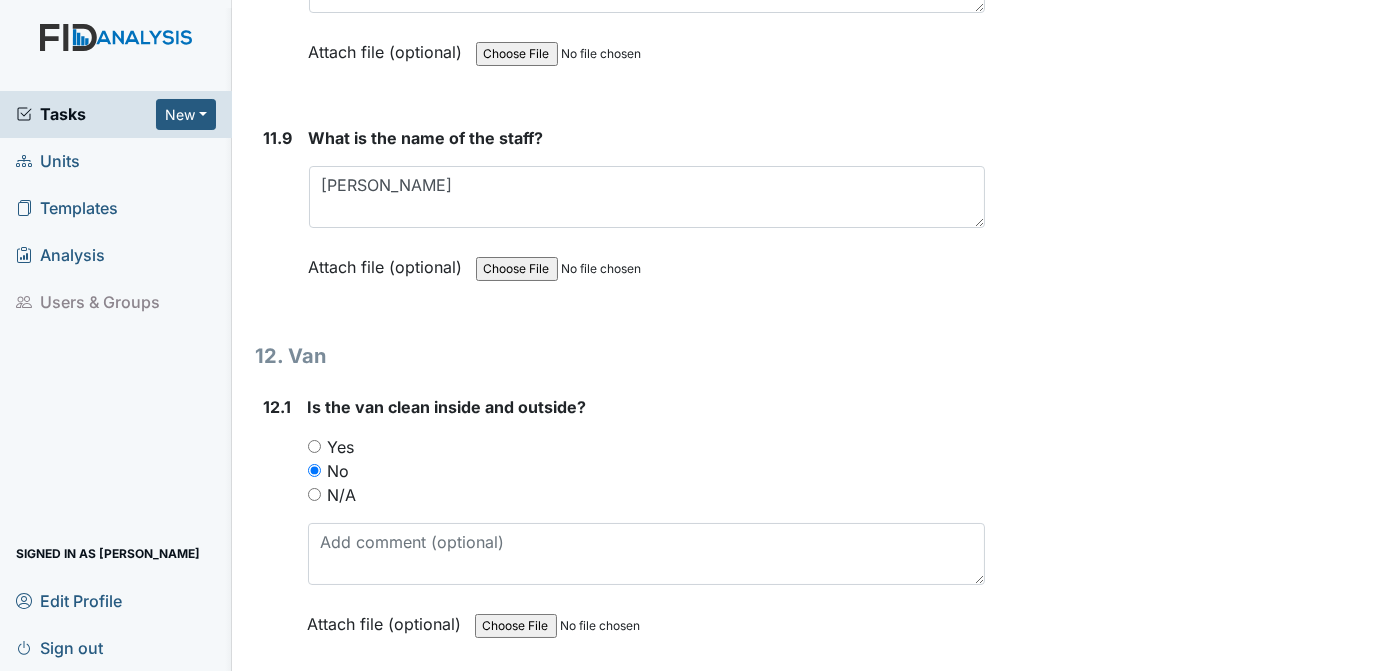 click on "Yes" at bounding box center (318, 749) 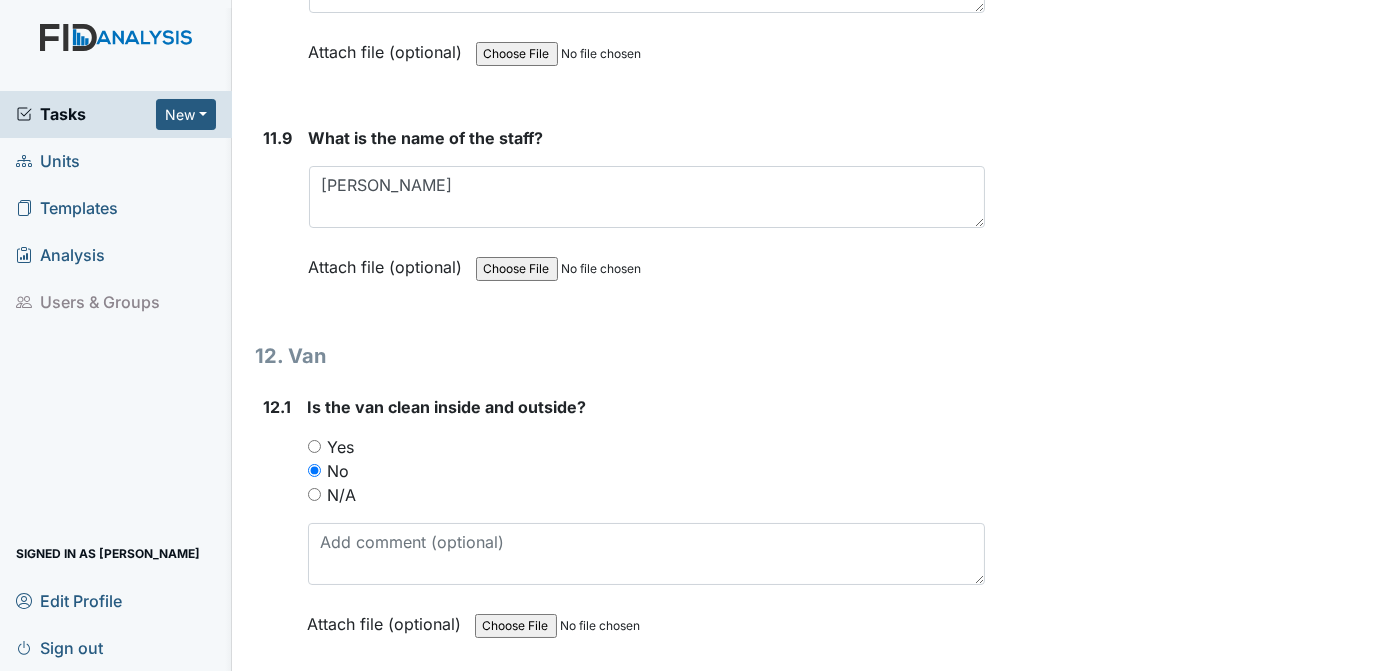 scroll, scrollTop: 33853, scrollLeft: 0, axis: vertical 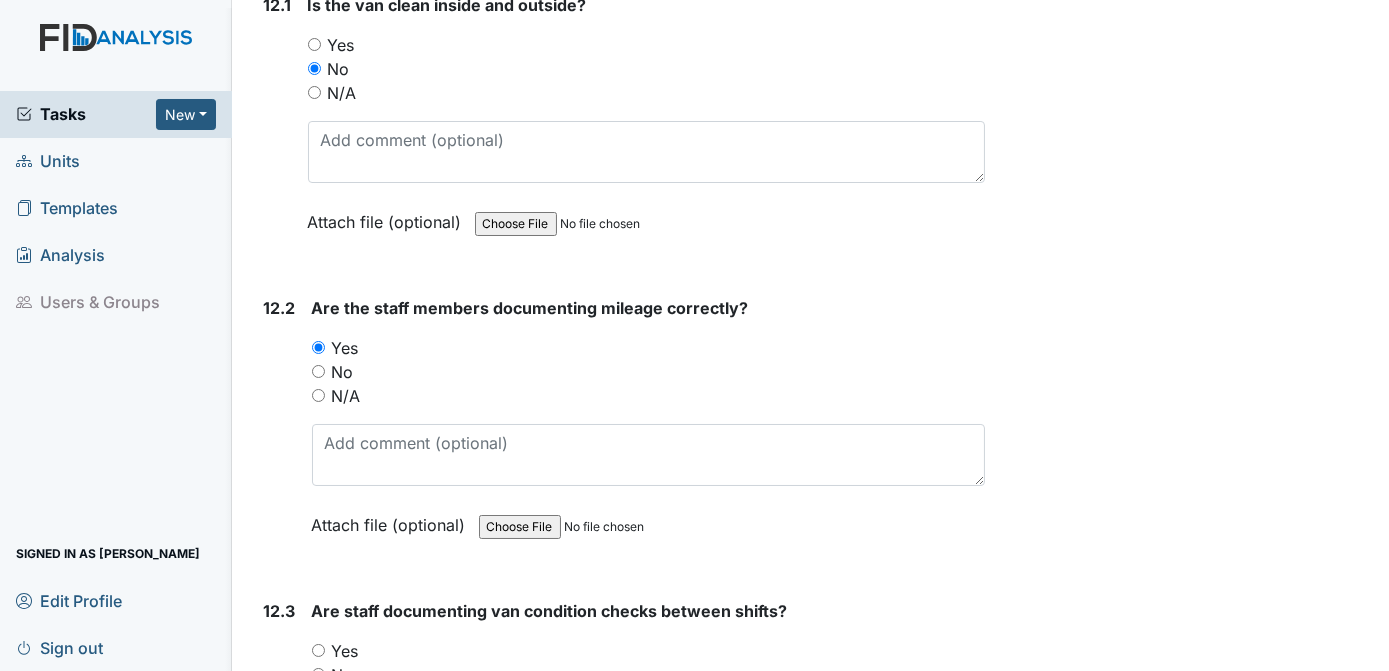 click on "Yes" at bounding box center [318, 650] 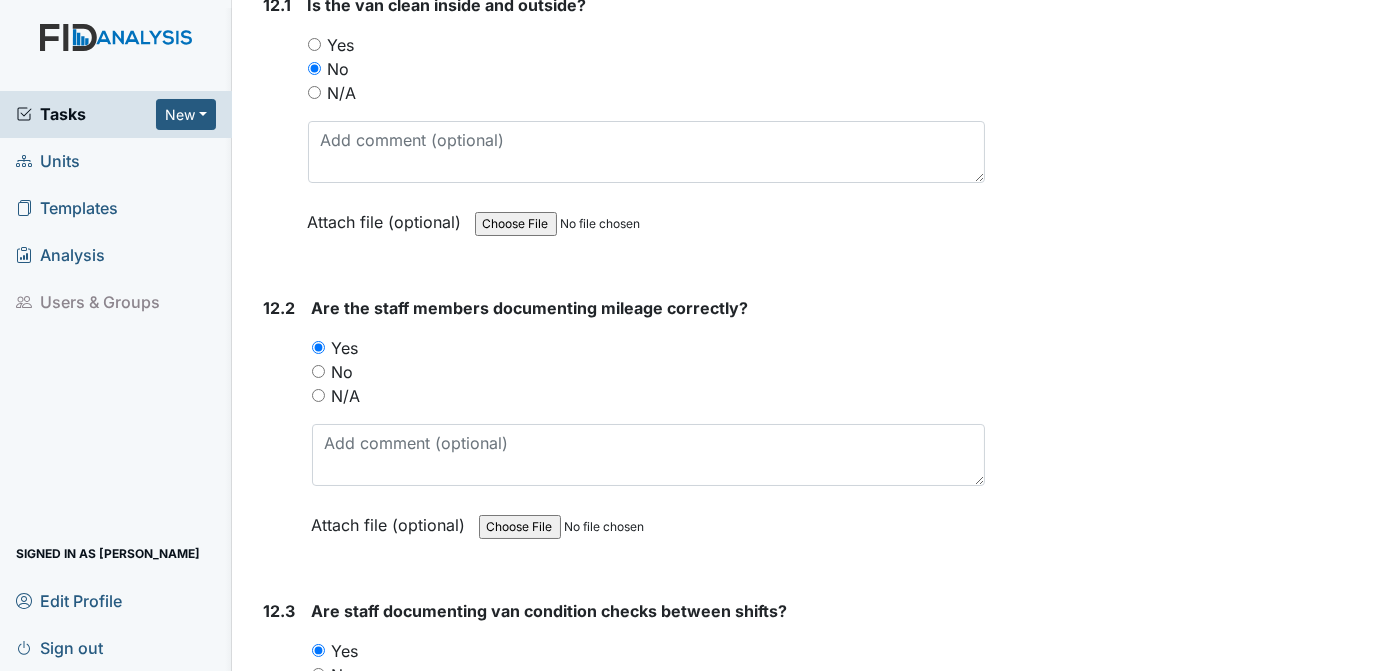 click on "Inspection:
Random Inspection for Afternoon
ID:
#00011232
Open
Autosaving...
Location:
[GEOGRAPHIC_DATA]
Assignee:
[PERSON_NAME]
Creator:
[PERSON_NAME]
Remediator:
Unit Managers
Approver:
Unit Managers
Created:
[DATE]
Due:
[DATE]
1. Staff Information
1.1
Upon arrival, were still actively involved in job duties?
You must select one of the below options.
Yes
No
N/A
Attach file (optional)
You can upload .pdf, .txt, .jpg, .jpeg, .png, .csv, .xls, or .doc files under 100MB.
1.2
Did staff communicate with coworkers appropriately?
You must select one of the below options.
Yes
No
N/A
1 STAFF
Attach file (optional)
You can upload .pdf, .txt, .jpg, .jpeg, .png, .csv, .xls, or .doc files under 100MB.
1.3" at bounding box center [621, -16640] 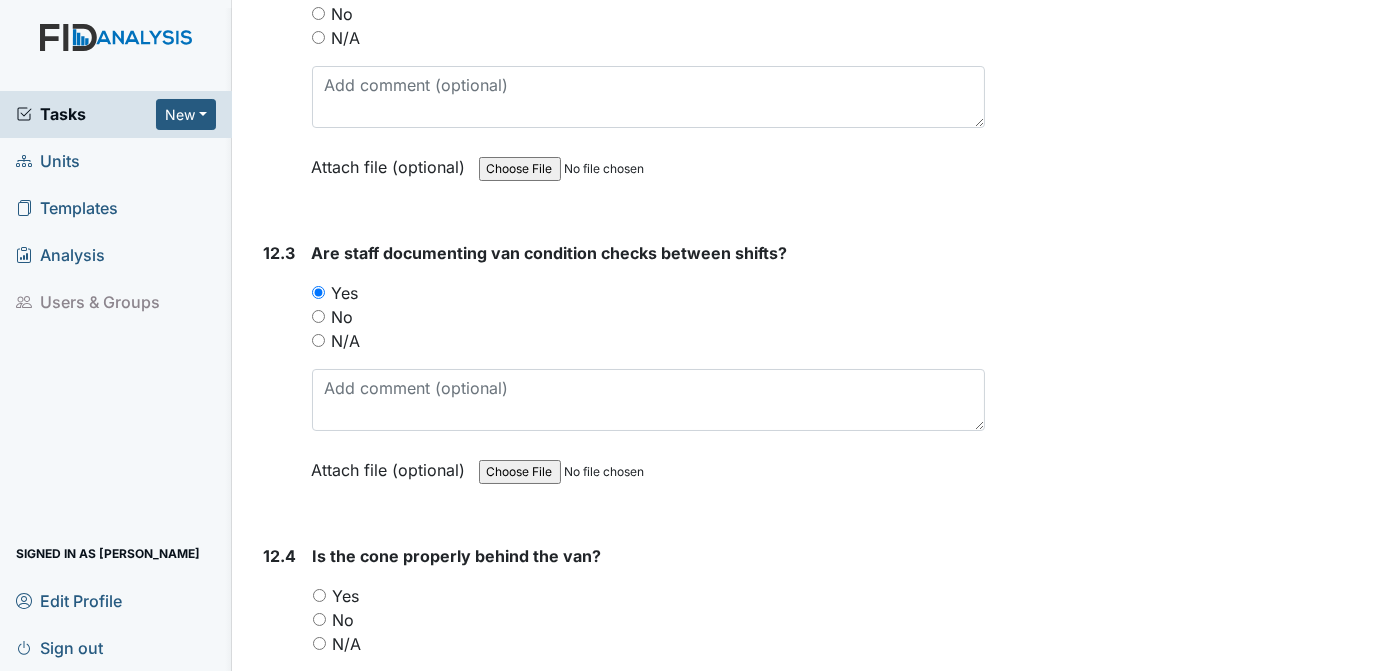 scroll, scrollTop: 35242, scrollLeft: 0, axis: vertical 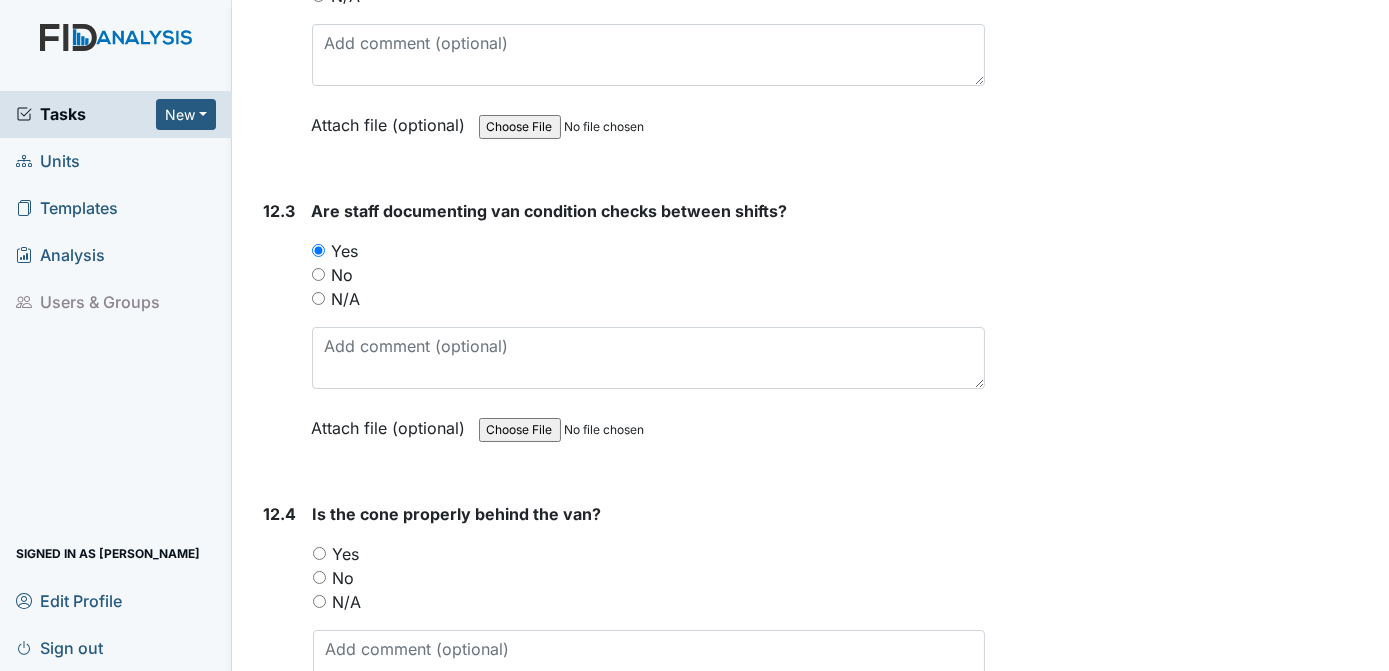 click on "Yes" at bounding box center (649, 554) 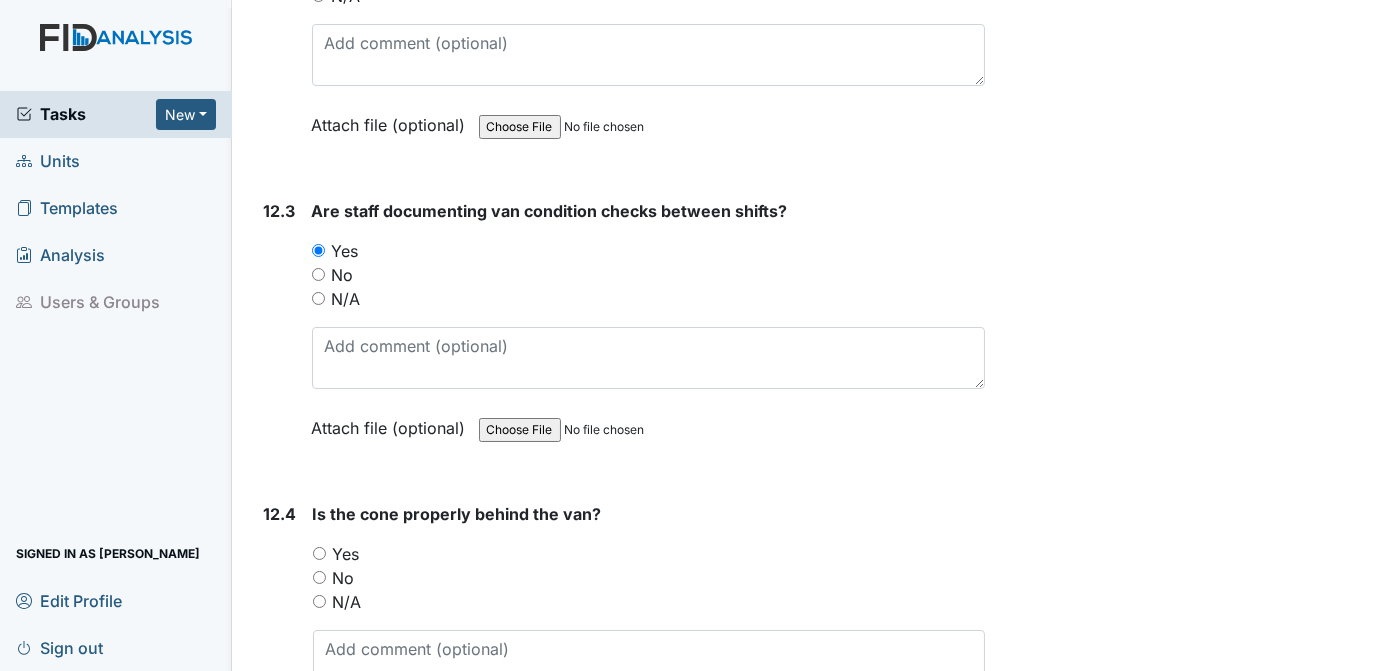 click on "Yes" at bounding box center [319, 553] 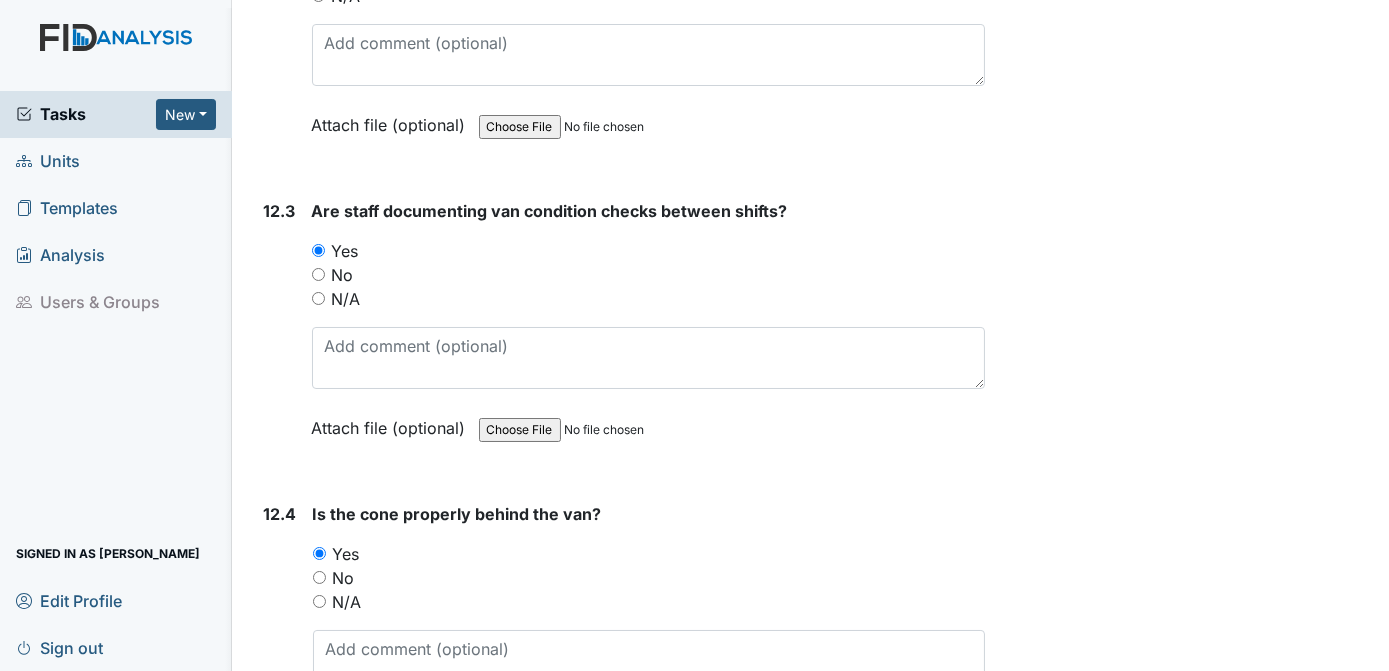 click on "Archive Task
×
Are you sure you want to archive this task? It will appear as incomplete on reports.
Archive
Delete Task
×
Are you sure you want to delete this task?
[GEOGRAPHIC_DATA]
Save
[PERSON_NAME] assigned on [DATE]." at bounding box center (1190, -17040) 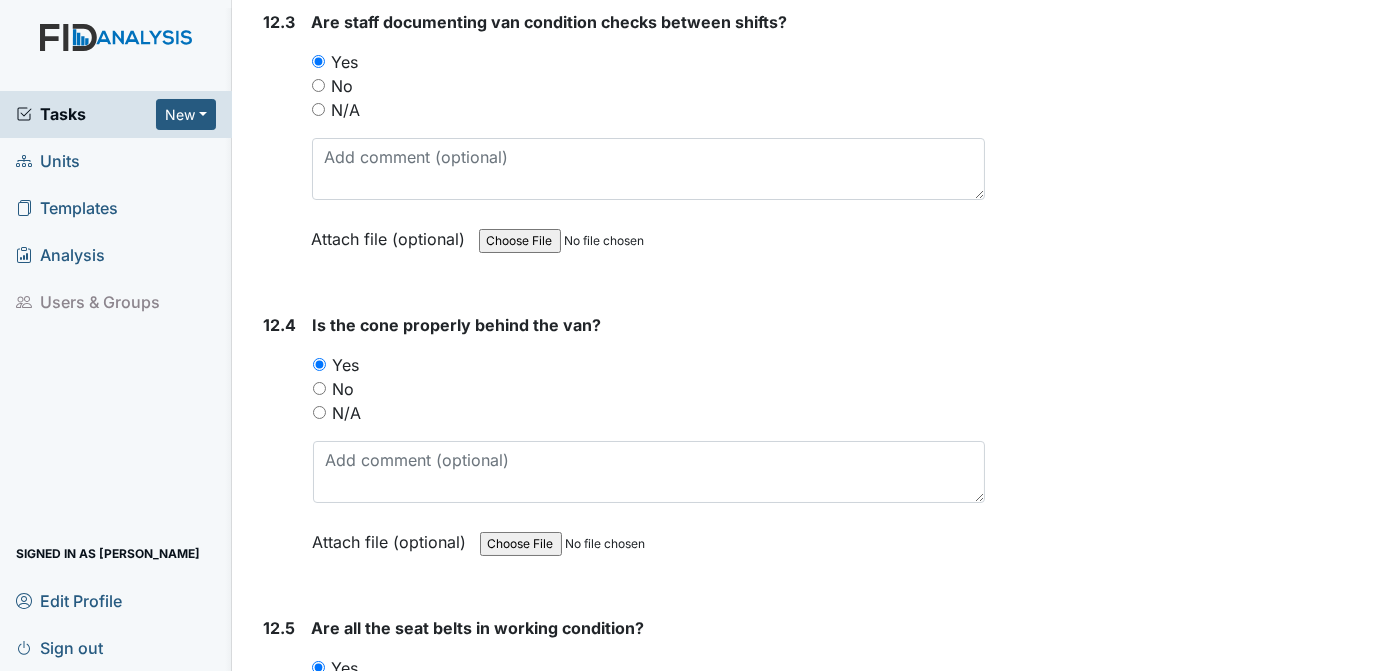scroll, scrollTop: 35500, scrollLeft: 0, axis: vertical 